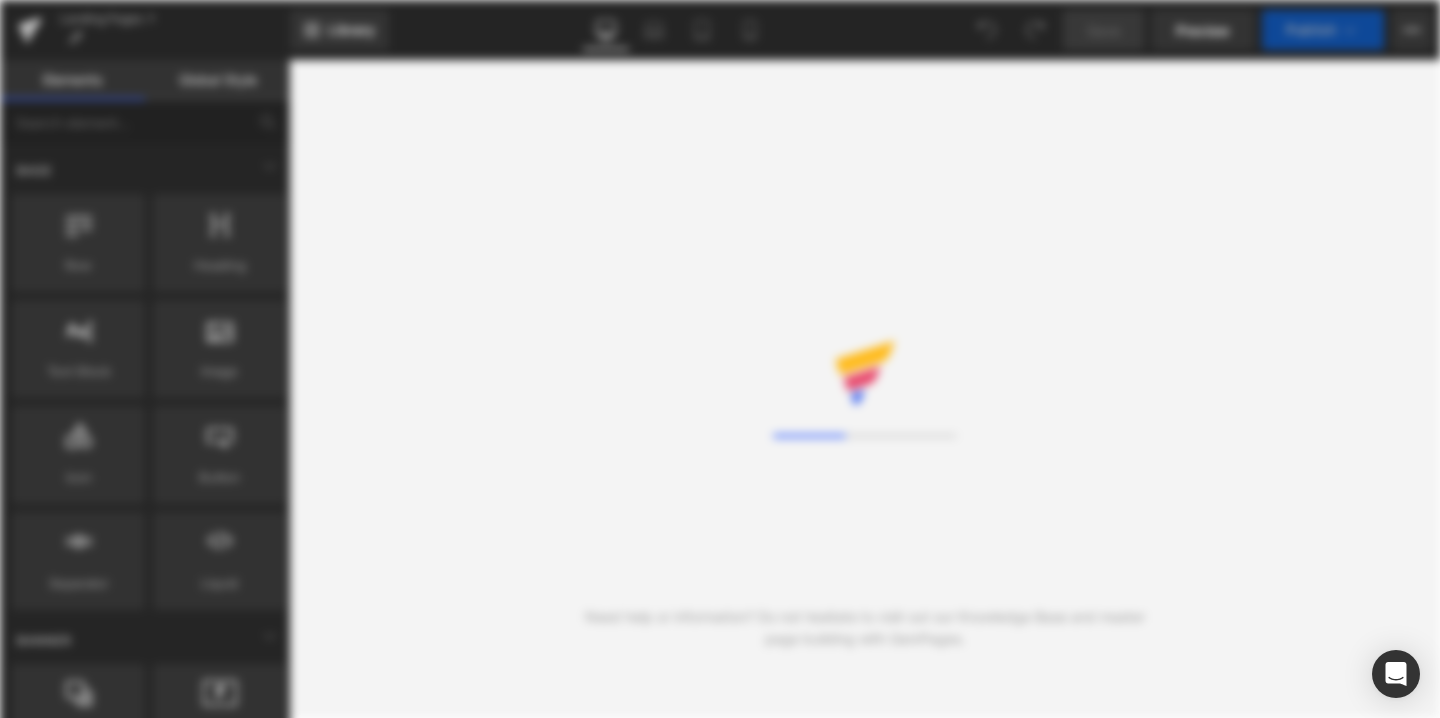 scroll, scrollTop: 0, scrollLeft: 0, axis: both 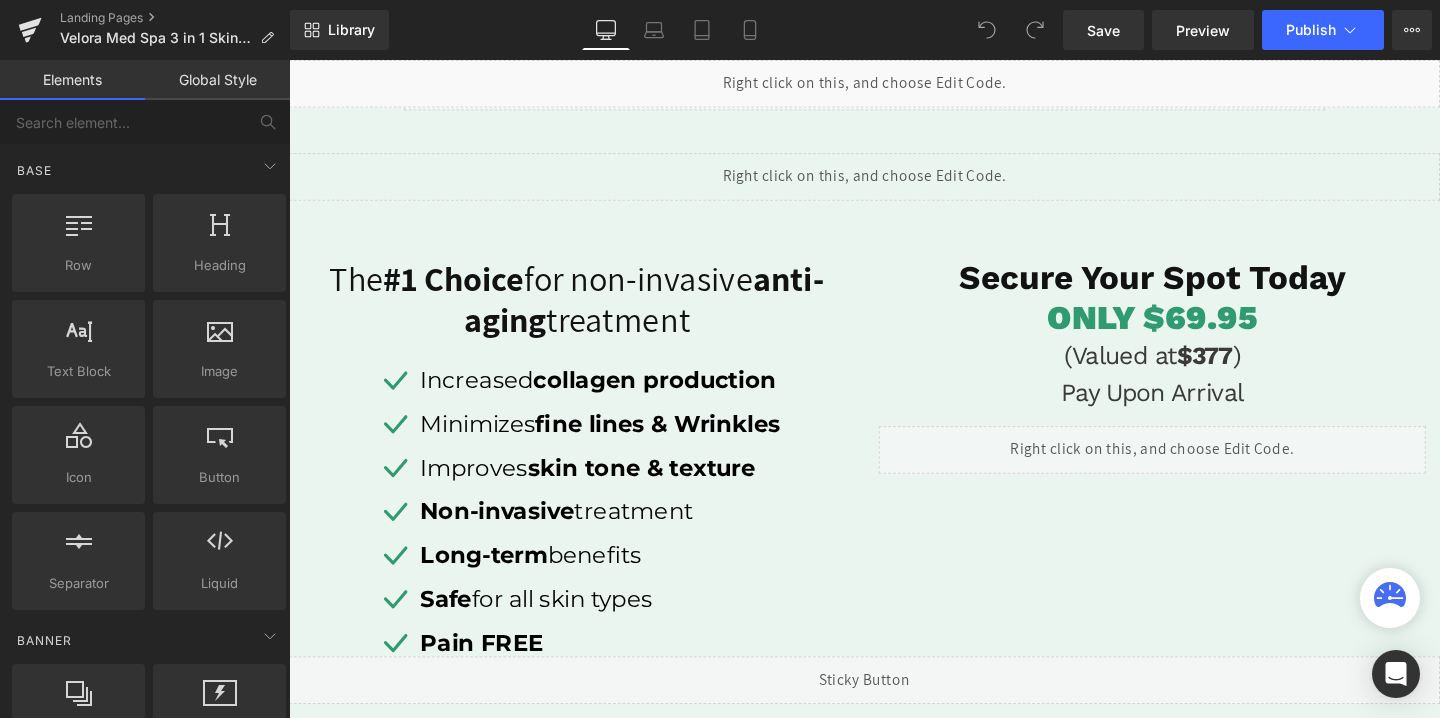 click on "Liquid" at bounding box center [1196, 470] 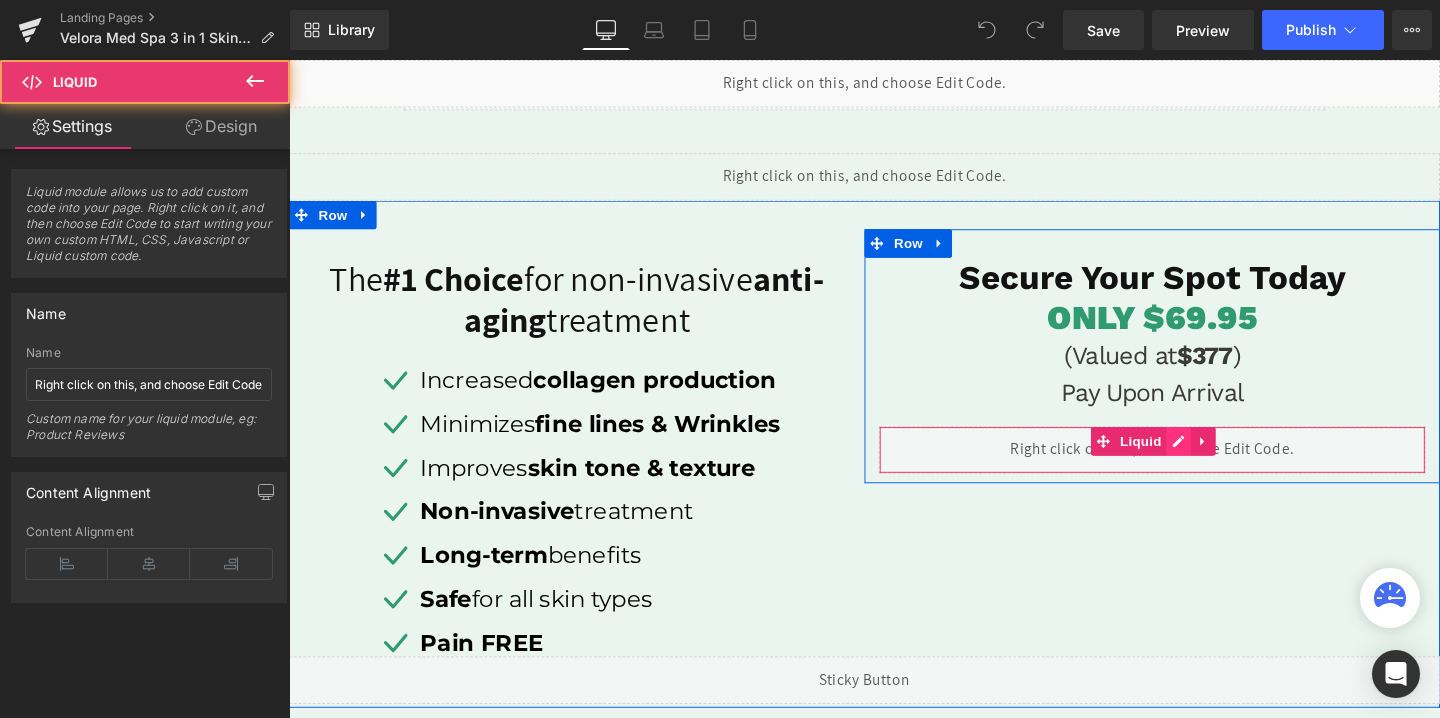 click on "Liquid" at bounding box center [1196, 470] 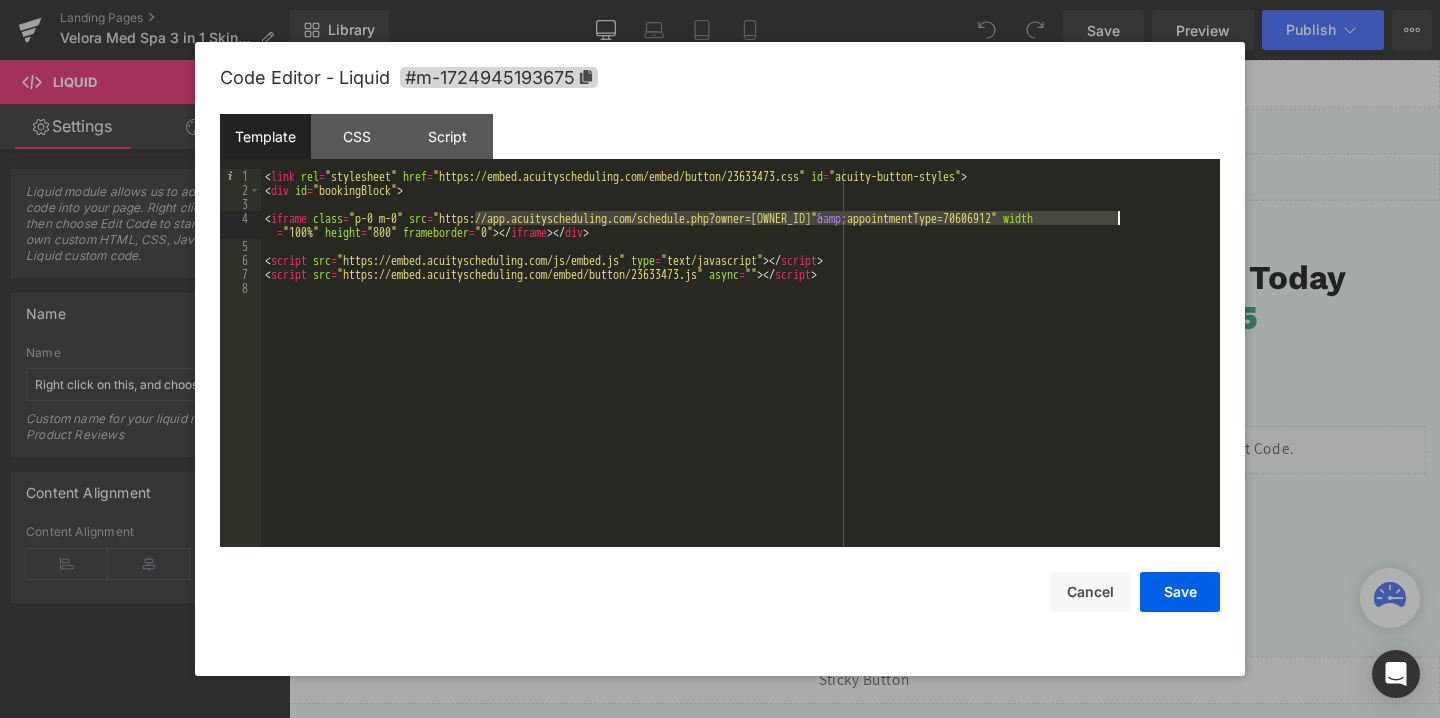 drag, startPoint x: 474, startPoint y: 219, endPoint x: 1115, endPoint y: 219, distance: 641 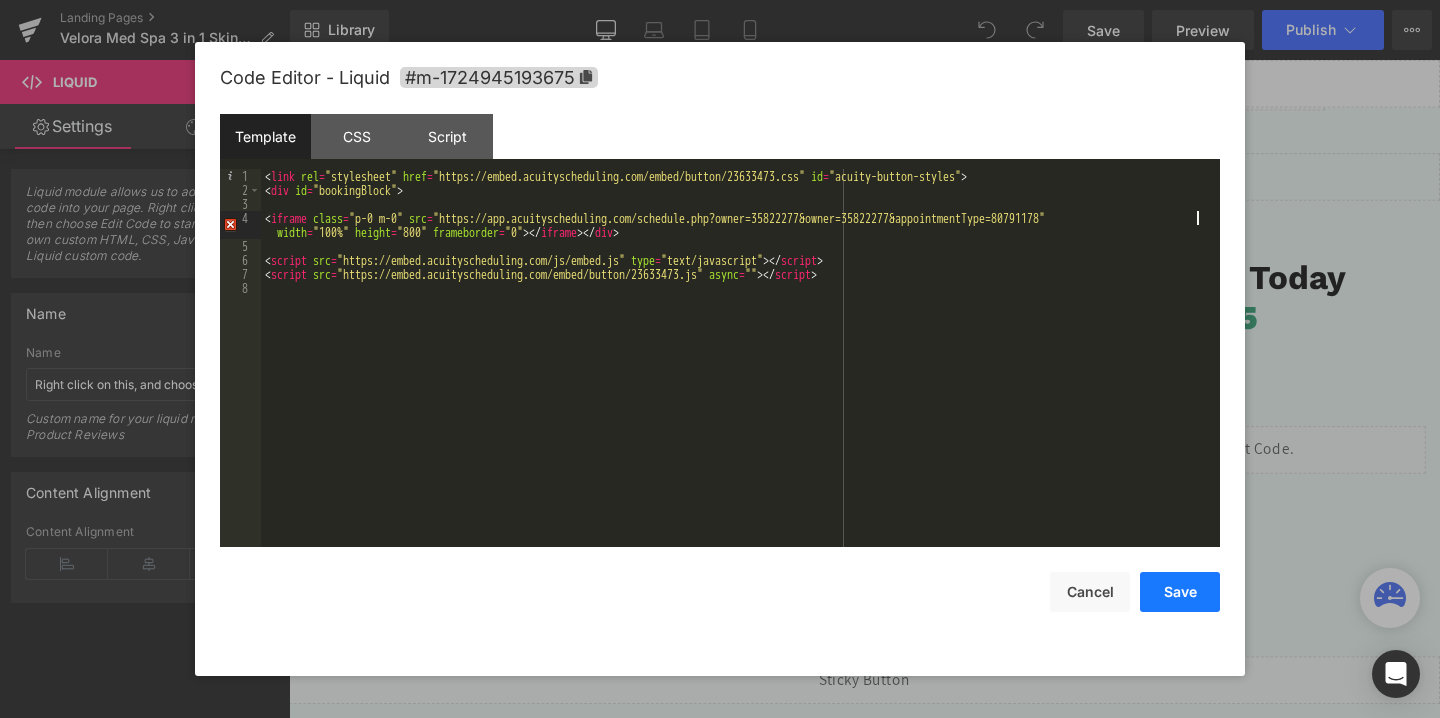 click on "Save" at bounding box center [1180, 592] 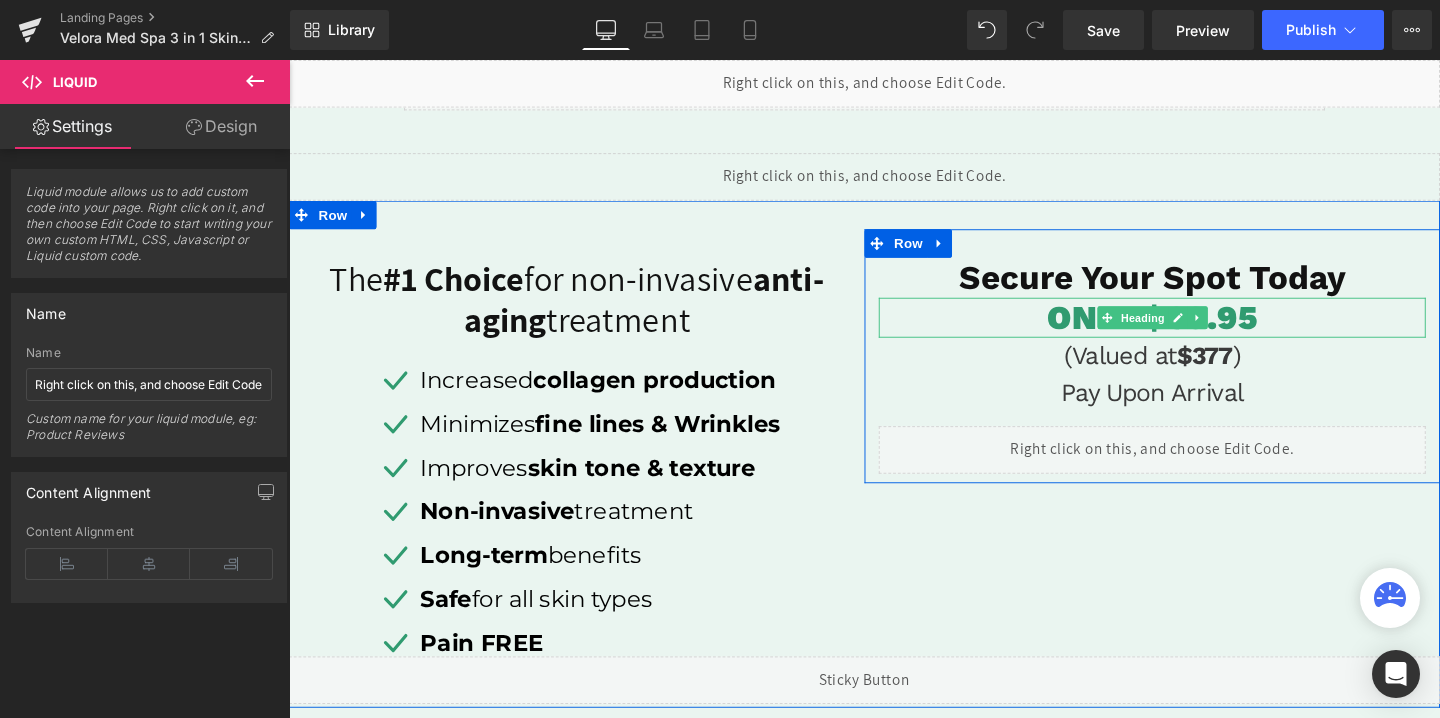 click on "ONLY $69.95" at bounding box center [1196, 331] 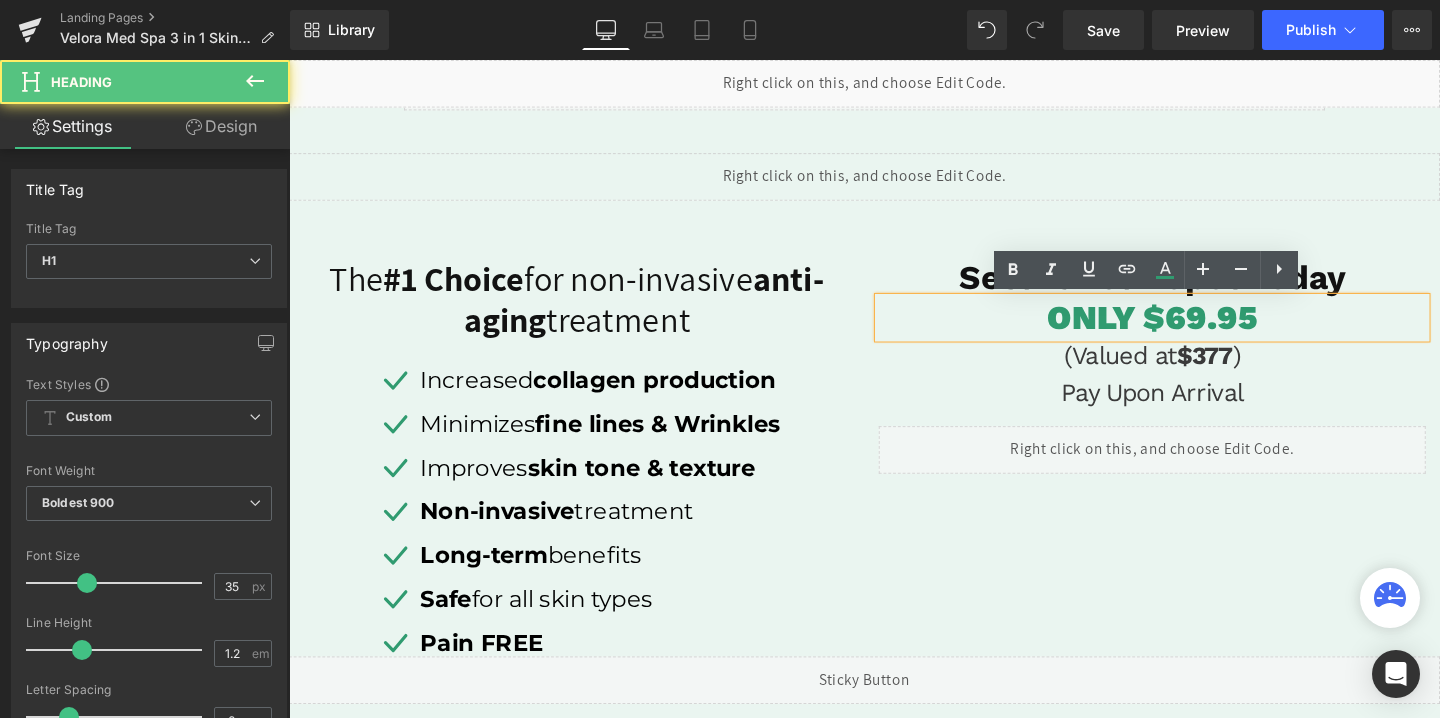 click on "ONLY $69.95" at bounding box center (1196, 331) 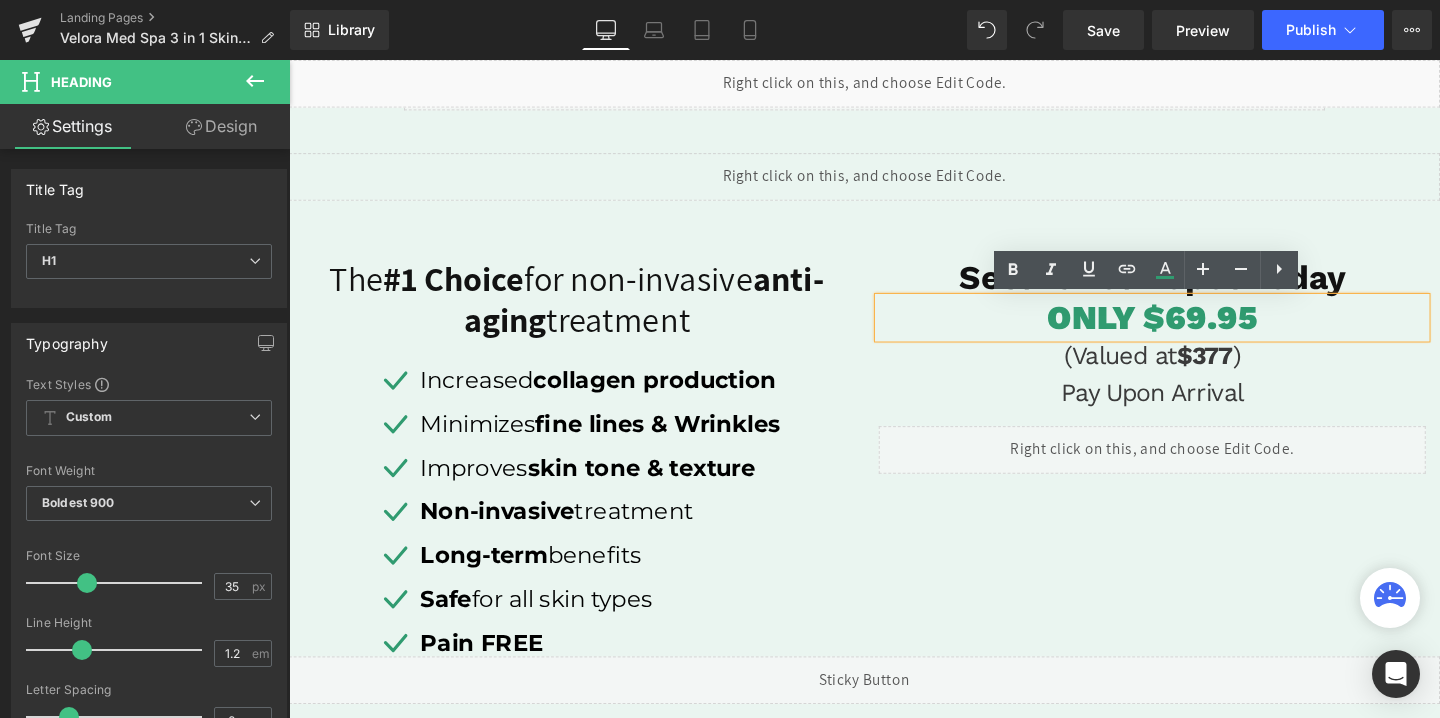 type 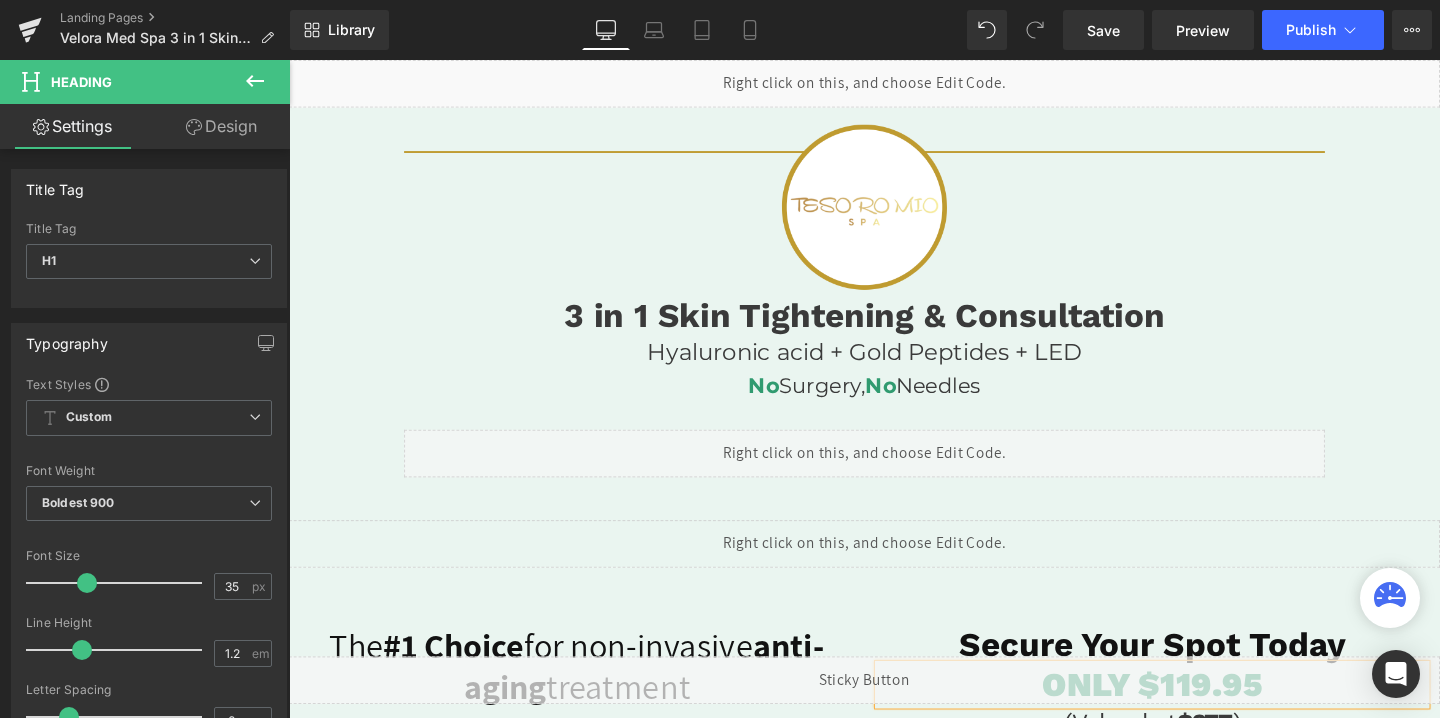 scroll, scrollTop: 0, scrollLeft: 0, axis: both 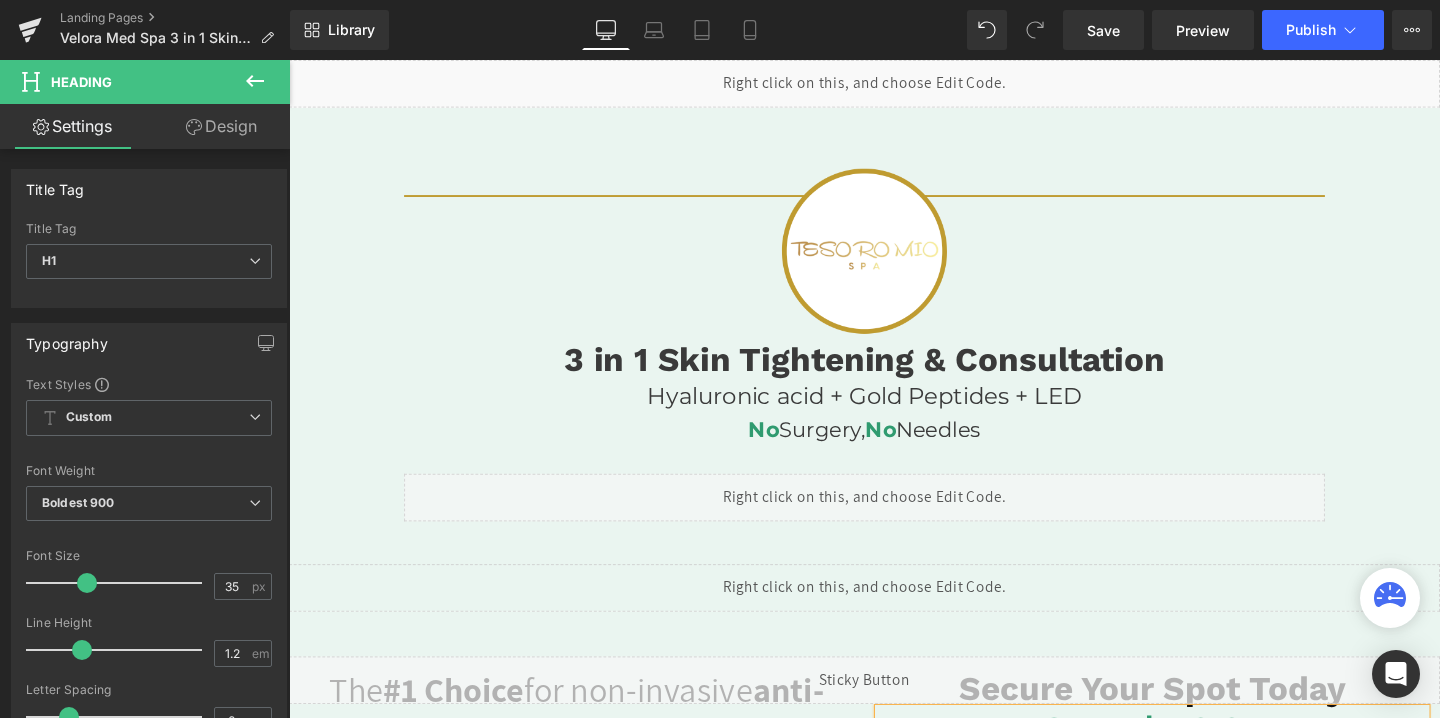 click on "Liquid" at bounding box center [894, 85] 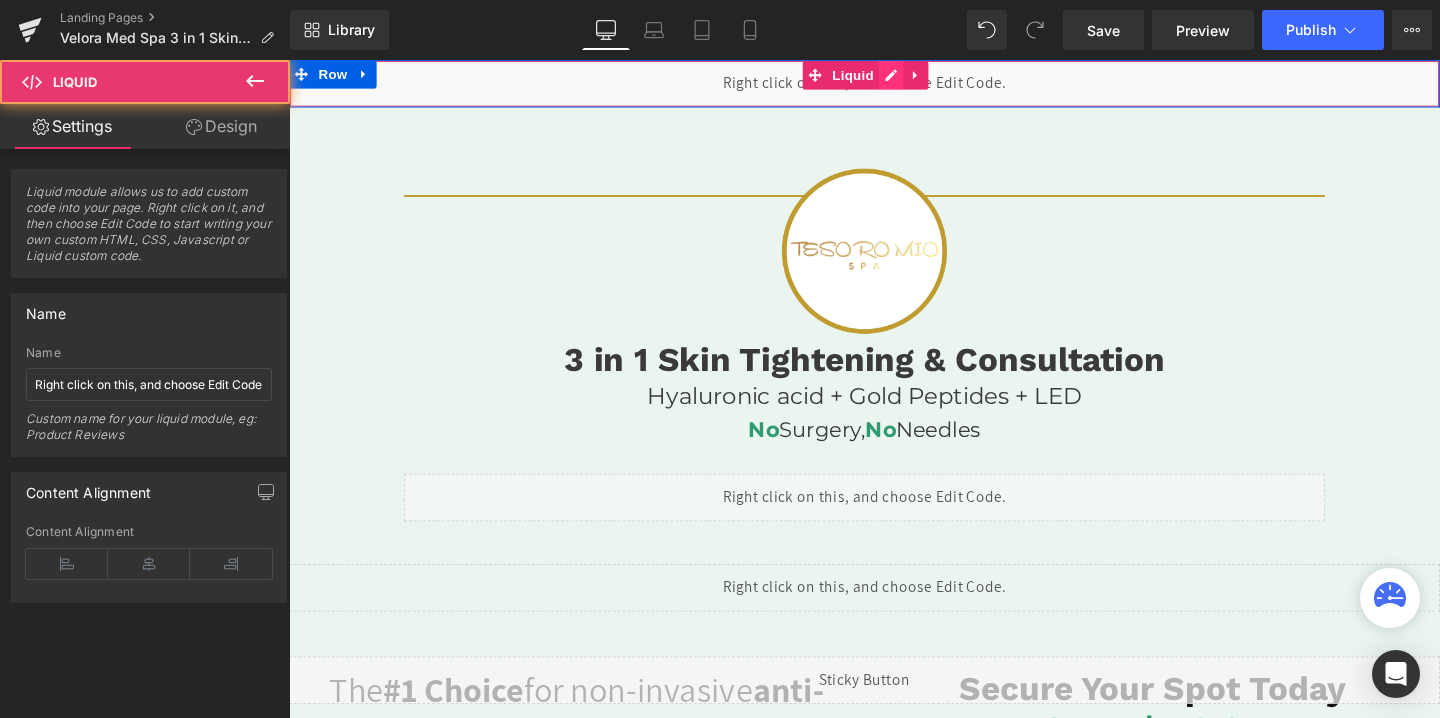 click on "Liquid" at bounding box center (894, 85) 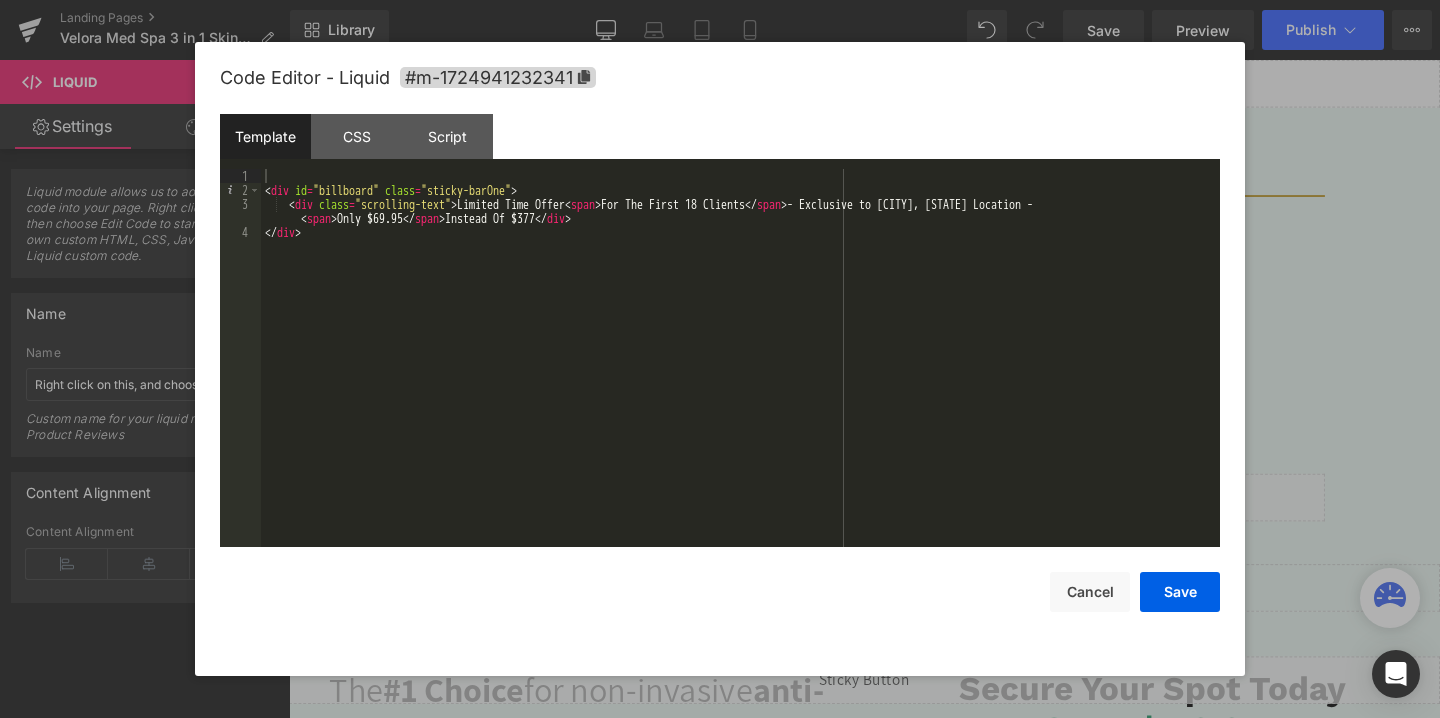 click on "Limited Time Offer  For The First 18 Clients  - Exclusive to [CITY], [STATE] Location -  Only $69.95  Instead Of $377" at bounding box center [740, 372] 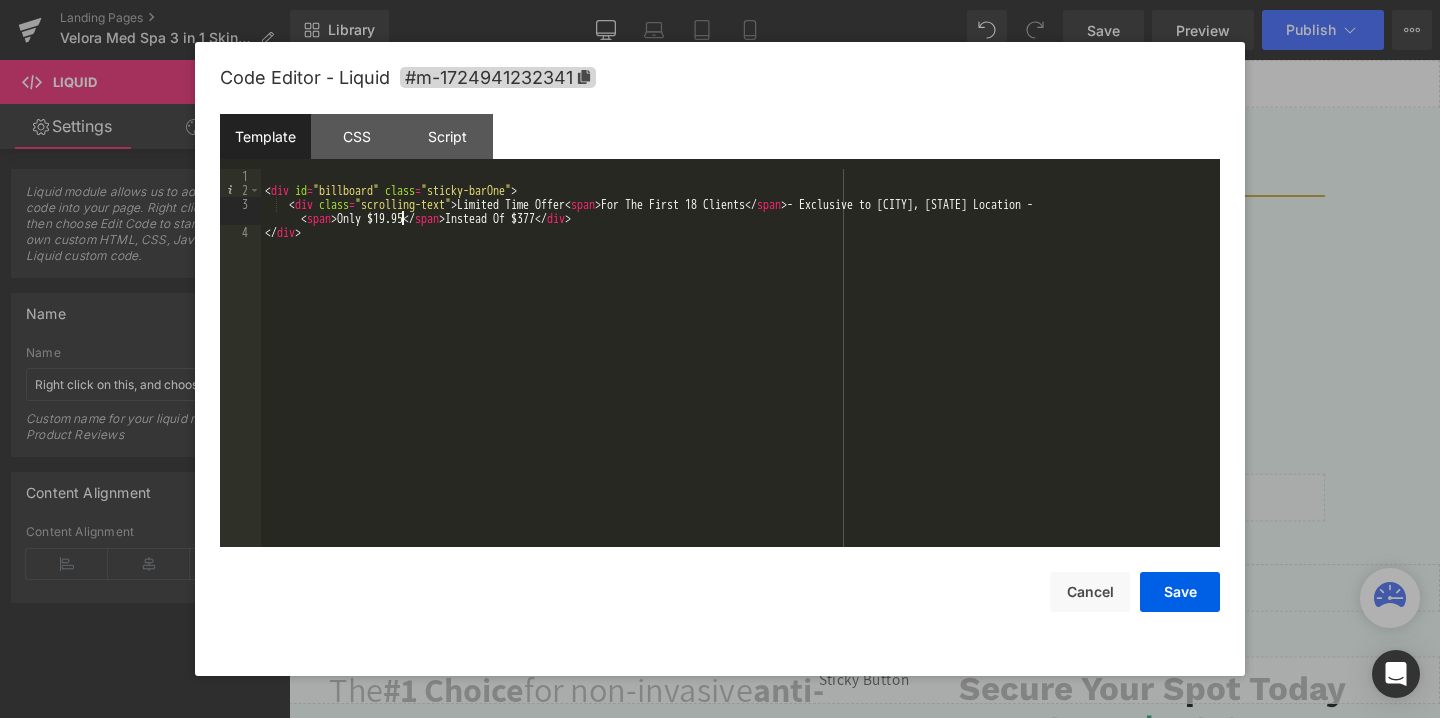 type 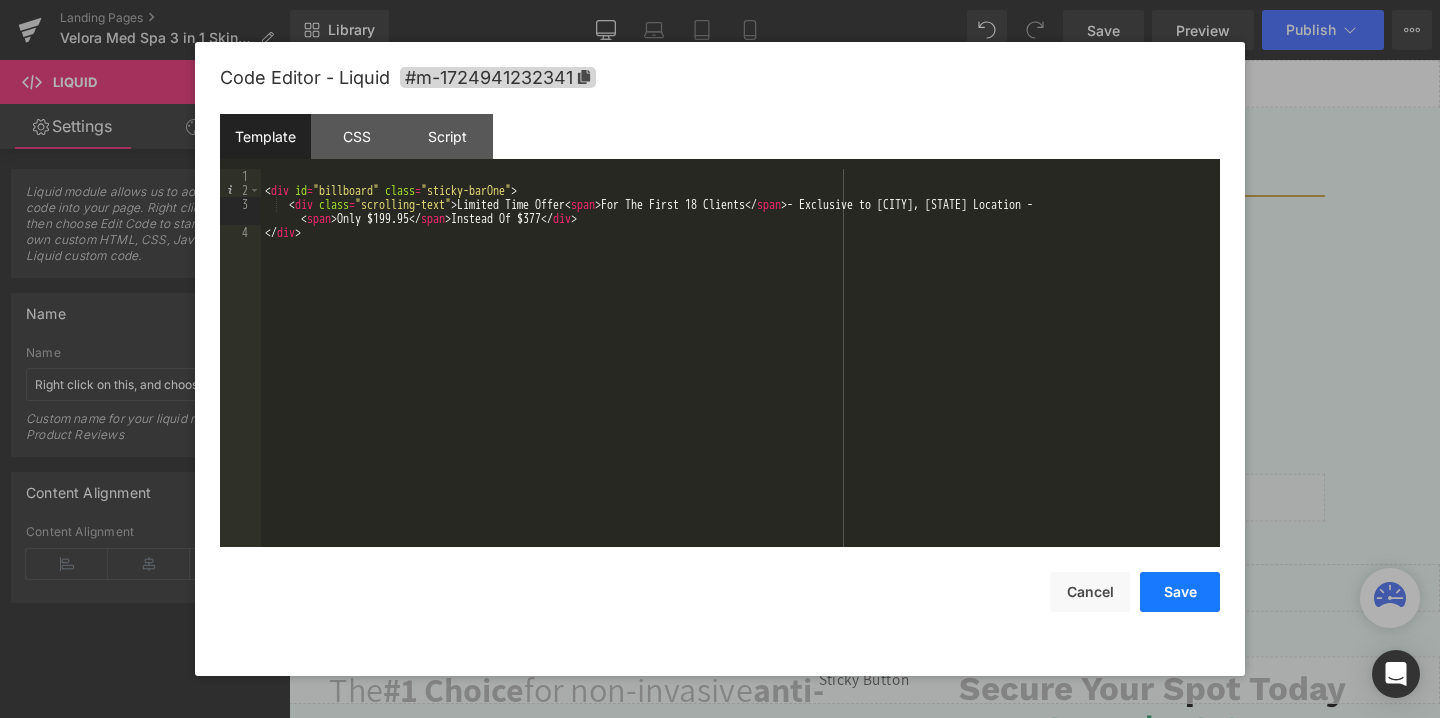click on "Save" at bounding box center [1180, 592] 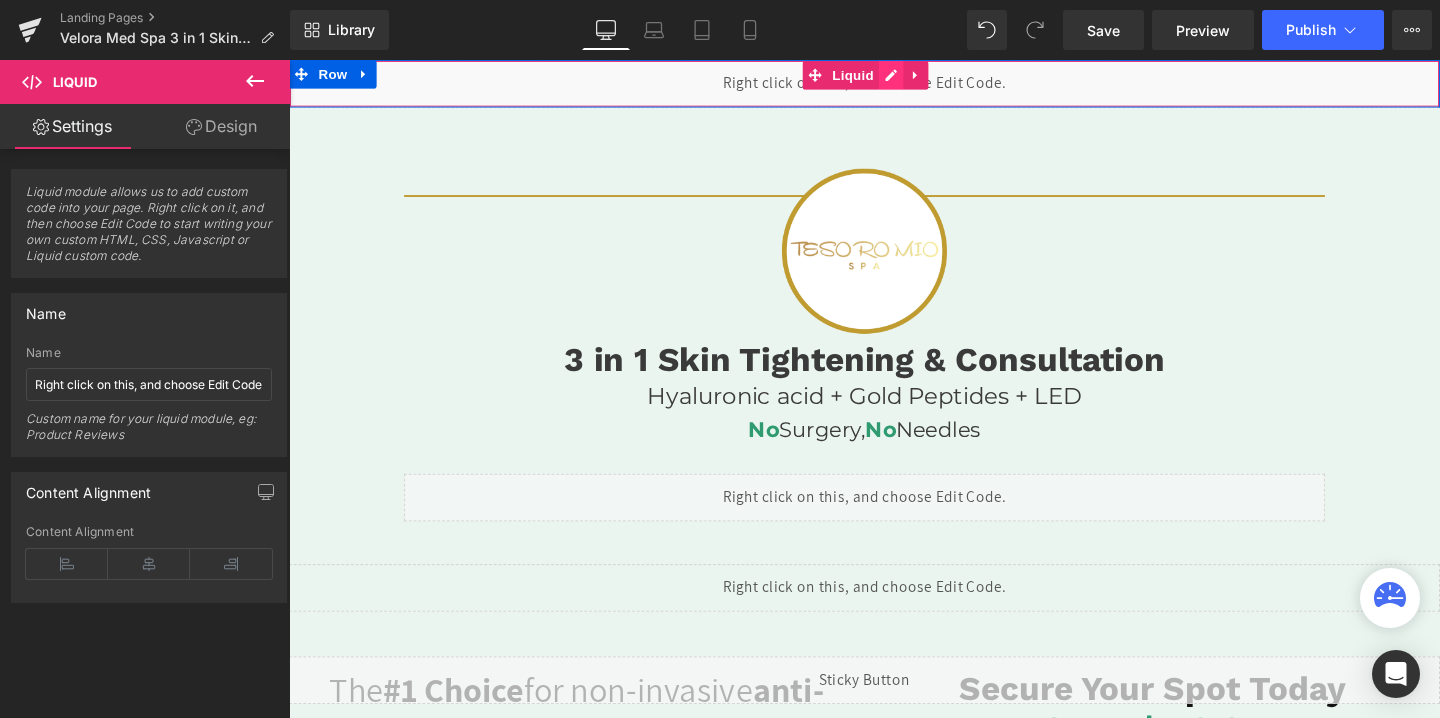 click on "Liquid" at bounding box center [894, 85] 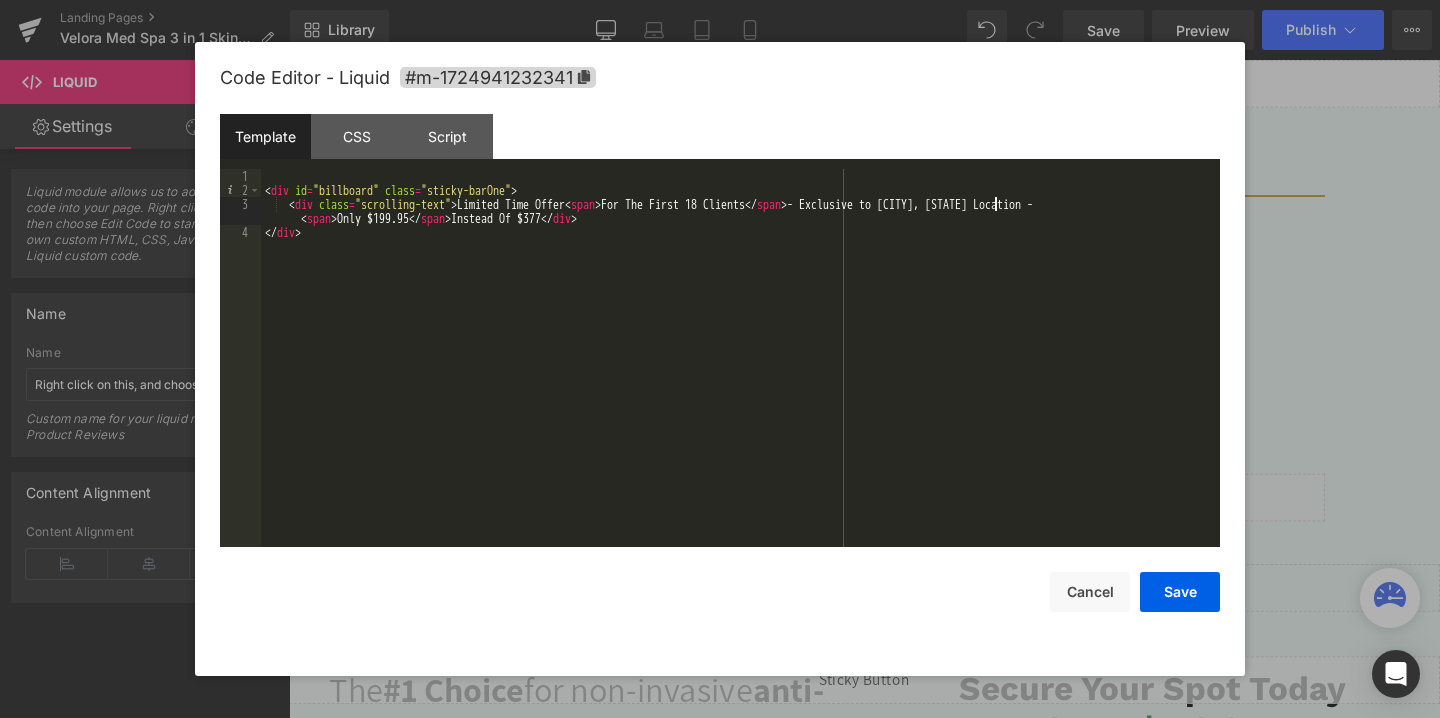 click on "Limited Time Offer  For The First 18 Clients  - Exclusive to [CITY], [STATE] Location -  Only $199.95  Instead Of $377" at bounding box center [740, 372] 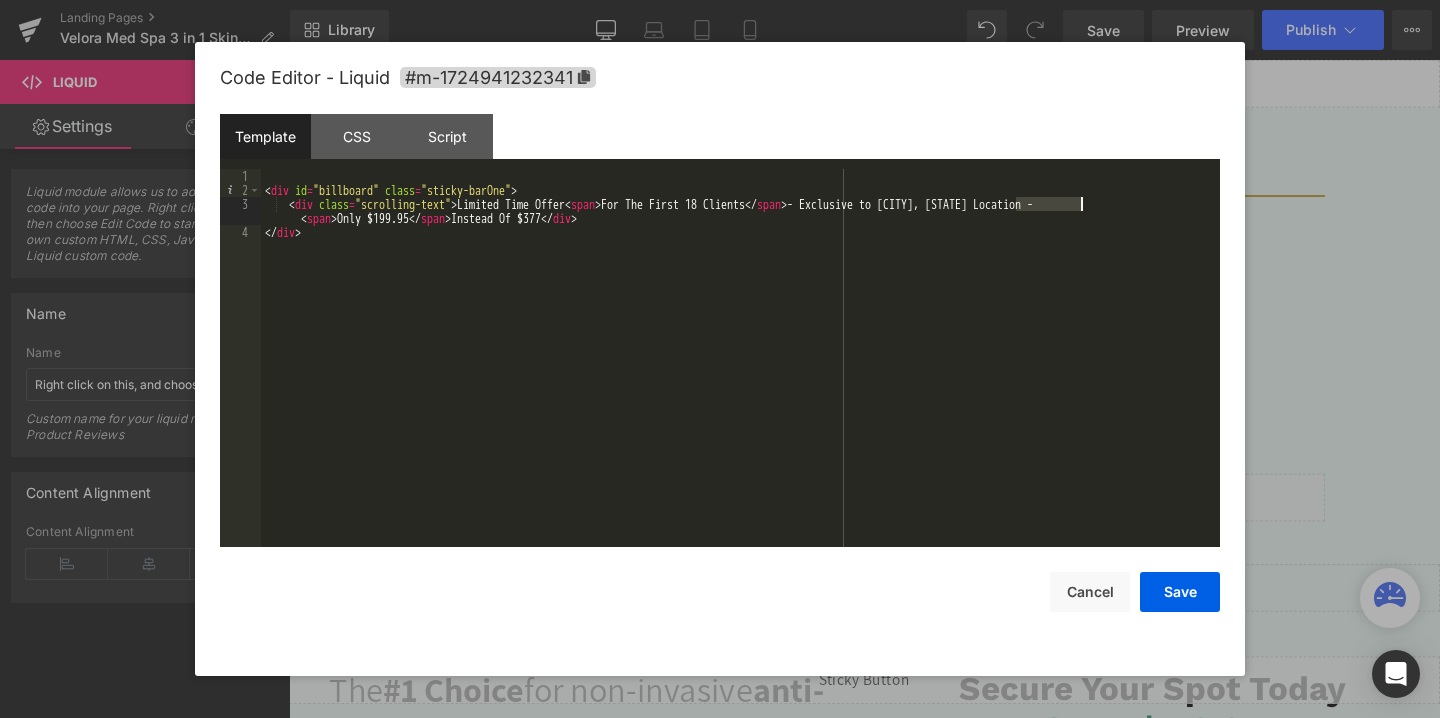 drag, startPoint x: 1014, startPoint y: 204, endPoint x: 1075, endPoint y: 202, distance: 61.03278 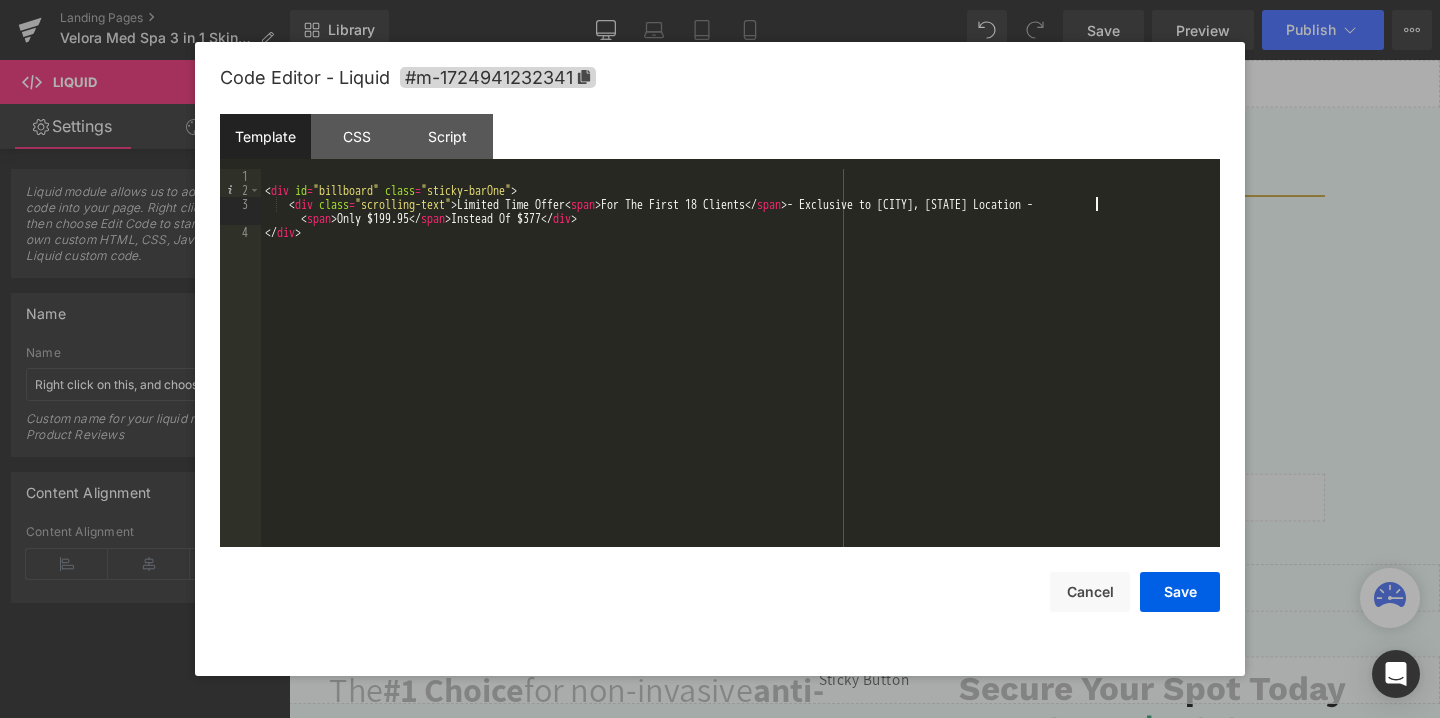 click on "Limited Time Offer  For The First 18 Clients  - Exclusive to [CITY], [STATE] Location -  Only $199.95  Instead Of $377" at bounding box center (740, 372) 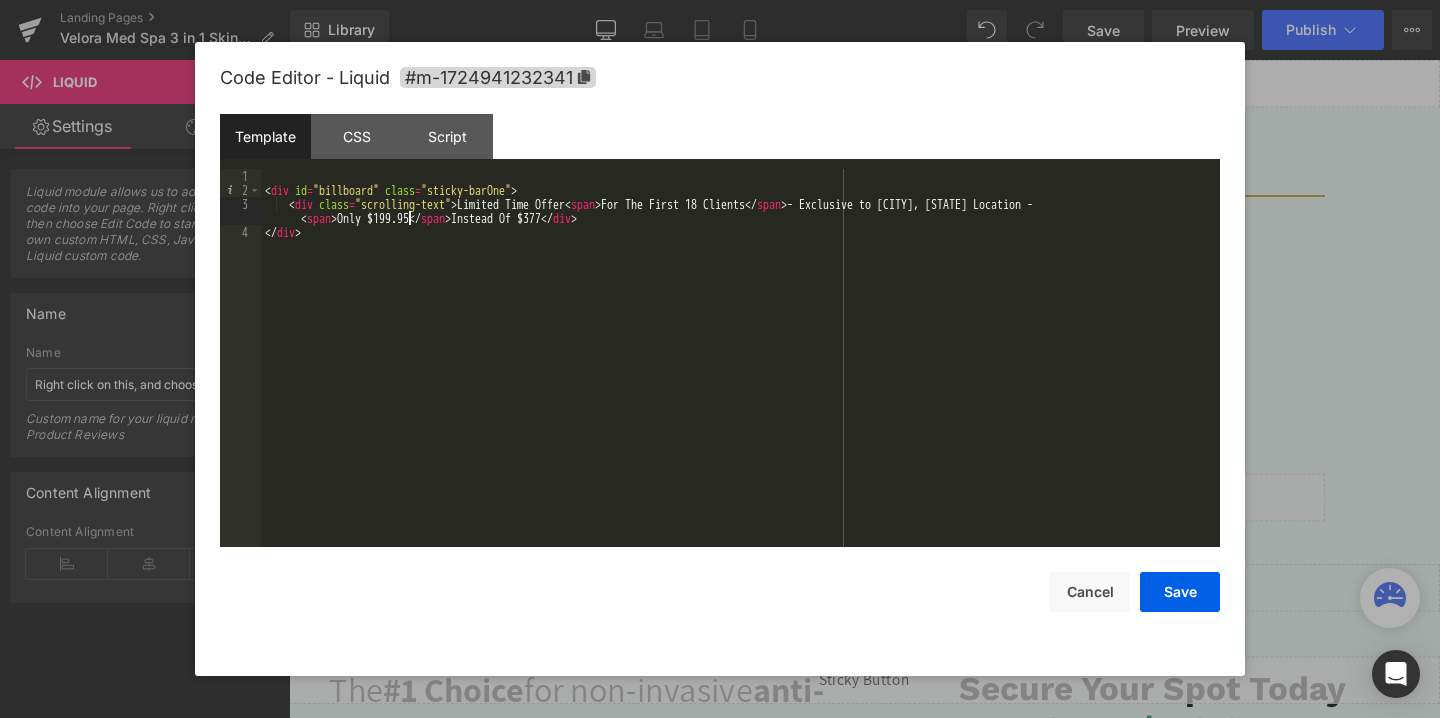 type 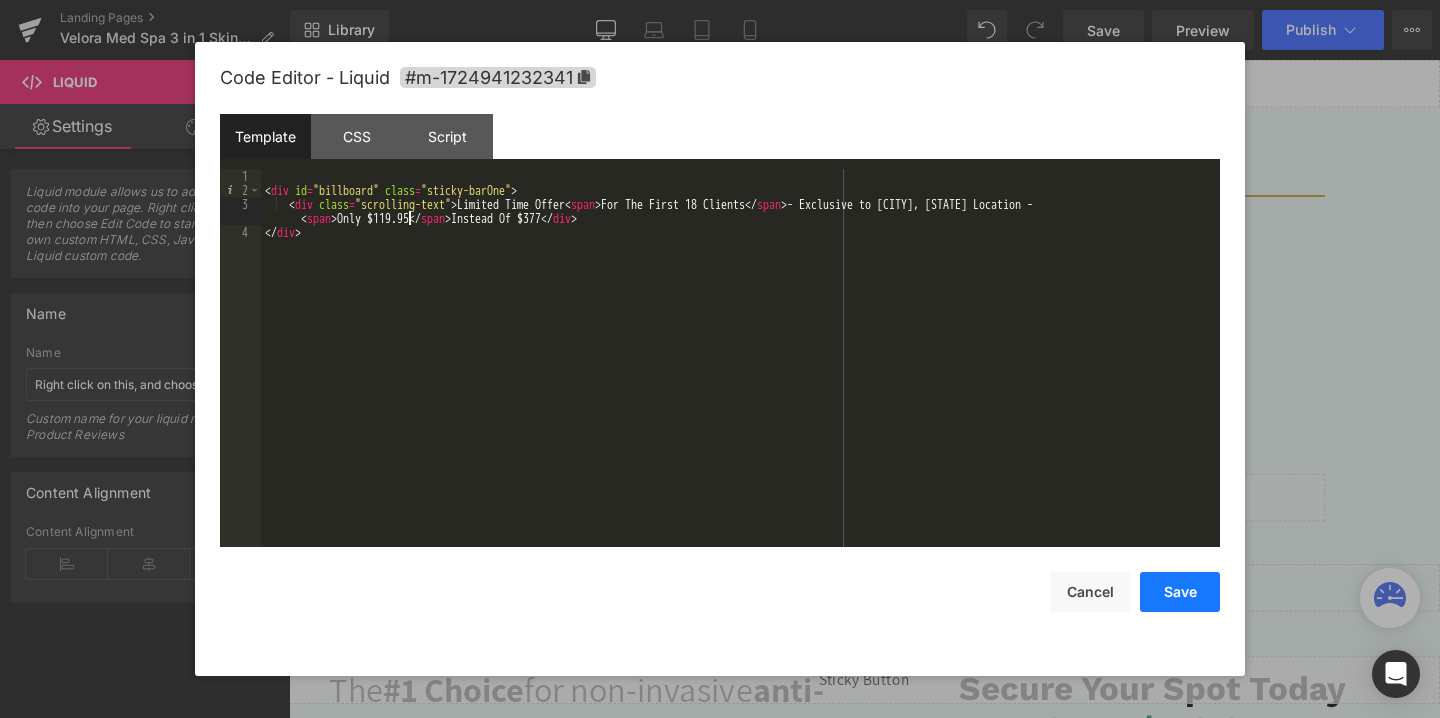 click on "Save" at bounding box center [1180, 592] 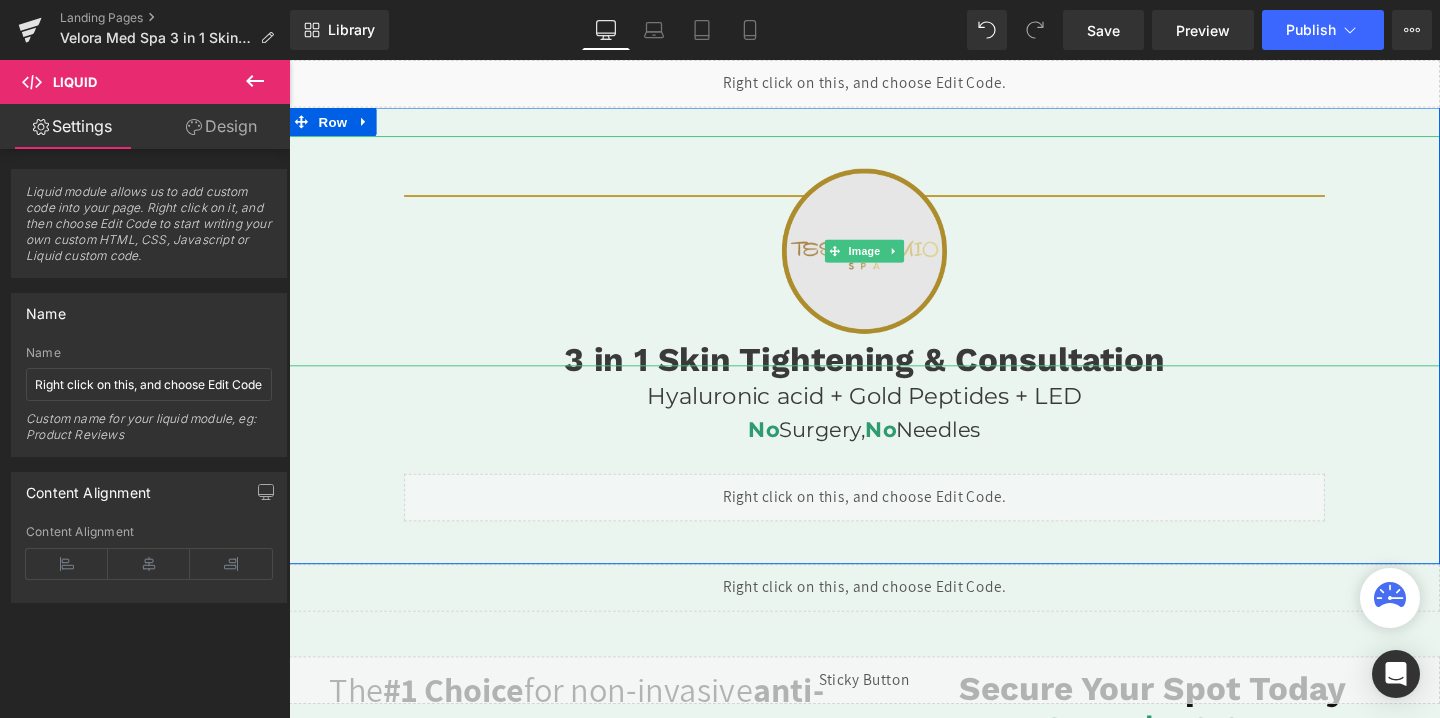 click at bounding box center (894, 261) 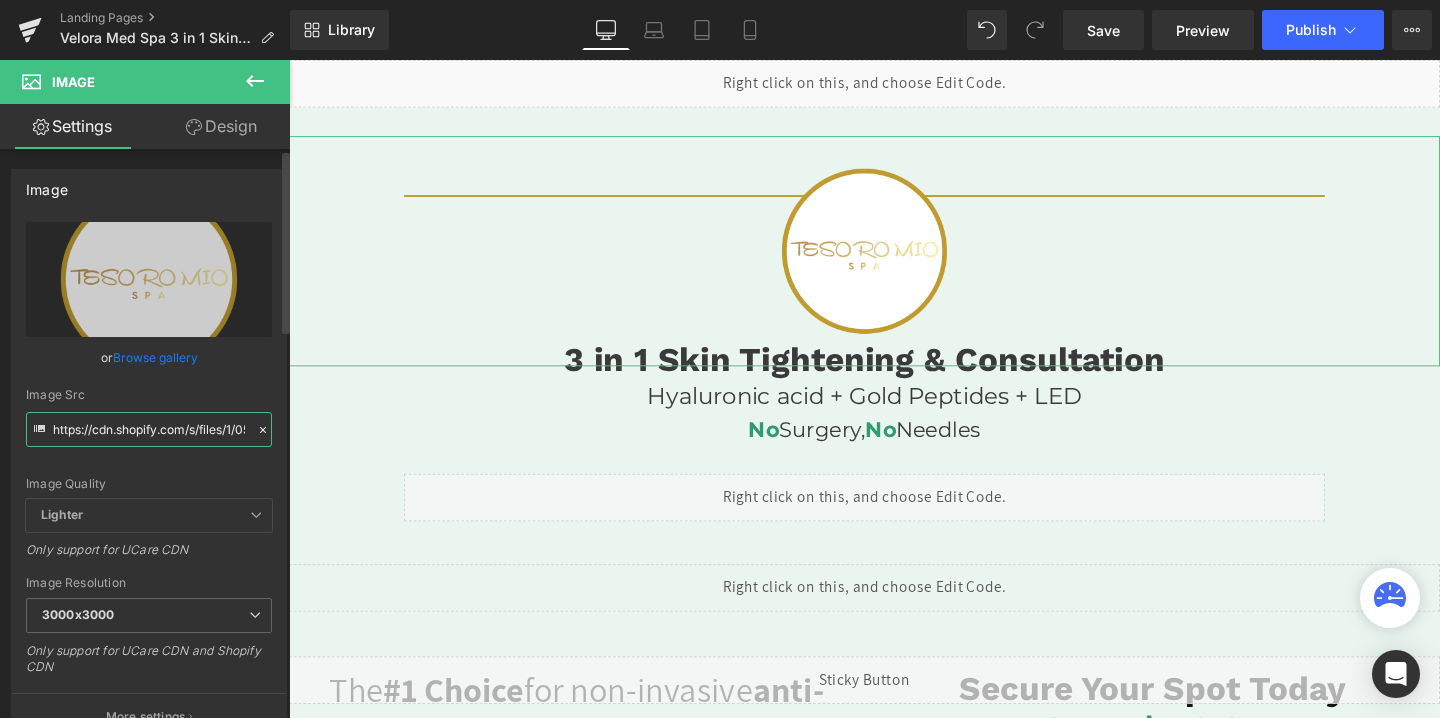 click on "https://cdn.shopify.com/s/files/1/0570/4895/7112/files/tesoromio_3000x3000.png?v=1726518313" at bounding box center (149, 429) 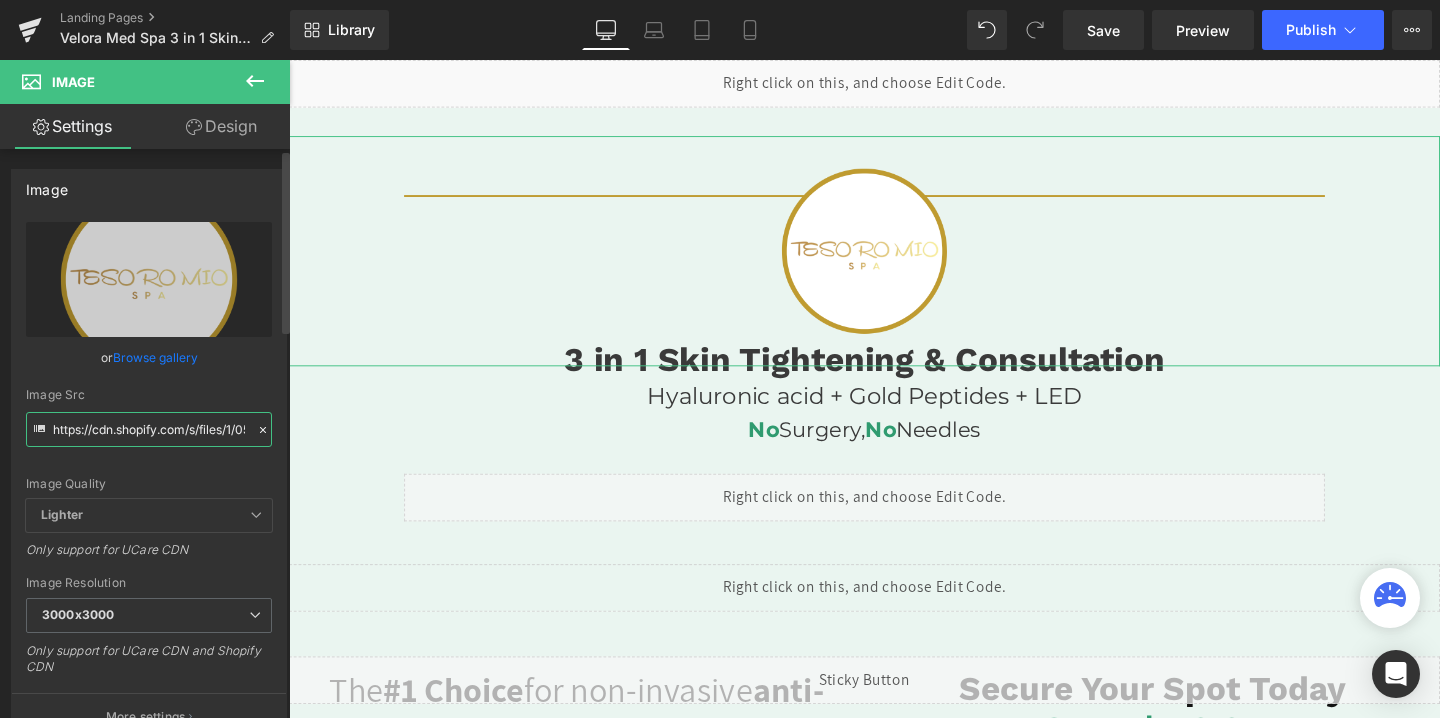 click on "https://cdn.shopify.com/s/files/1/0570/4895/7112/files/tesoromio_3000x3000.png?v=1726518313" at bounding box center (149, 429) 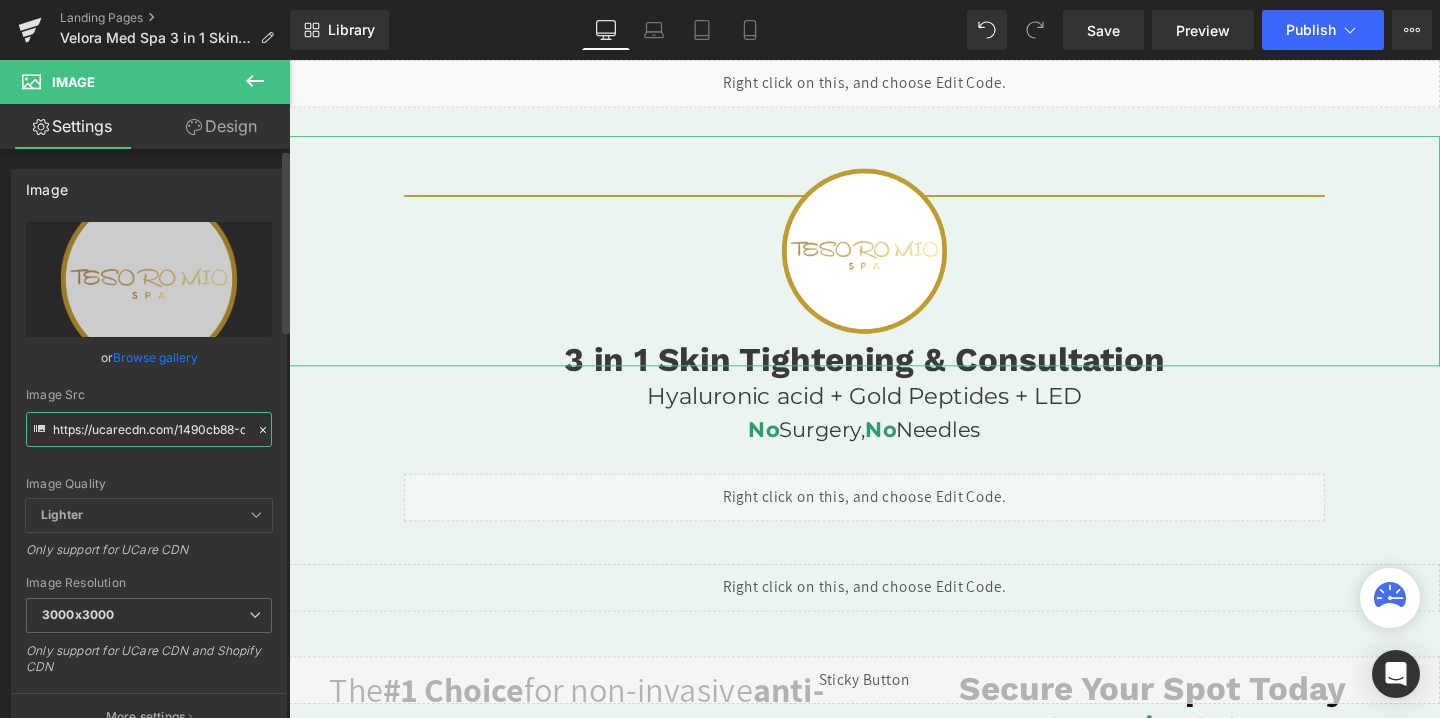 scroll, scrollTop: 0, scrollLeft: 833, axis: horizontal 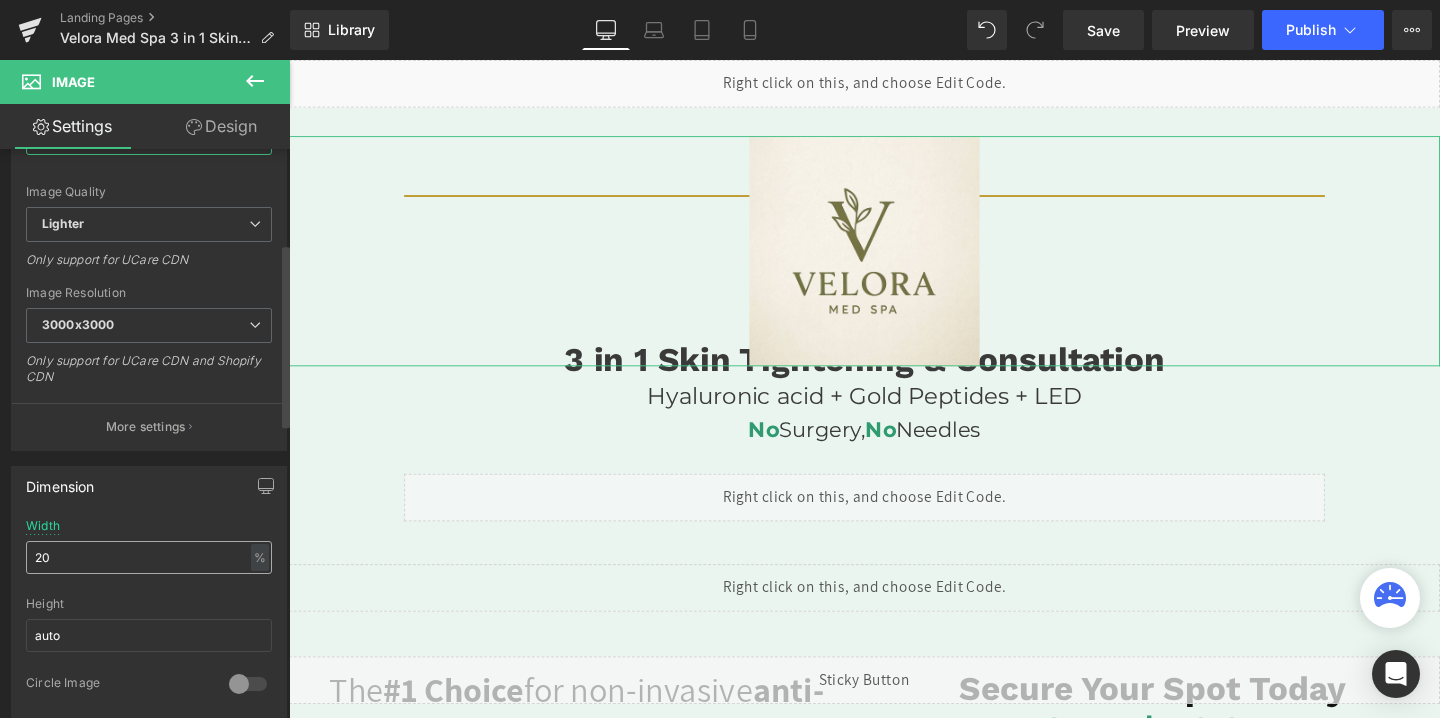 type on "https://ucarecdn.com/1490cb88-dbc2-452a-82c7-cd948fa96a68/-/format/auto/-/preview/3000x3000/-/quality/lighter/67bbdc8f-af2b-4cec-91f5-821fafb099d2_-_NatureLift.jpeg" 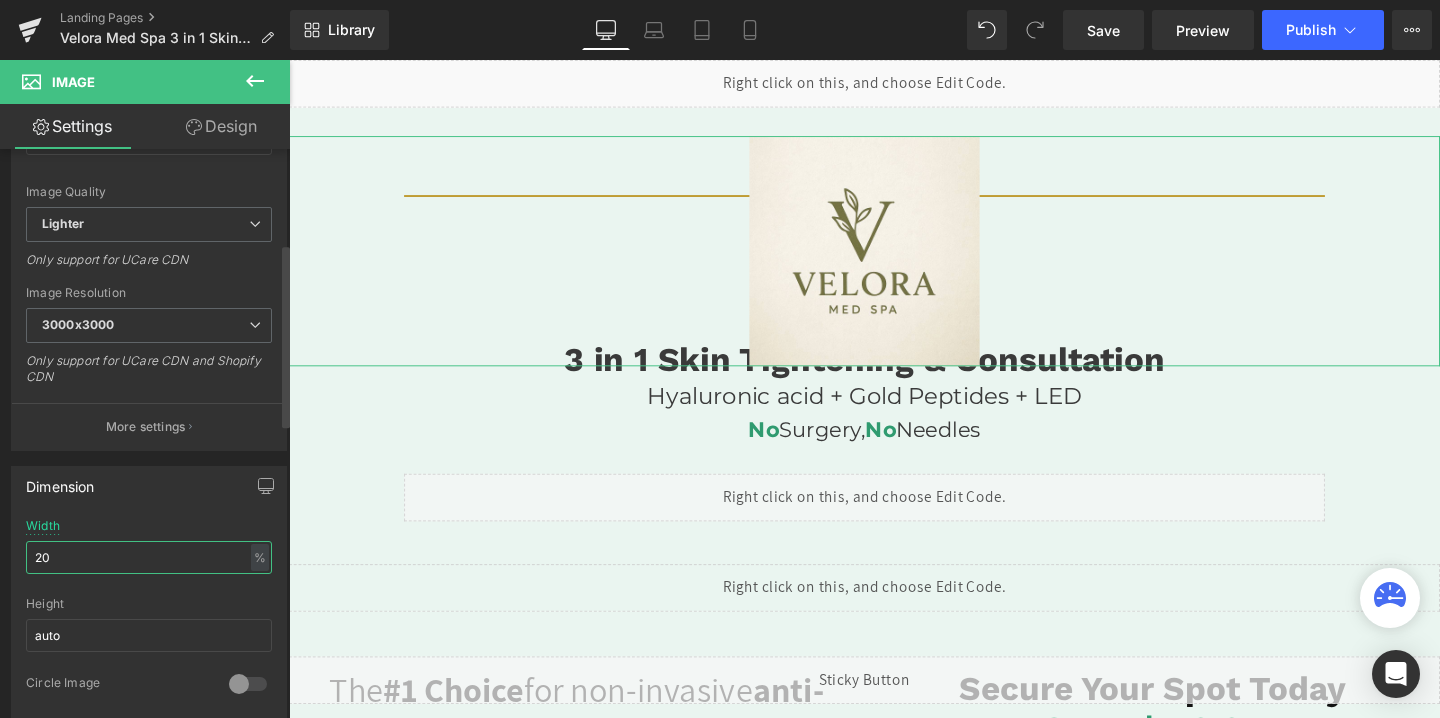 click on "20" at bounding box center (149, 557) 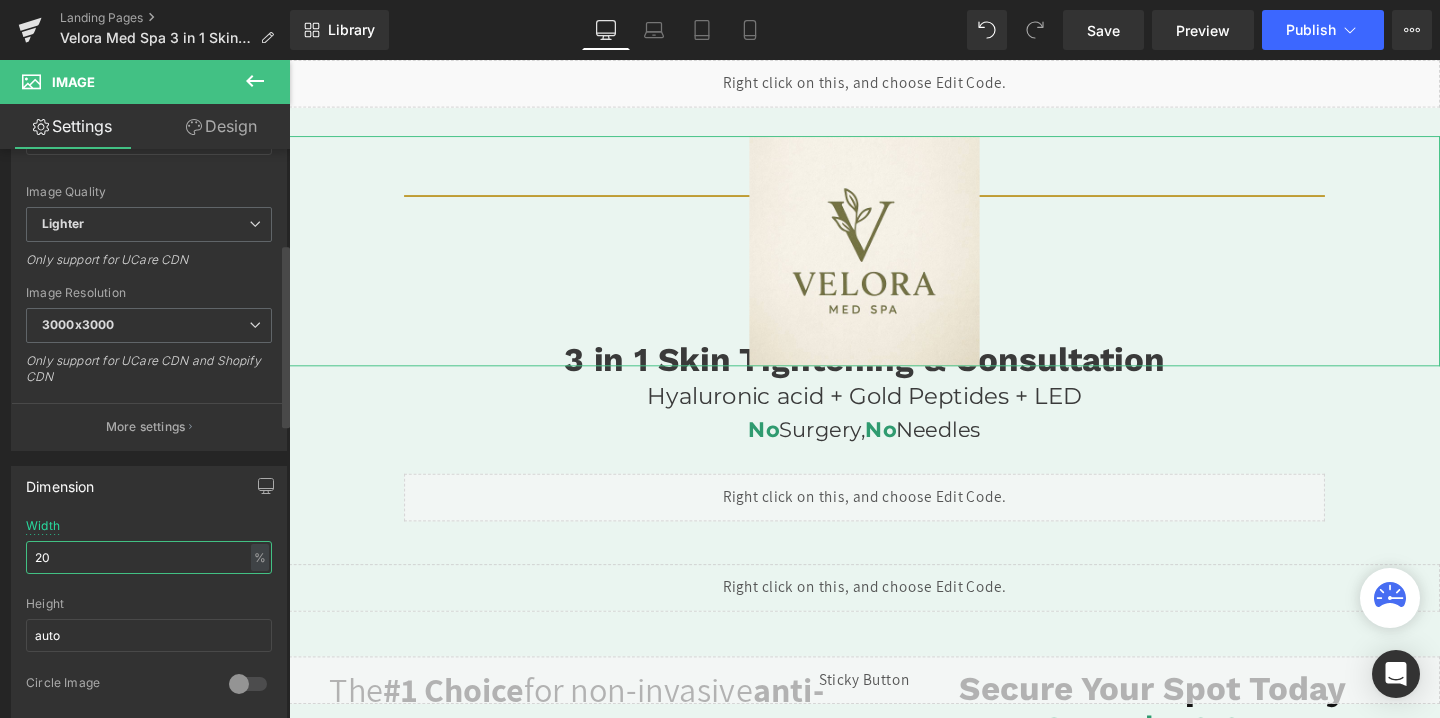 click on "20" at bounding box center (149, 557) 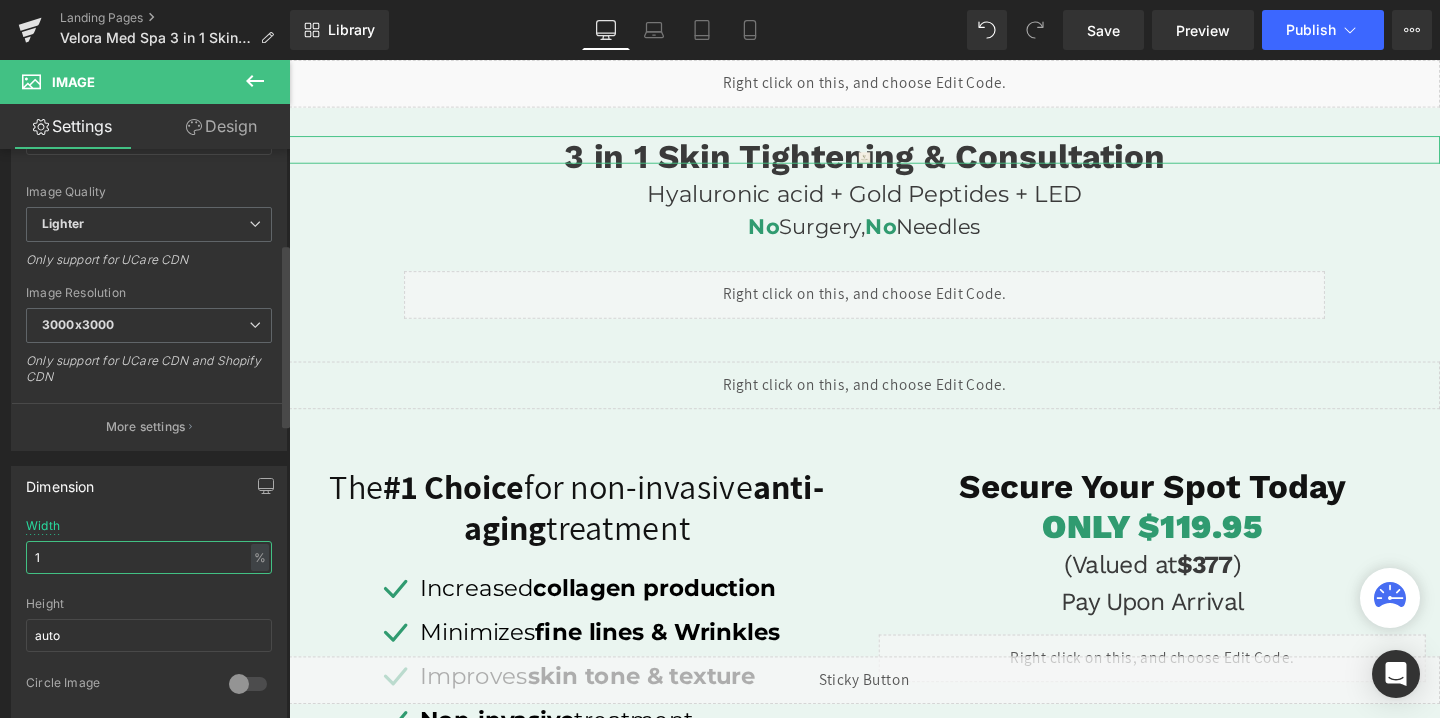 type on "15" 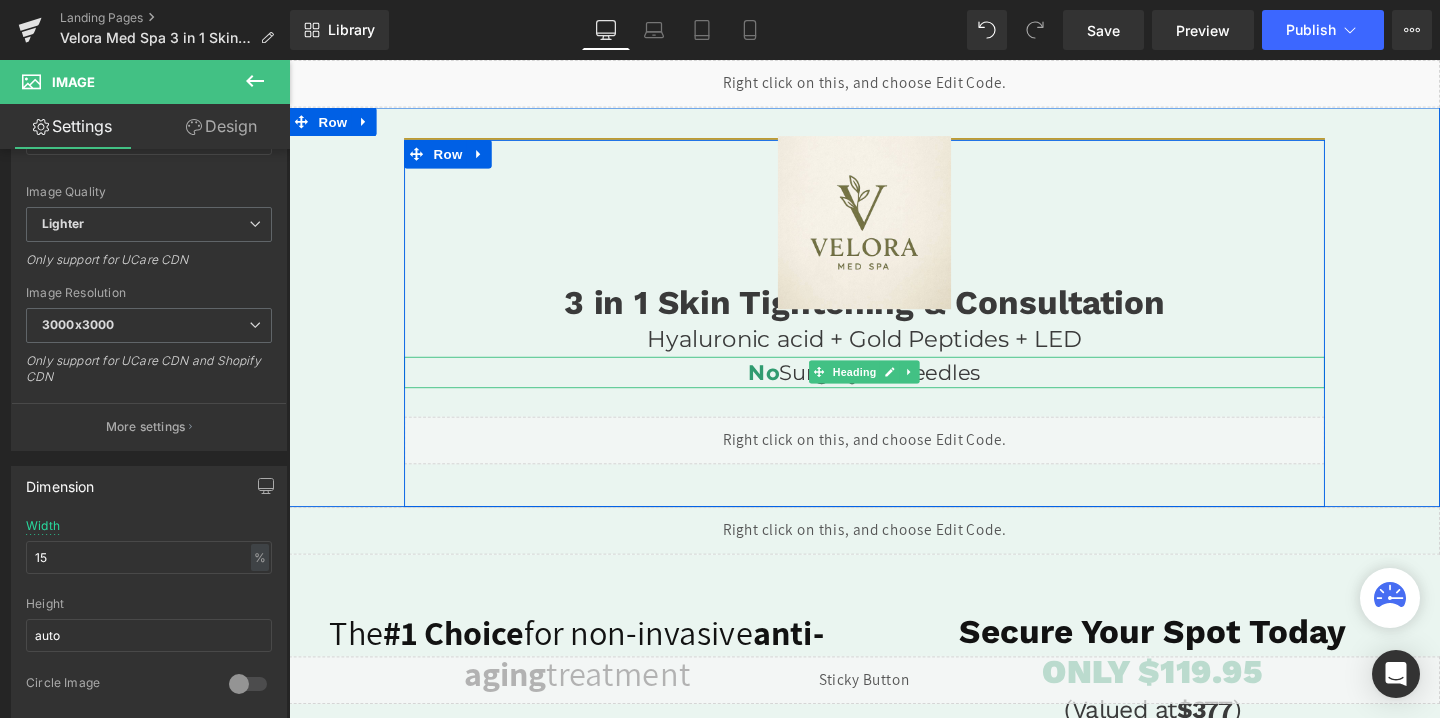 click on "No  Surgery,  No  Needles" at bounding box center [894, 388] 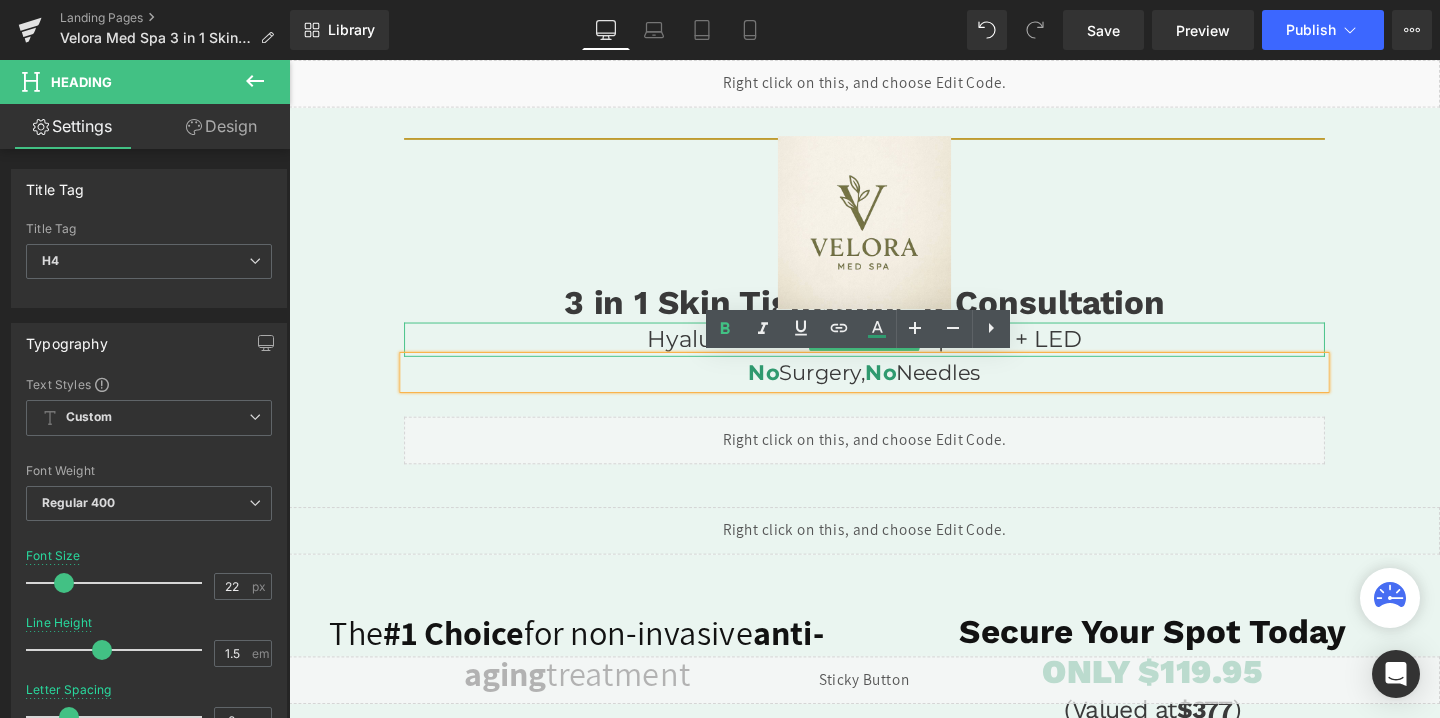click on "Hyaluronic acid + Gold Peptides + LED" at bounding box center (894, 354) 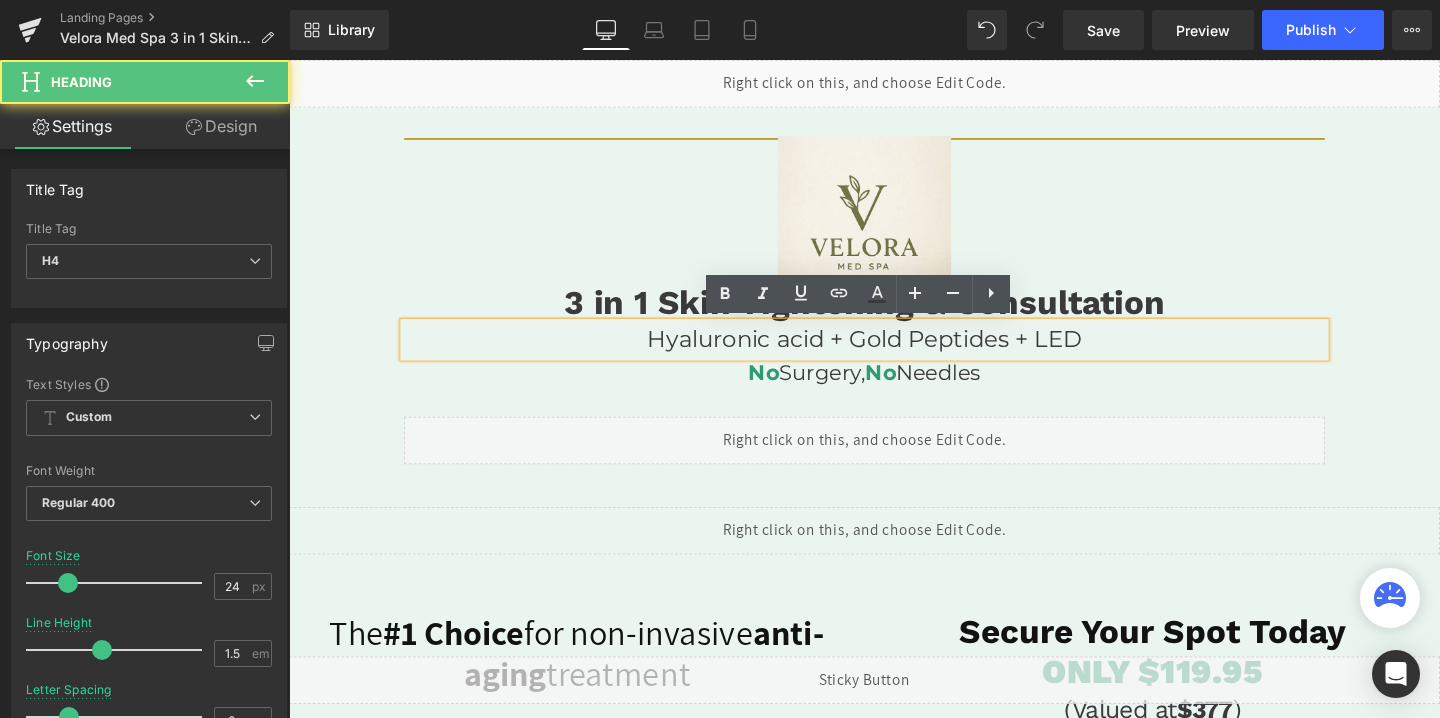 click on "Image         3 in 1 Skin Tightening & Consultation Heading         Hyaluronic acid + Gold Peptides + LED Heading         No  Surgery,  No  Needles Heading         Liquid         Row" at bounding box center [894, 335] 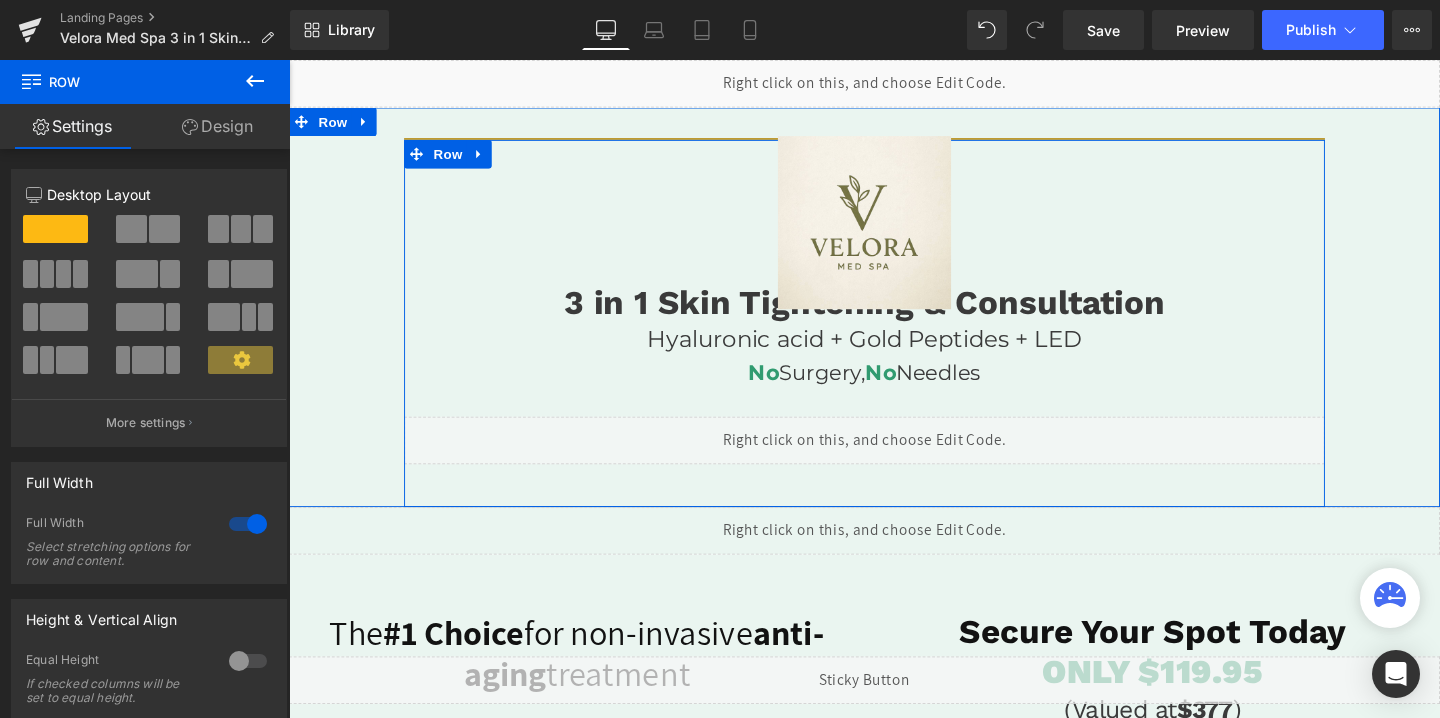 click on "3 in 1 Skin Tightening & Consultation Heading         Hyaluronic acid + Gold Peptides + LED Heading         No  Surgery,  No  Needles Heading         Liquid         Row" at bounding box center (894, 336) 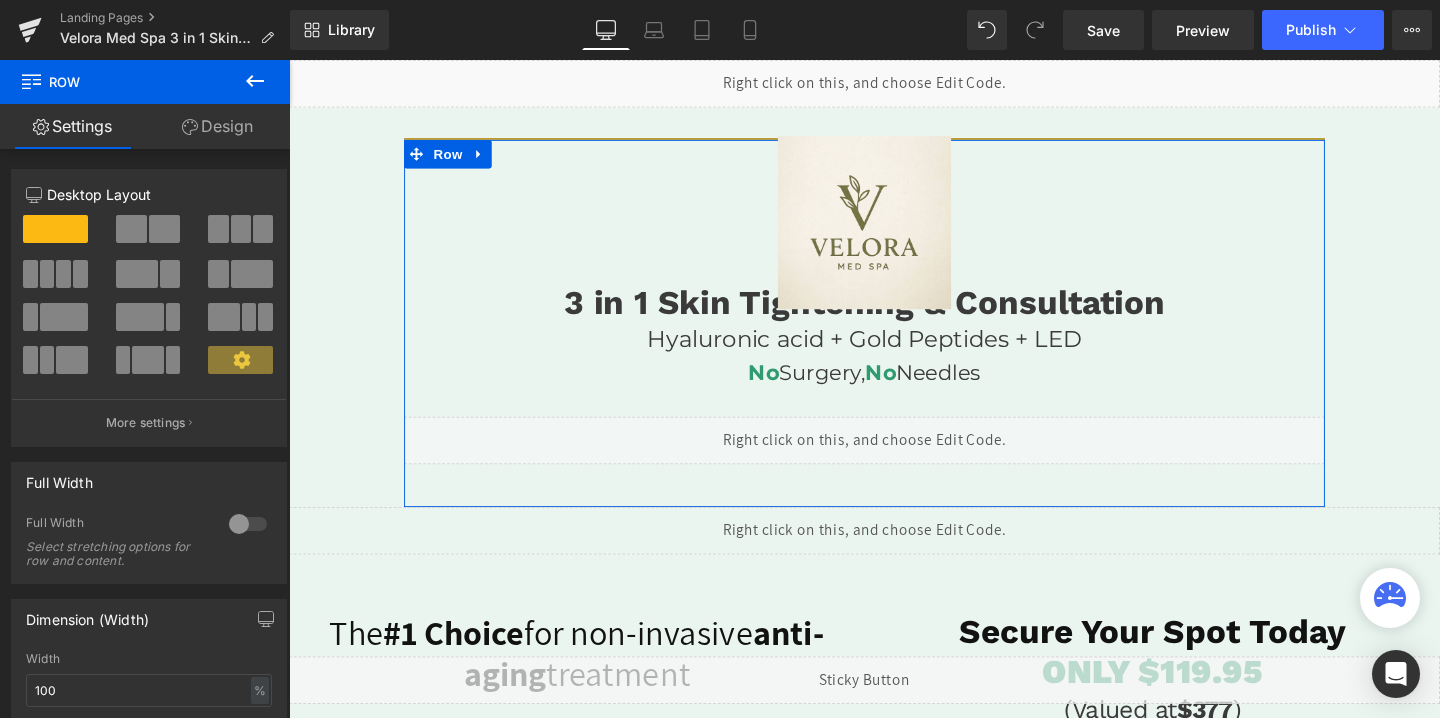 click on "Design" at bounding box center (217, 126) 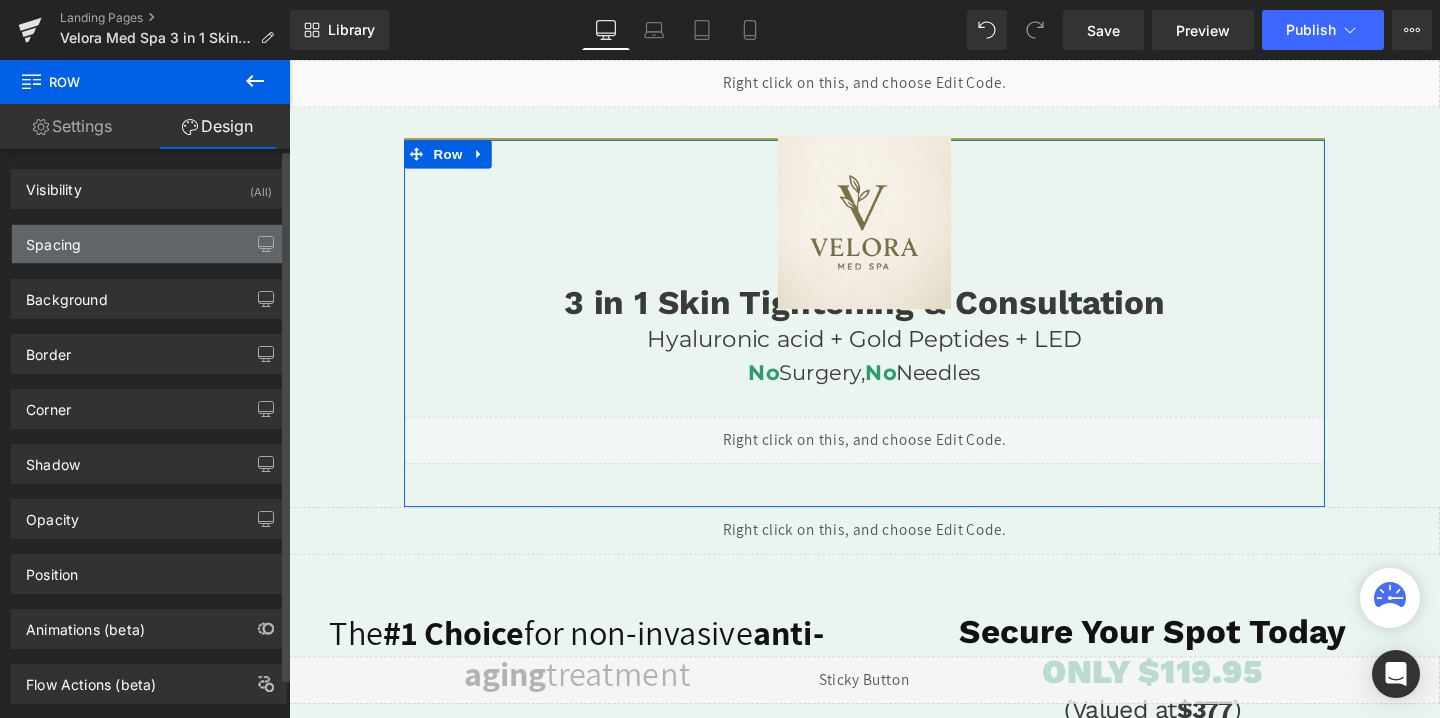 click on "Spacing" at bounding box center (149, 244) 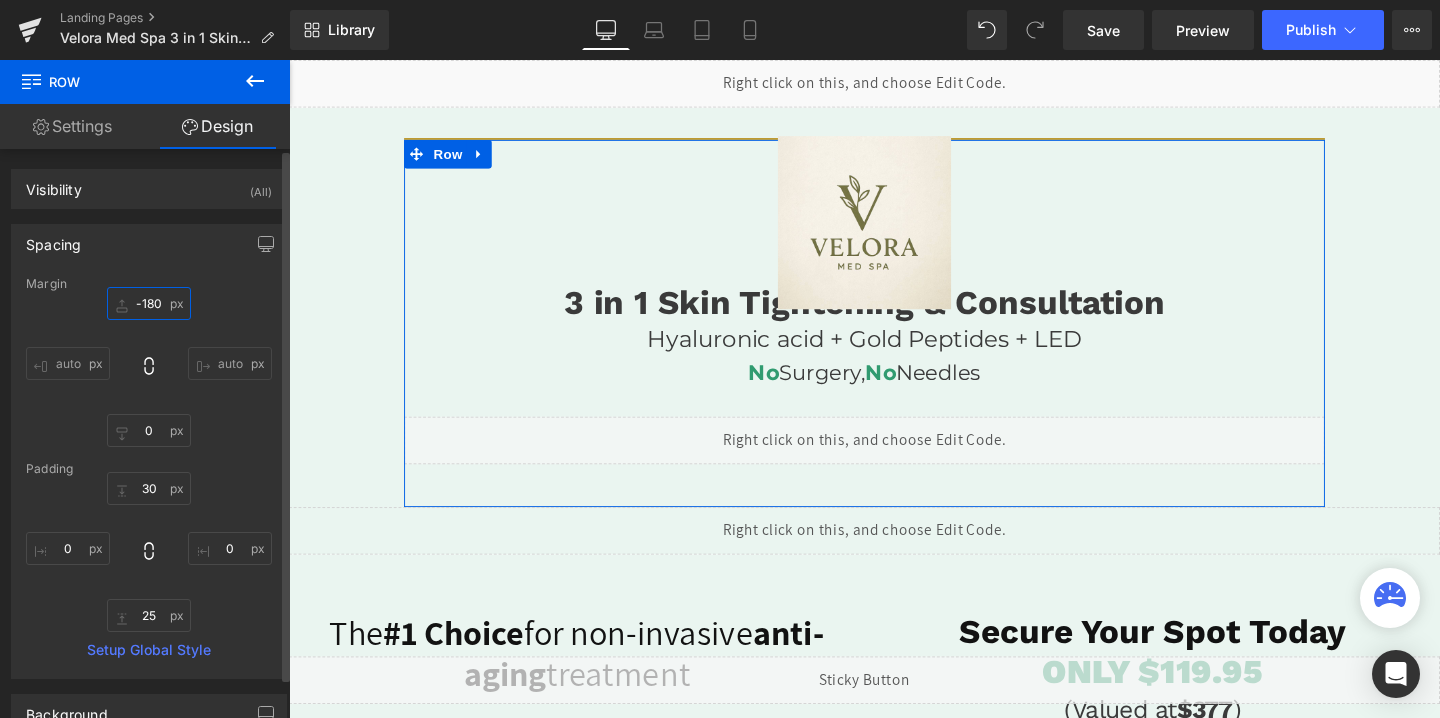 click on "-180" at bounding box center (149, 303) 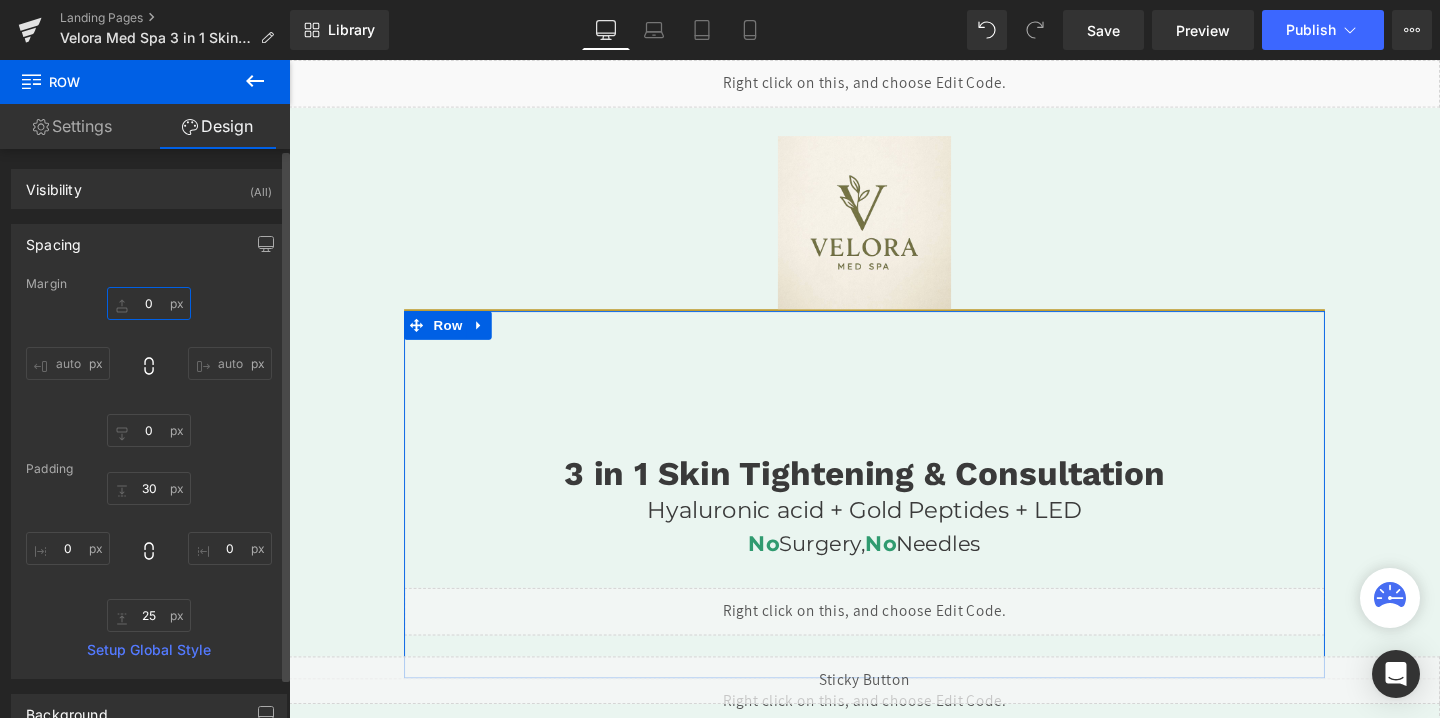 type on "0" 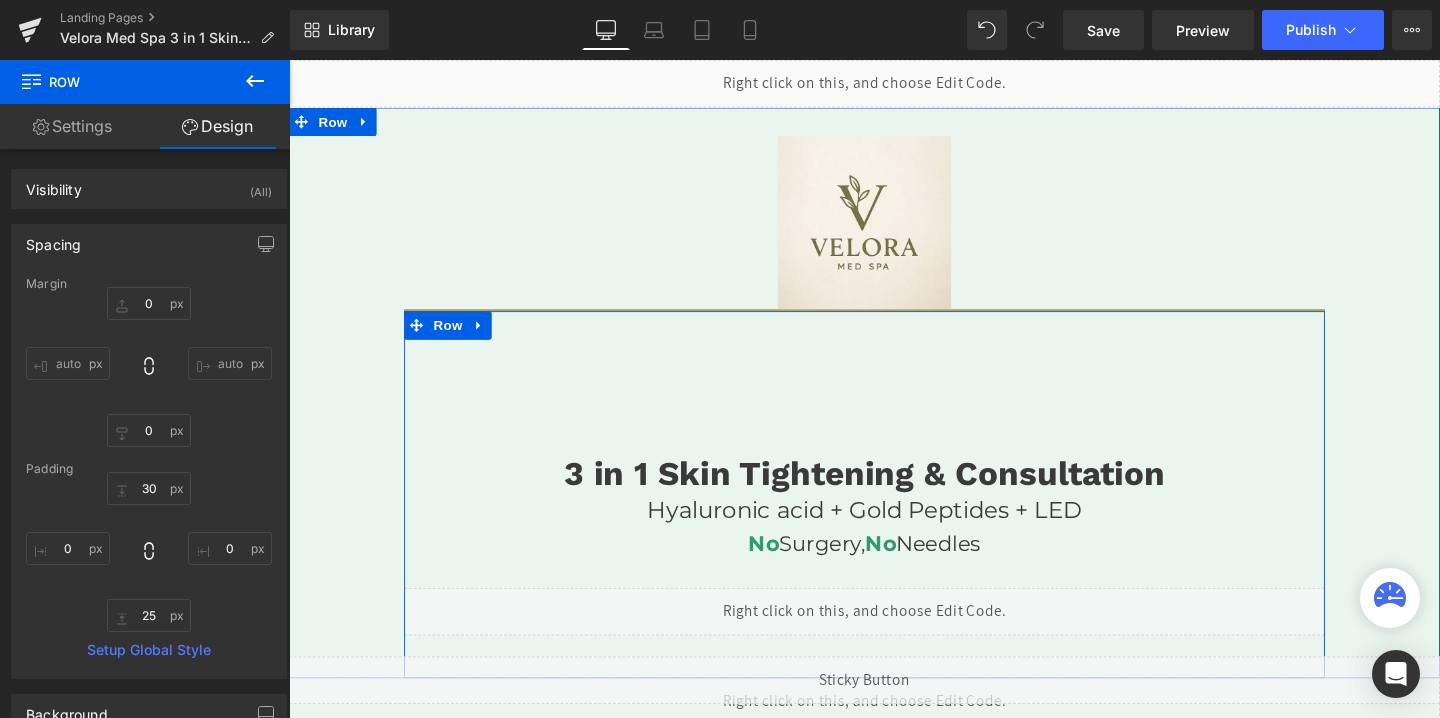 click on "3 in 1 Skin Tightening & Consultation Heading         Hyaluronic acid + Gold Peptides + LED Heading         No  Surgery,  No  Needles Heading         Liquid         Row" at bounding box center (894, 516) 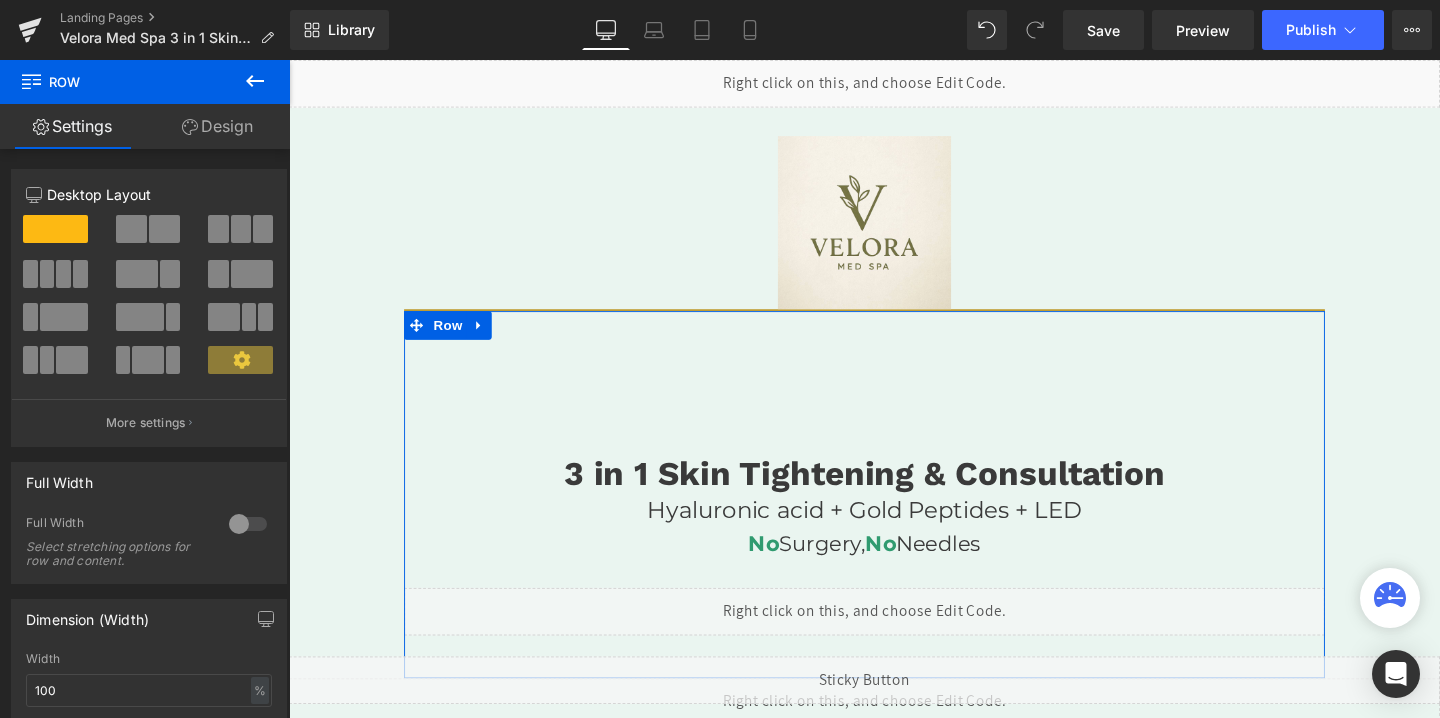 click on "Design" at bounding box center [217, 126] 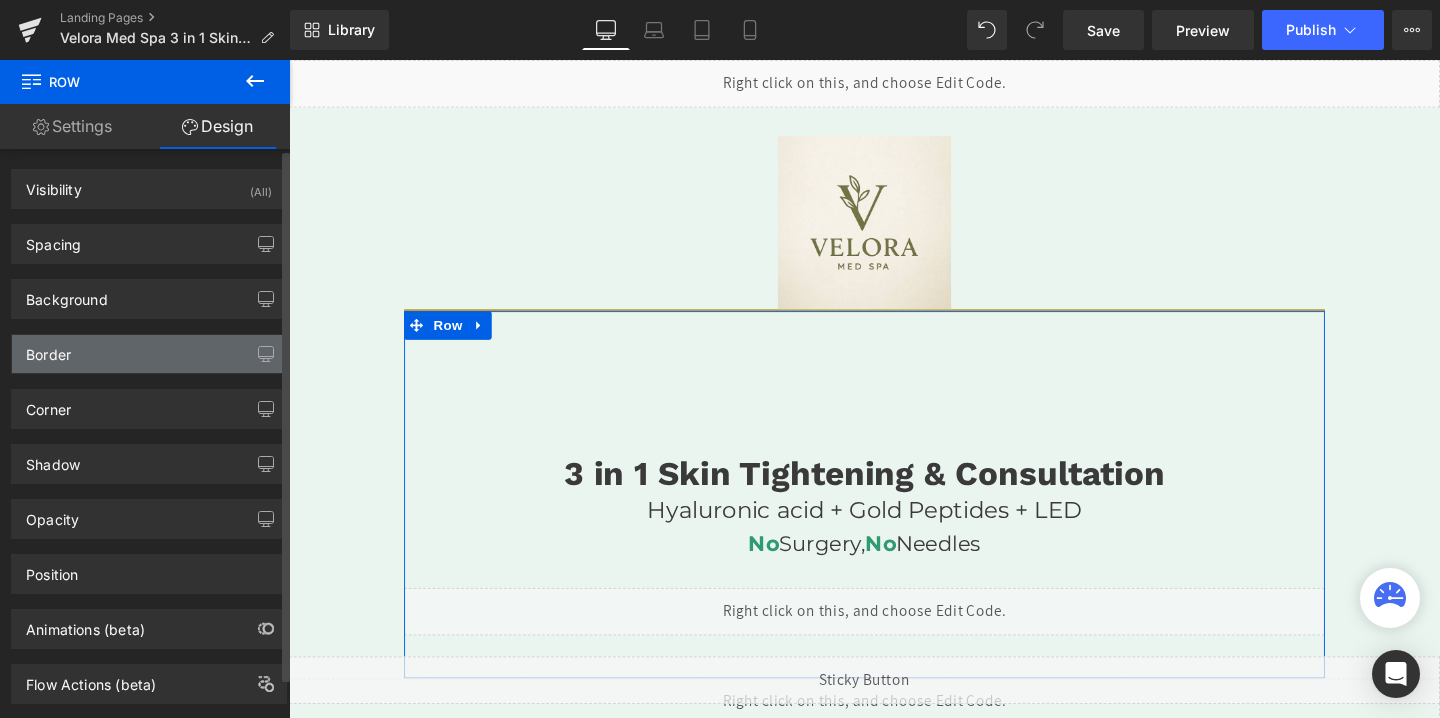 click on "Border" at bounding box center (149, 354) 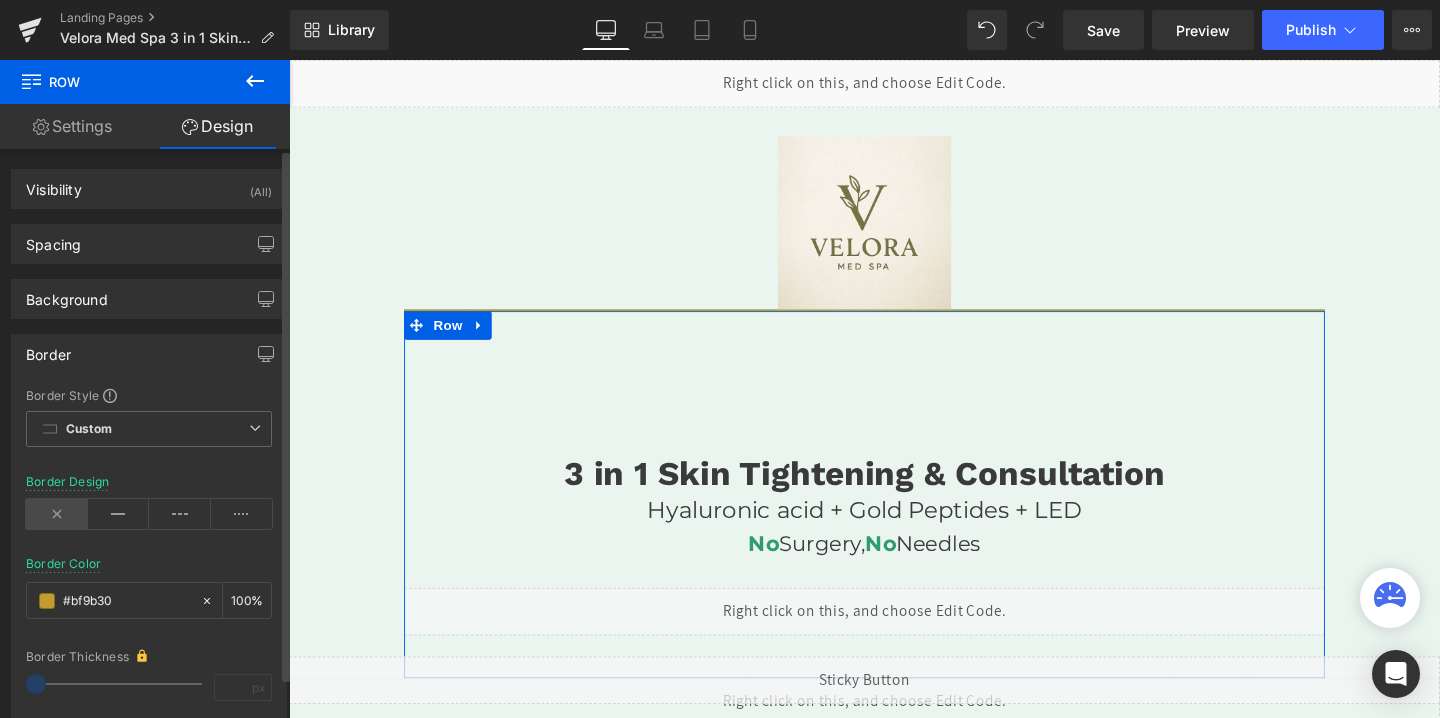 click at bounding box center [57, 514] 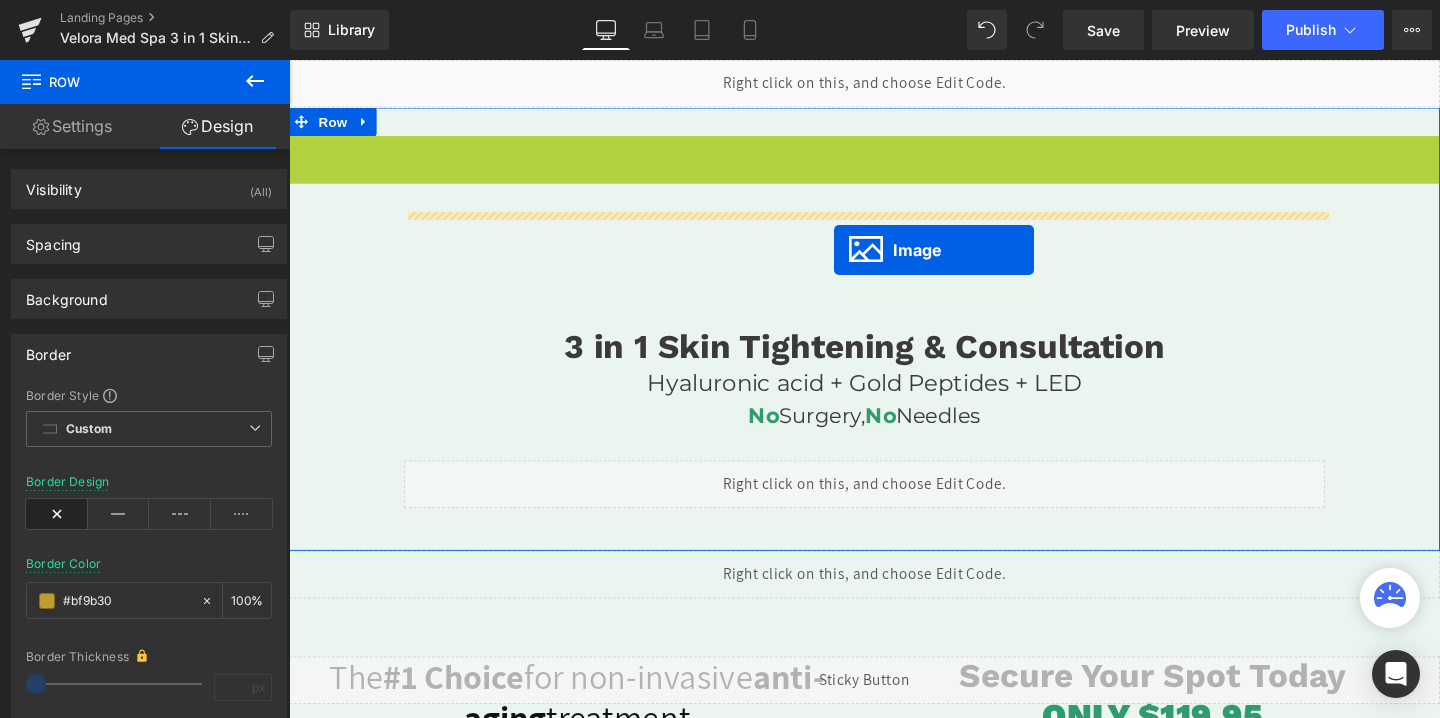drag, startPoint x: 861, startPoint y: 233, endPoint x: 862, endPoint y: 260, distance: 27.018513 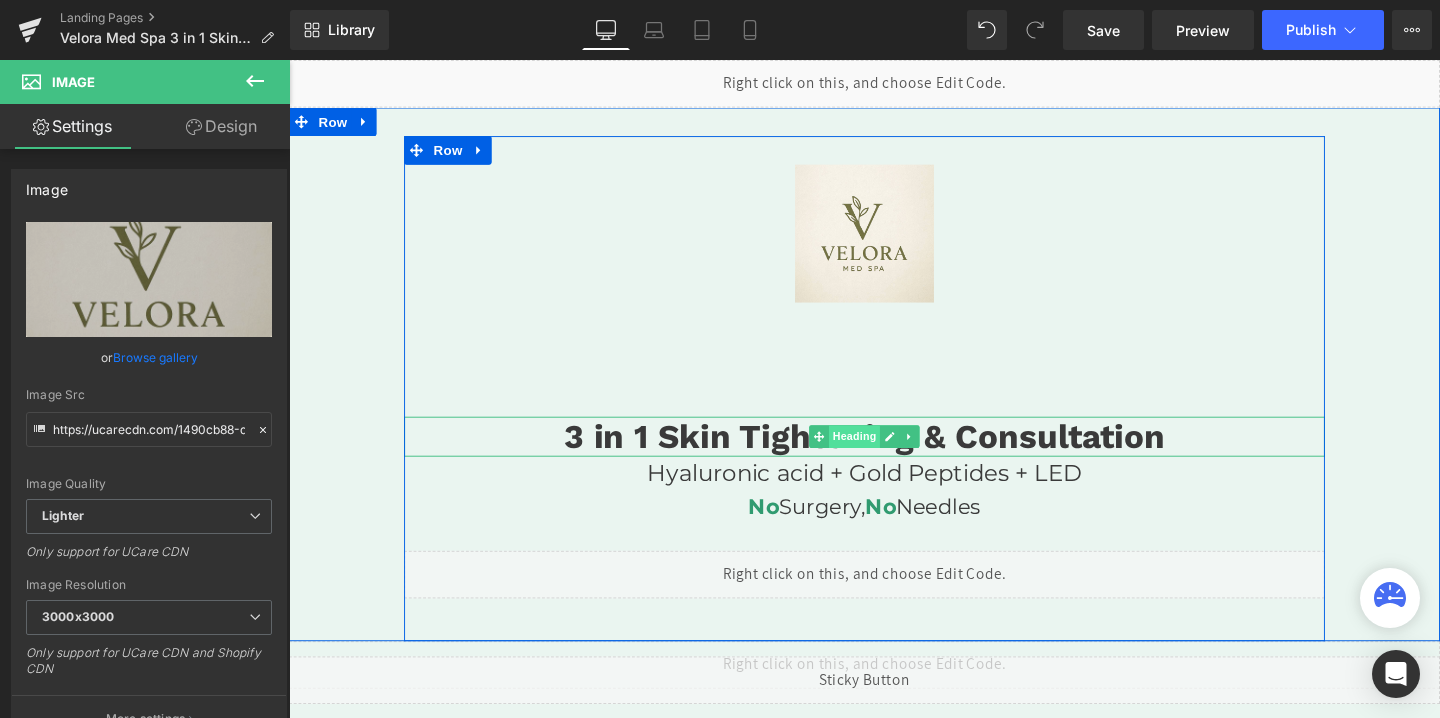 click on "Heading" at bounding box center [884, 456] 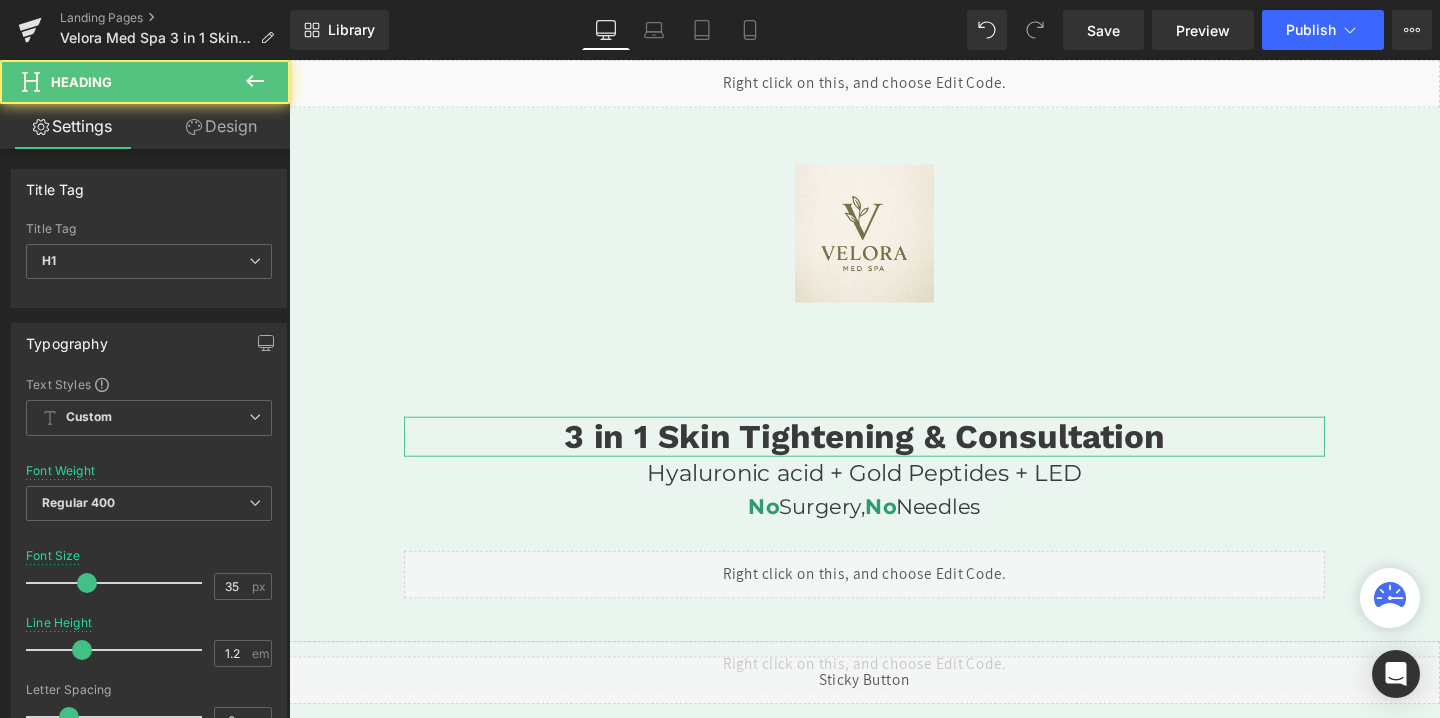 click on "Design" at bounding box center [221, 126] 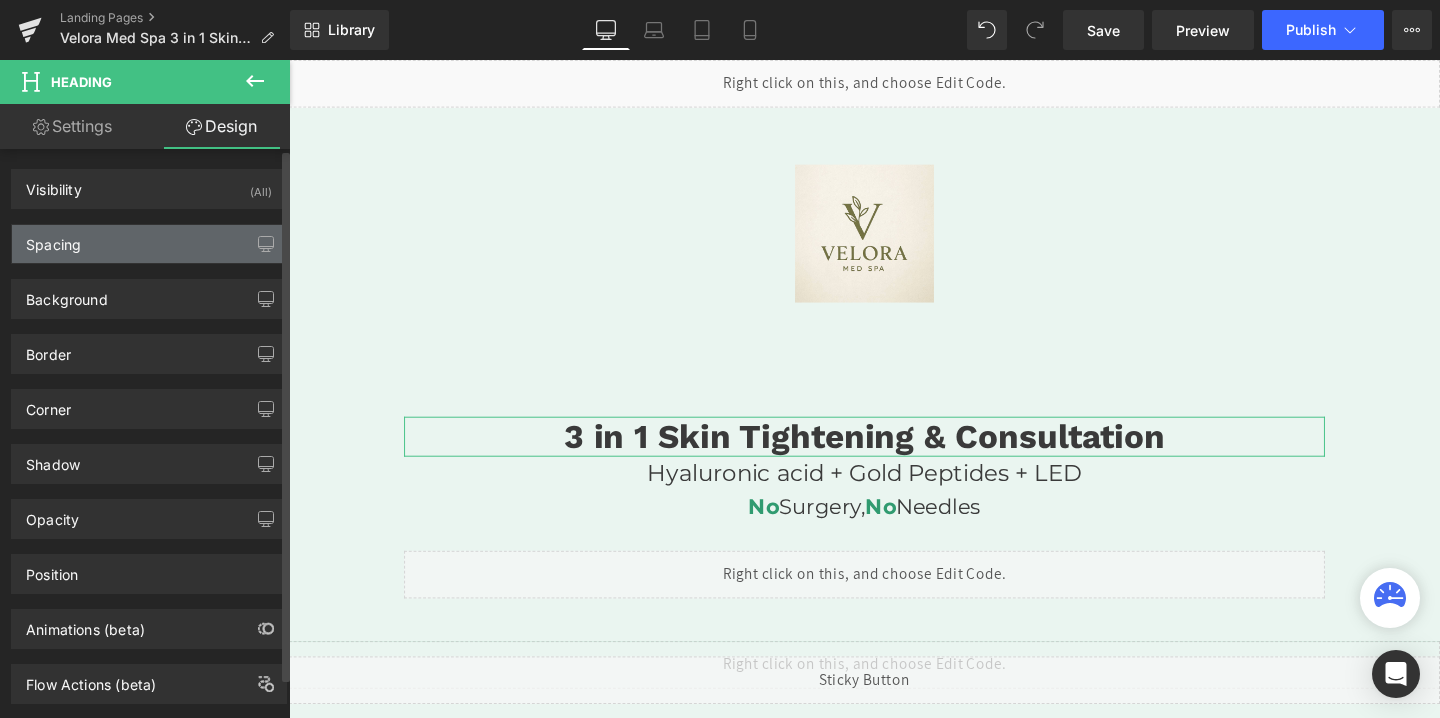 click on "Spacing" at bounding box center [149, 244] 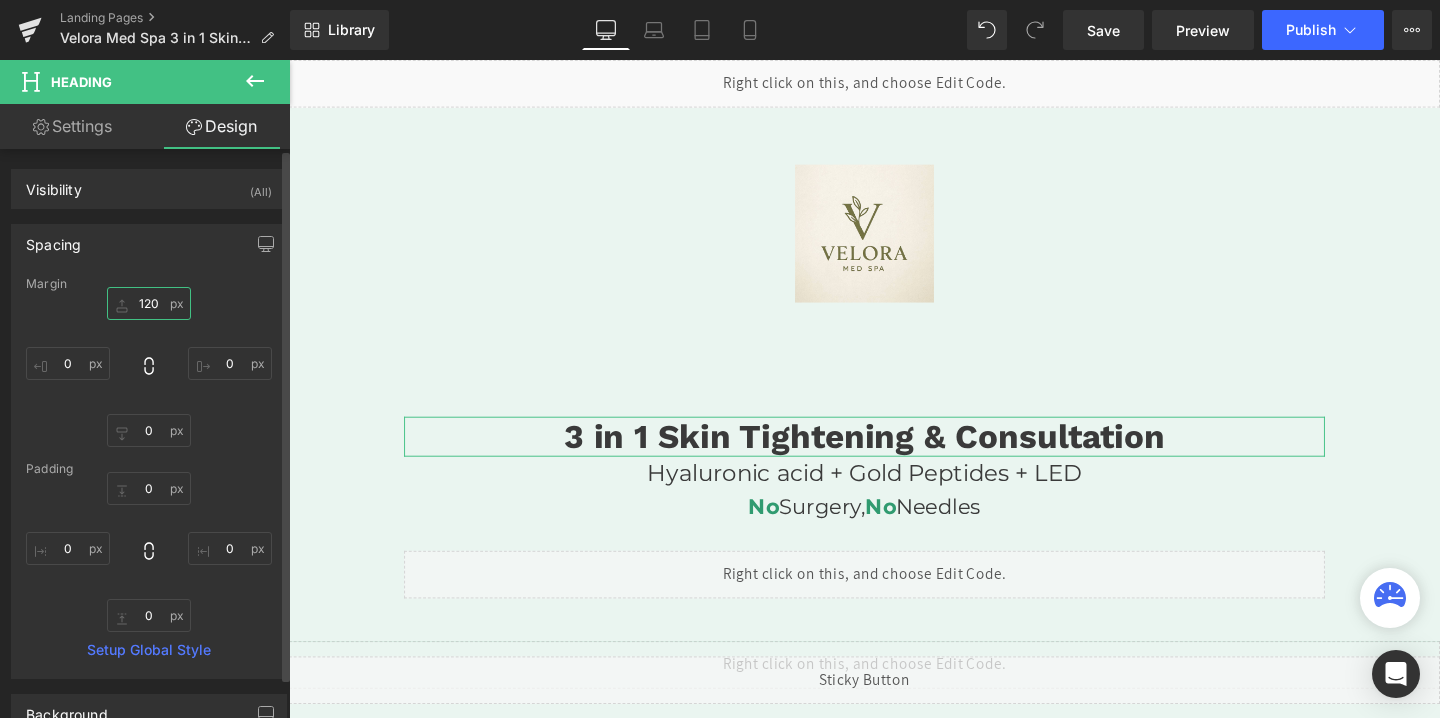 click on "120" at bounding box center (149, 303) 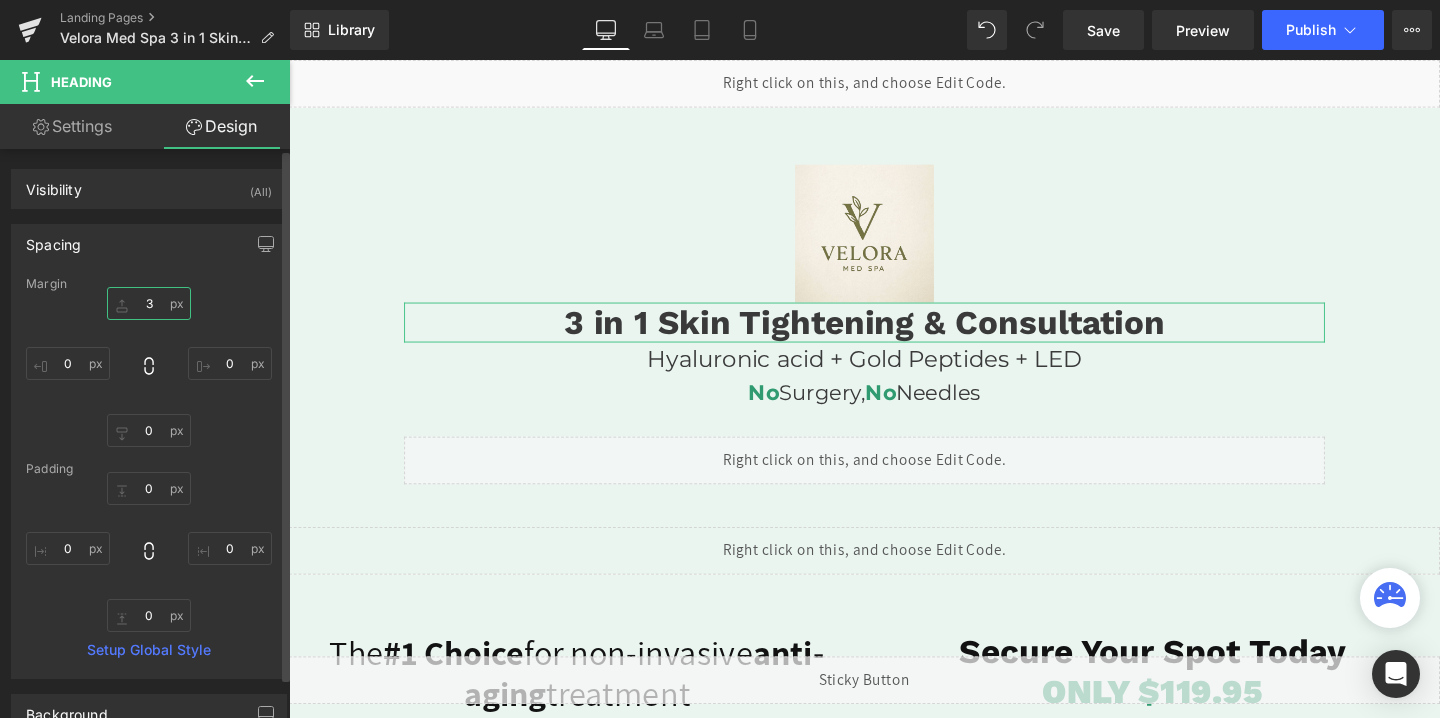 type on "30" 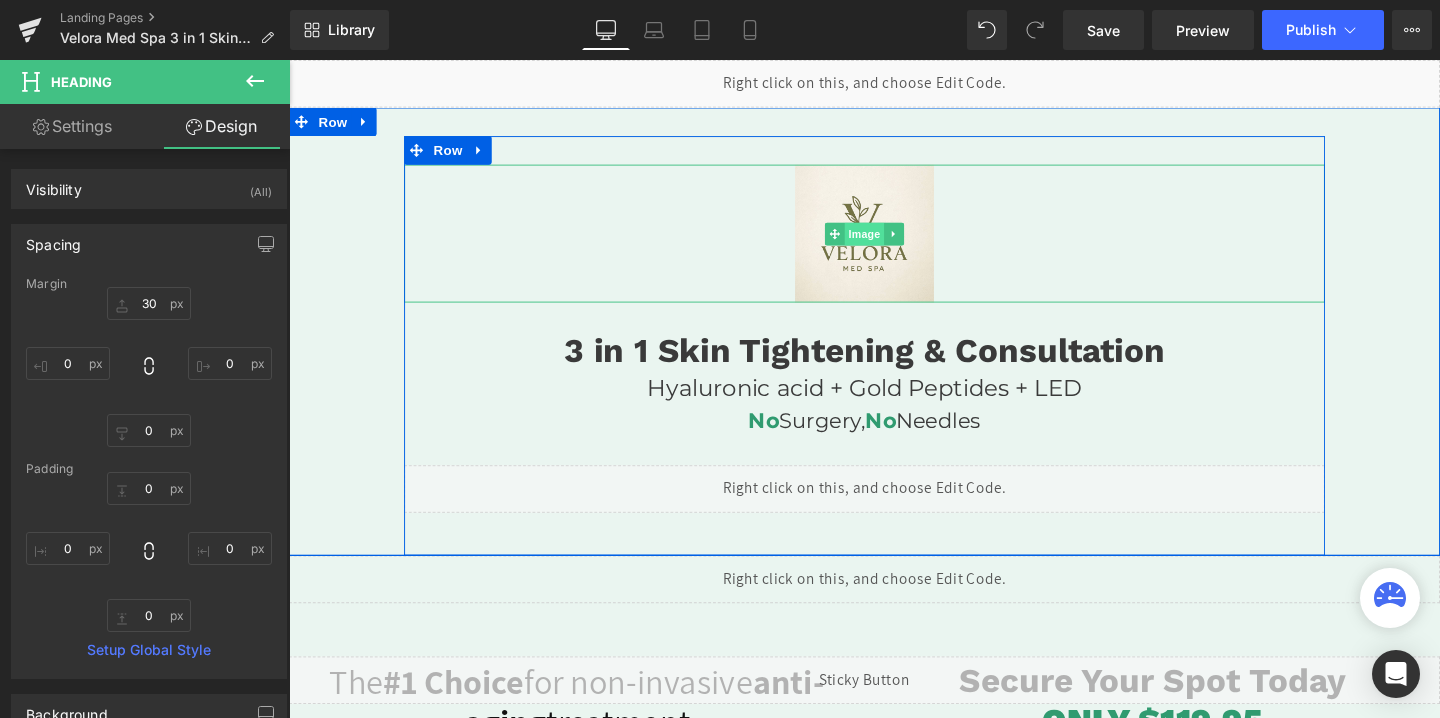 click on "Image" at bounding box center [894, 243] 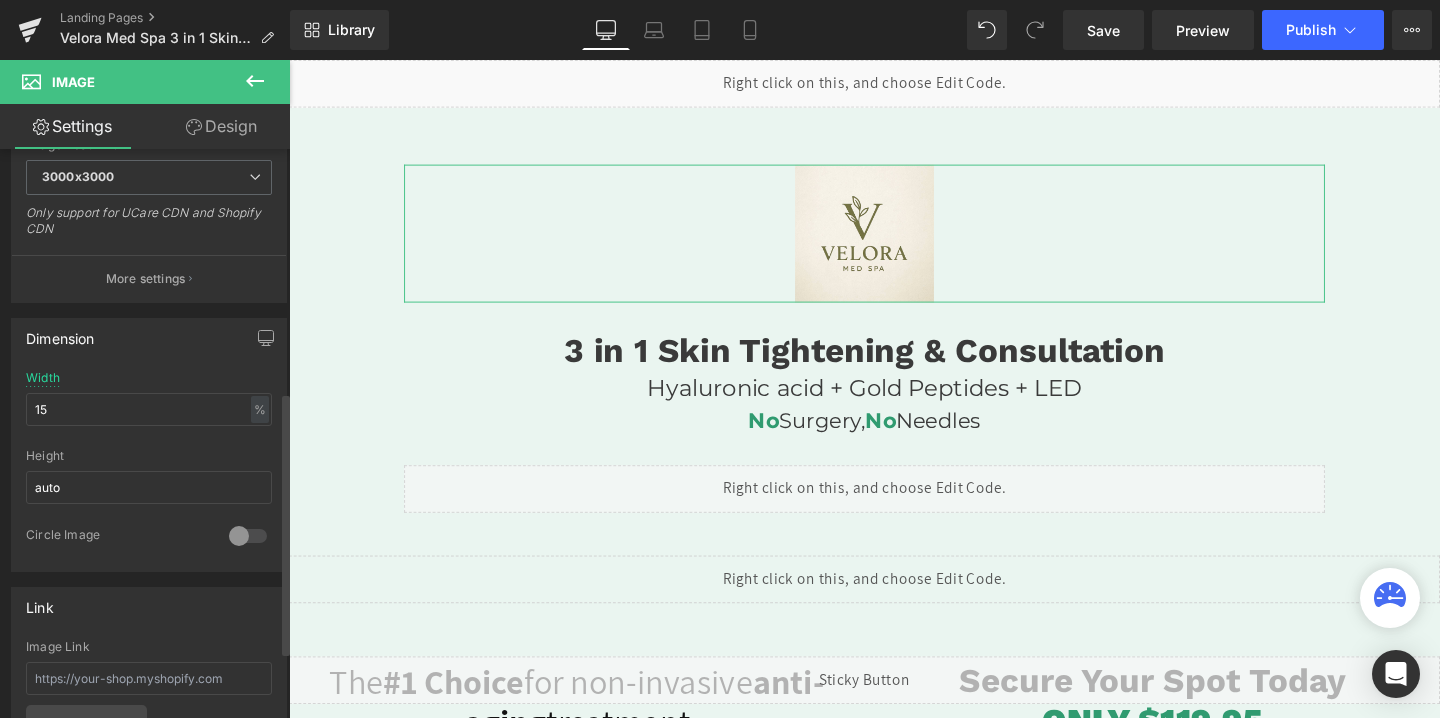 scroll, scrollTop: 526, scrollLeft: 0, axis: vertical 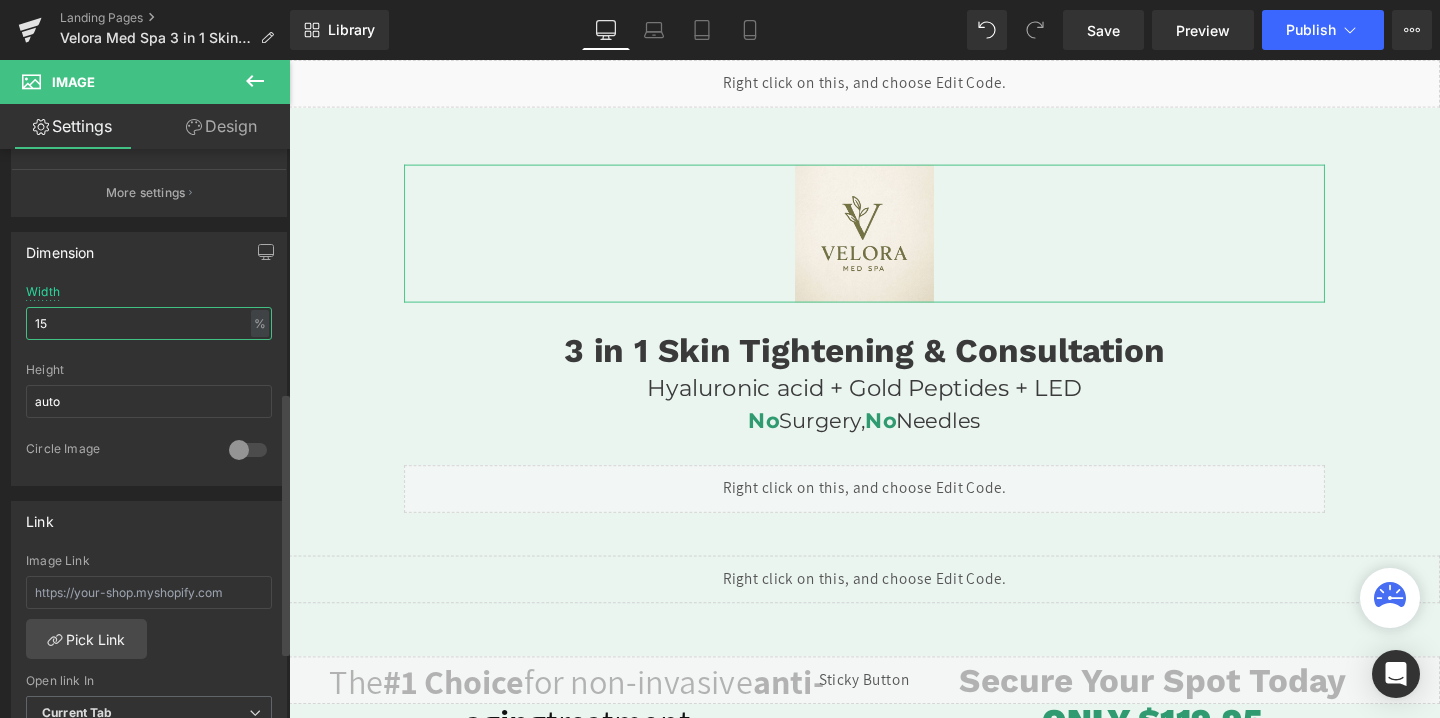 click on "15" at bounding box center [149, 323] 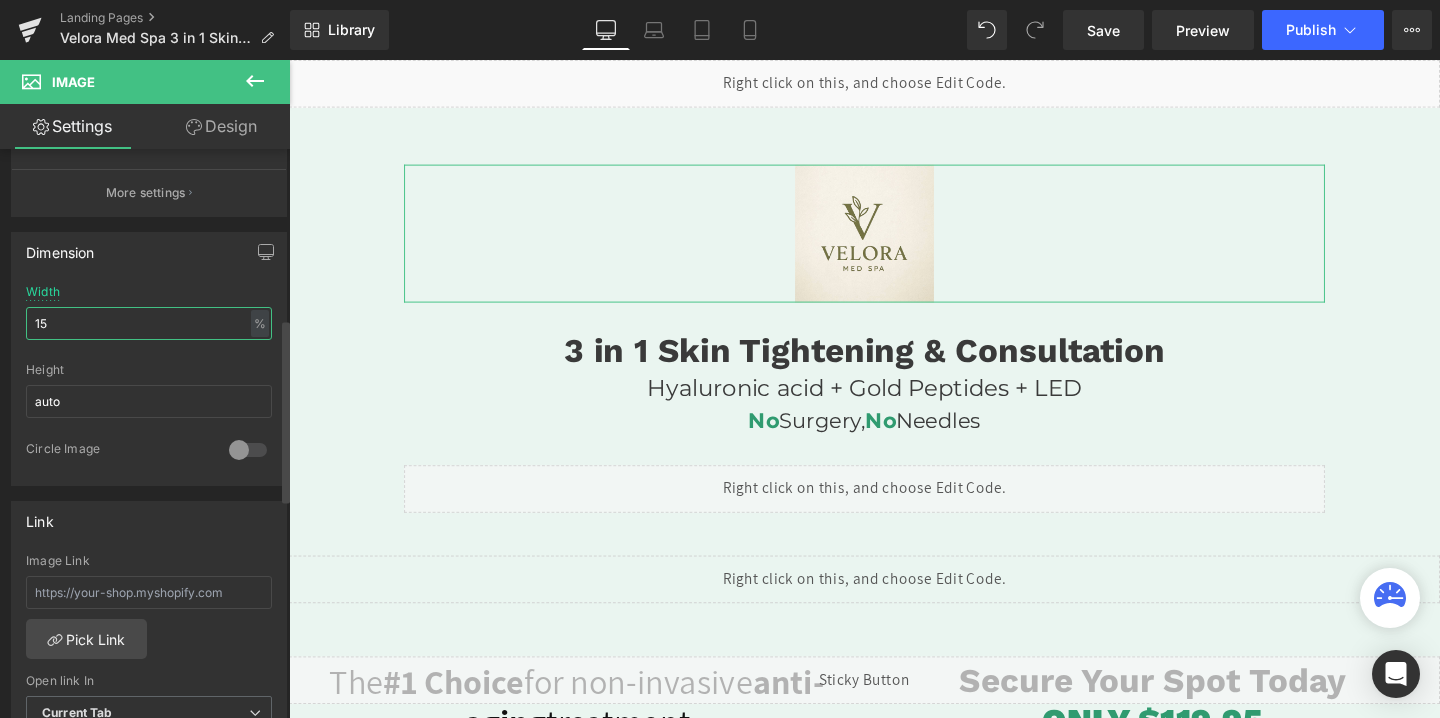 click on "15" at bounding box center (149, 323) 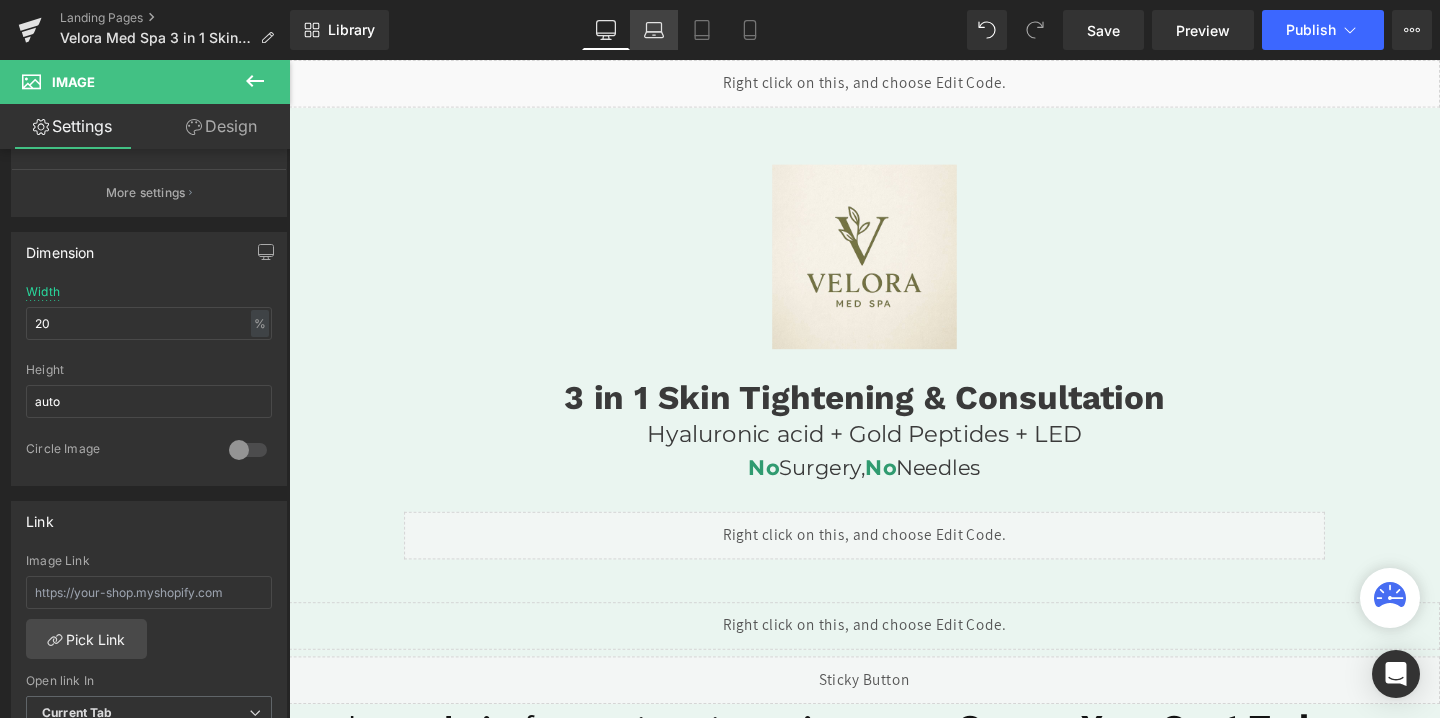 click 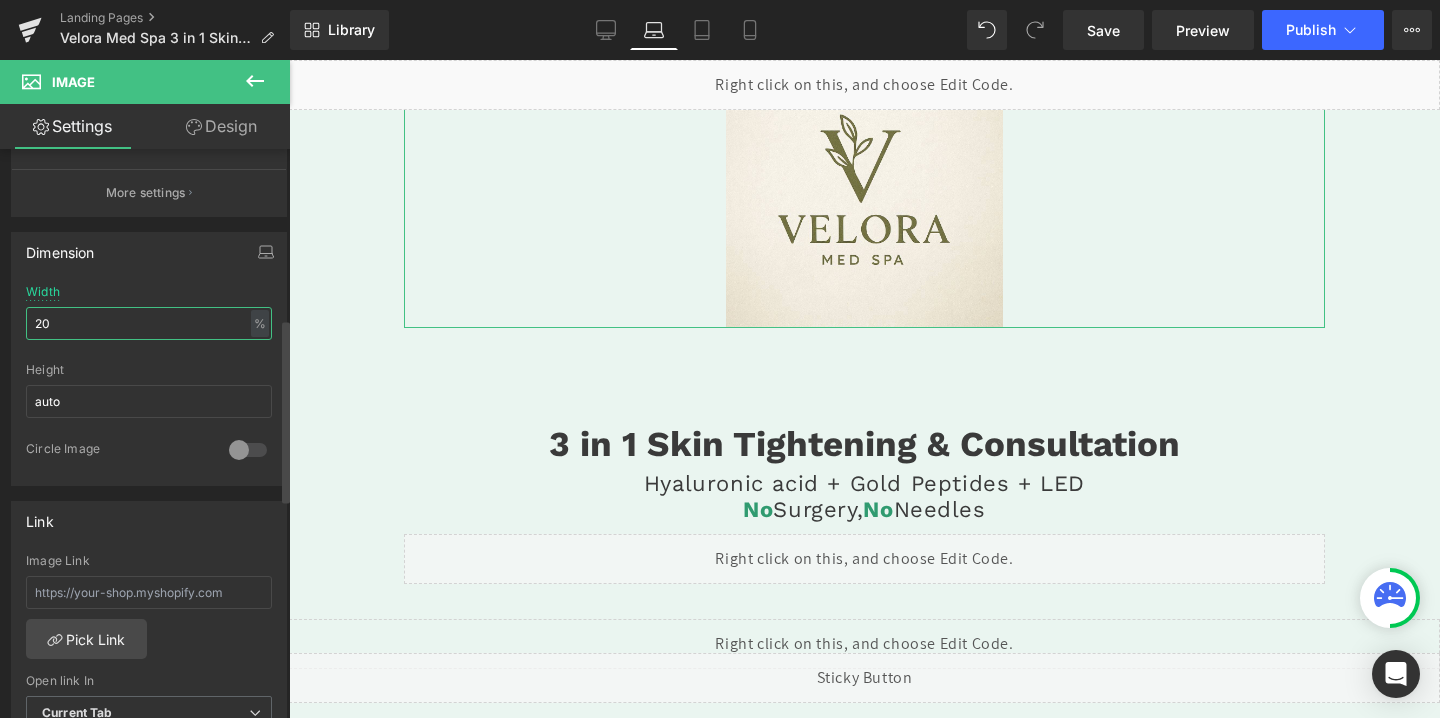 click on "20" at bounding box center [149, 323] 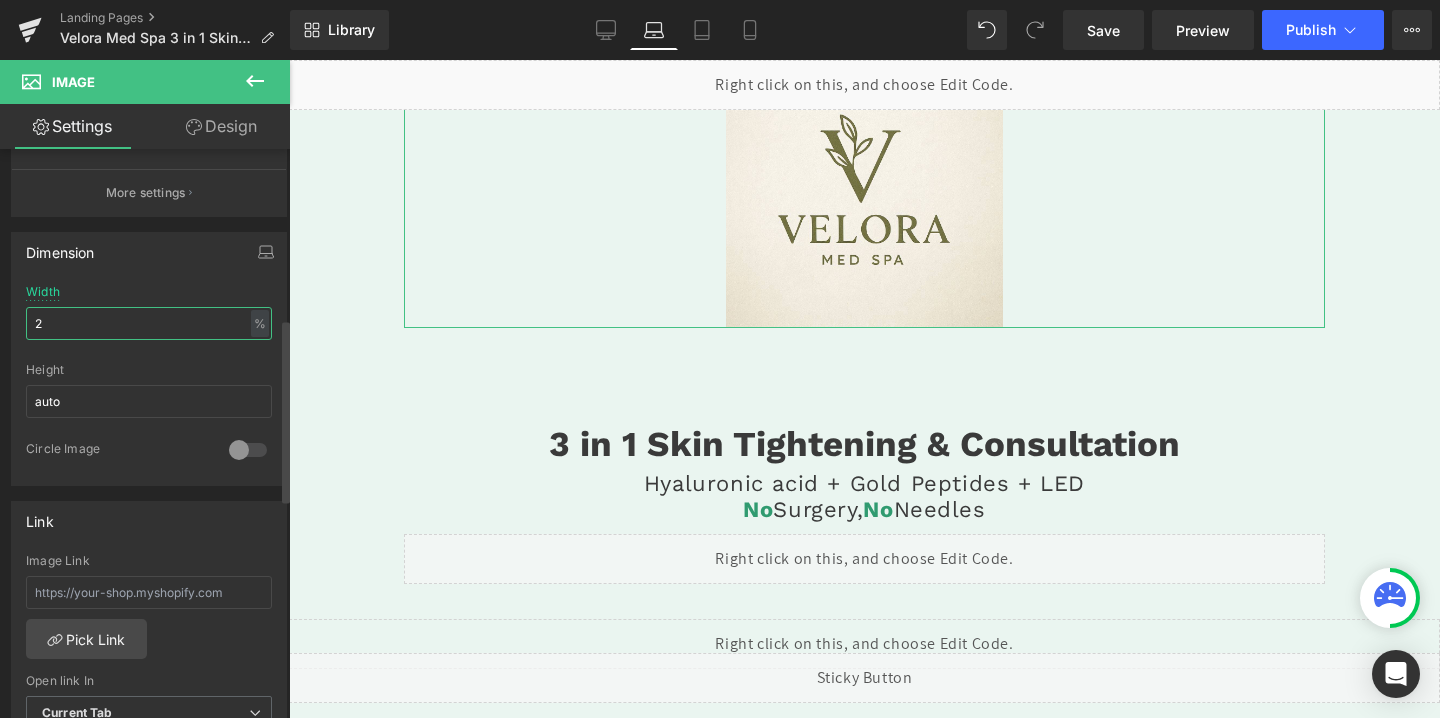 type on "25" 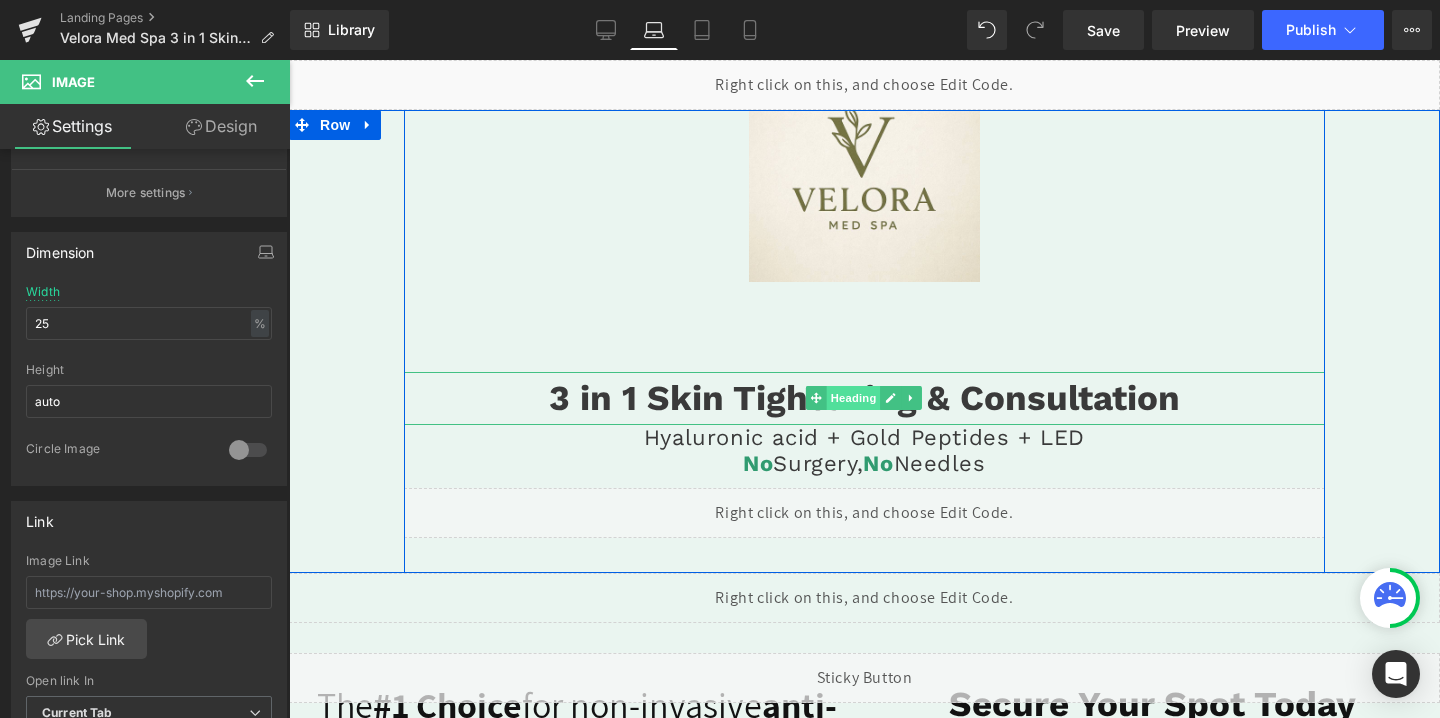 click on "Heading" at bounding box center (854, 398) 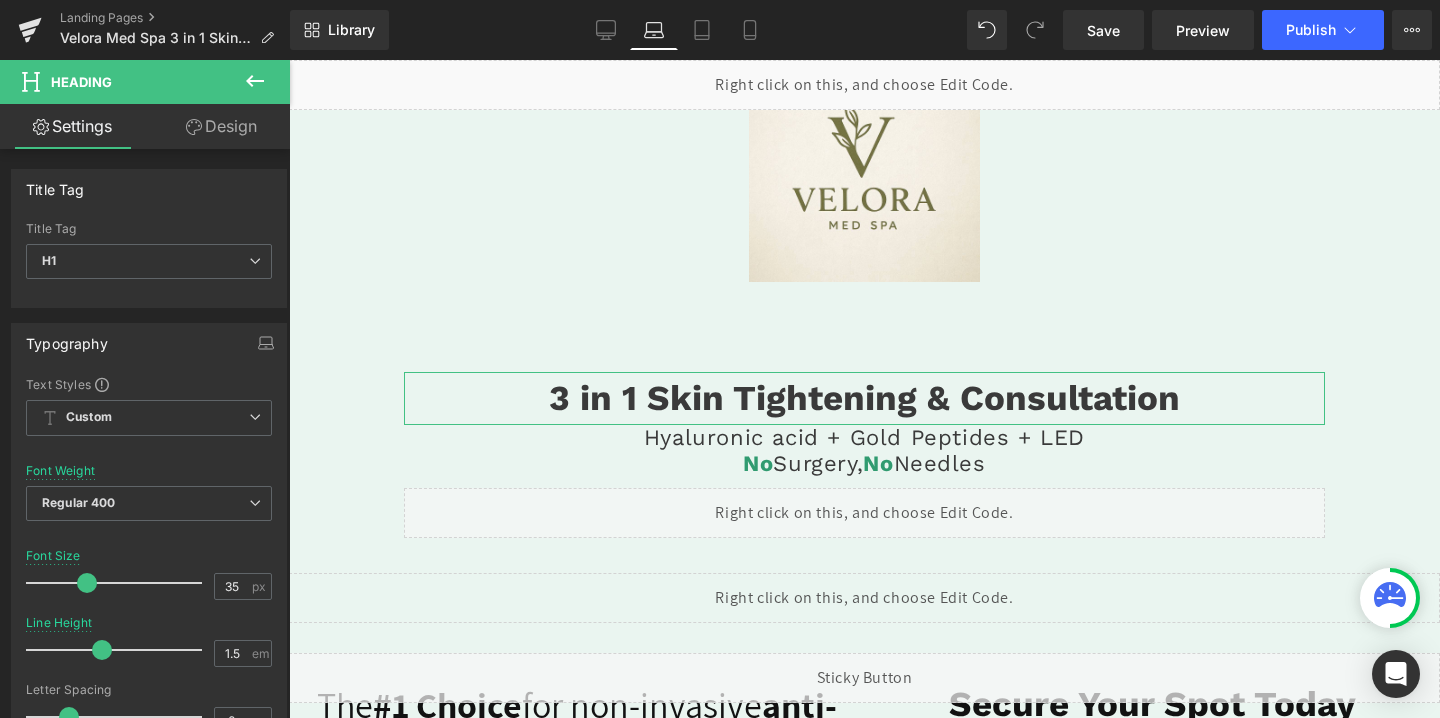 click on "Design" at bounding box center (221, 126) 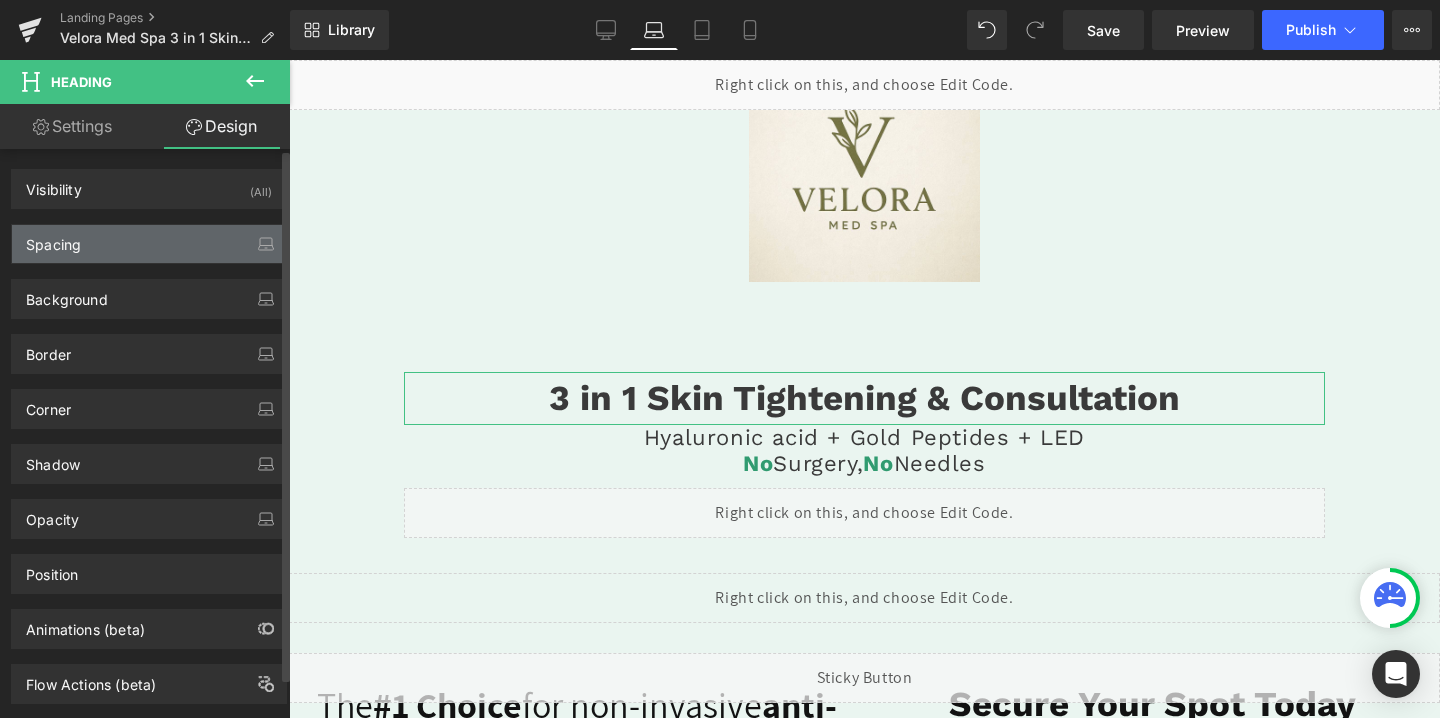 click on "Spacing" at bounding box center [149, 244] 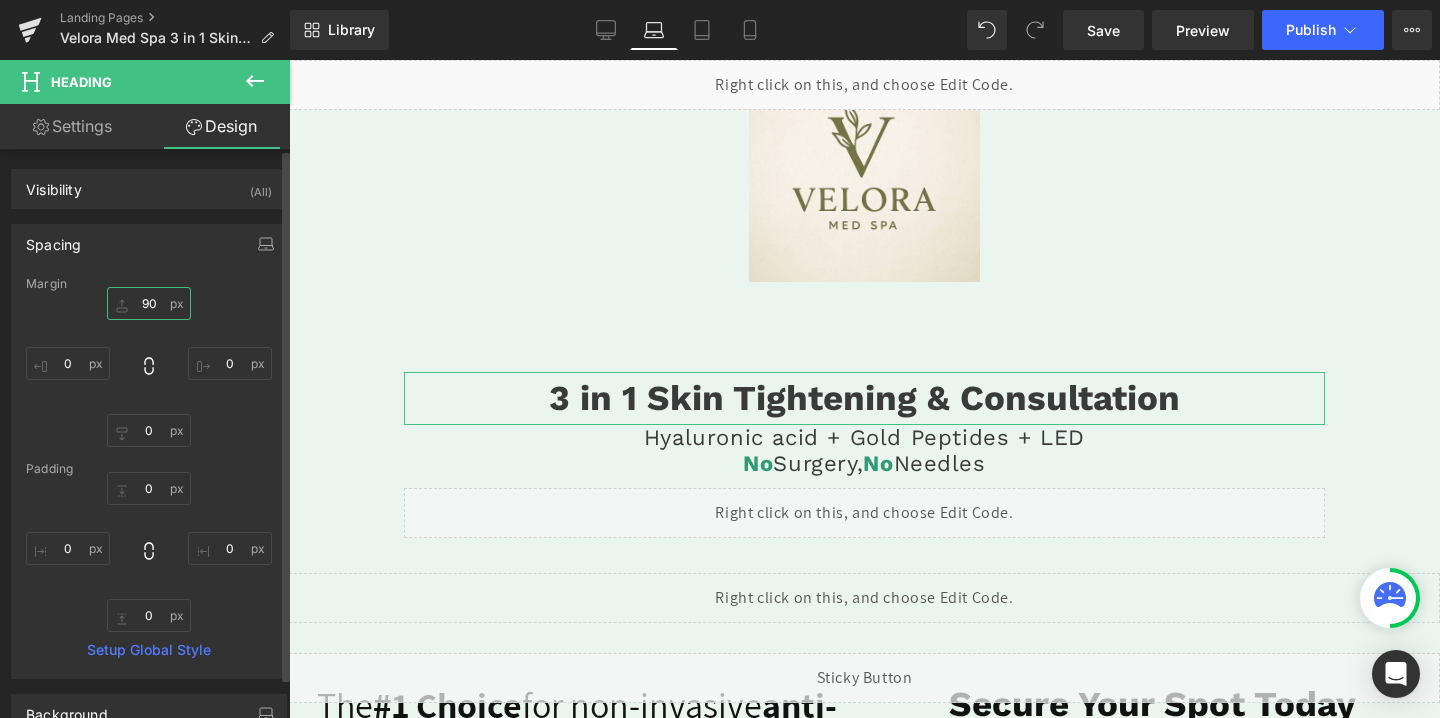 click on "90" at bounding box center (149, 303) 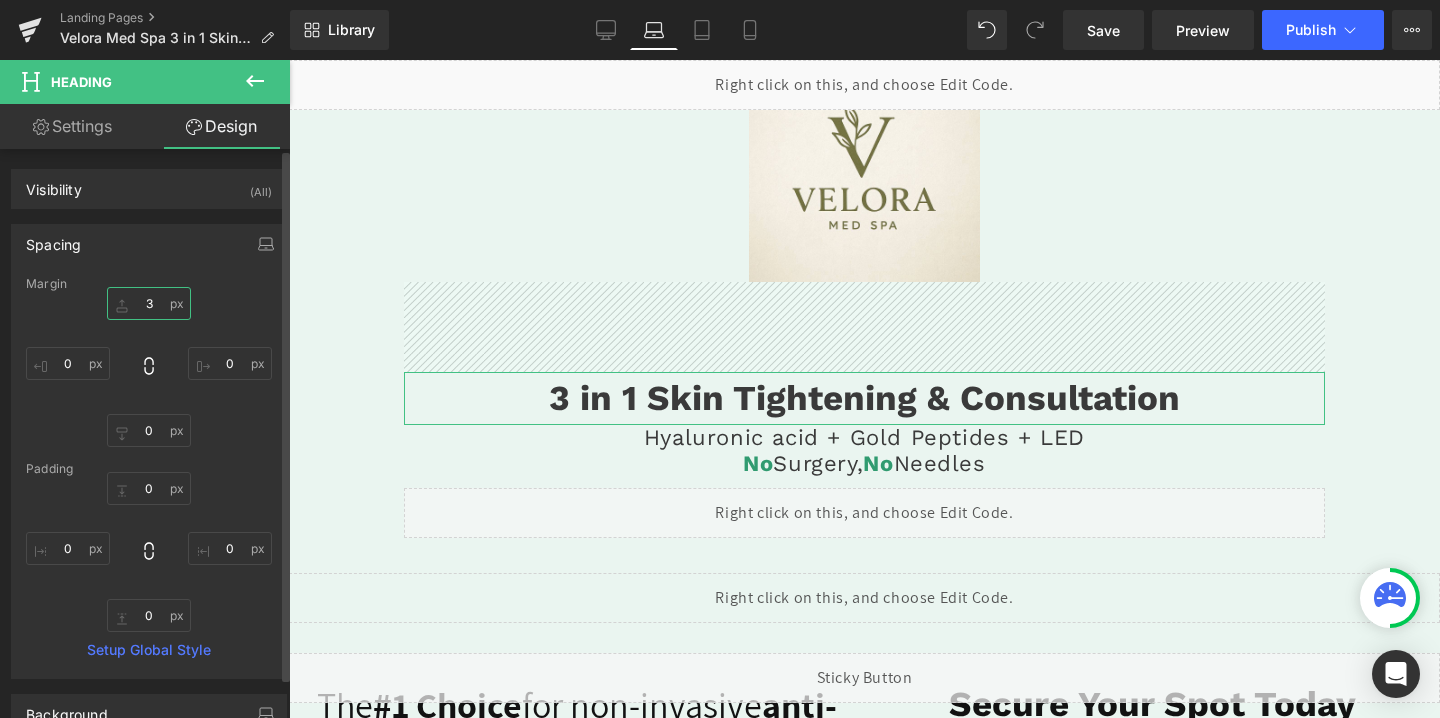 type on "30" 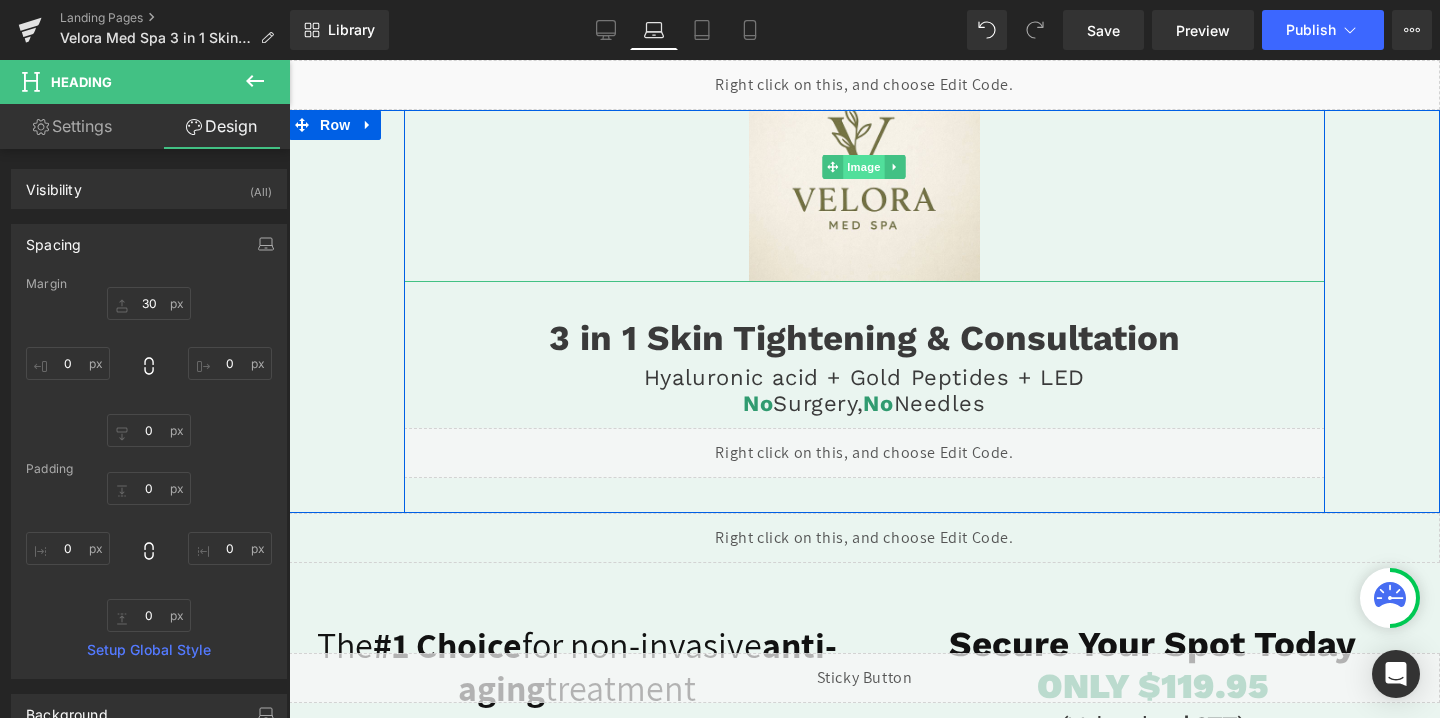 click on "Image" at bounding box center [865, 167] 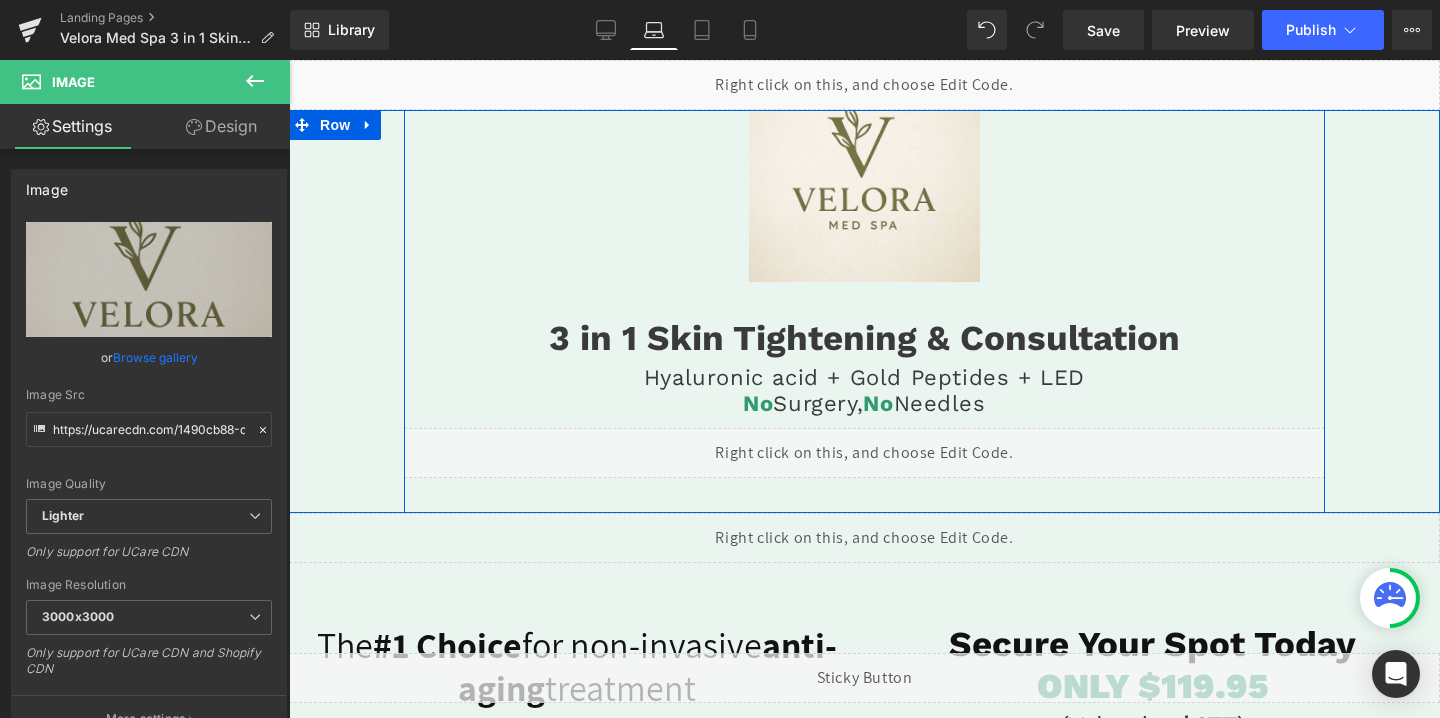 click on "Image         3 in 1 Skin Tightening & Consultation Heading         Hyaluronic acid + Gold Peptides + LED Heading         No  Surgery,  No  Needles Heading         Liquid         Row" at bounding box center (864, 266) 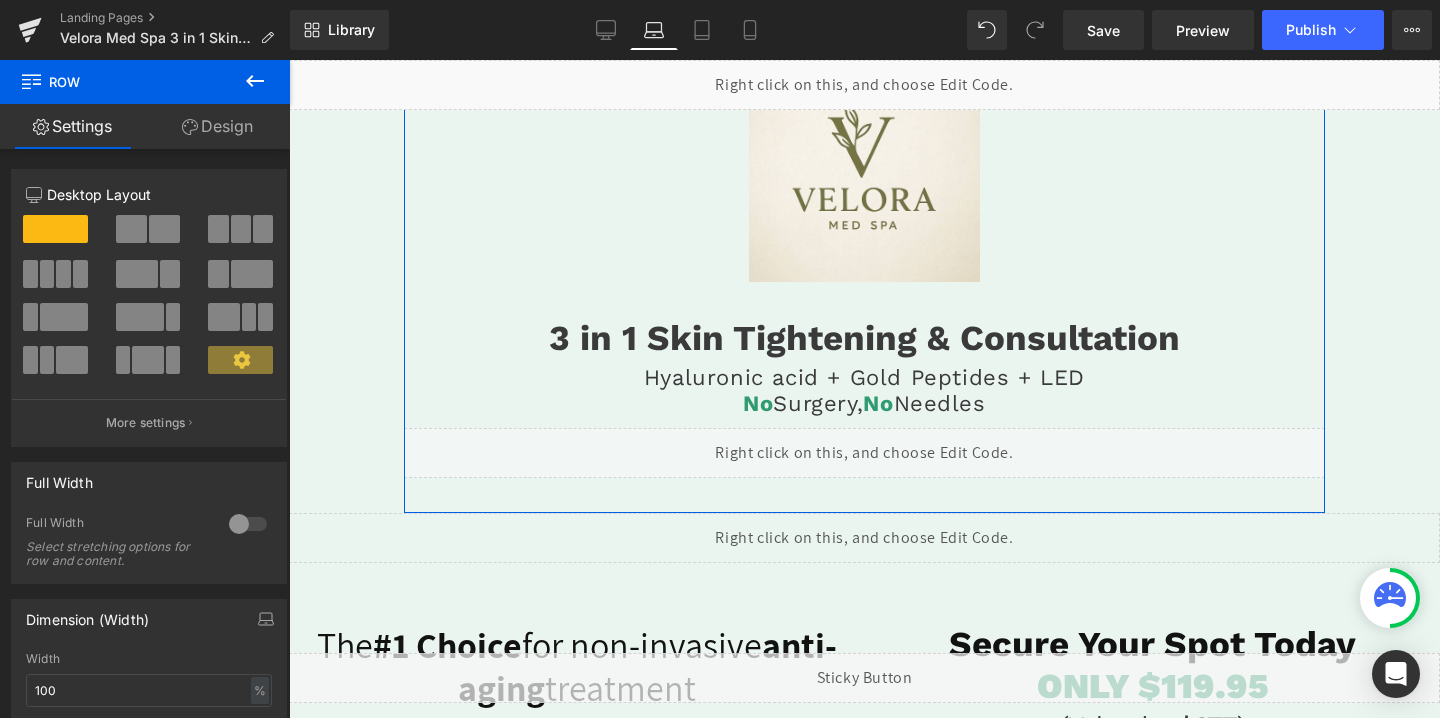 click on "Design" at bounding box center [217, 126] 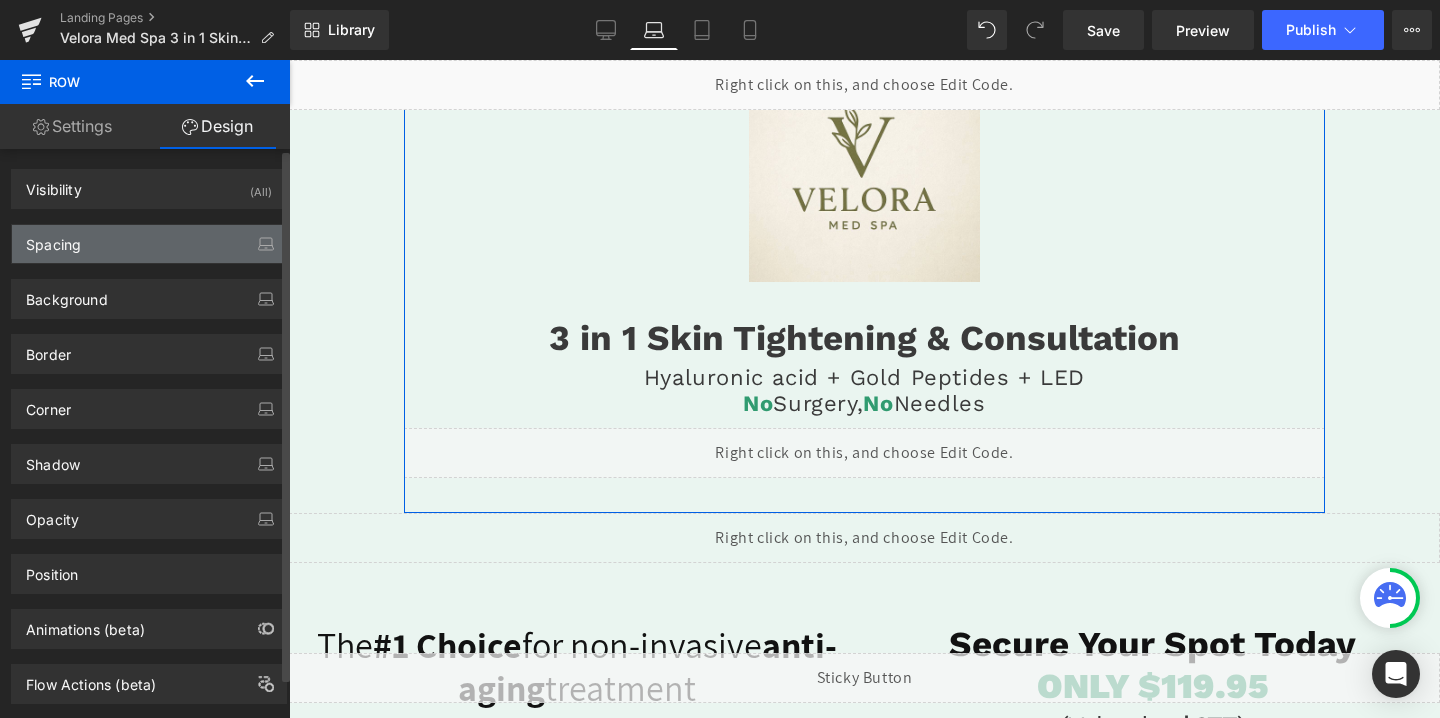 click on "Spacing" at bounding box center [149, 244] 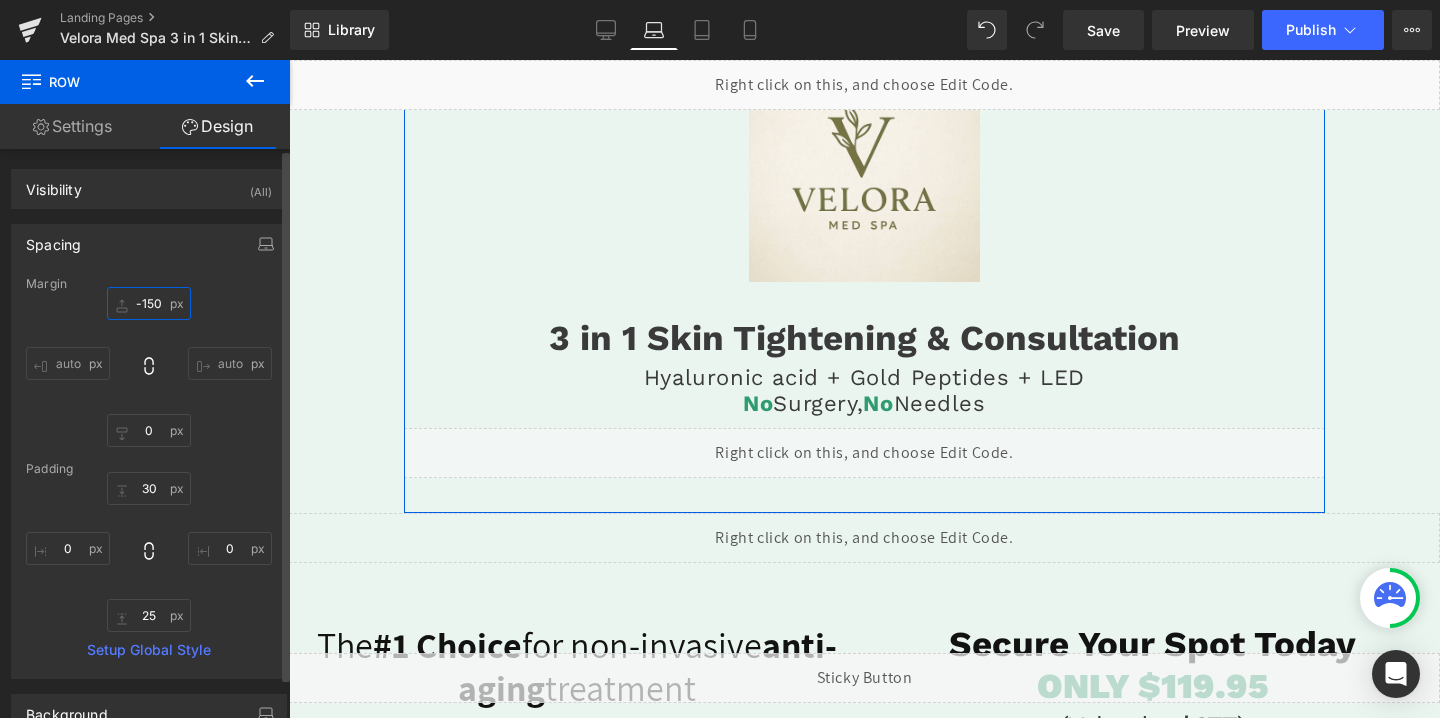 click on "-150" at bounding box center [149, 303] 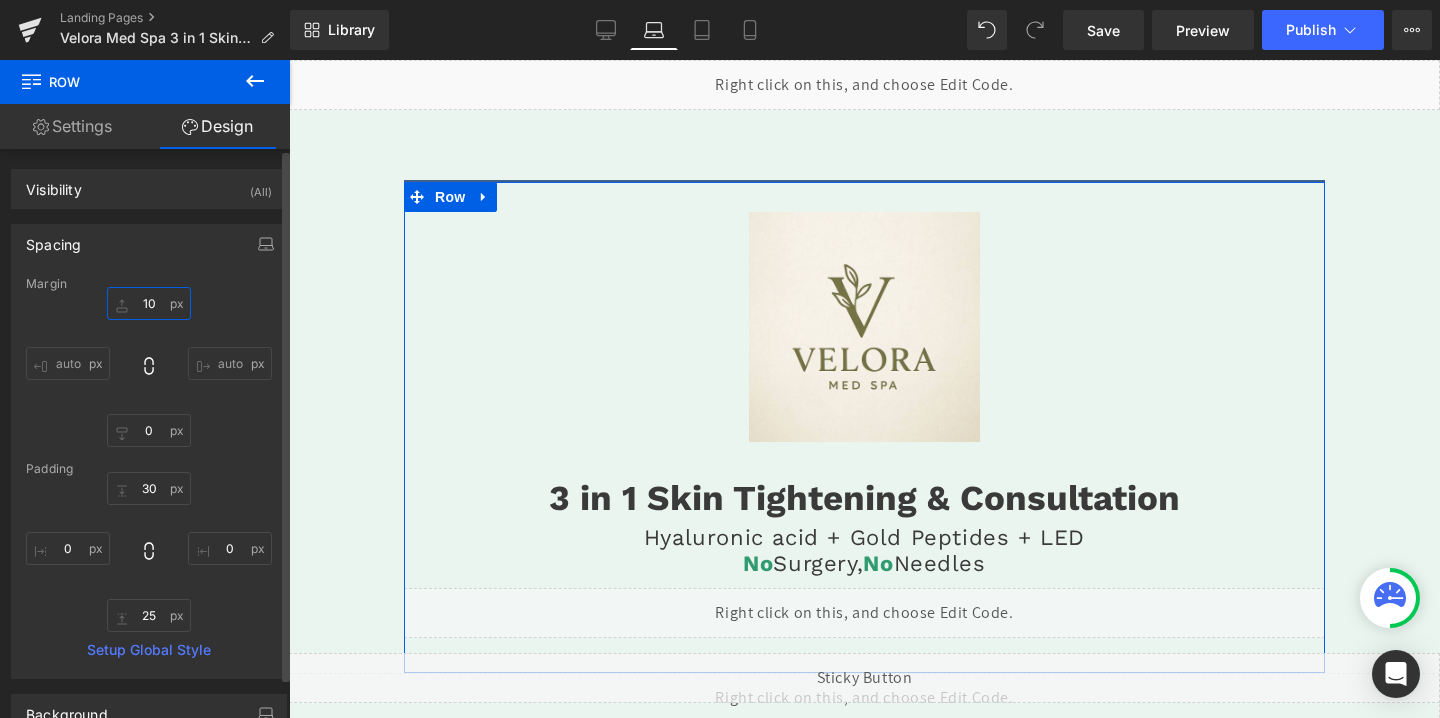 type on "1" 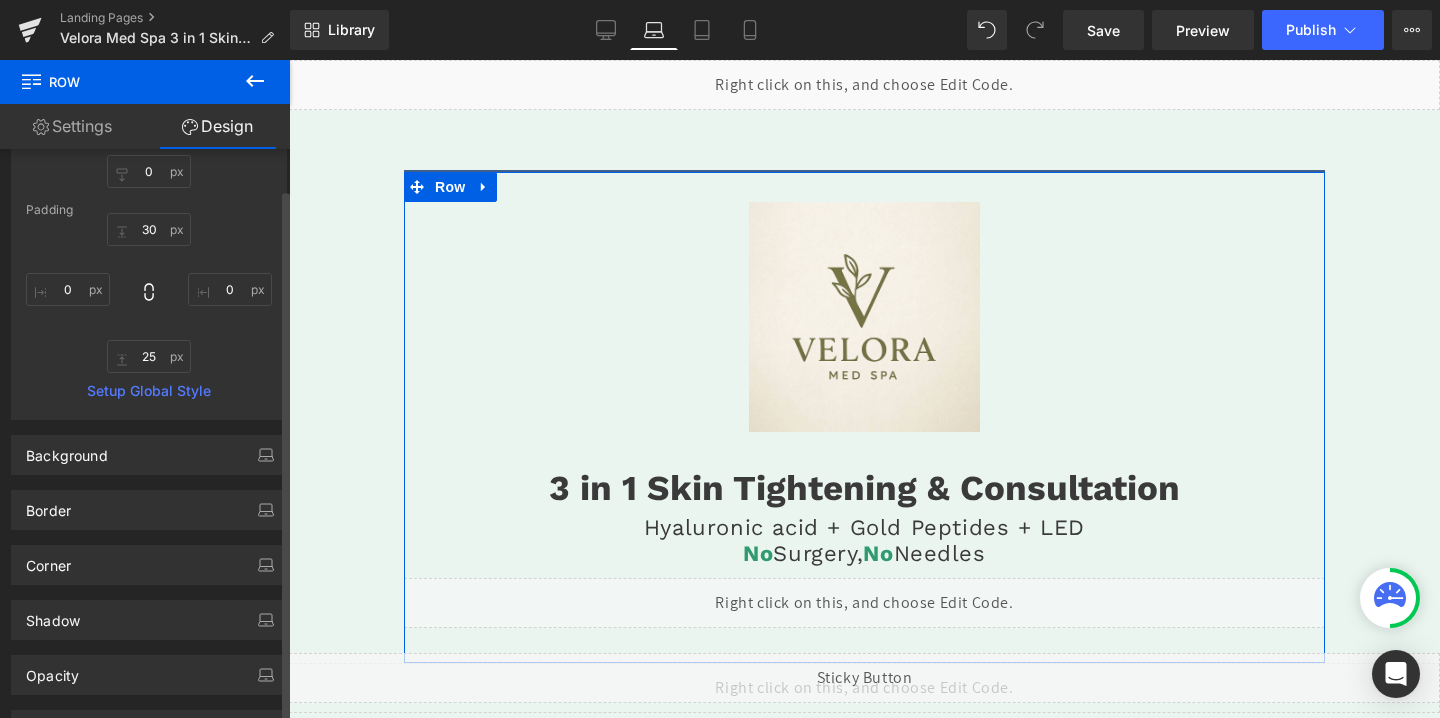 scroll, scrollTop: 260, scrollLeft: 0, axis: vertical 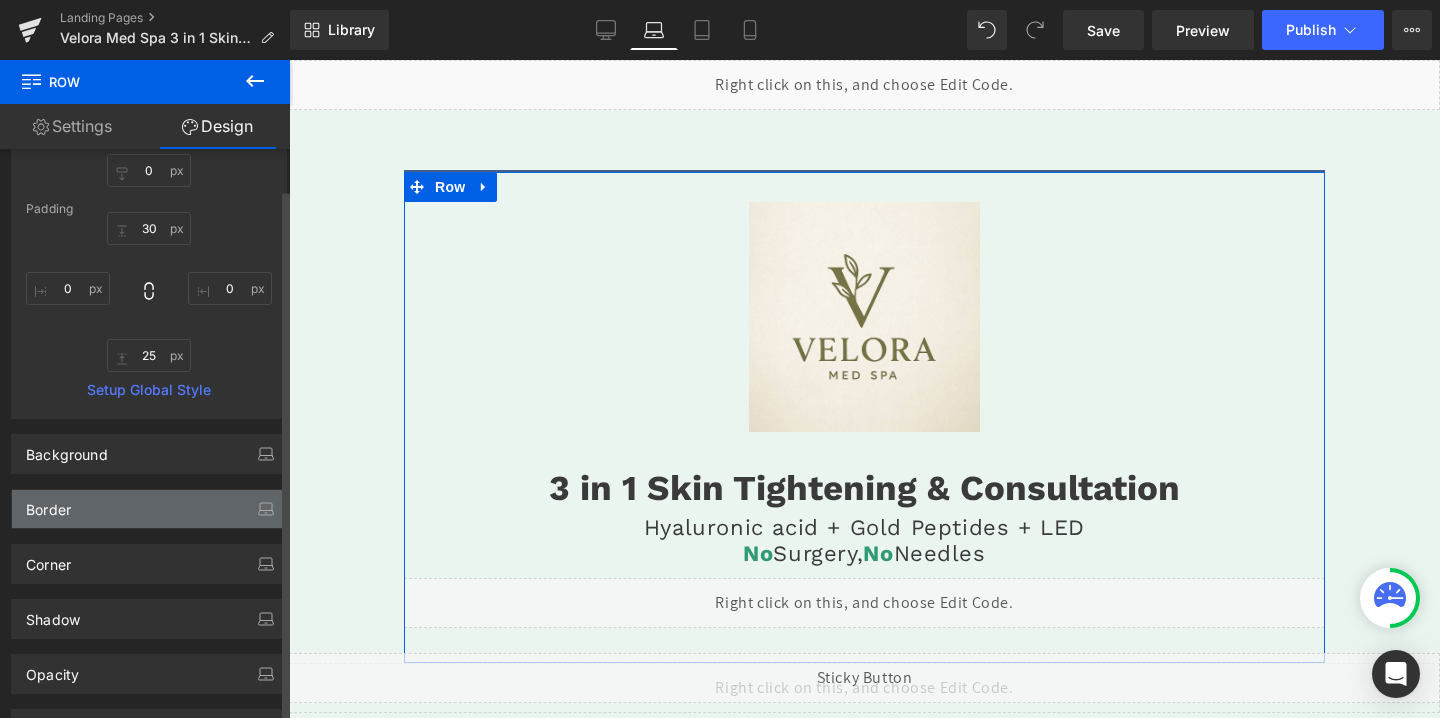 type 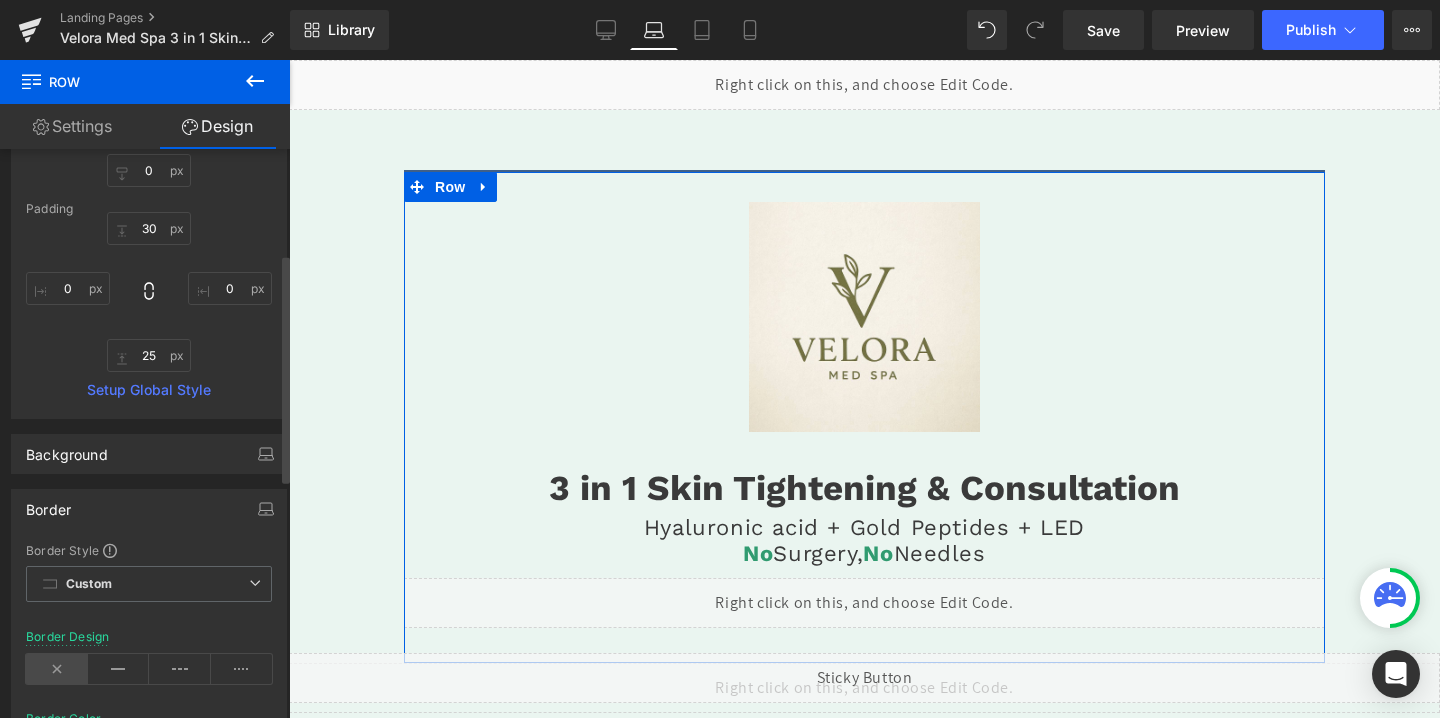 click at bounding box center [57, 669] 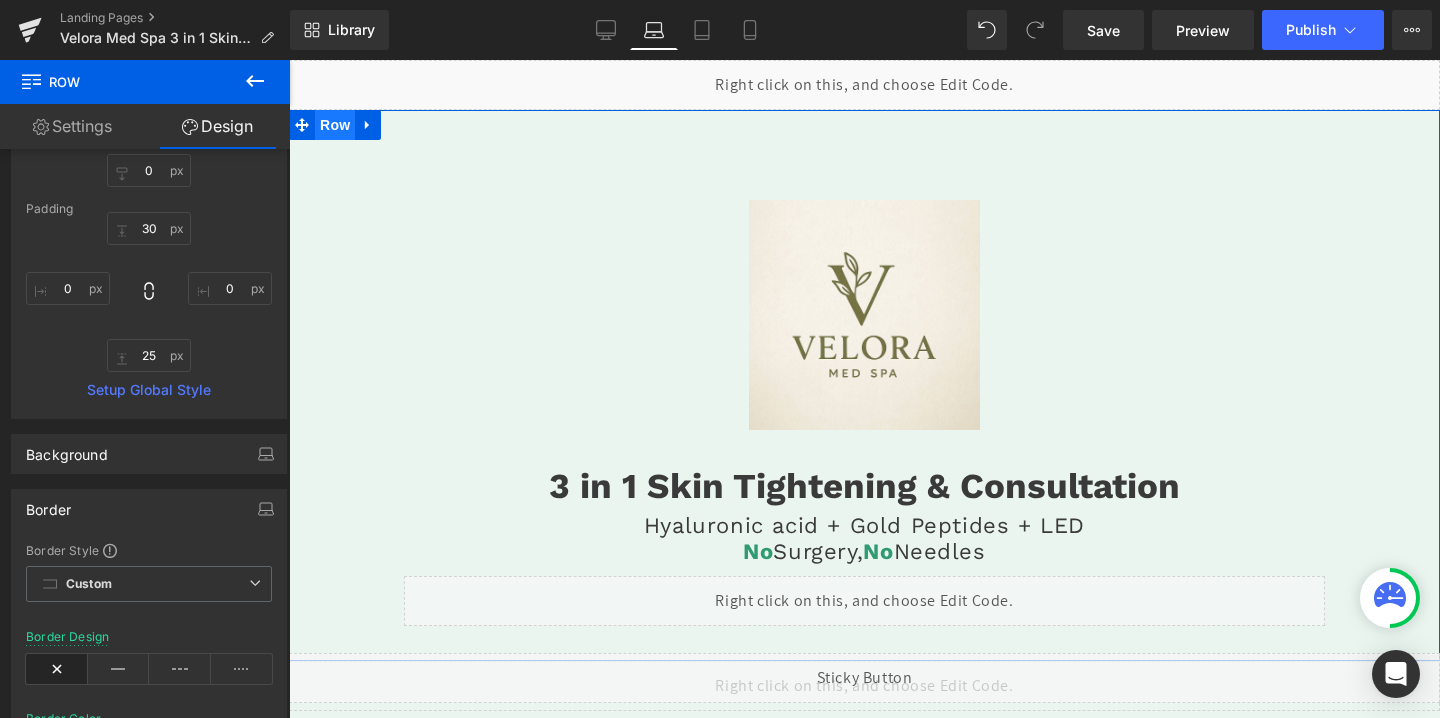 click on "Row" at bounding box center (335, 125) 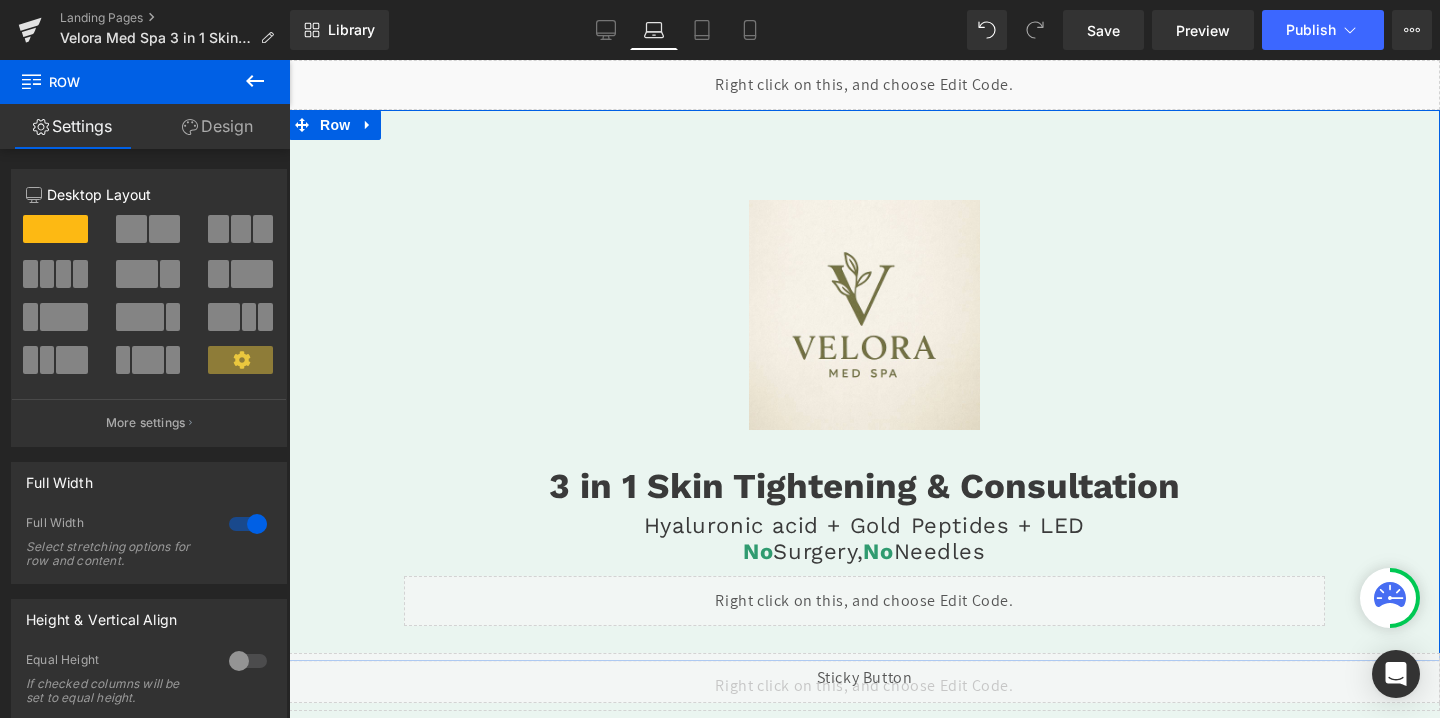click on "Design" at bounding box center [217, 126] 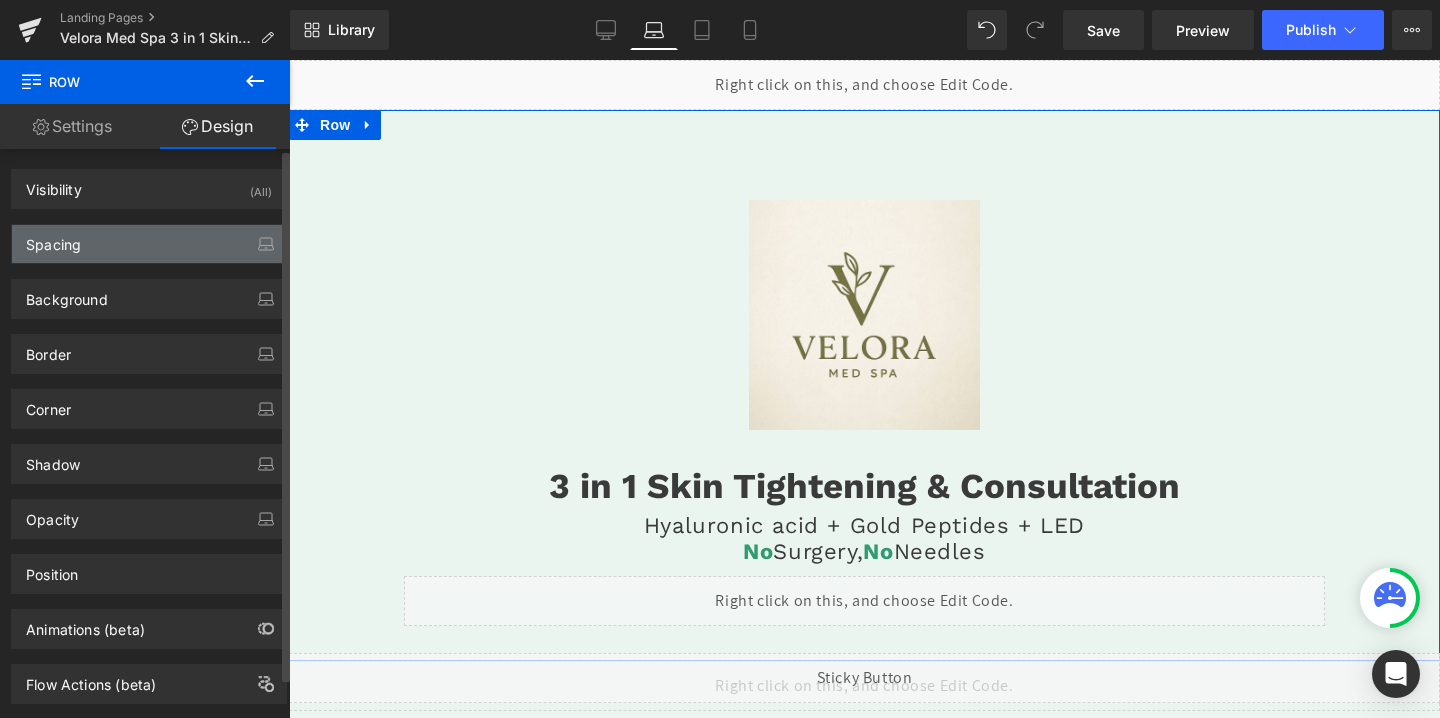 click on "Spacing" at bounding box center (149, 244) 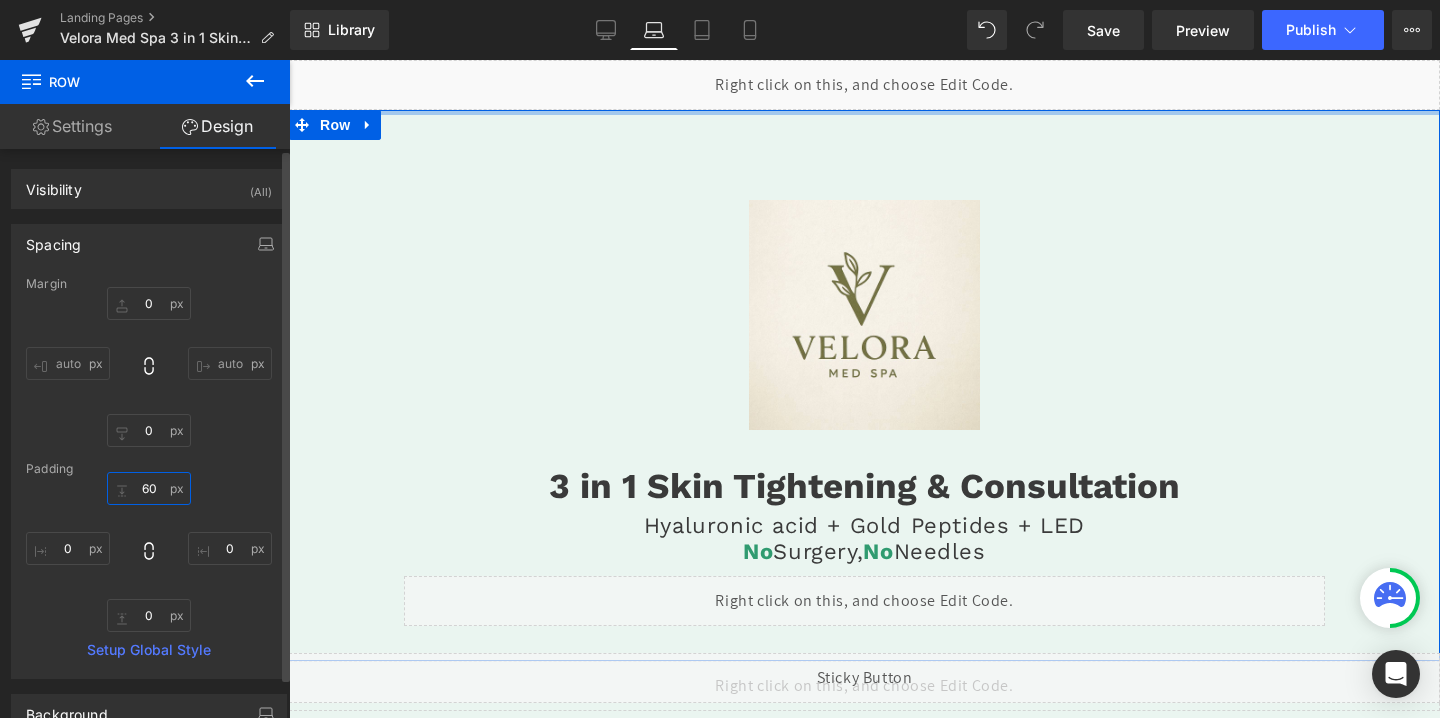 click on "60" at bounding box center (149, 488) 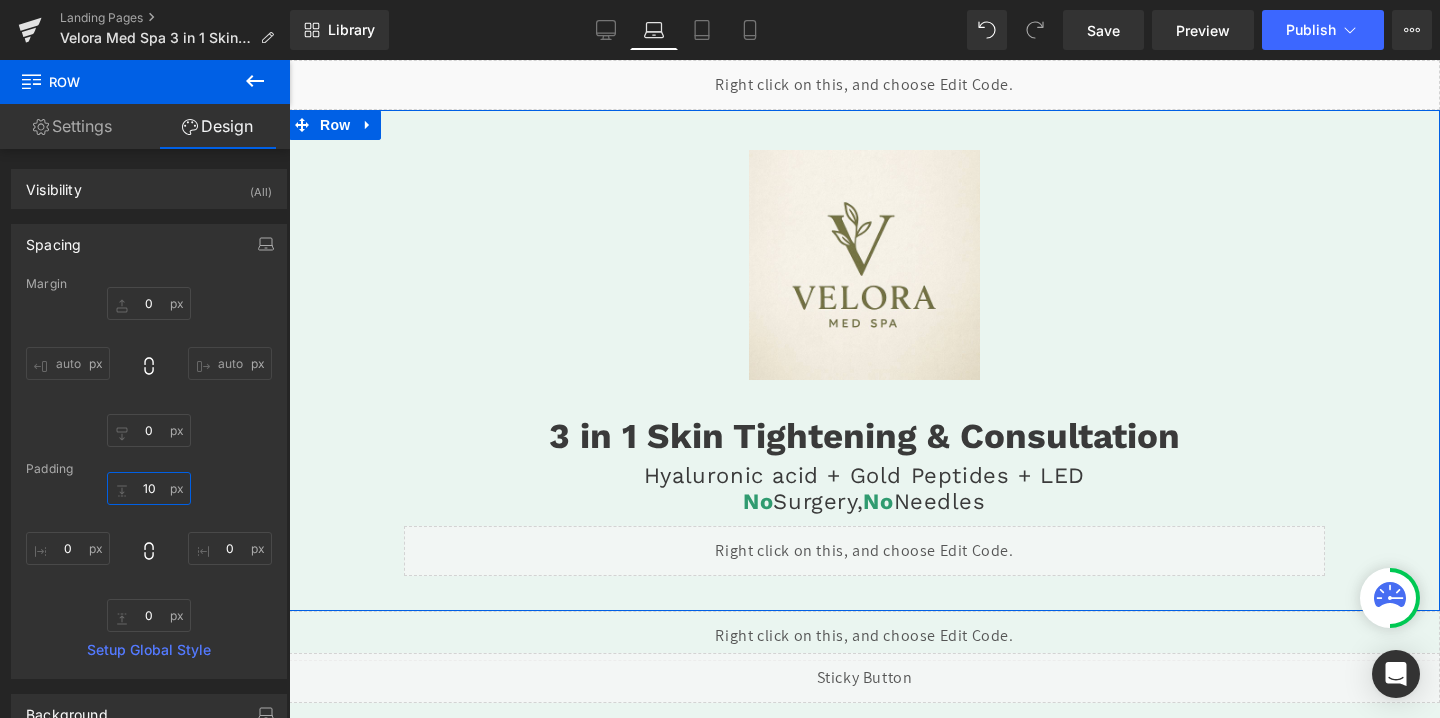 type on "1" 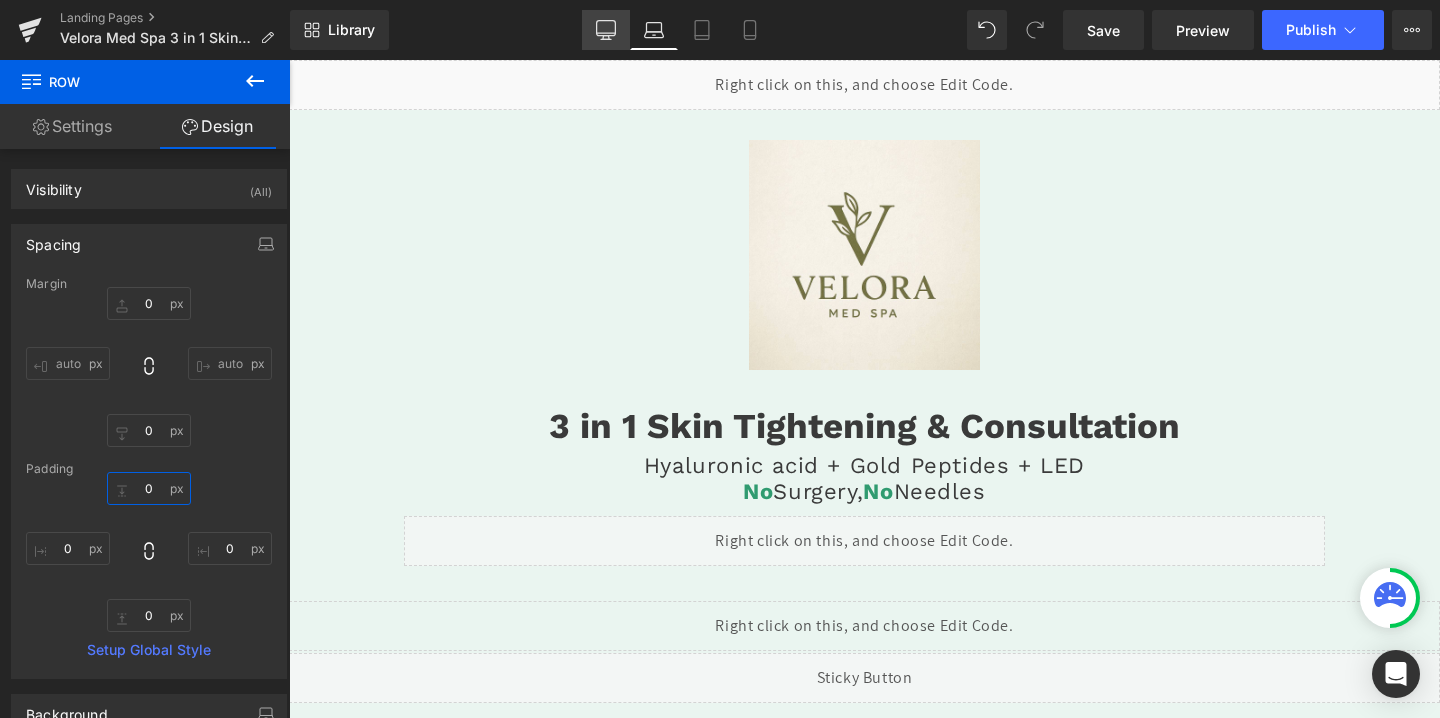 type on "0" 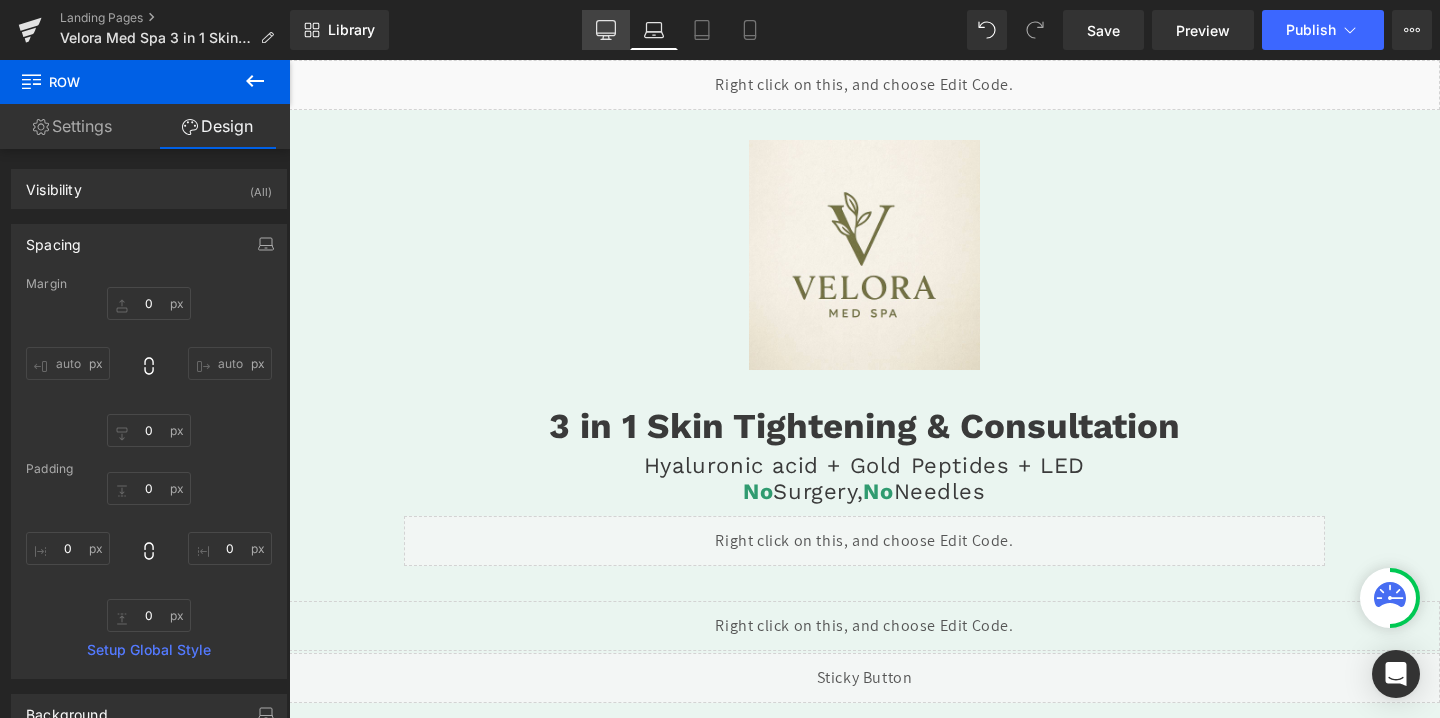 click 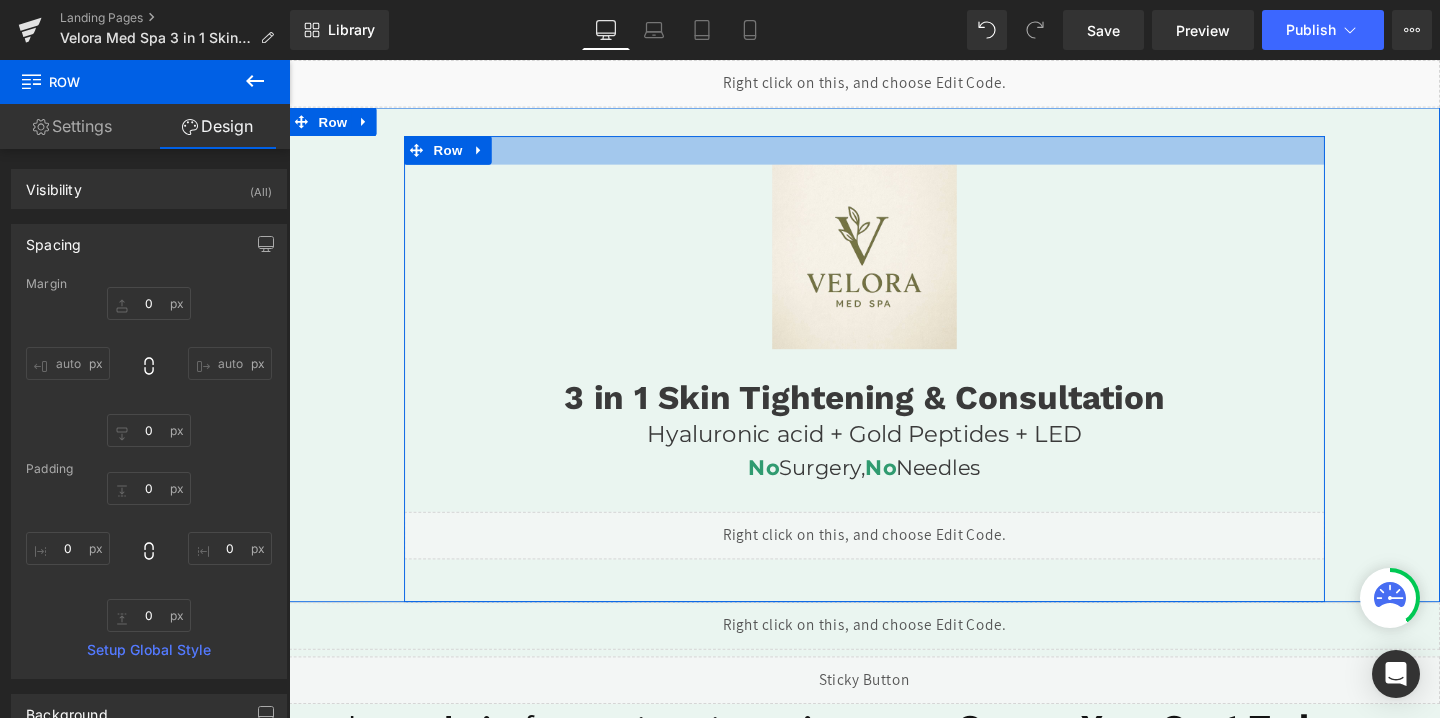 click at bounding box center (894, 155) 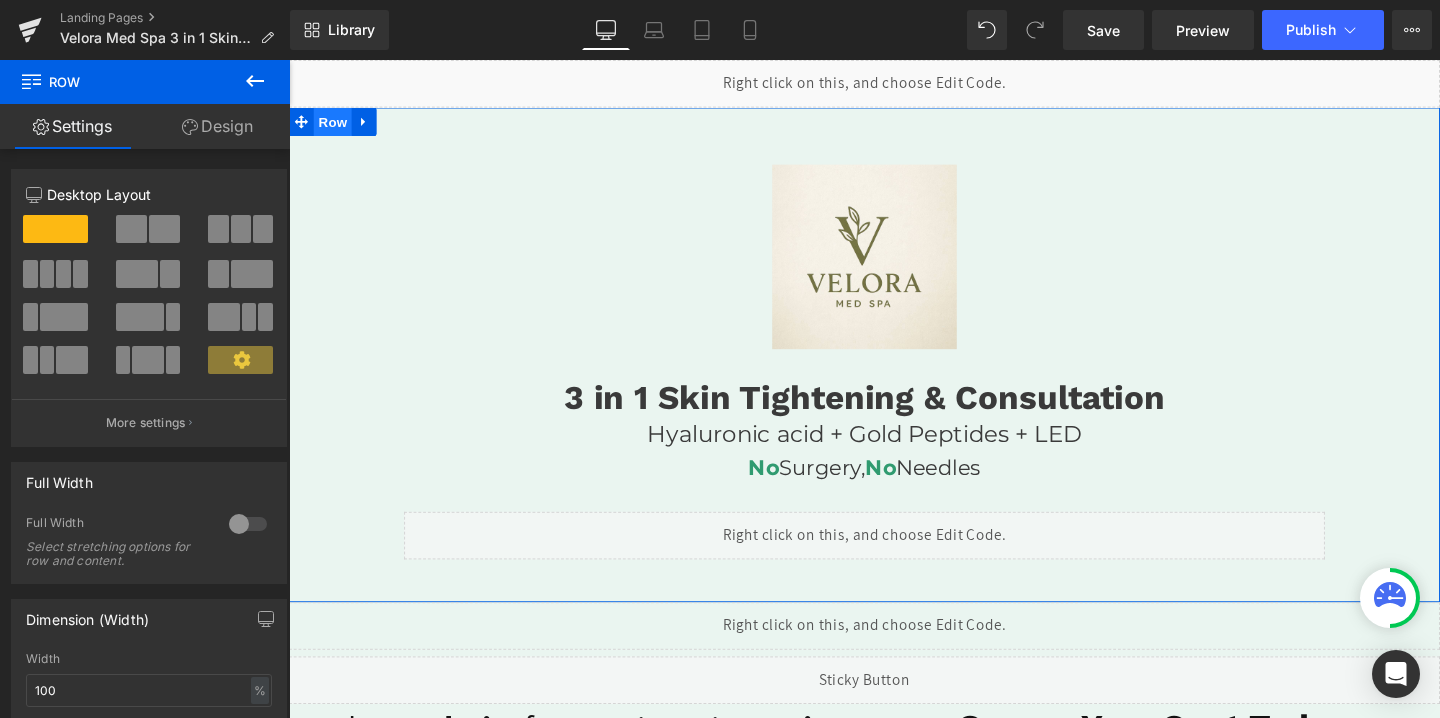 click on "Row" at bounding box center [335, 125] 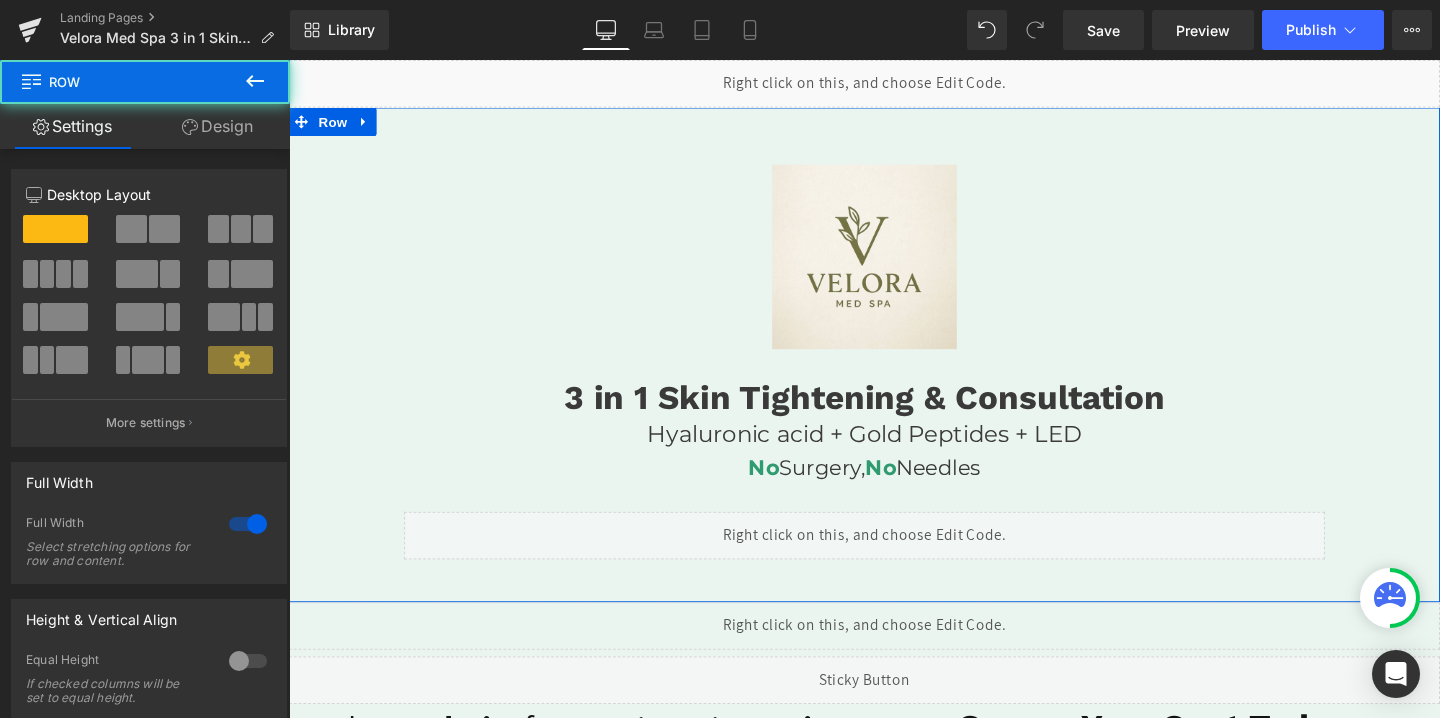 click on "Design" at bounding box center [217, 126] 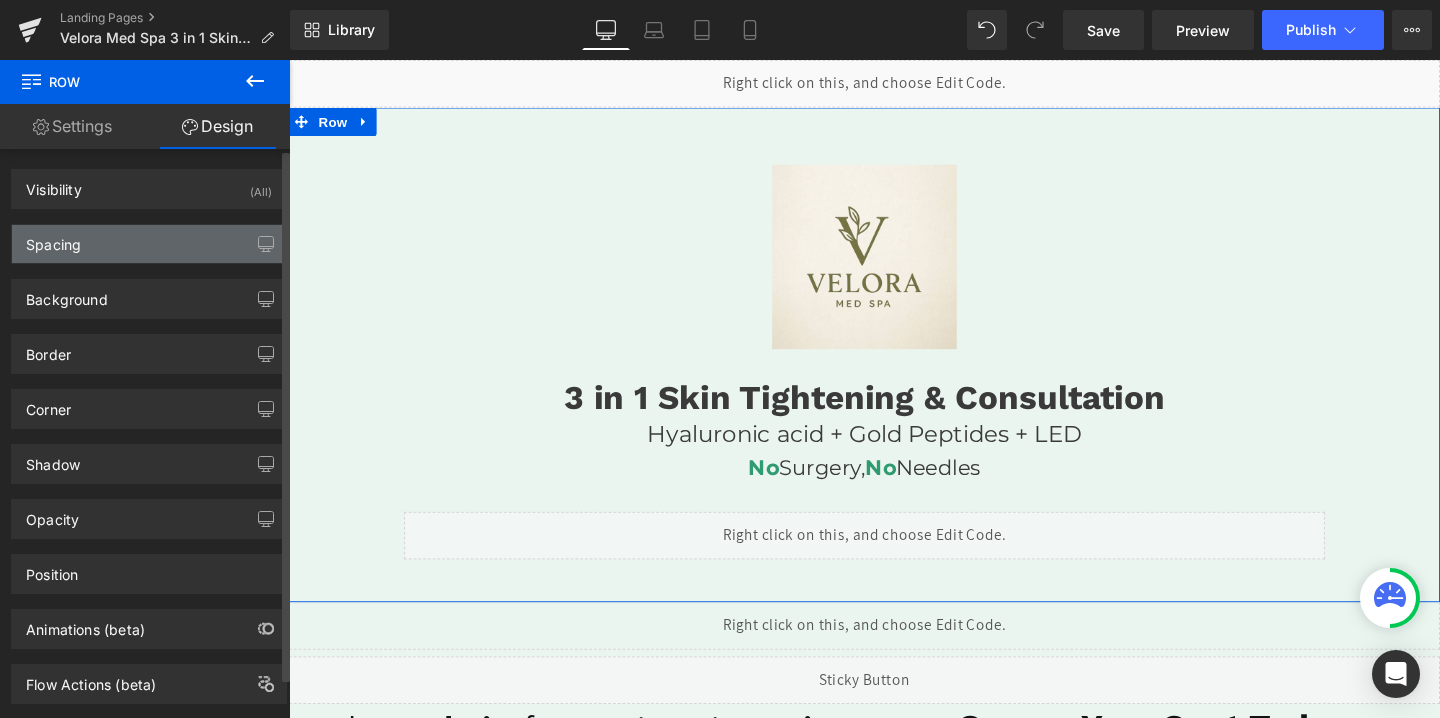 click on "Spacing" at bounding box center (149, 244) 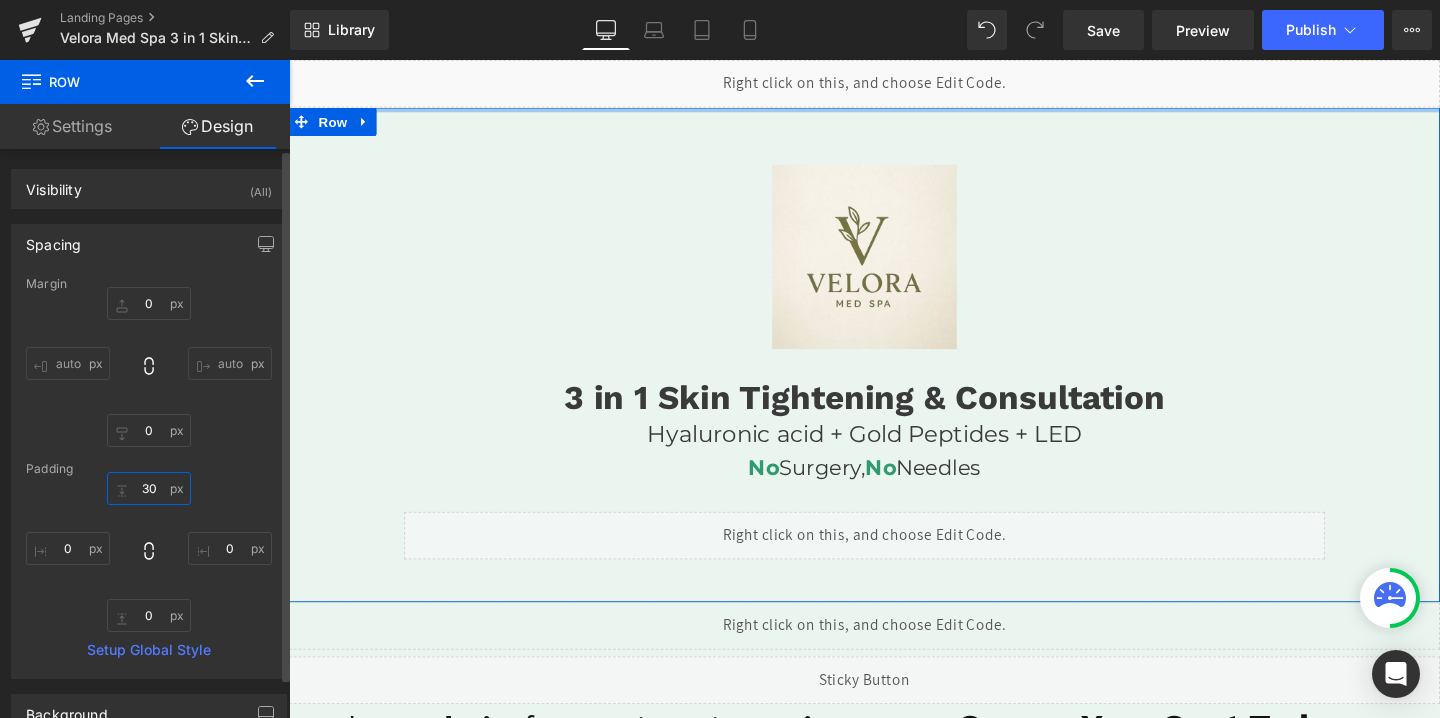 click on "30" at bounding box center [149, 488] 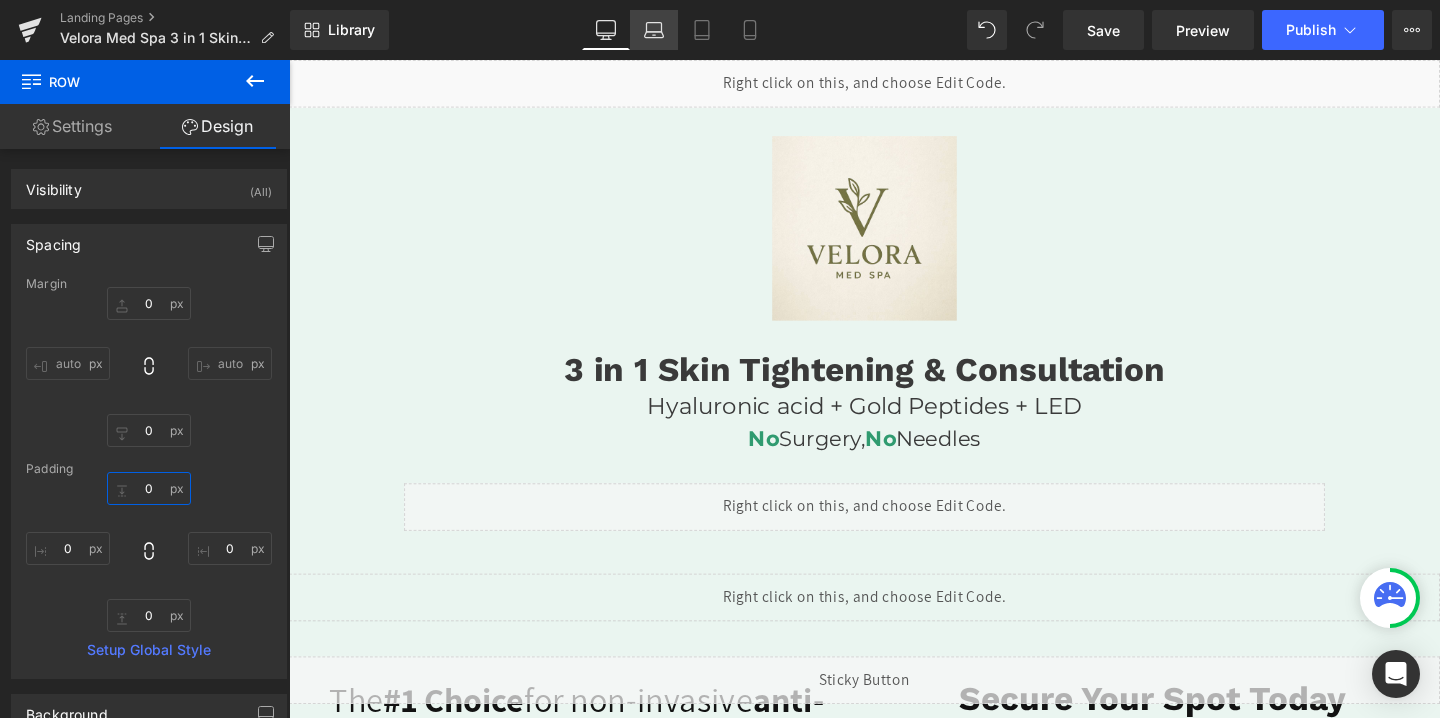type on "0" 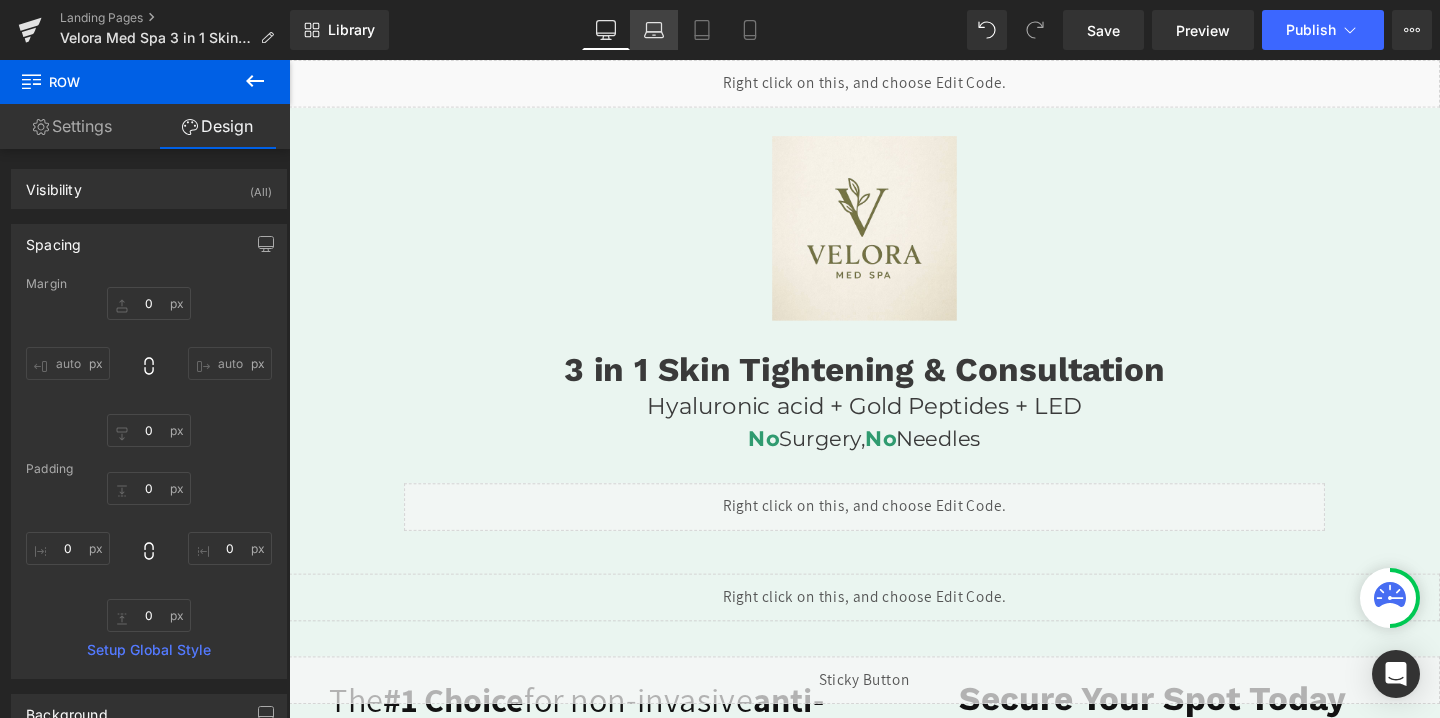 click 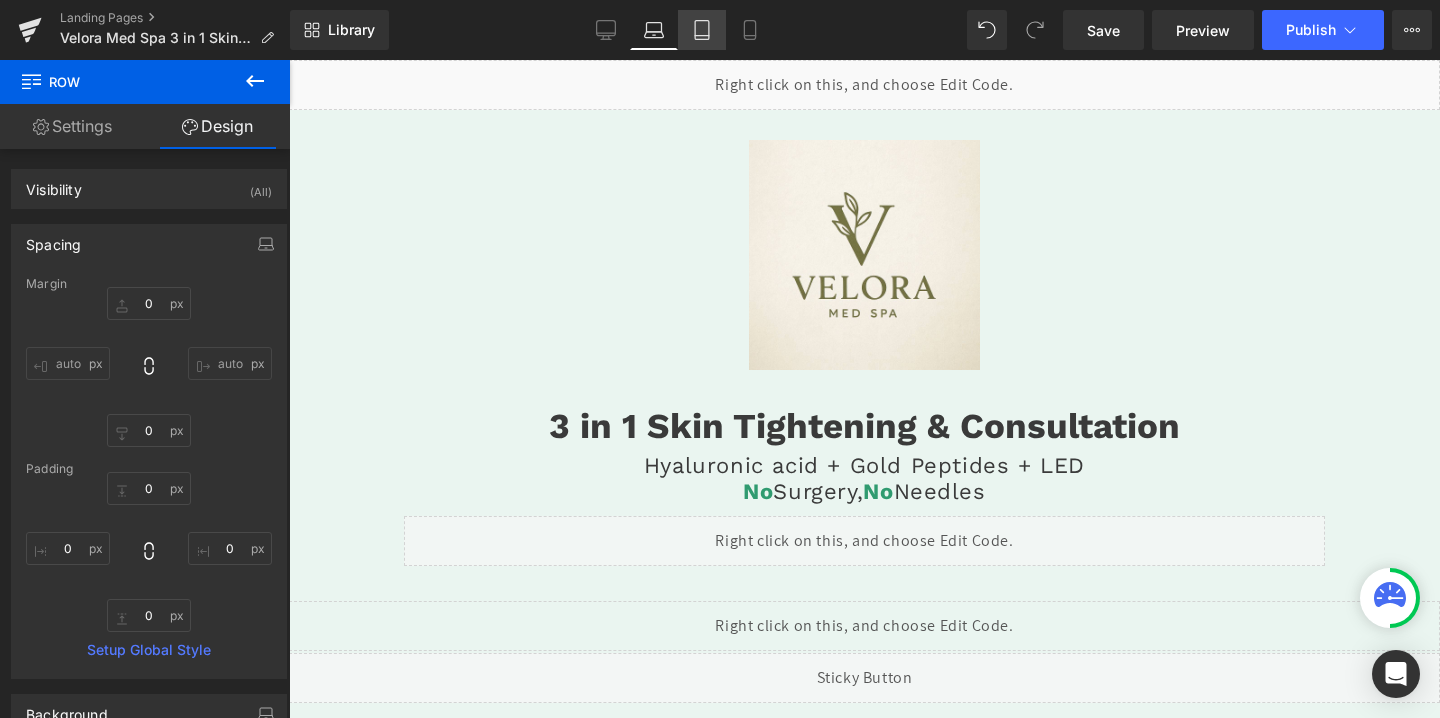 click 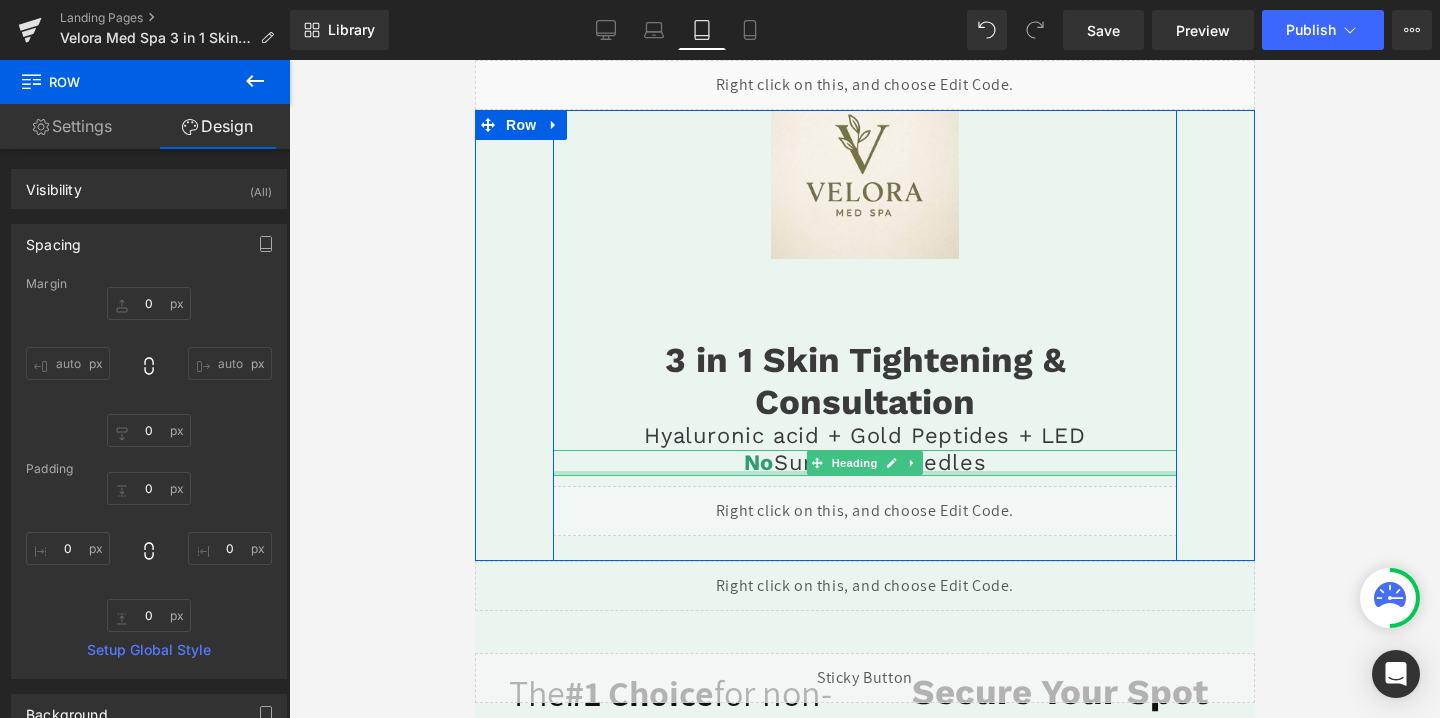 click at bounding box center [864, 473] 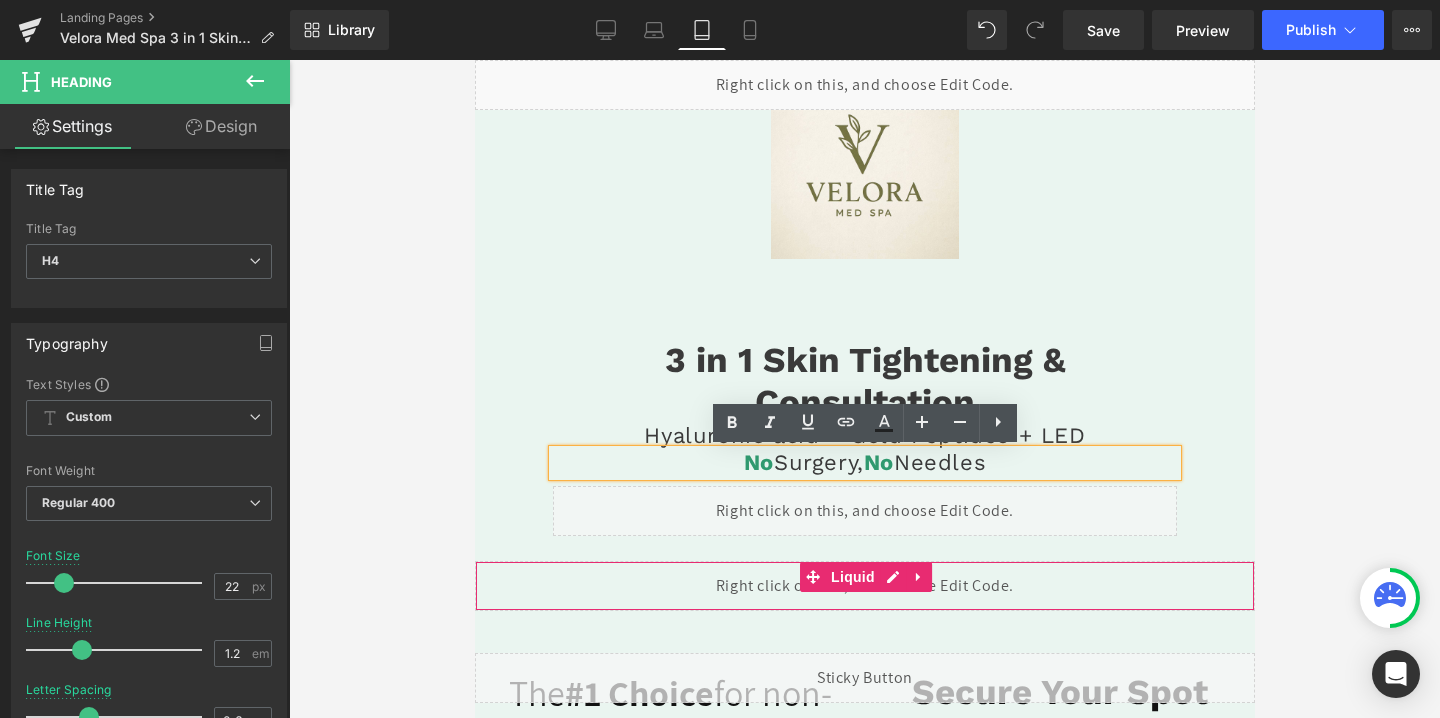 click on "Liquid" at bounding box center [864, 586] 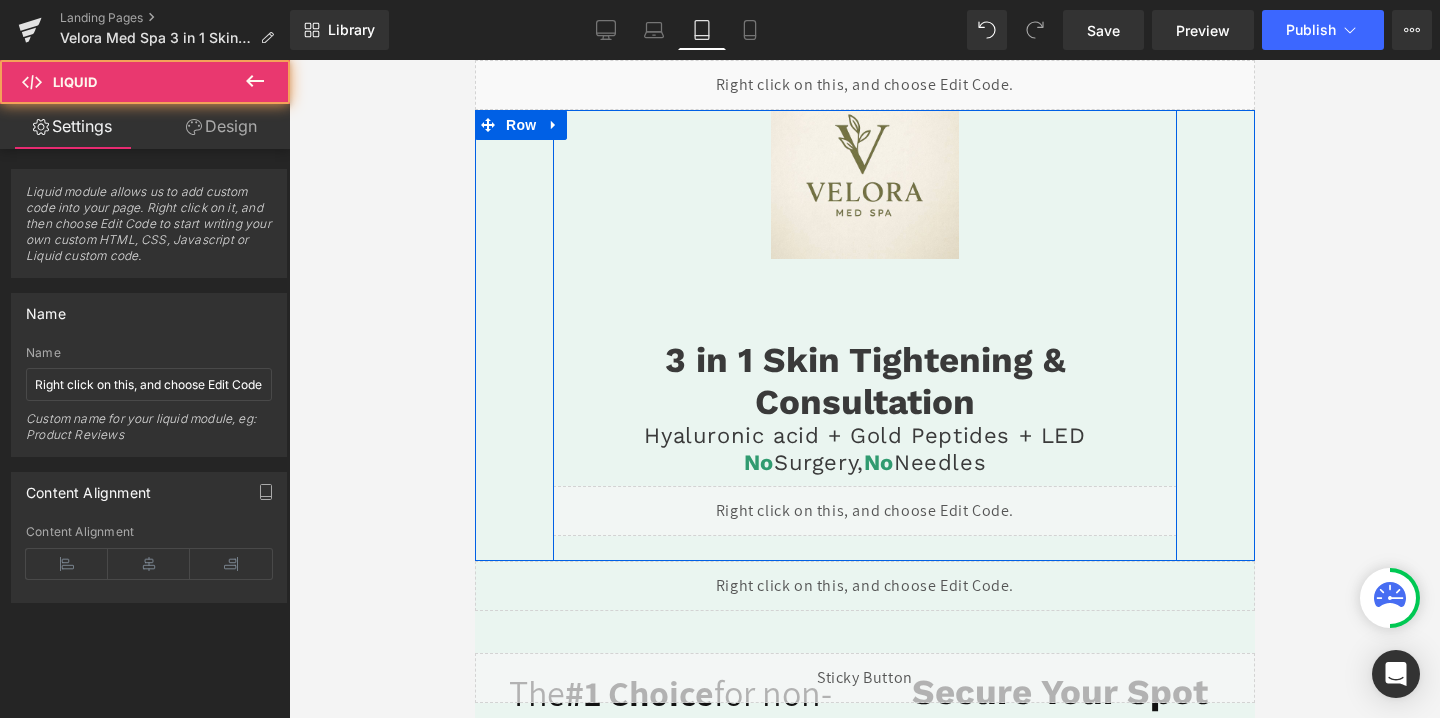 click on "Image         3 in 1 Skin Tightening & Consultation Heading         Hyaluronic acid + Gold Peptides + LED Heading         No  Surgery,  No  Needles Heading         Liquid         Row" at bounding box center [864, 300] 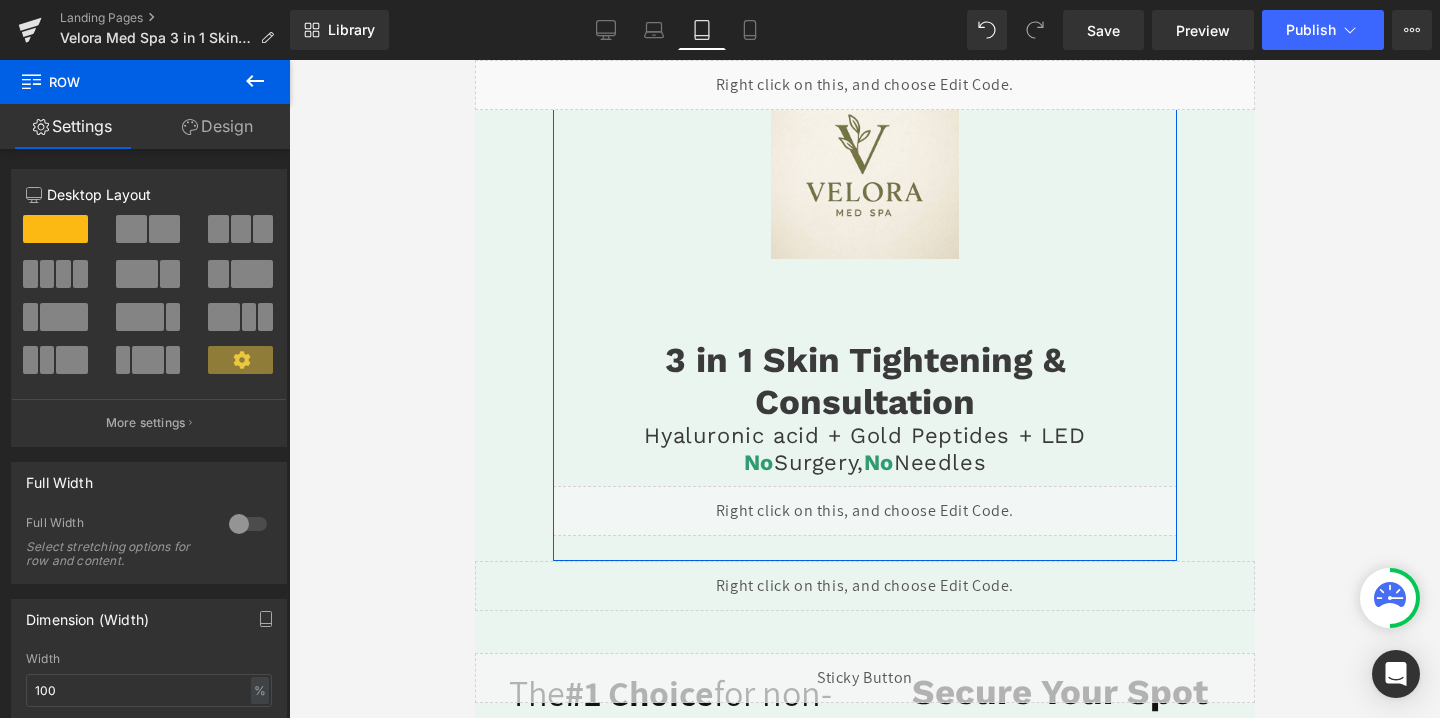 click on "Design" at bounding box center (217, 126) 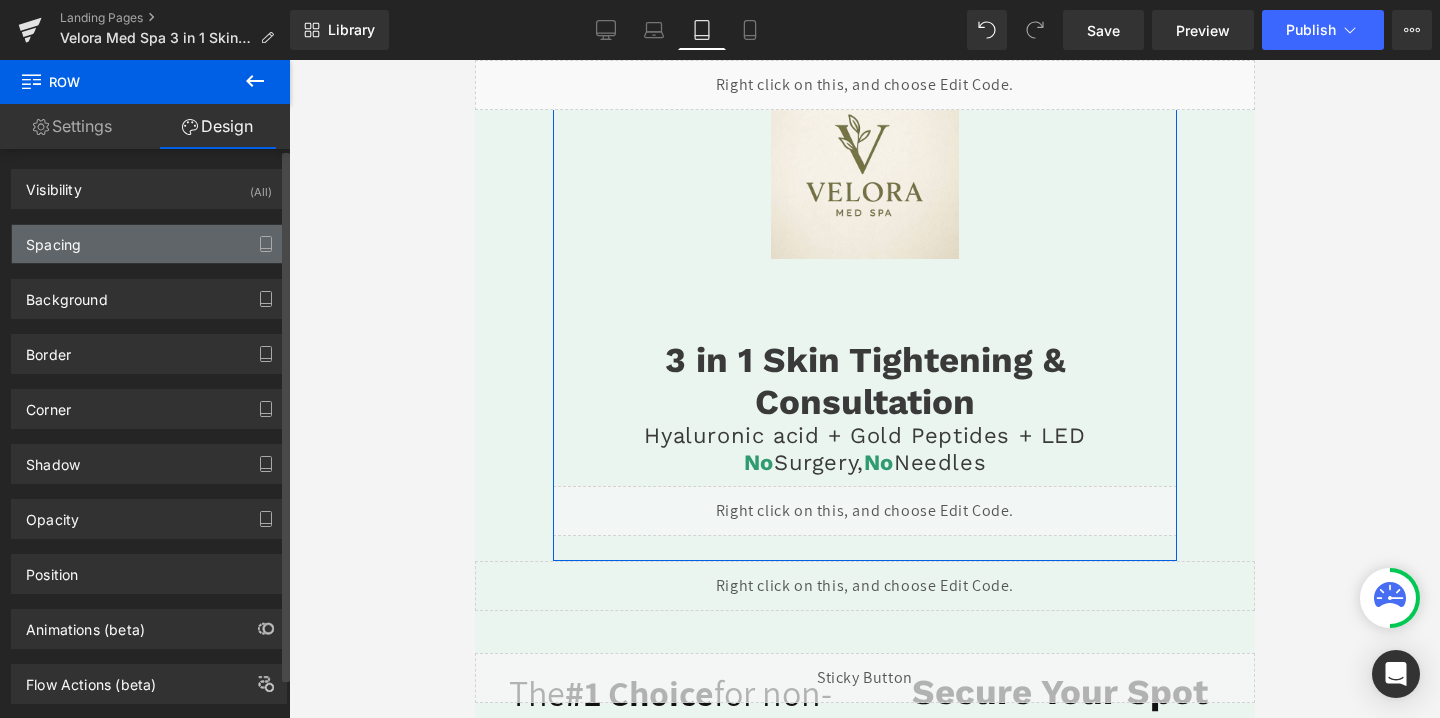 click on "Spacing" at bounding box center (149, 244) 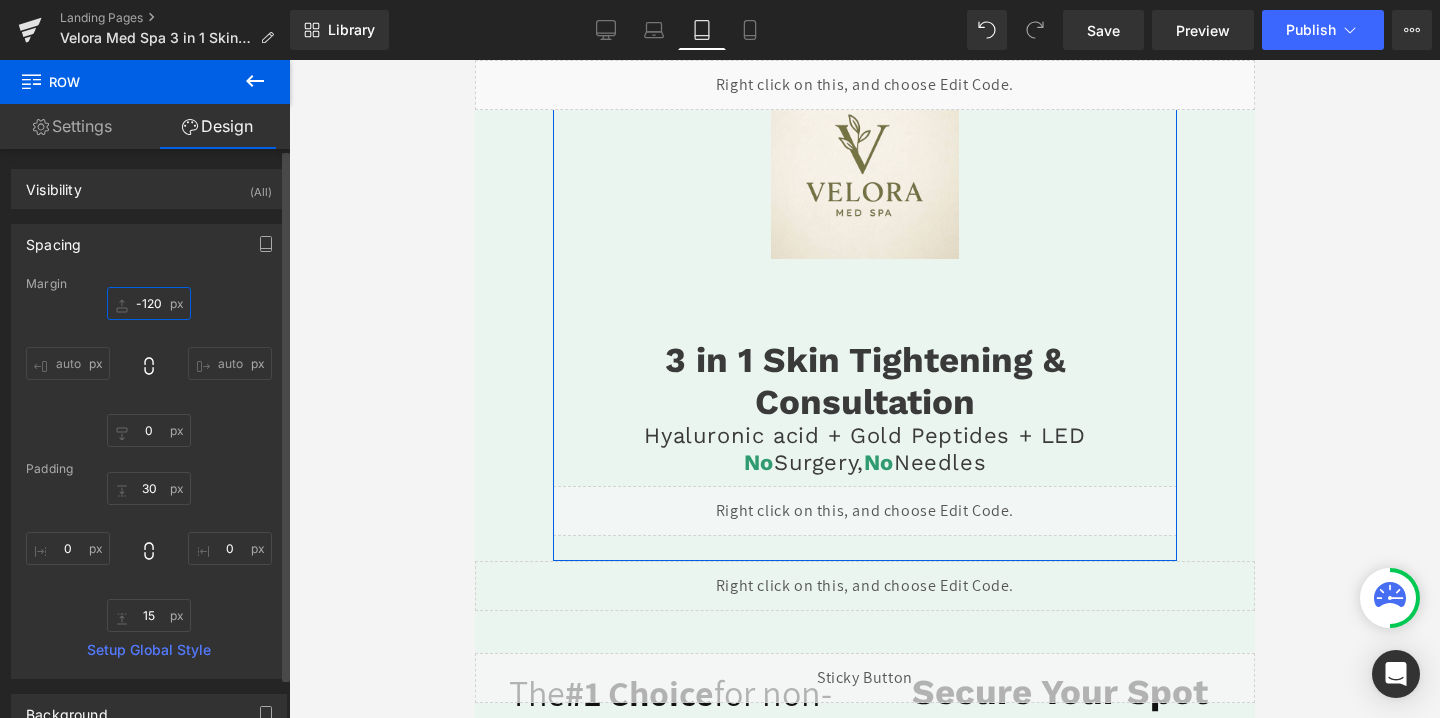 click on "-120" at bounding box center [149, 303] 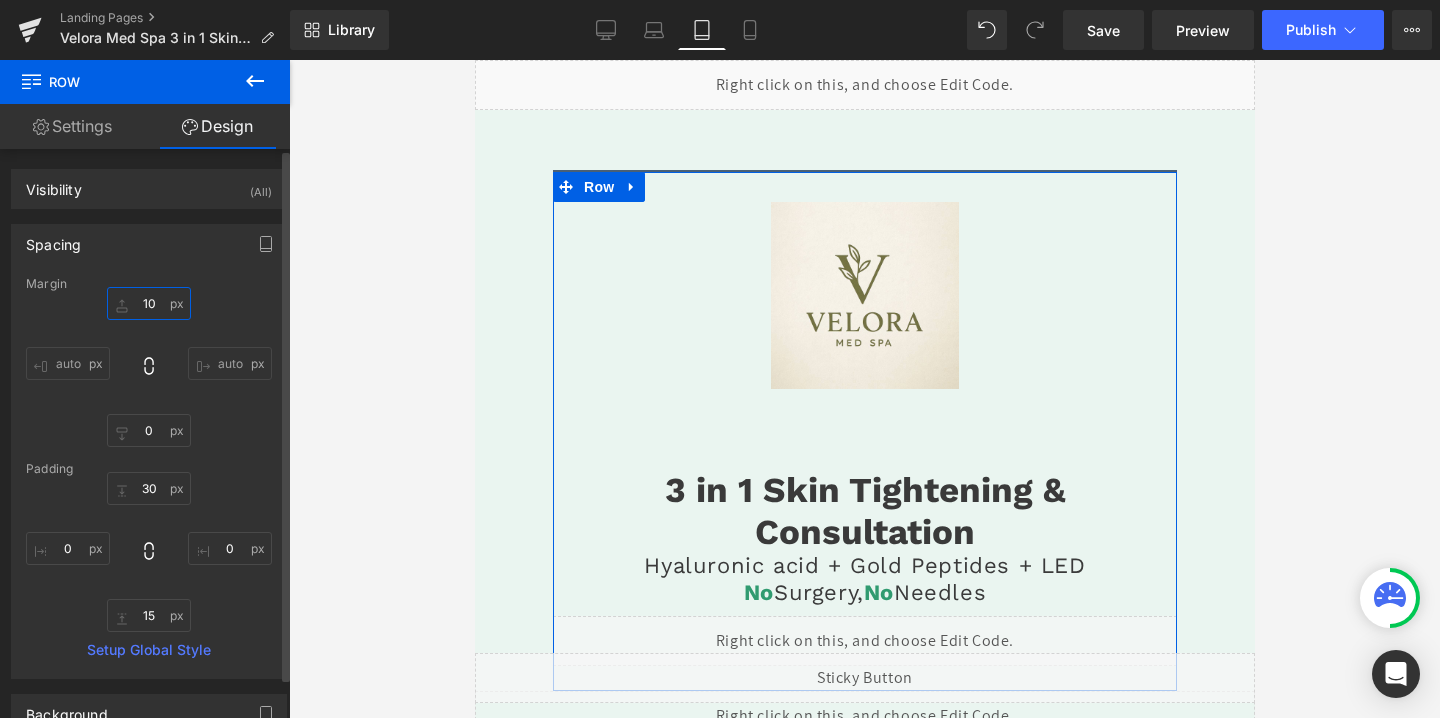 type on "1" 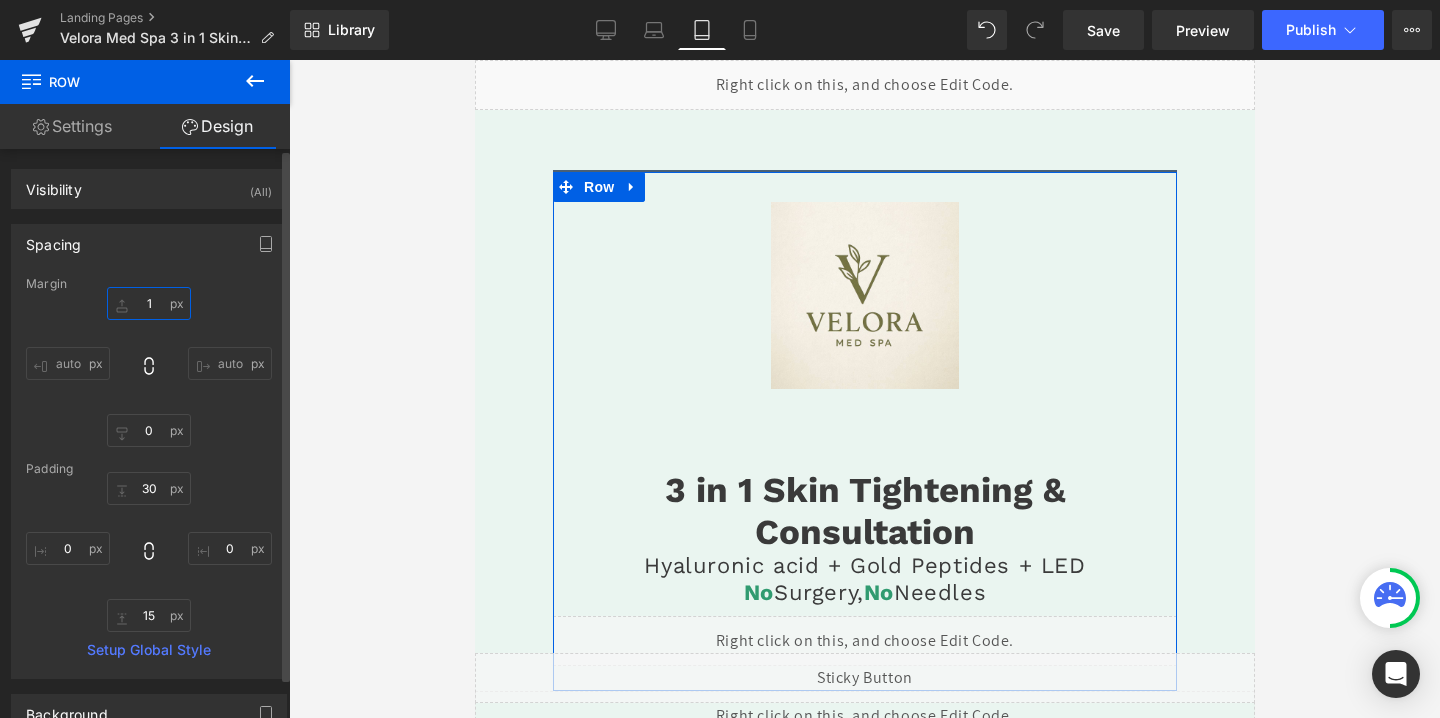 type 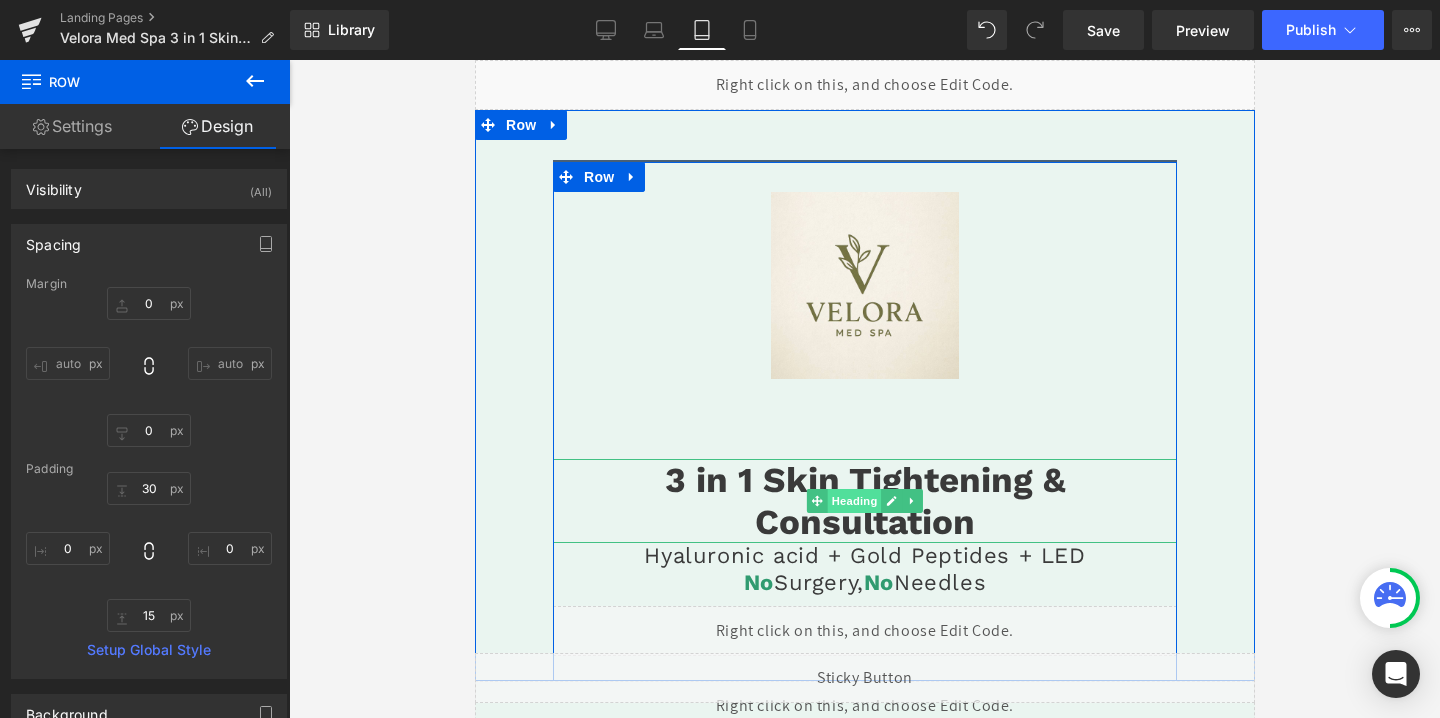 click on "Heading" at bounding box center [854, 501] 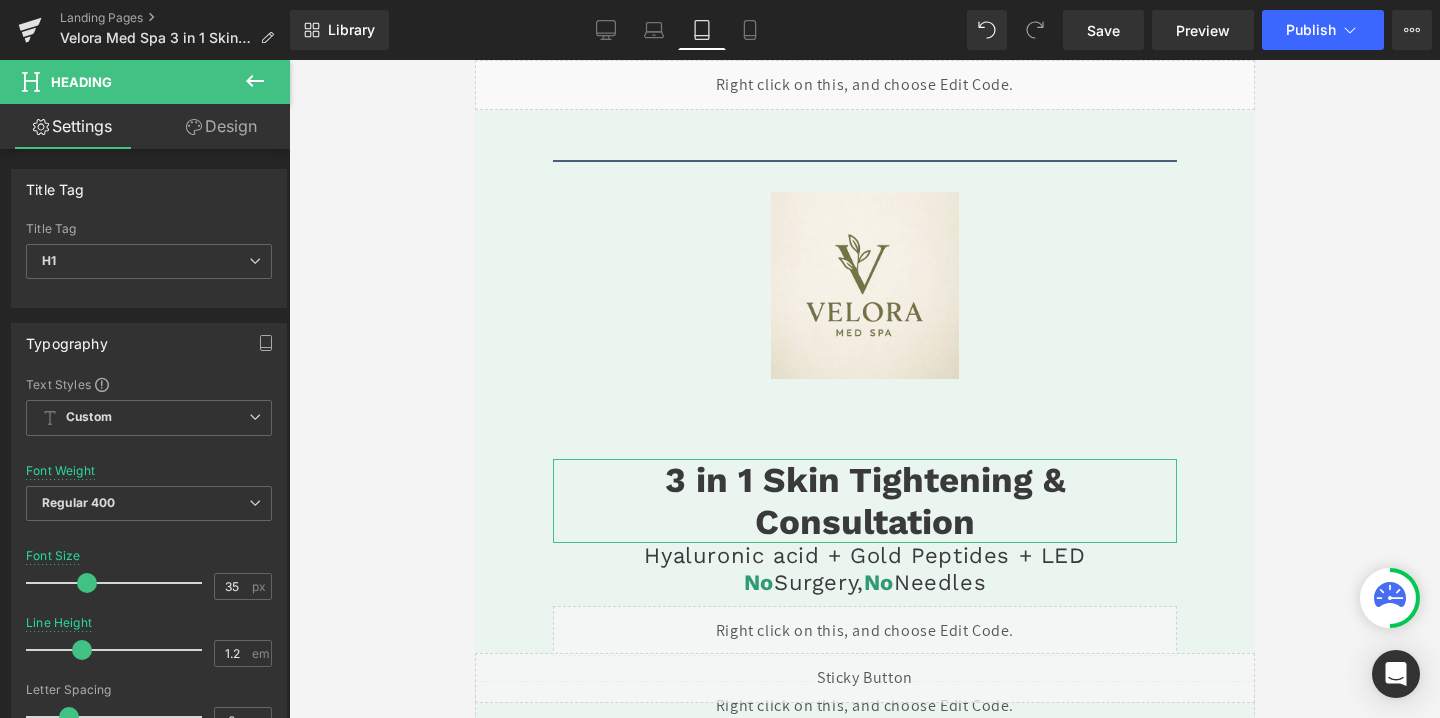 click on "Design" at bounding box center (221, 126) 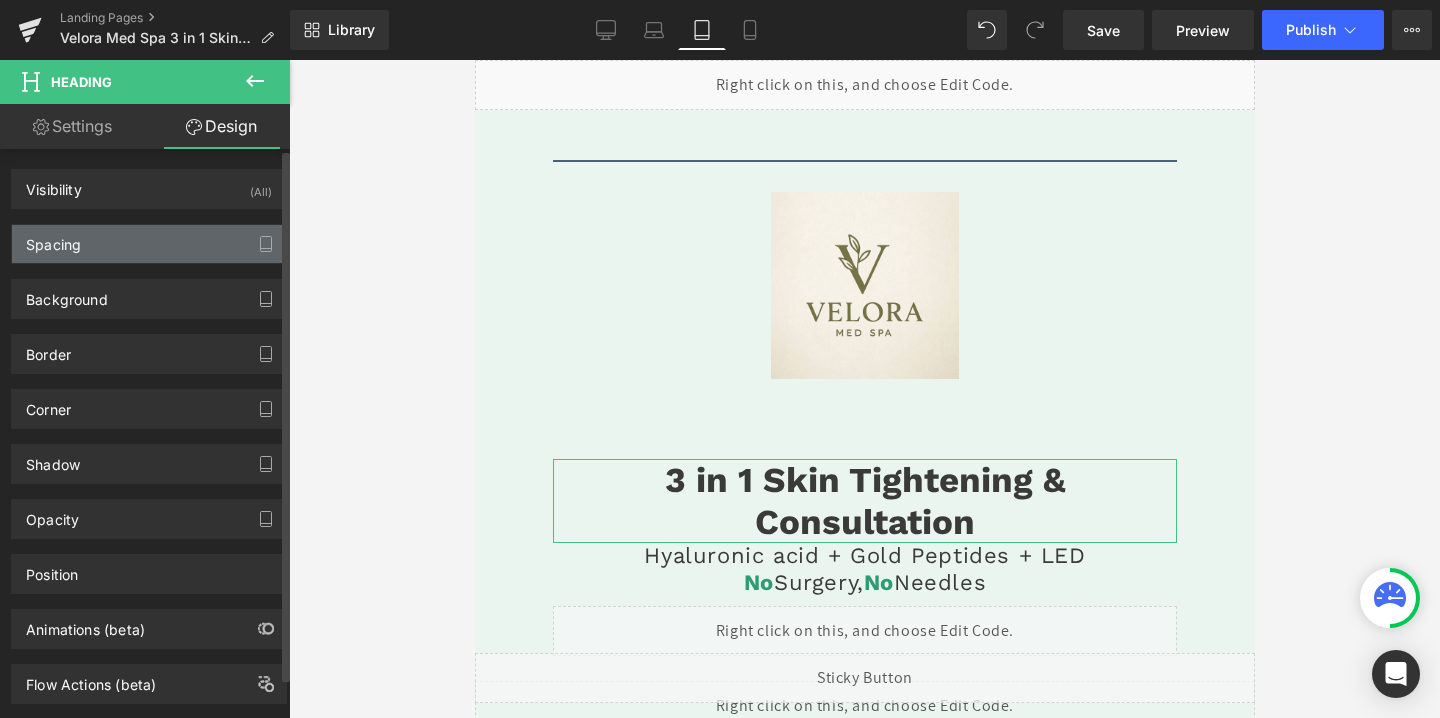 click on "Spacing" at bounding box center (149, 244) 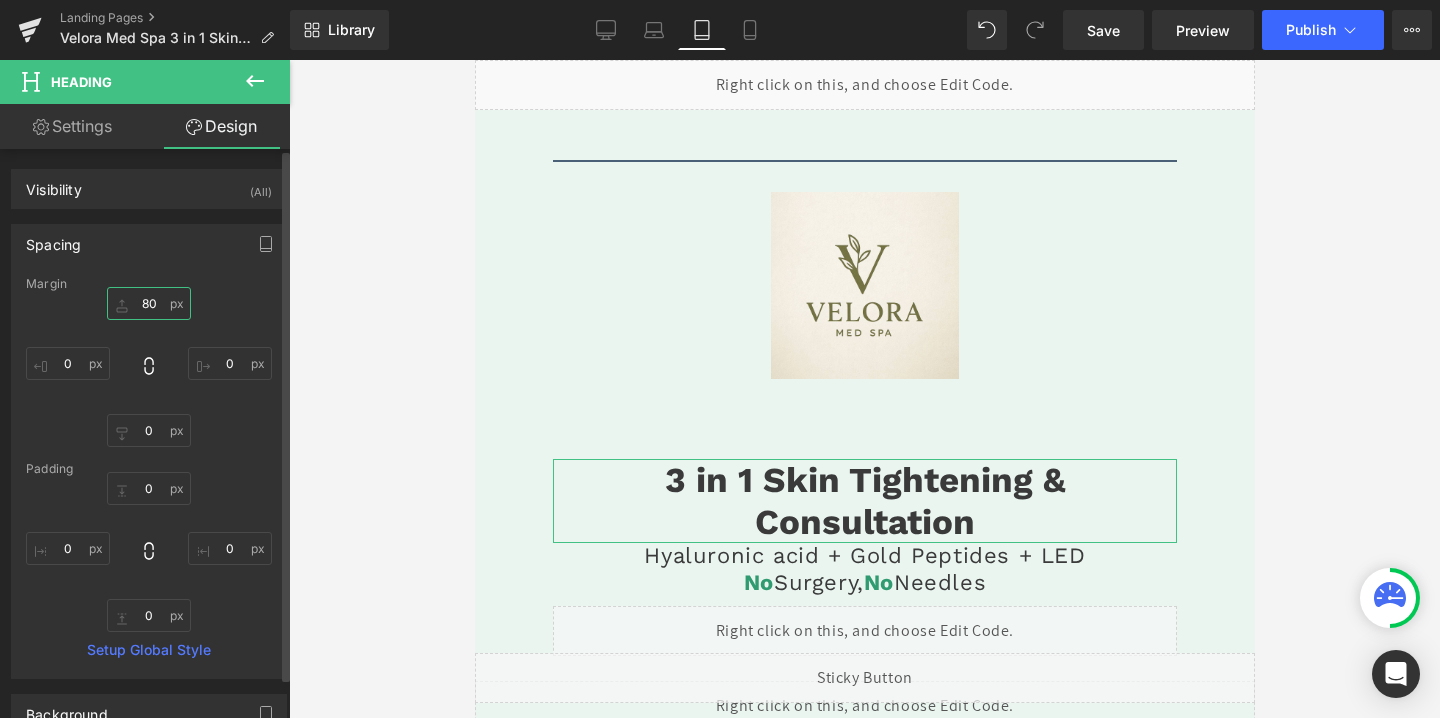 click on "80" at bounding box center [149, 303] 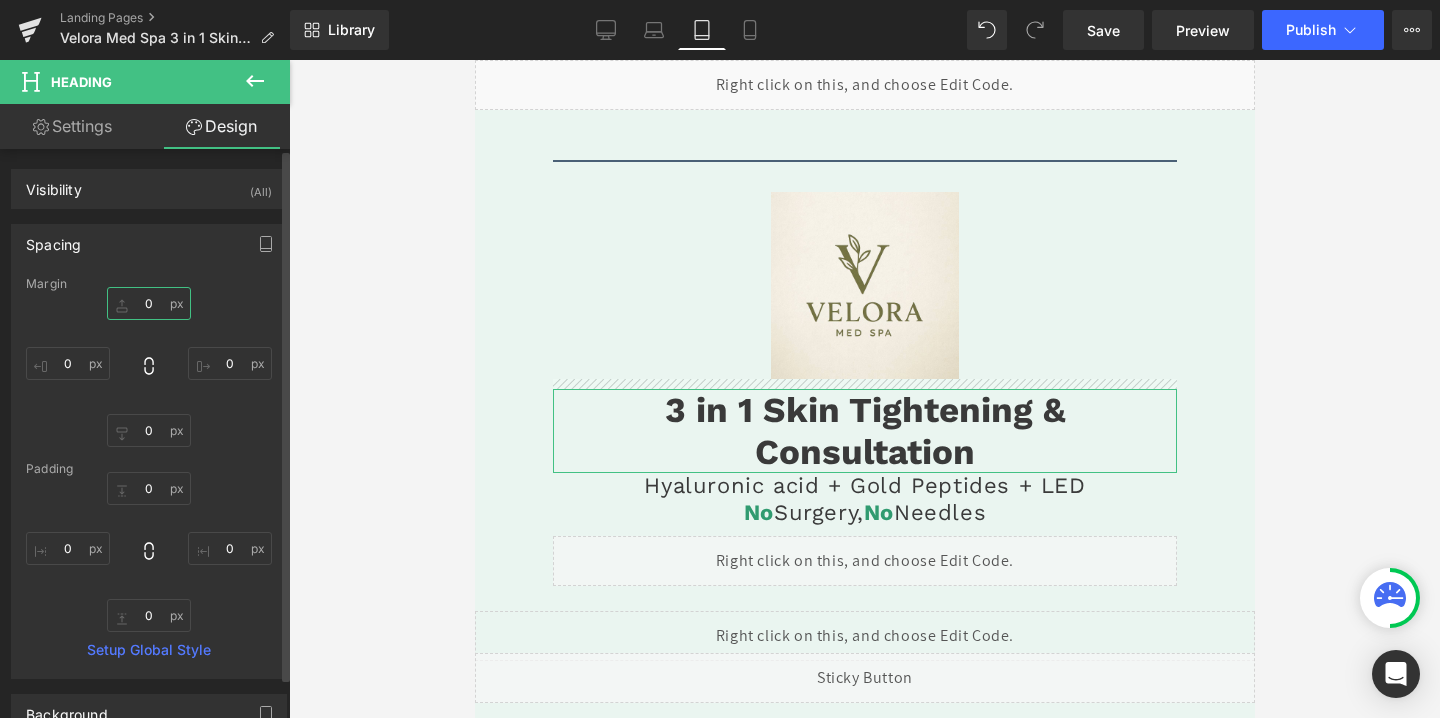 type on "20" 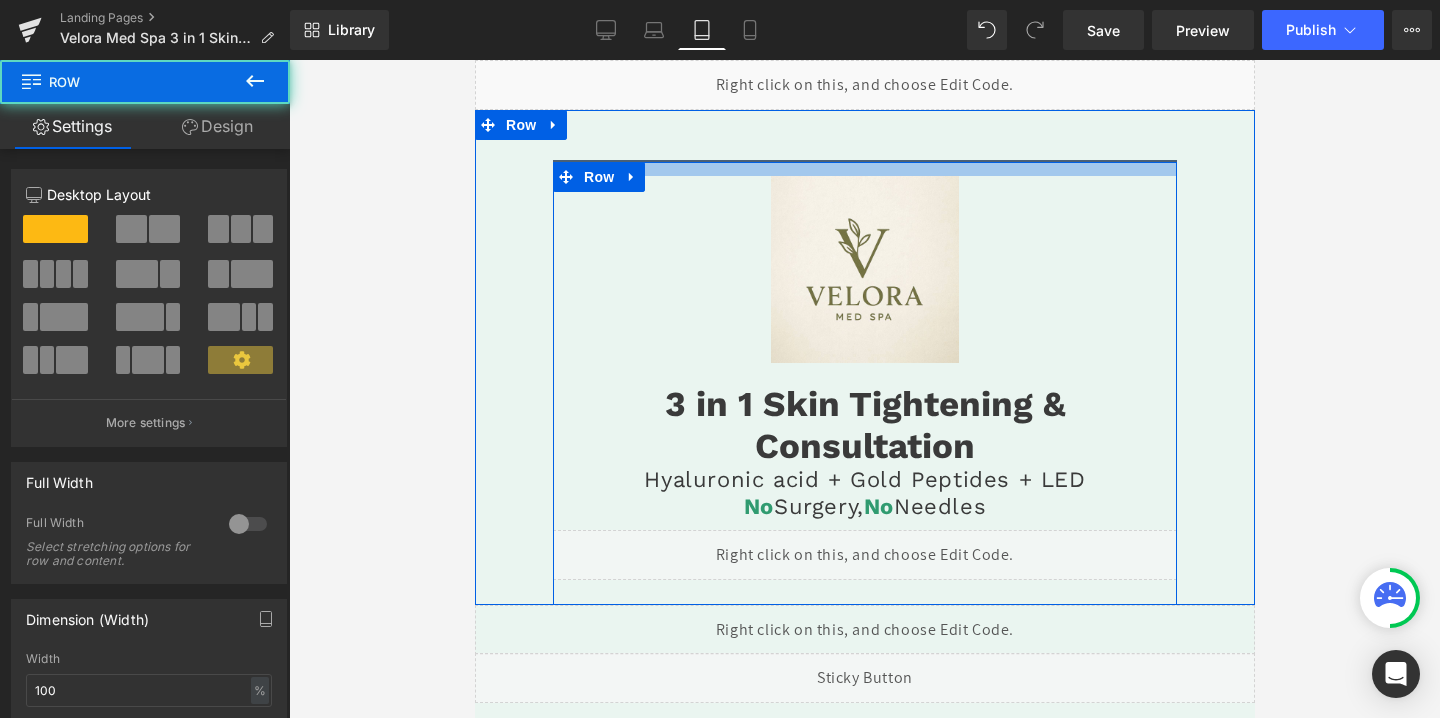 drag, startPoint x: 688, startPoint y: 181, endPoint x: 689, endPoint y: 165, distance: 16.03122 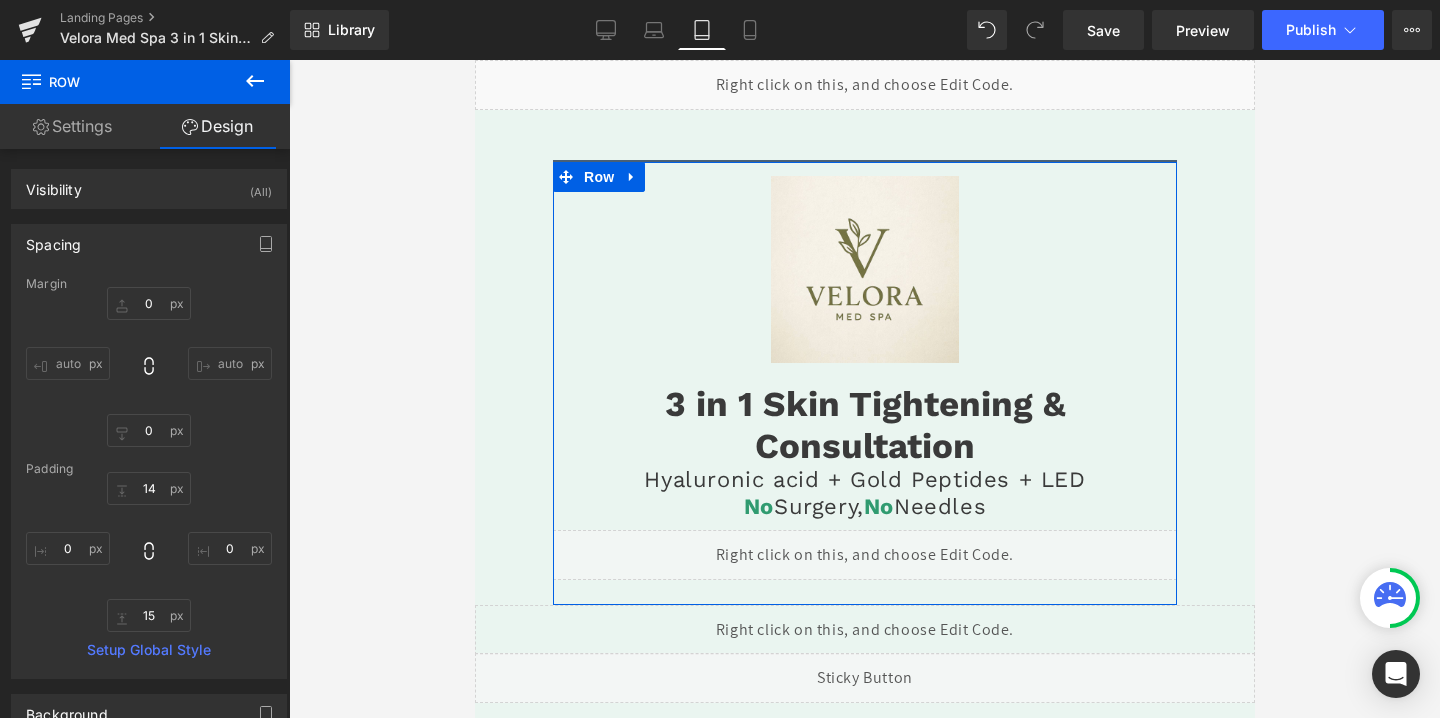 scroll, scrollTop: 458, scrollLeft: 0, axis: vertical 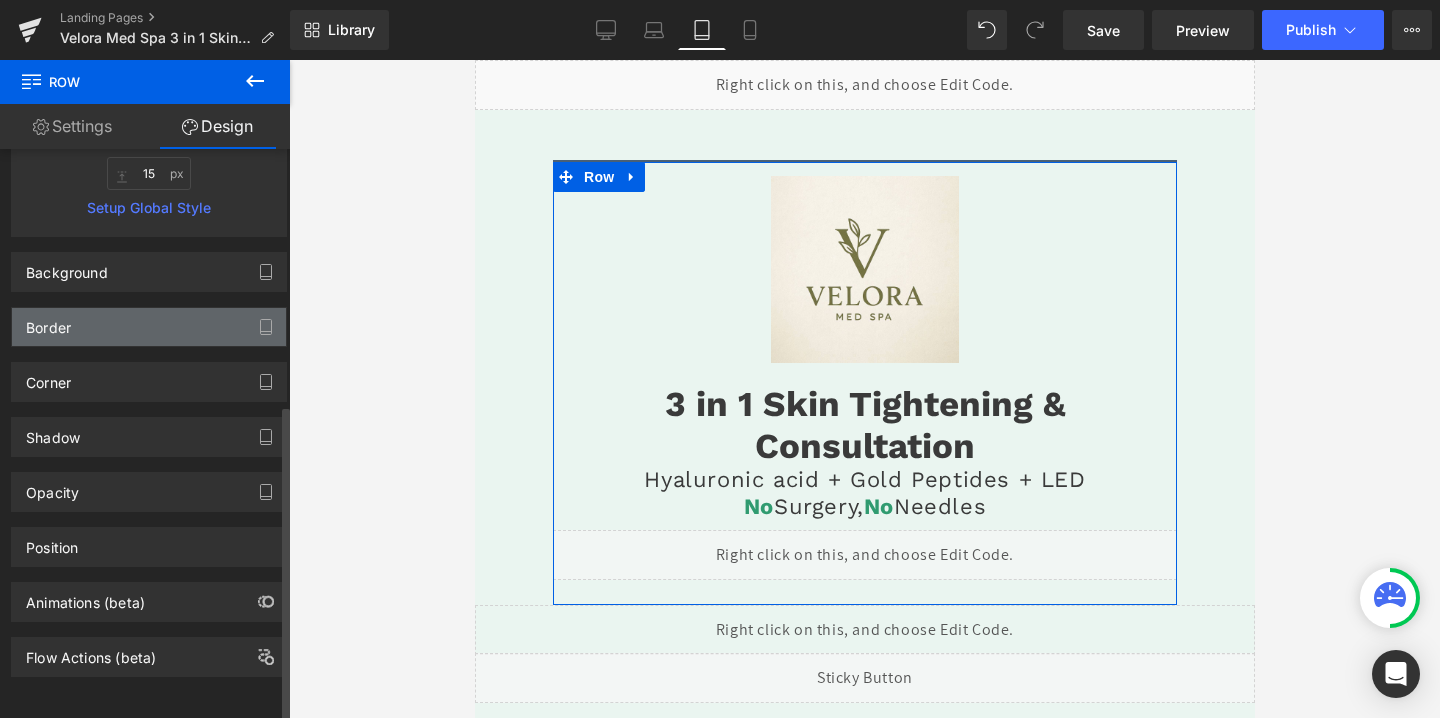 click on "Border" at bounding box center (149, 327) 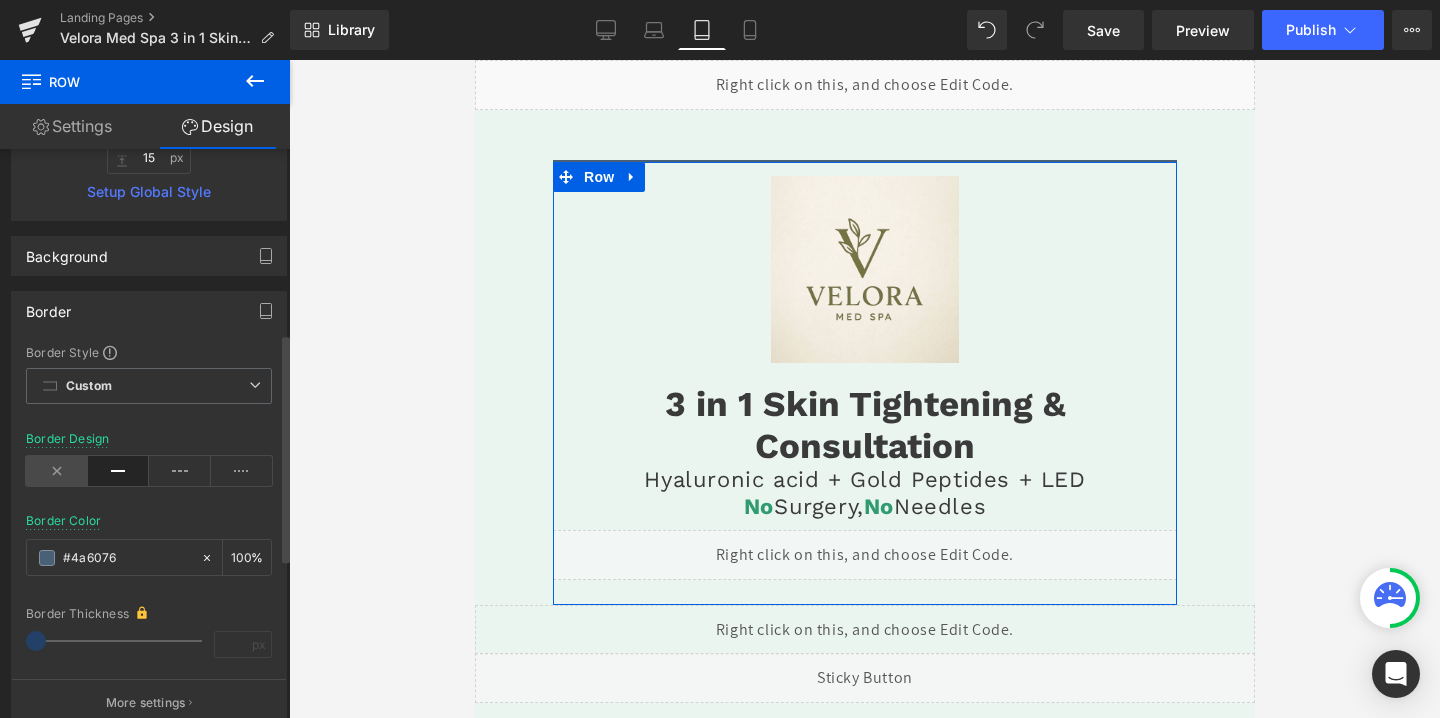 click at bounding box center (57, 471) 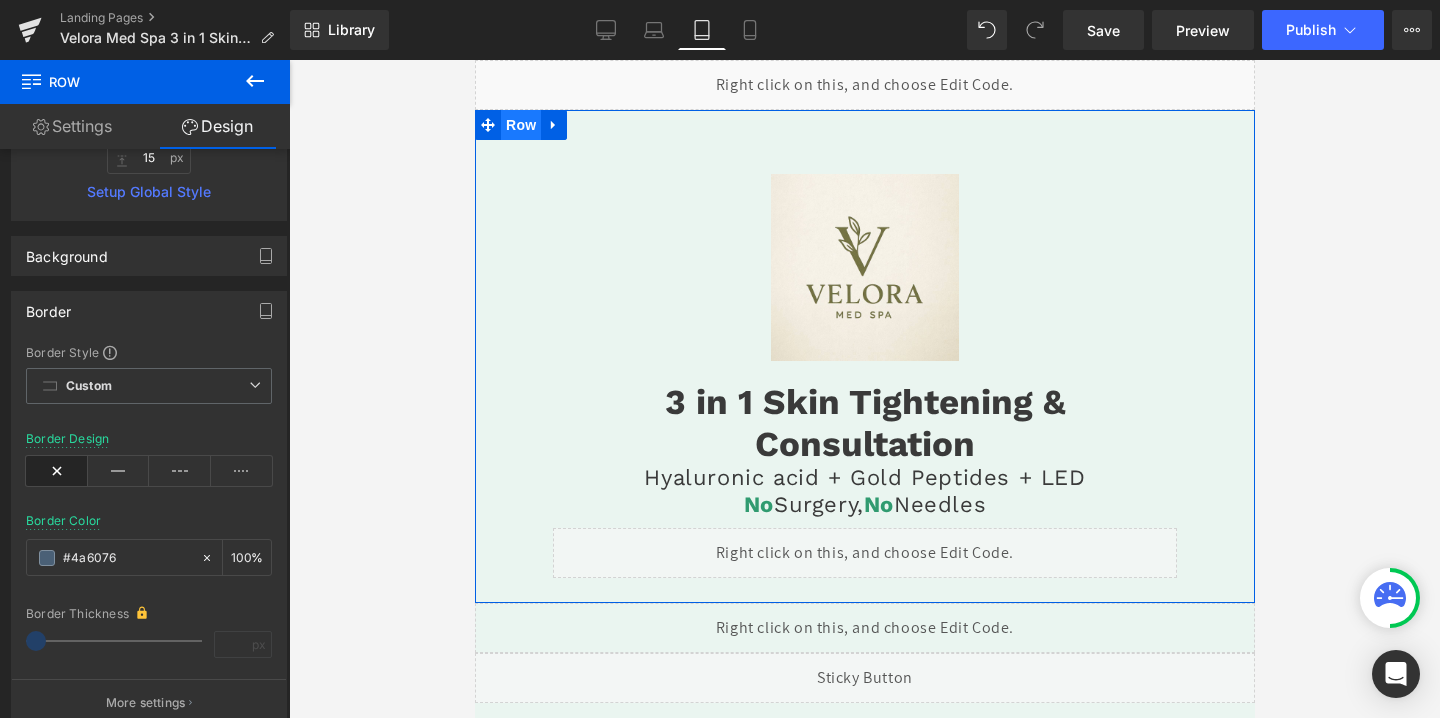 click on "Row" at bounding box center (520, 125) 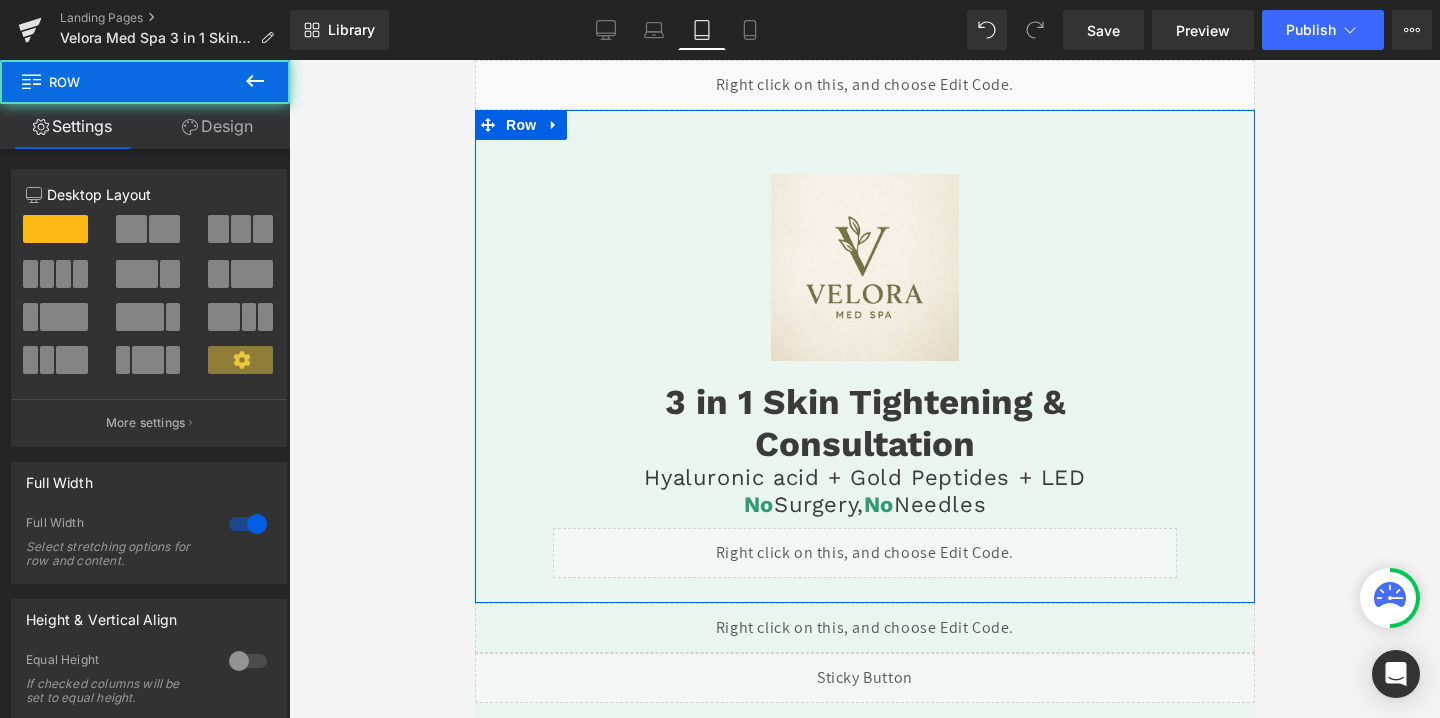 click on "Design" at bounding box center [217, 126] 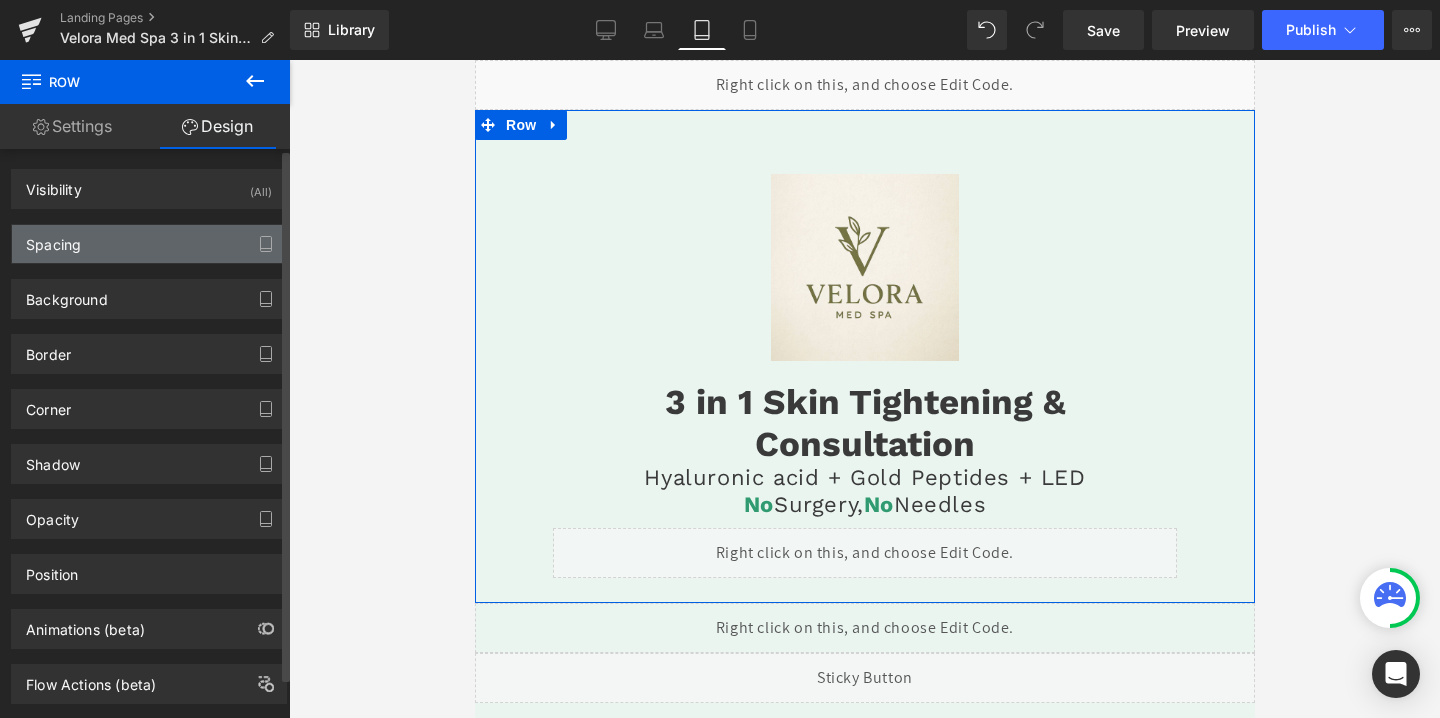 click on "Spacing" at bounding box center (149, 244) 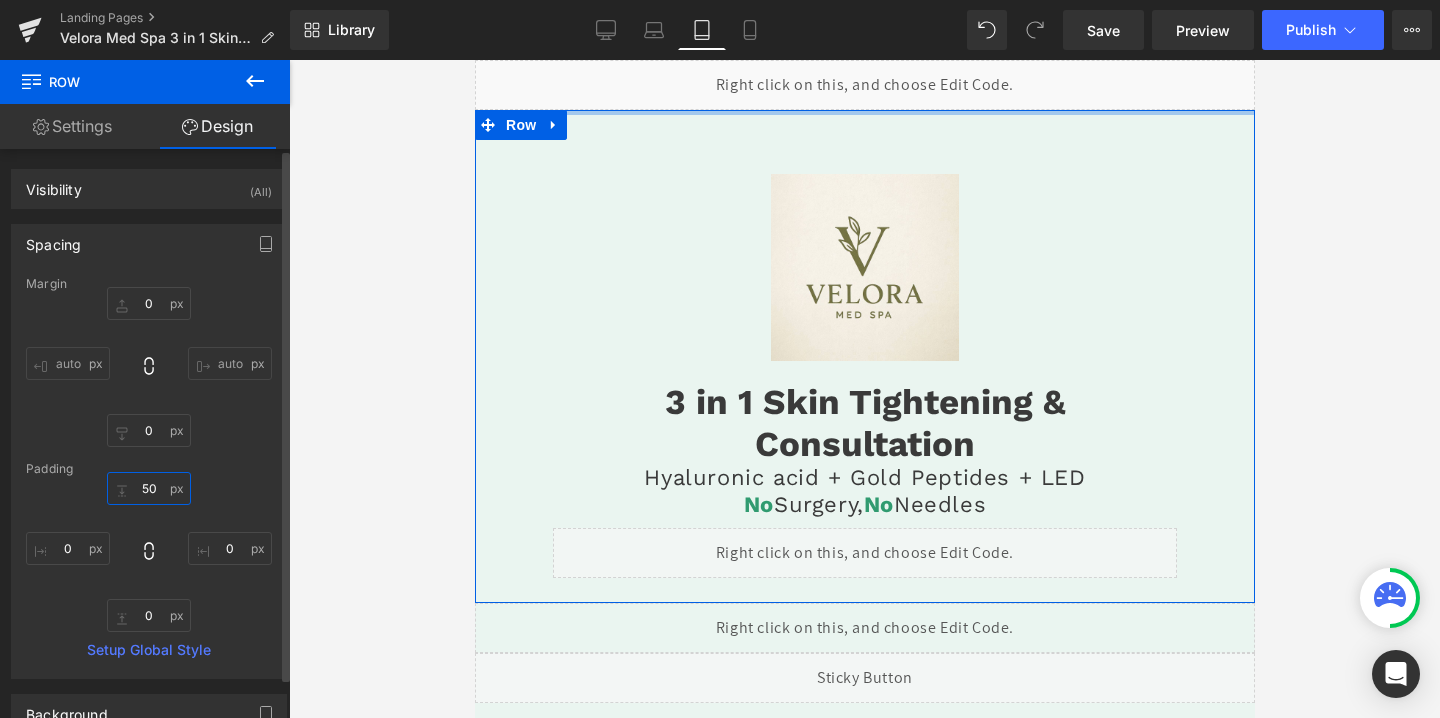 click at bounding box center [149, 488] 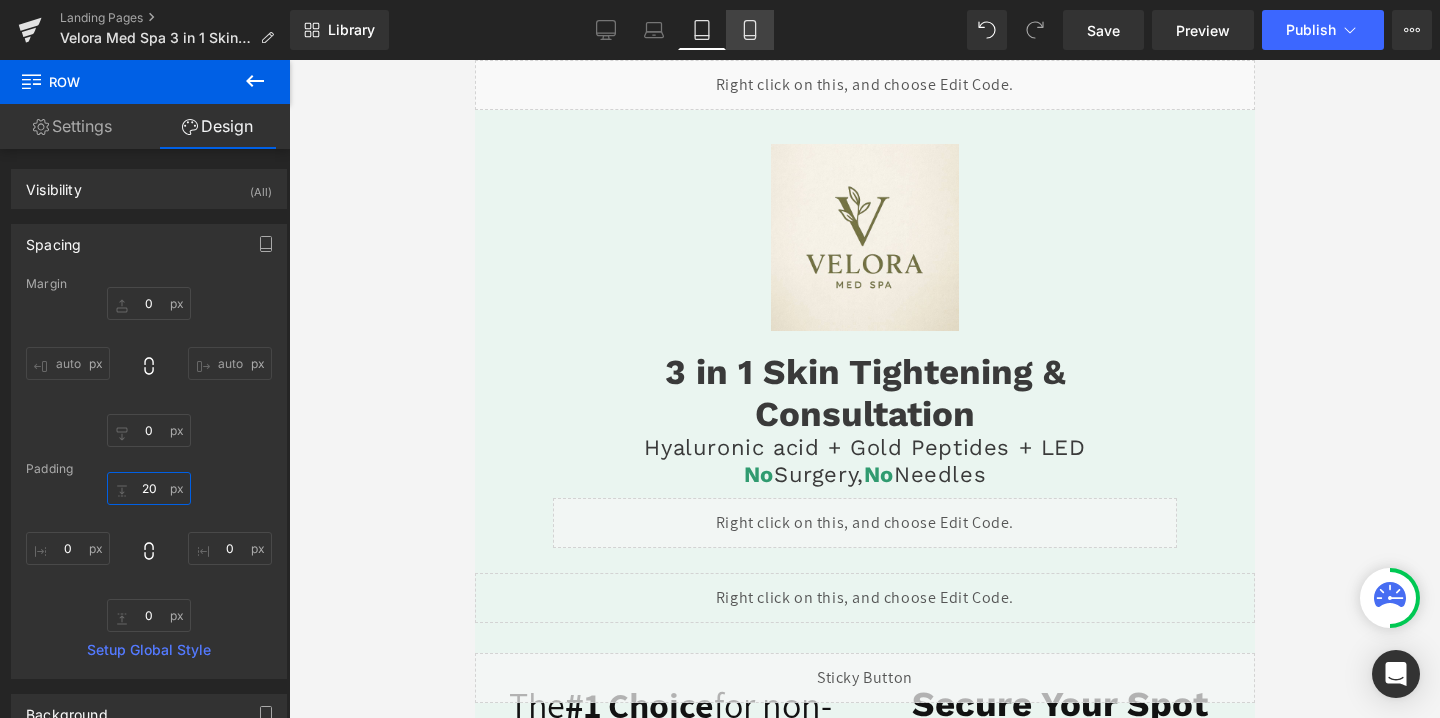 type on "20" 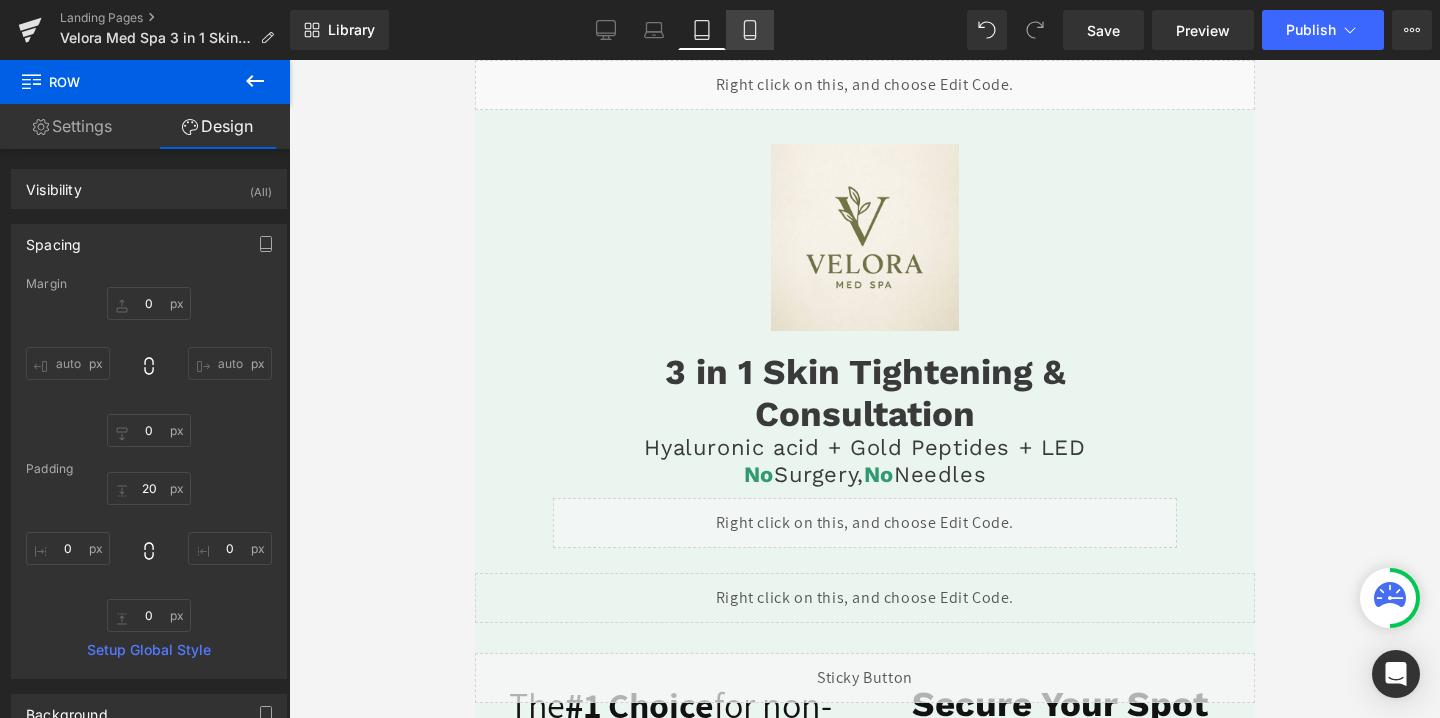 click 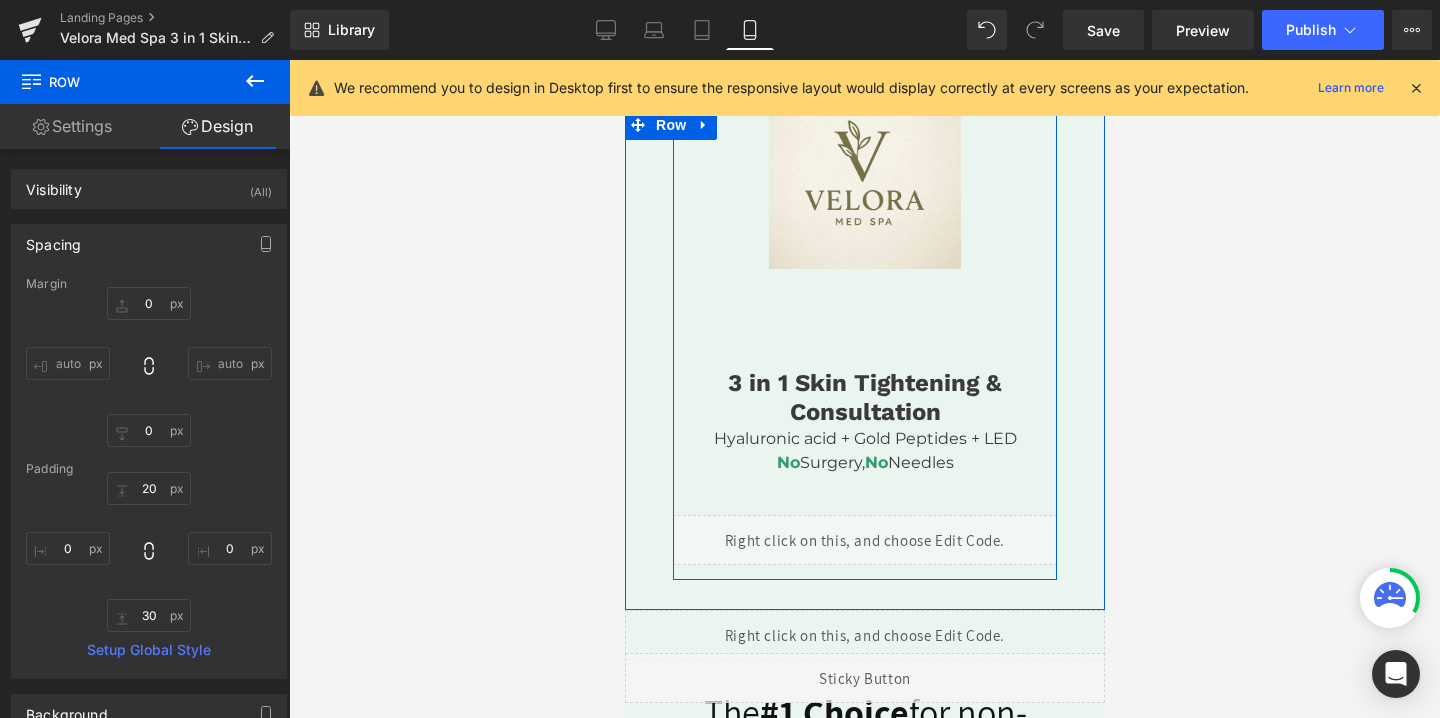 click on "Image         3 in 1 Skin Tightening & Consultation Heading         Hyaluronic acid + Gold Peptides + LED Heading         No  Surgery,  No  Needles Heading         Liquid" at bounding box center [864, 326] 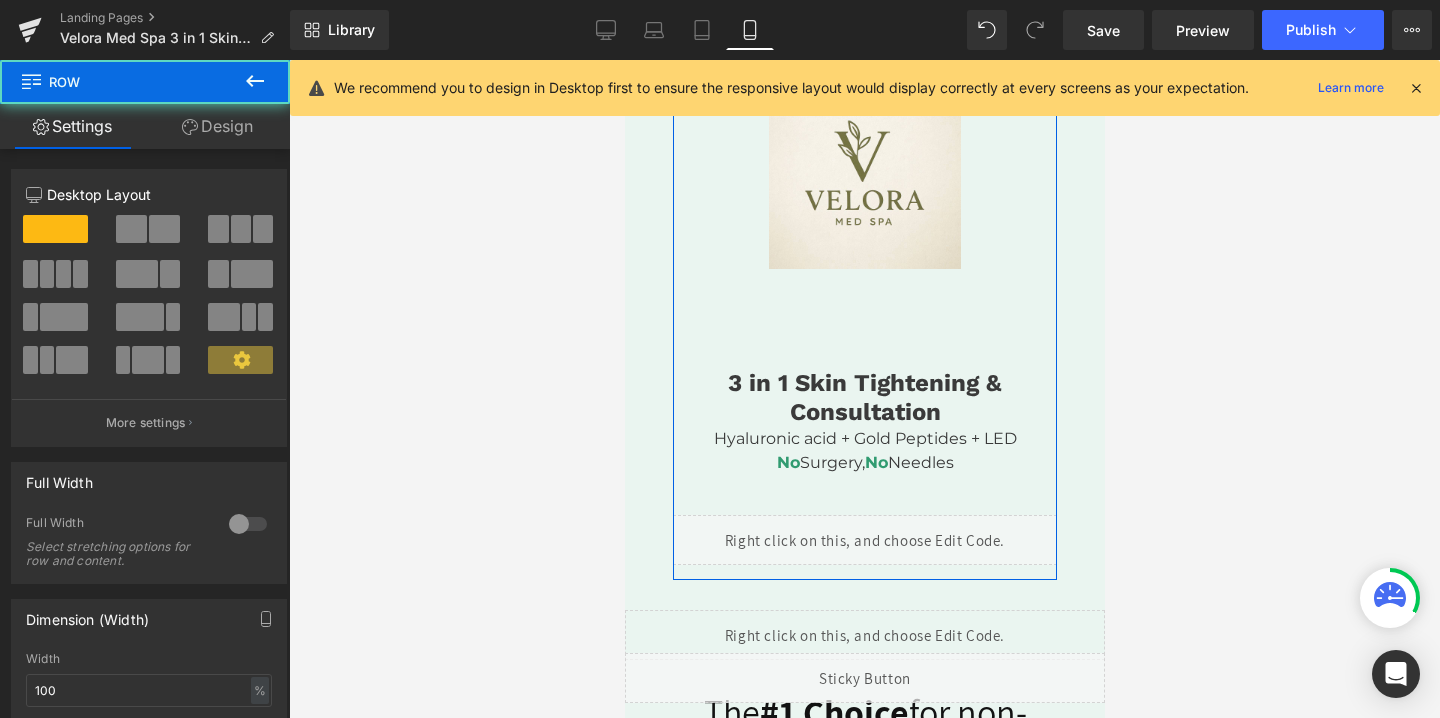 click on "Design" at bounding box center (217, 126) 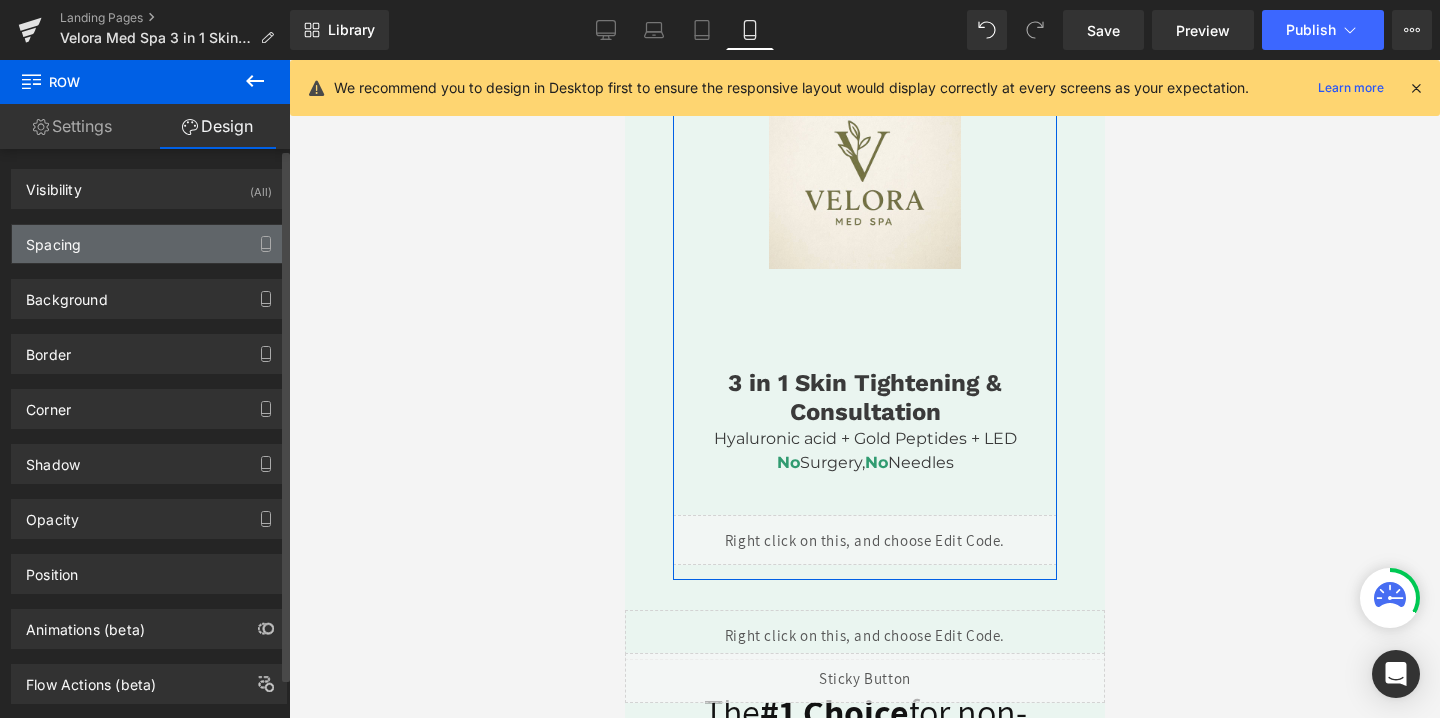 click on "Spacing" at bounding box center (149, 244) 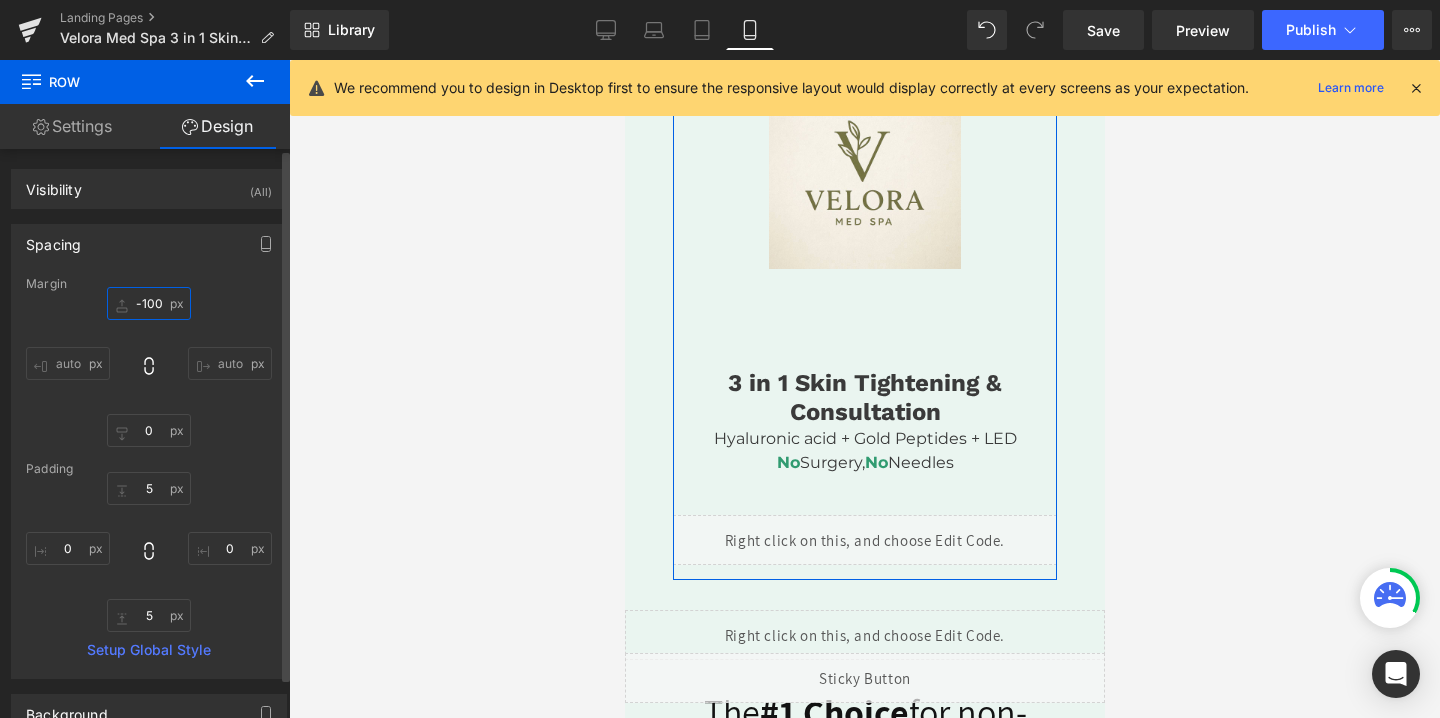 click at bounding box center (149, 303) 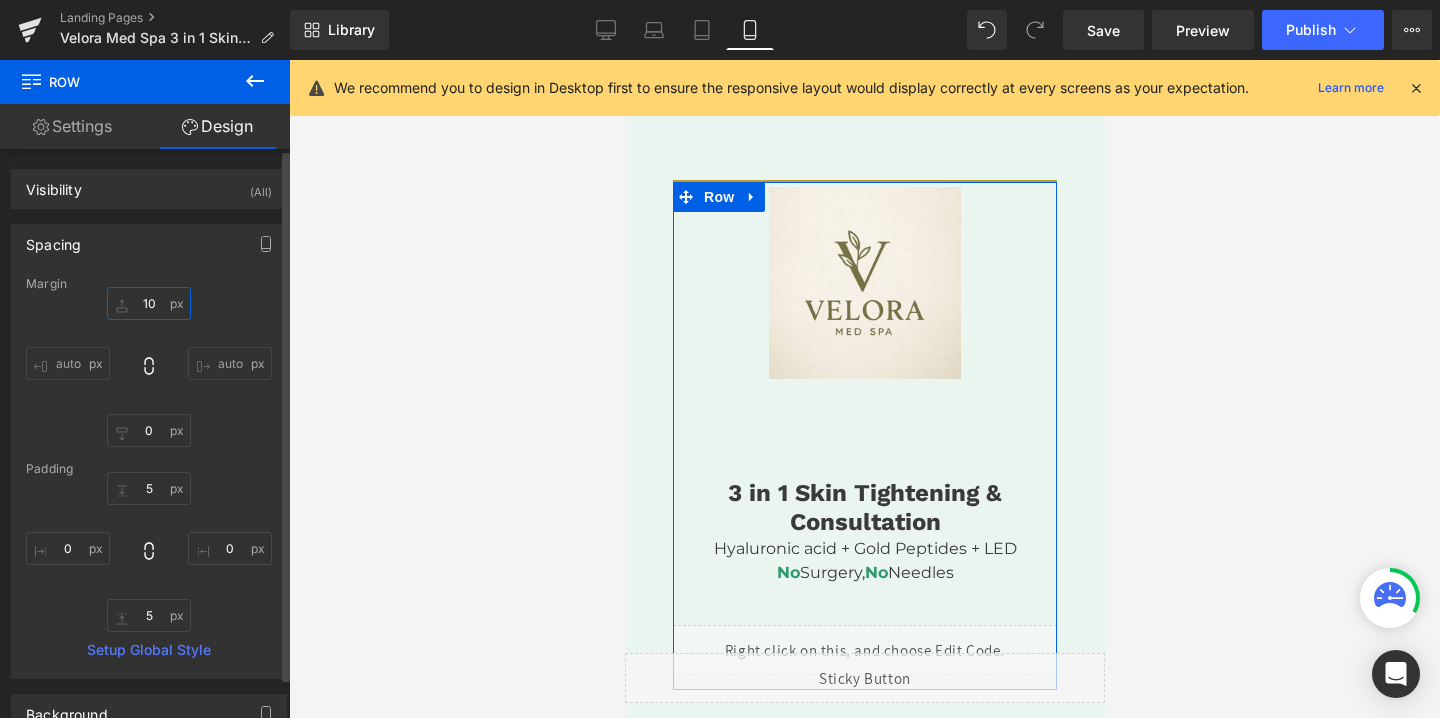 type on "1" 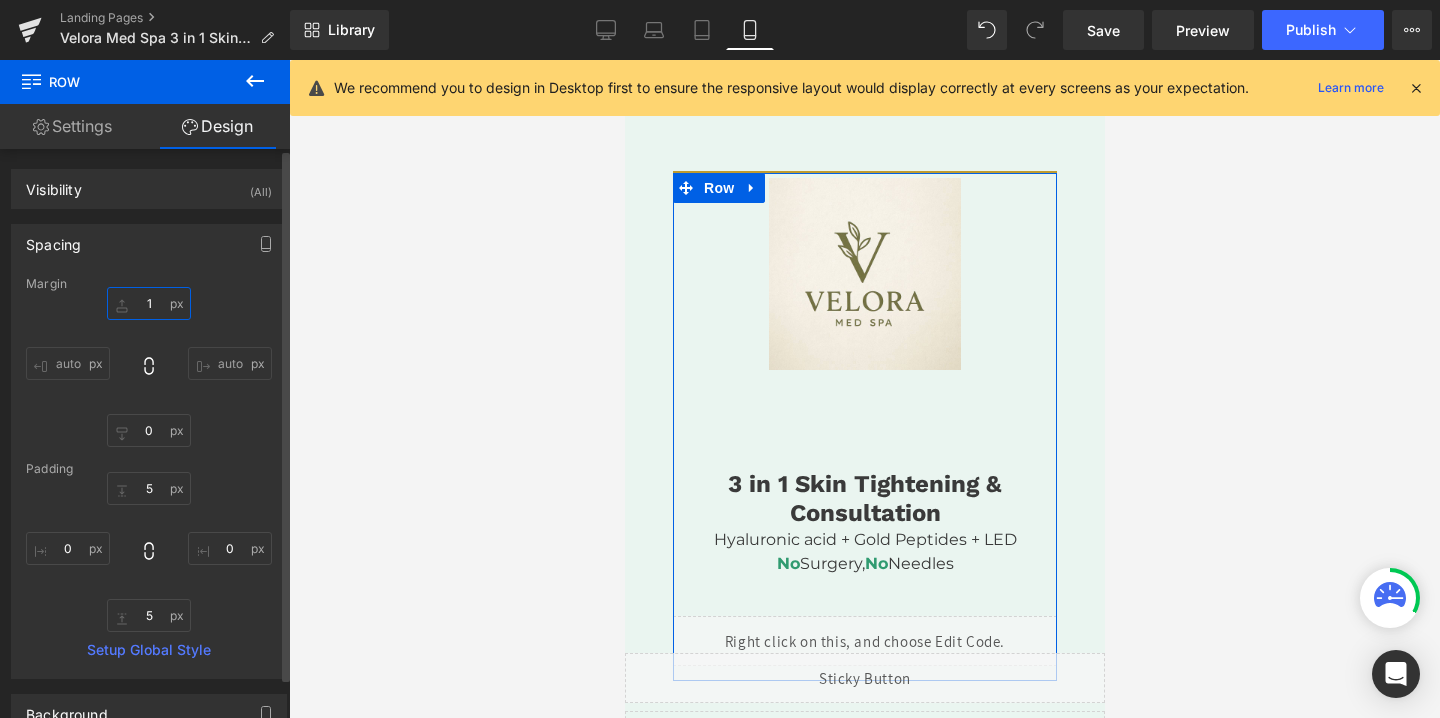 type 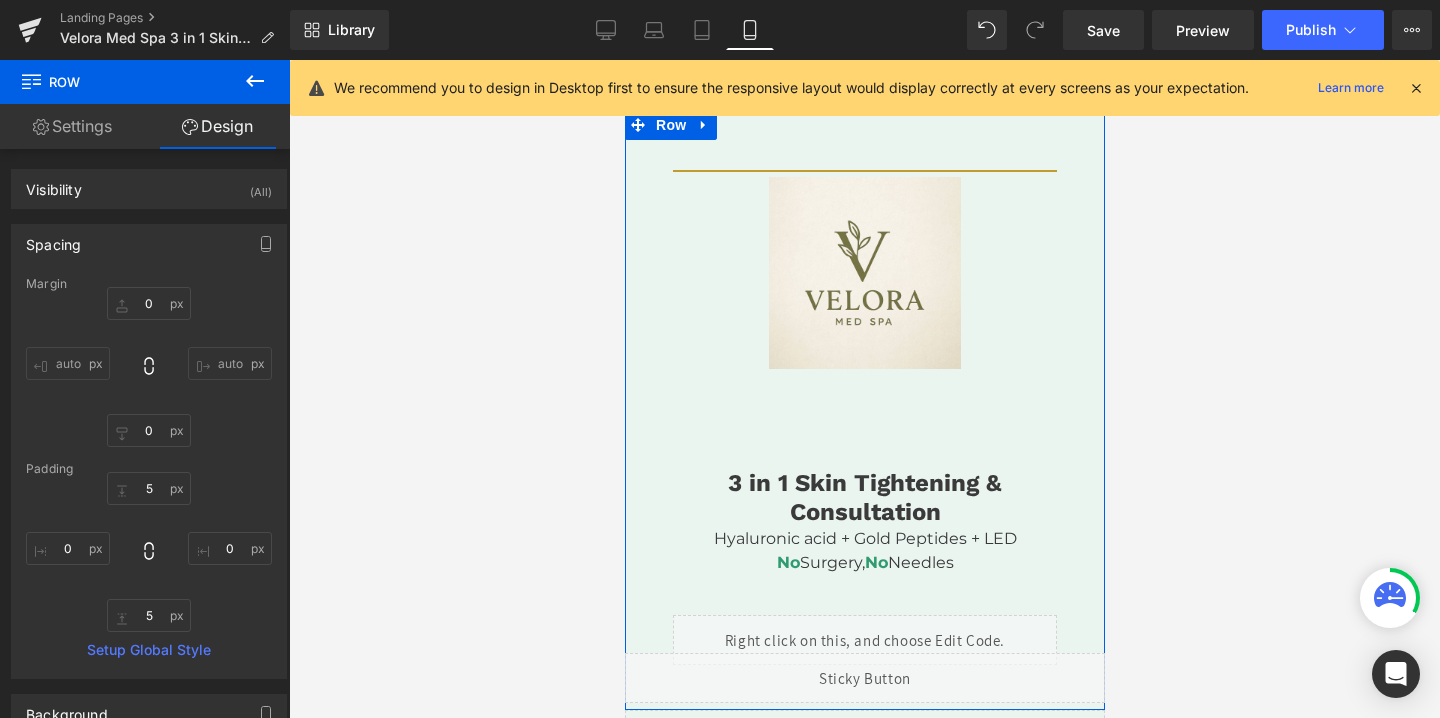 click on "Image         3 in 1 Skin Tightening & Consultation Heading         Hyaluronic acid + Gold Peptides + LED Heading         No  Surgery,  No  Needles Heading         Liquid         Row         Row" at bounding box center [864, 410] 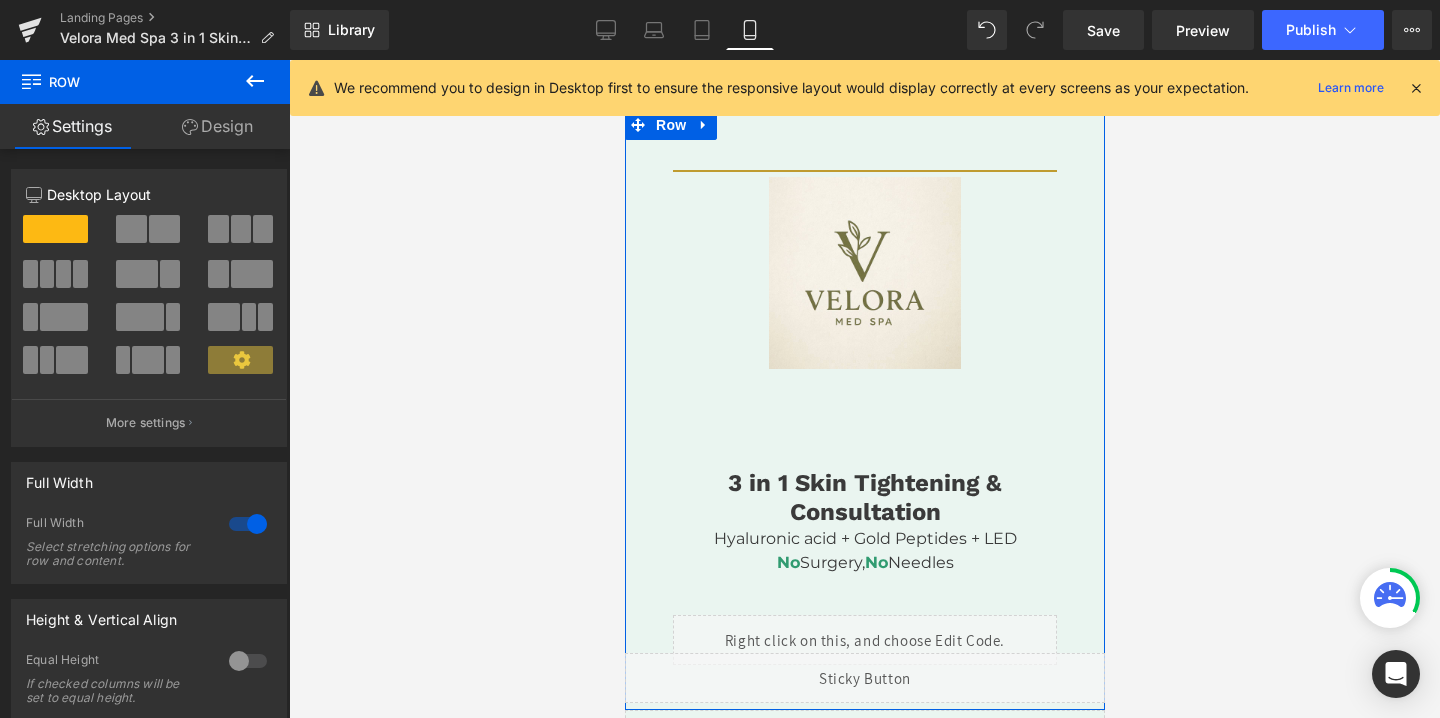 click 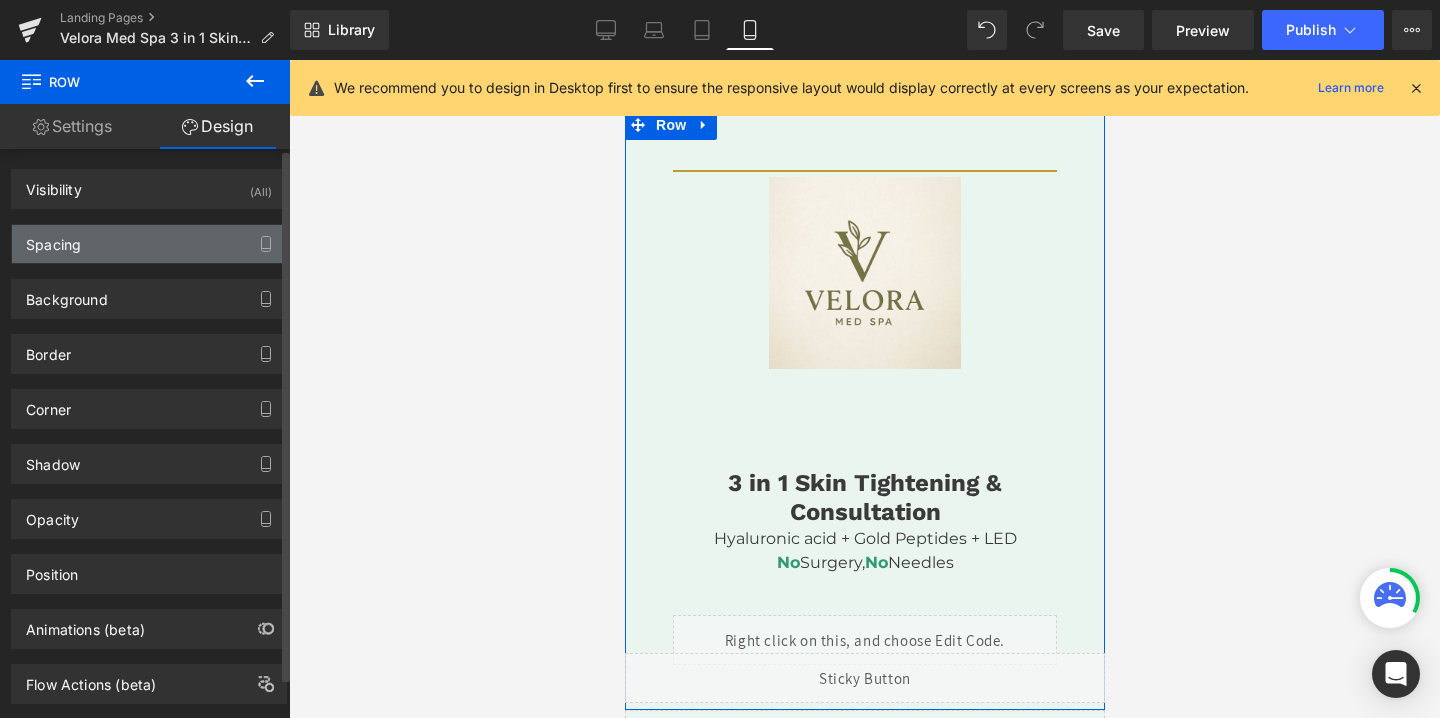 click on "Spacing" at bounding box center [149, 244] 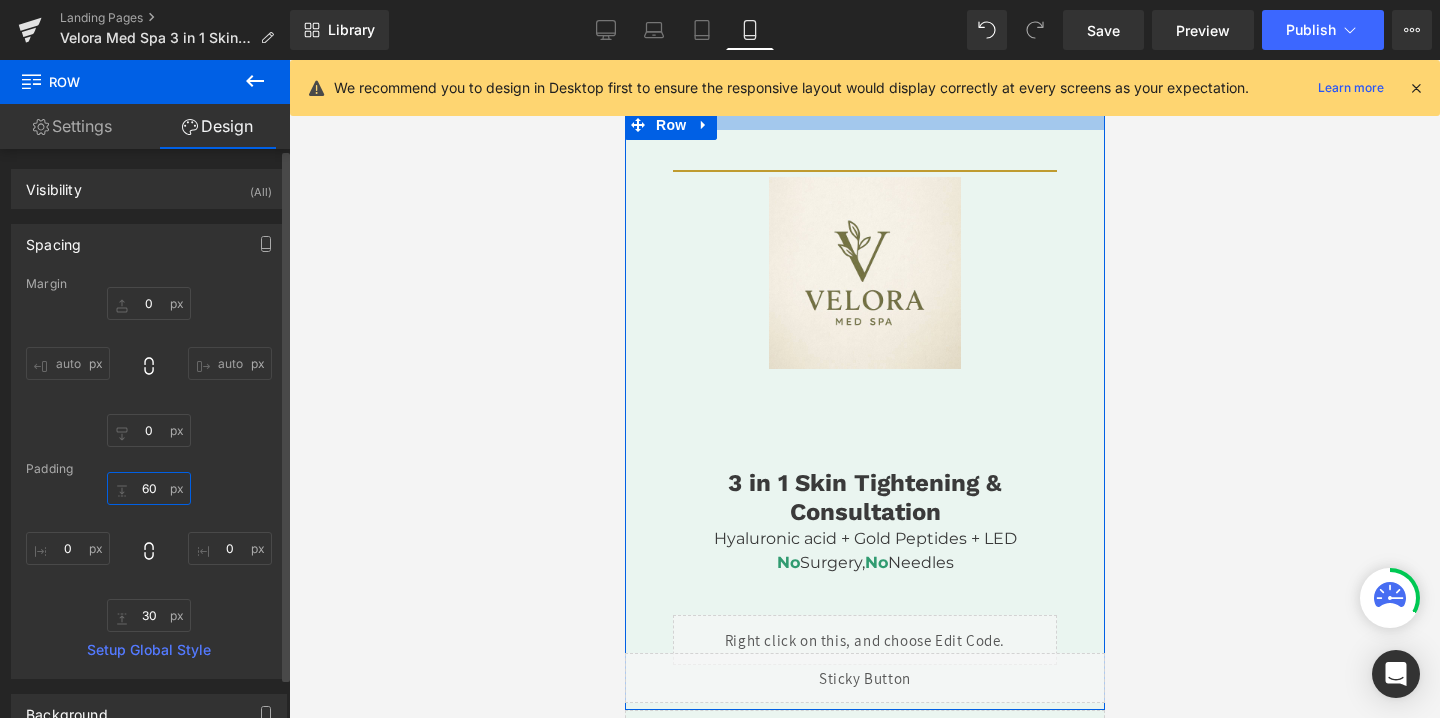 click on "60" at bounding box center (149, 488) 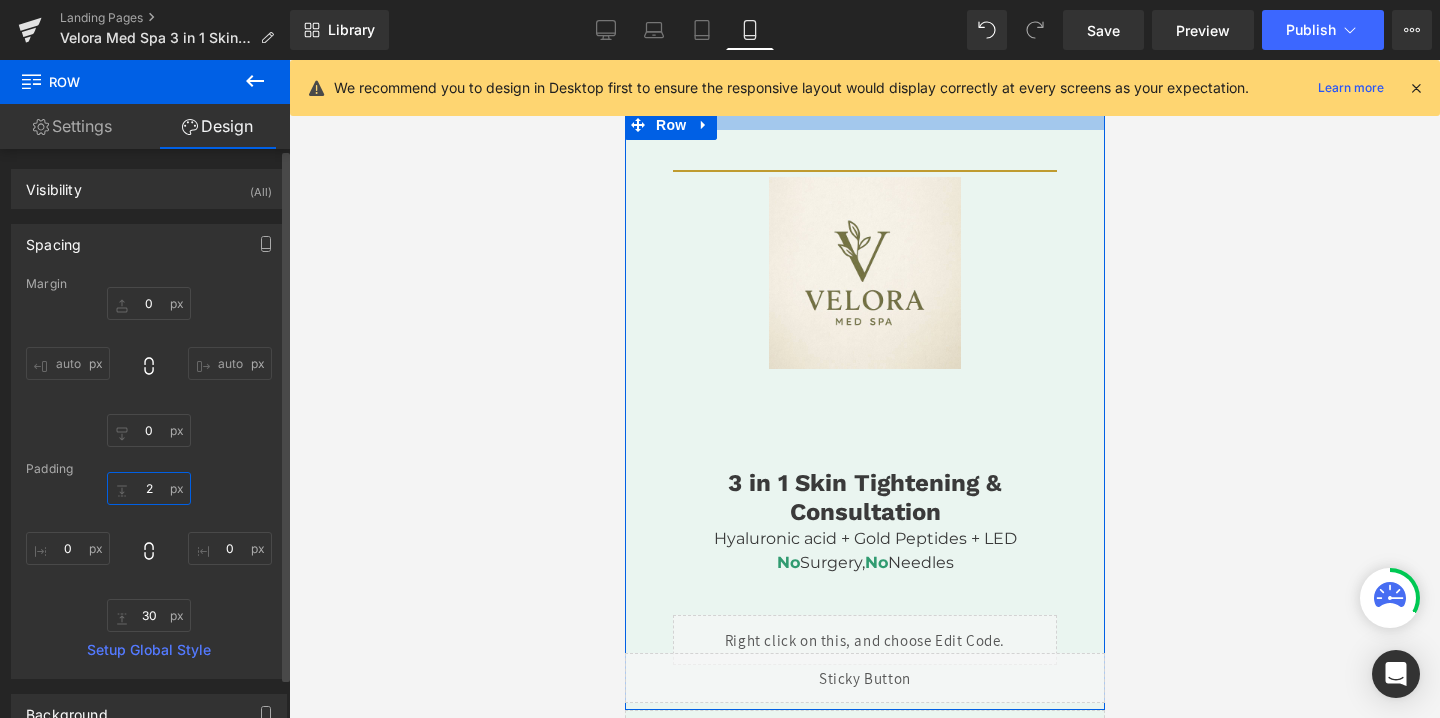 type on "20" 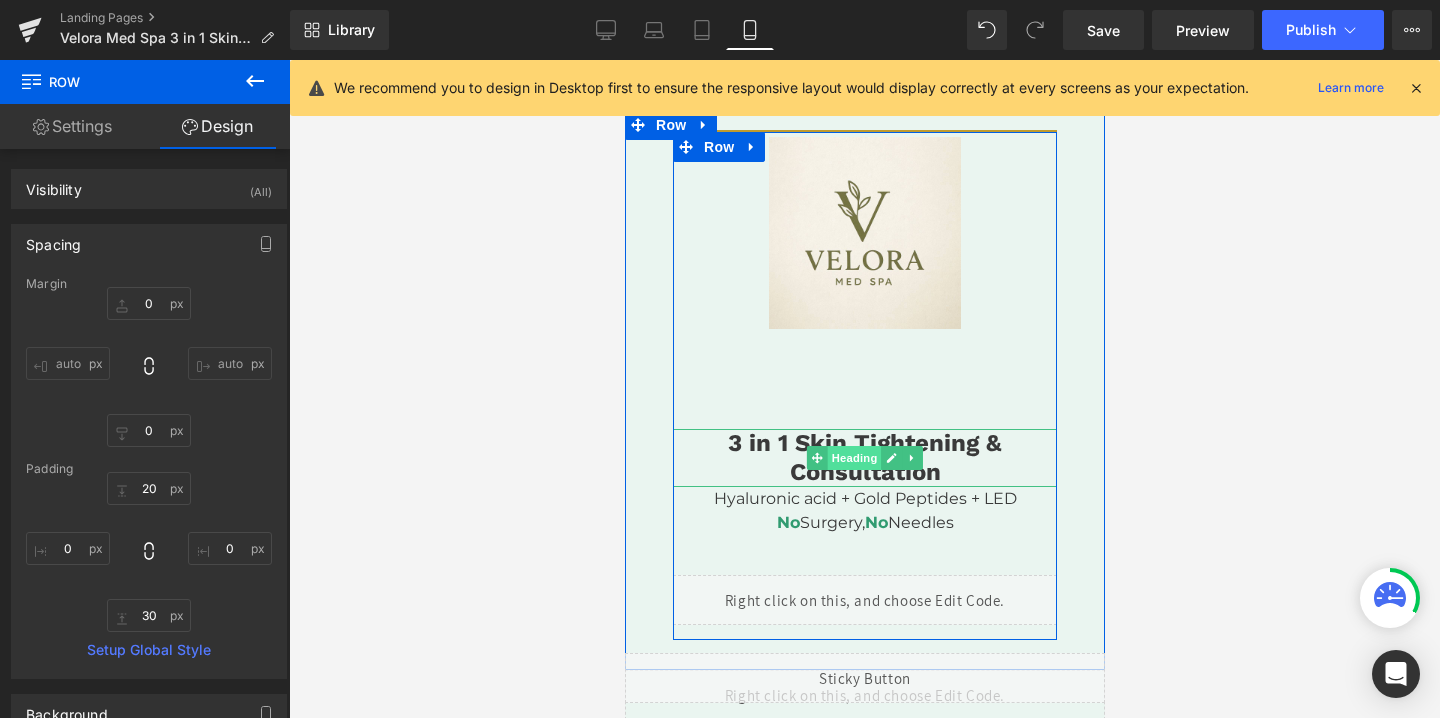 click on "Heading" at bounding box center [854, 458] 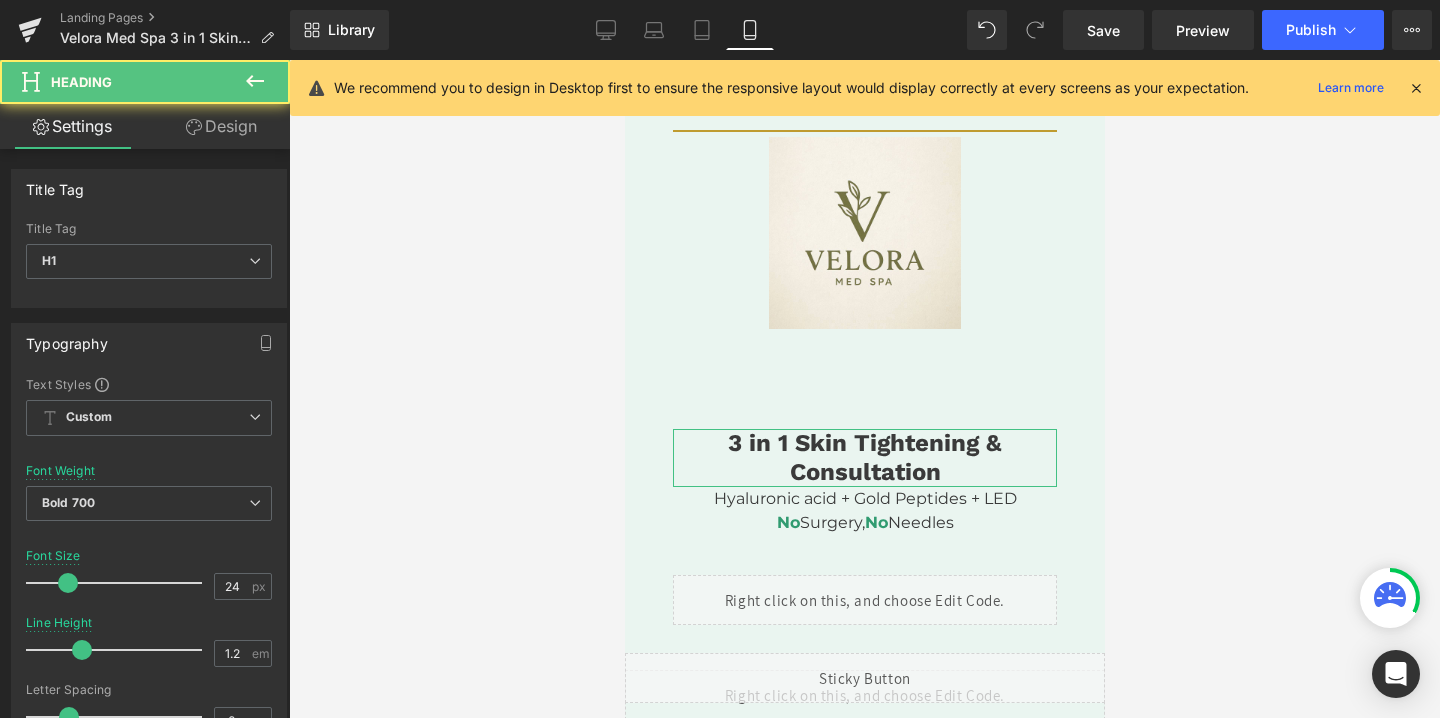 click on "Design" at bounding box center (221, 126) 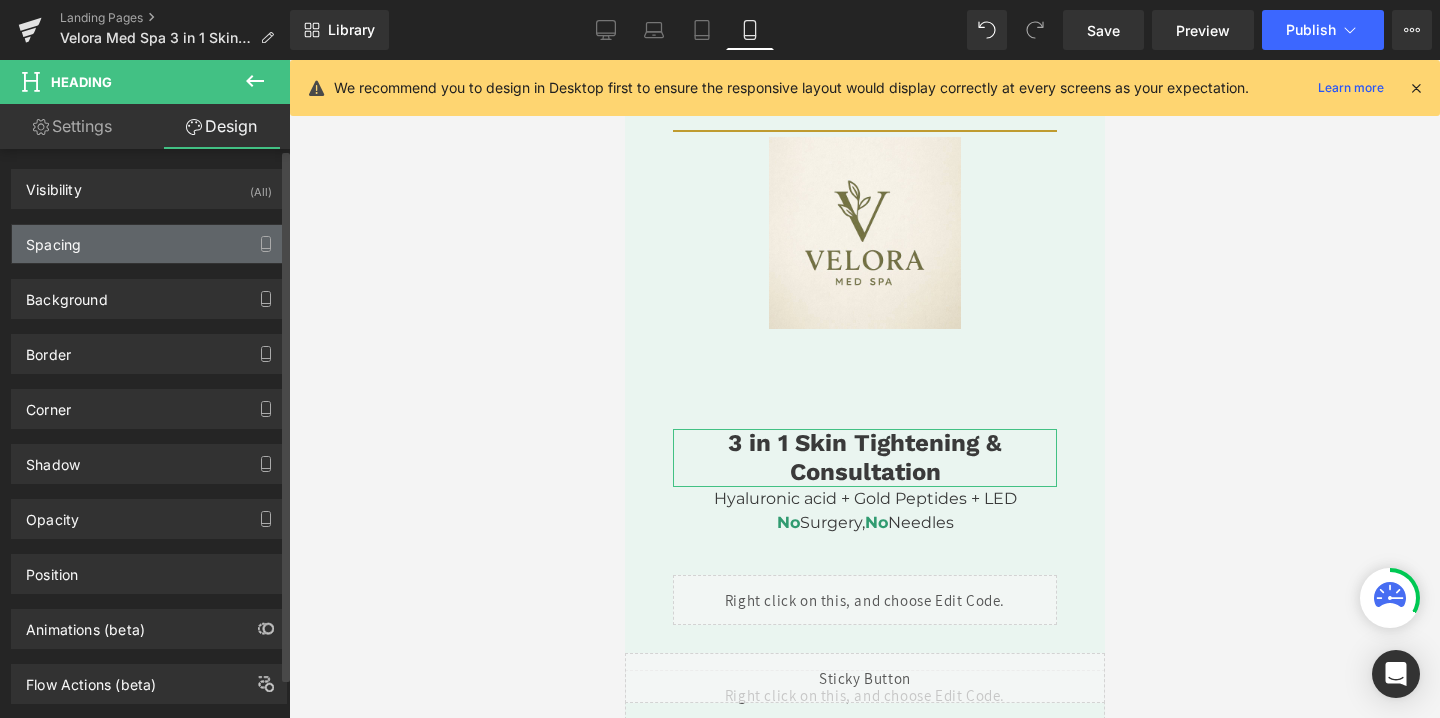 click on "Spacing" at bounding box center [149, 244] 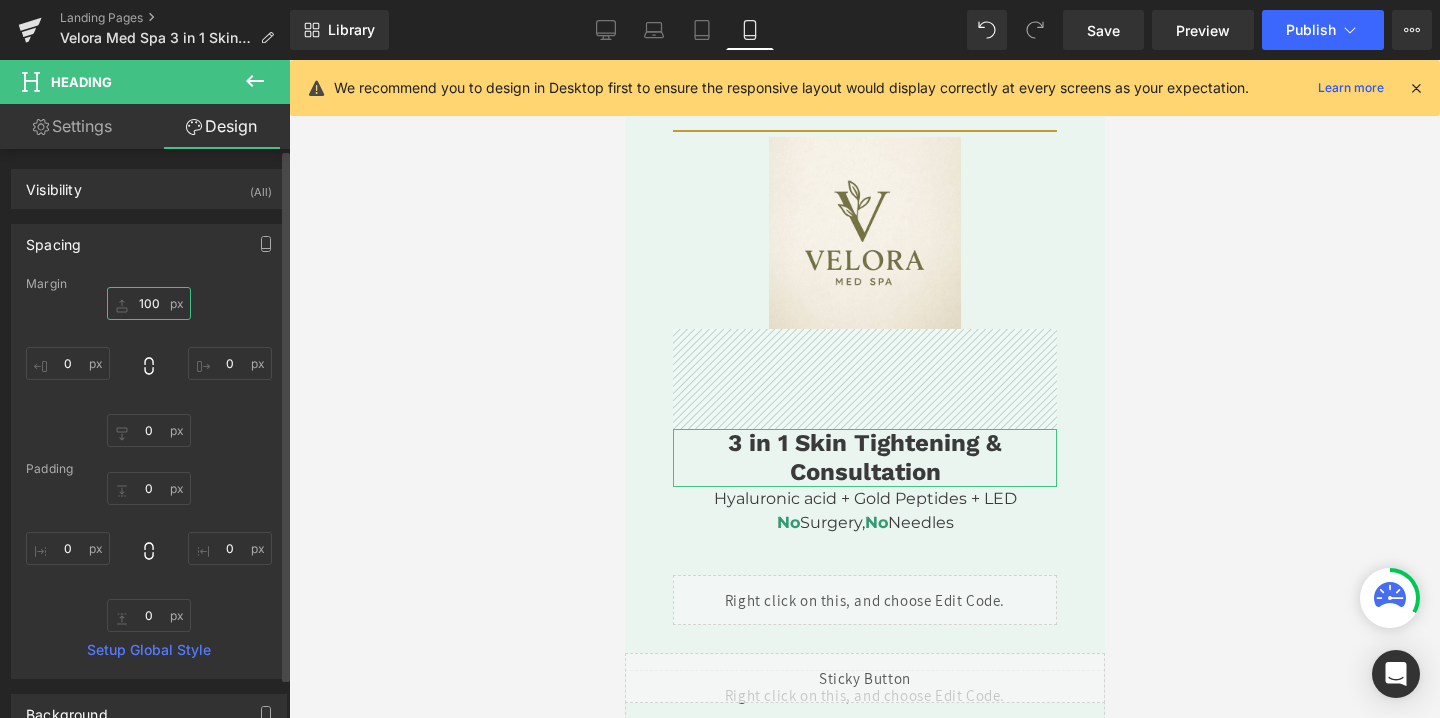 click on "100" at bounding box center [149, 303] 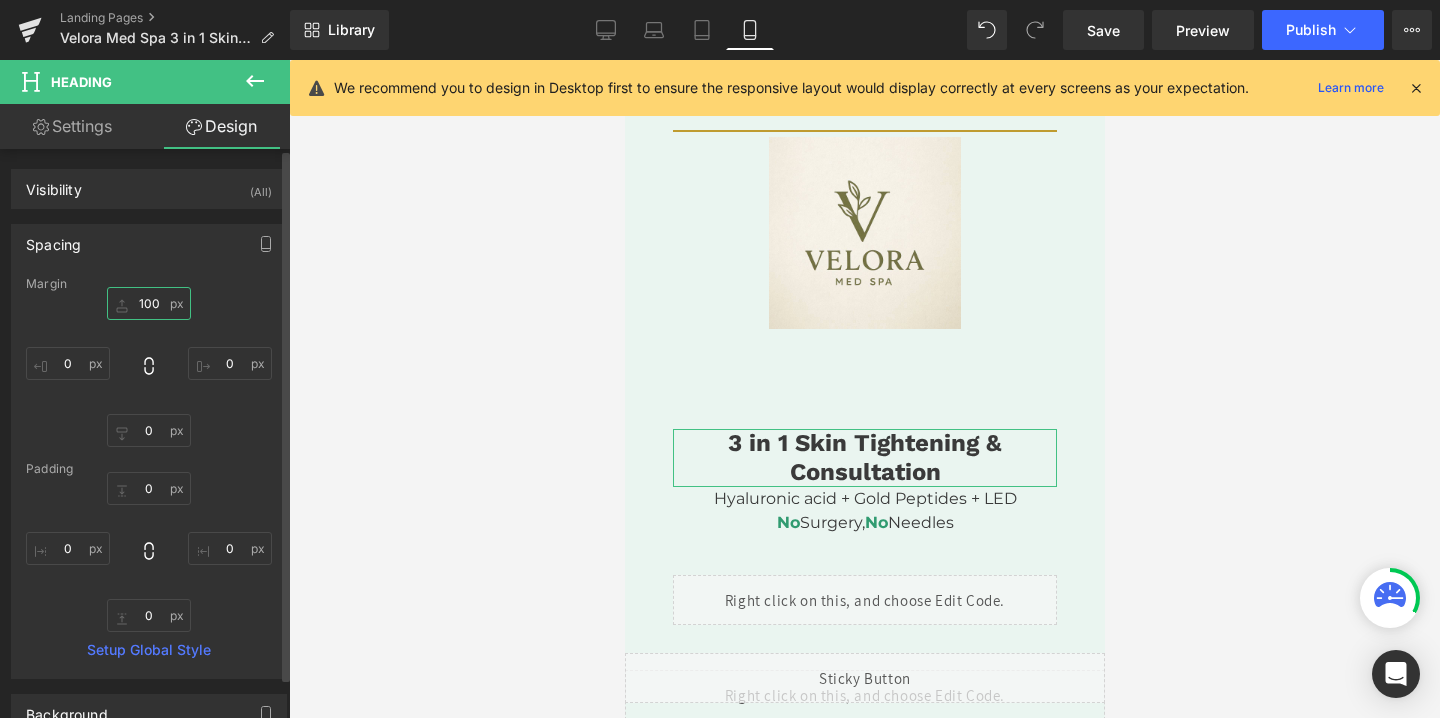type on "1" 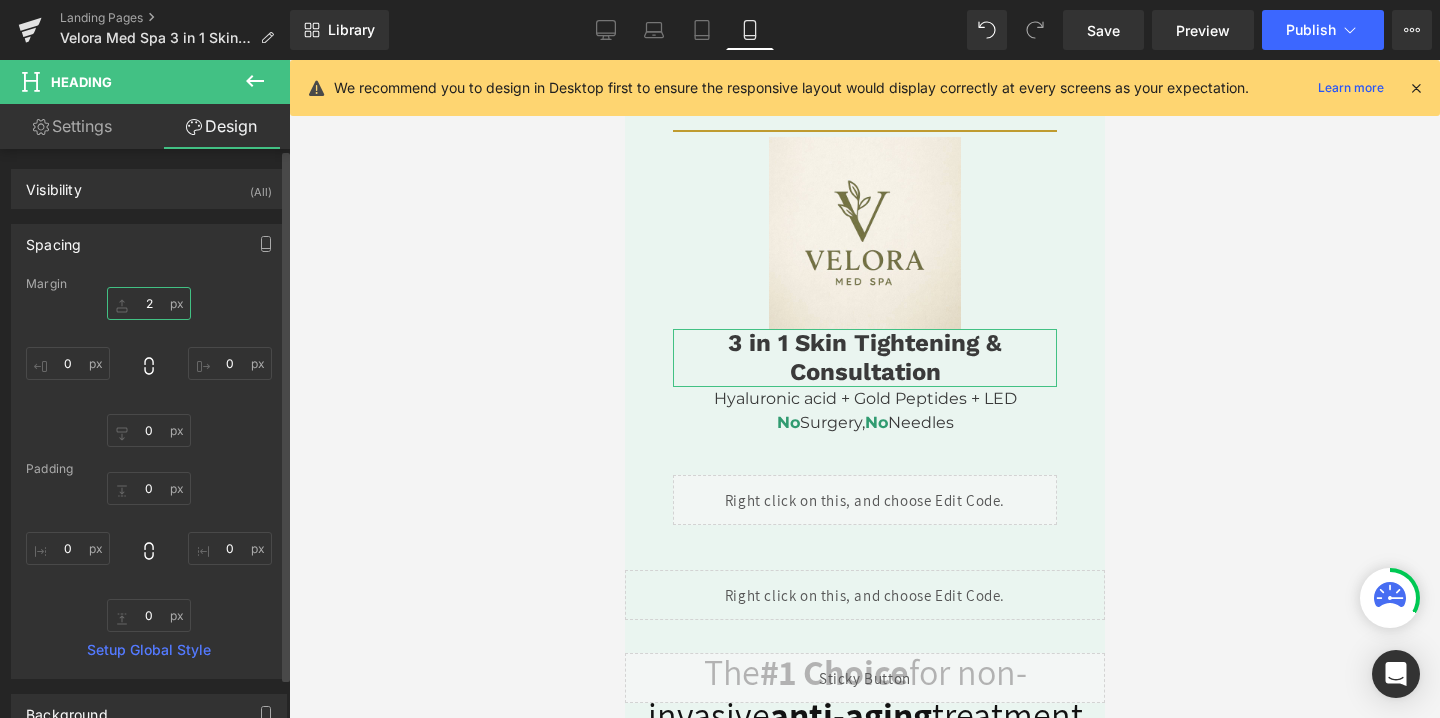type on "20" 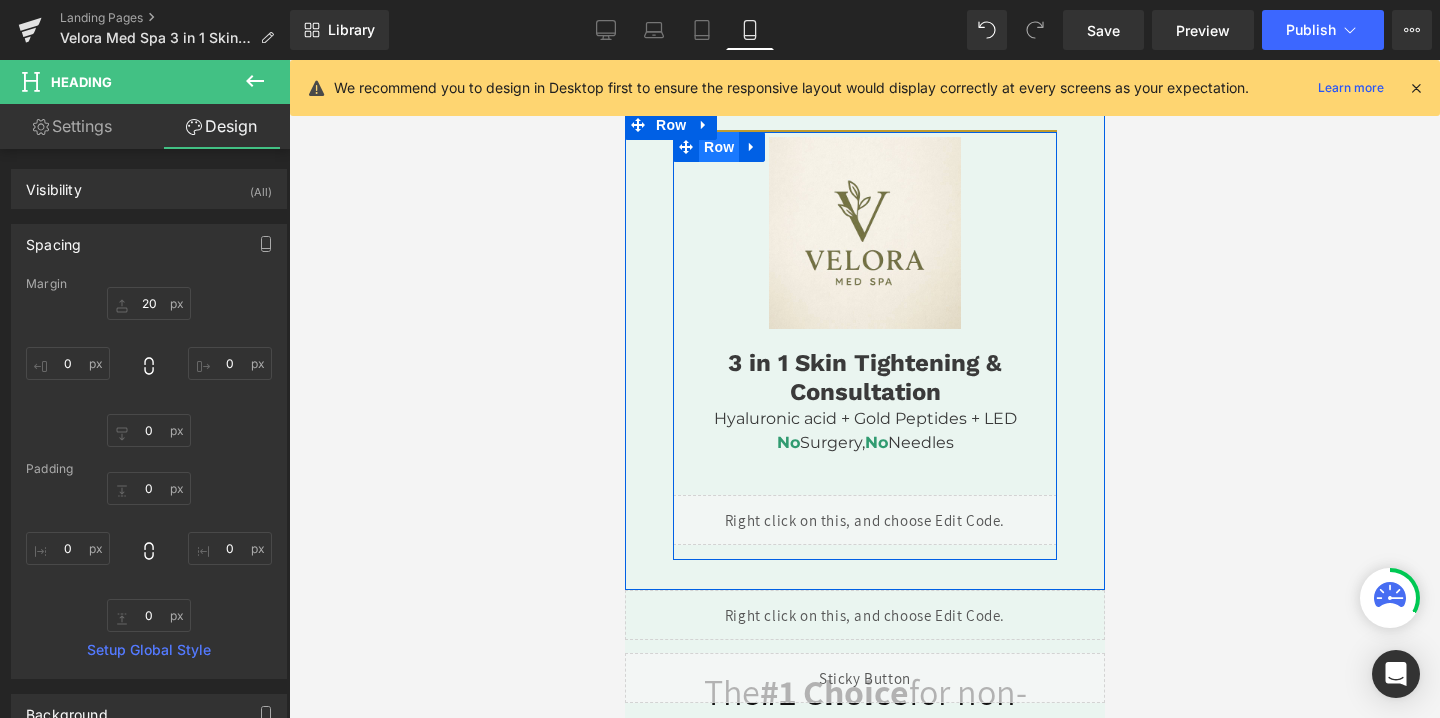click on "Row" at bounding box center (718, 147) 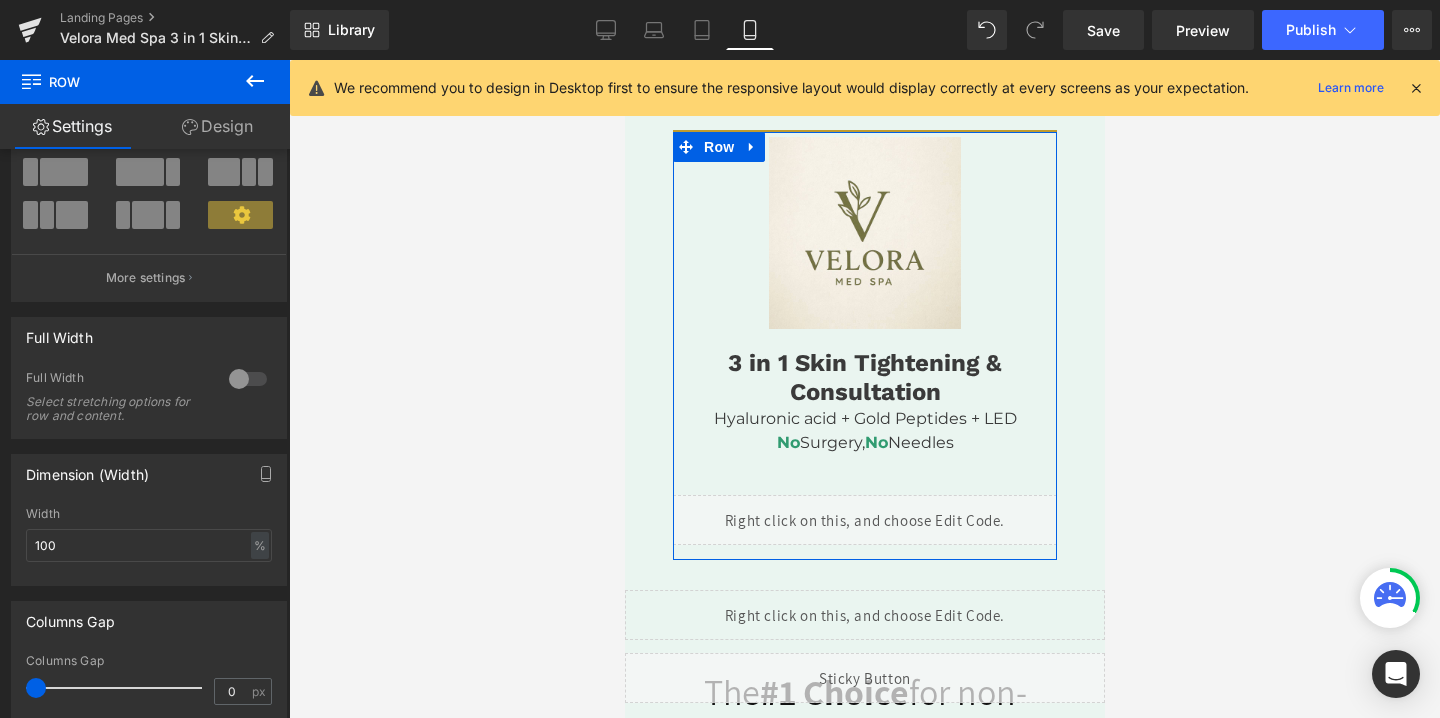 scroll, scrollTop: 509, scrollLeft: 0, axis: vertical 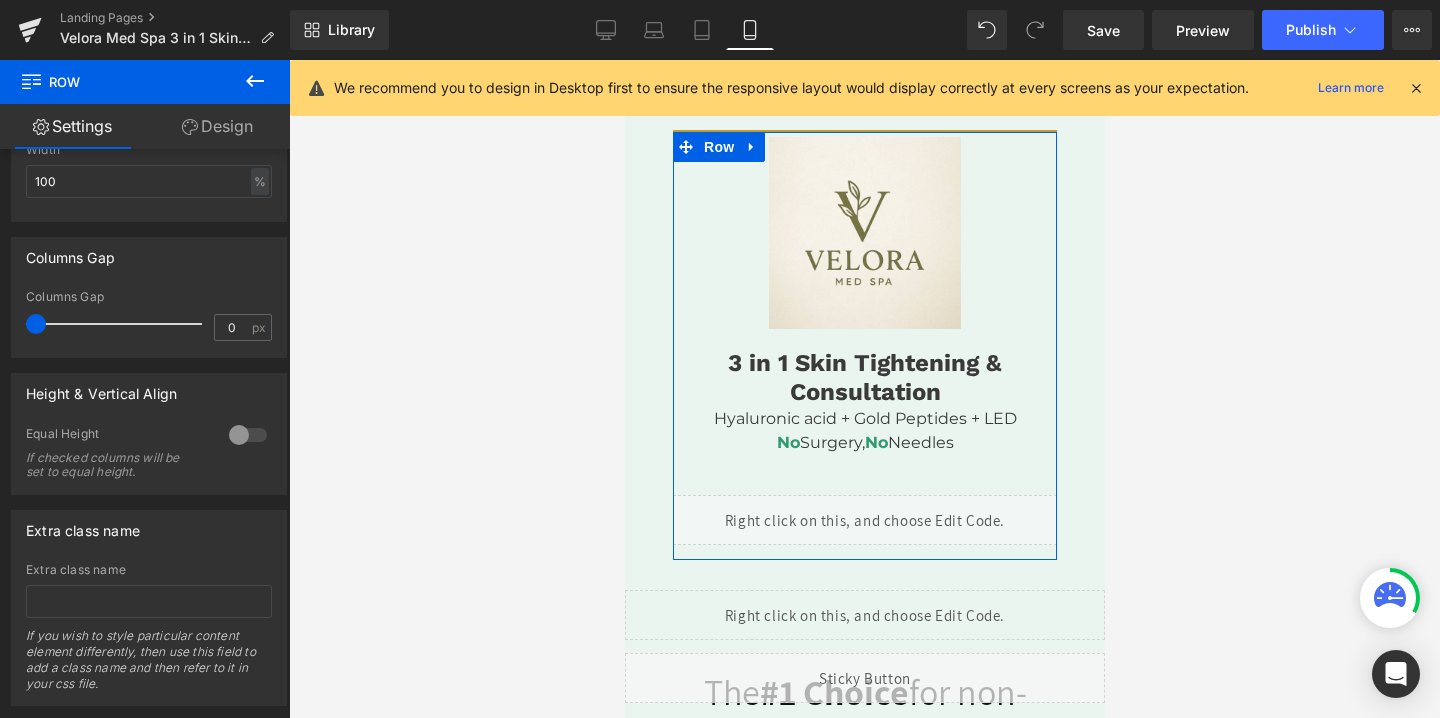 click on "Design" at bounding box center (217, 126) 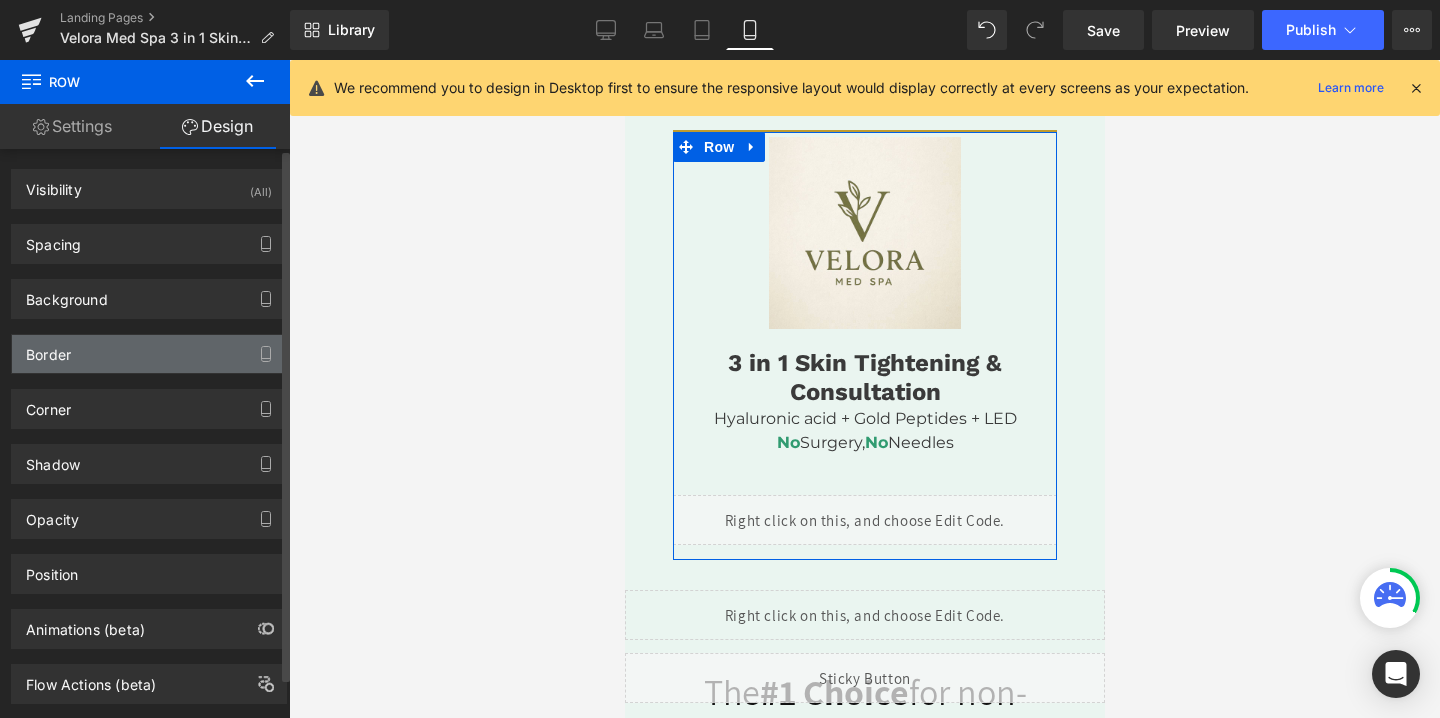 click on "Border" at bounding box center [48, 349] 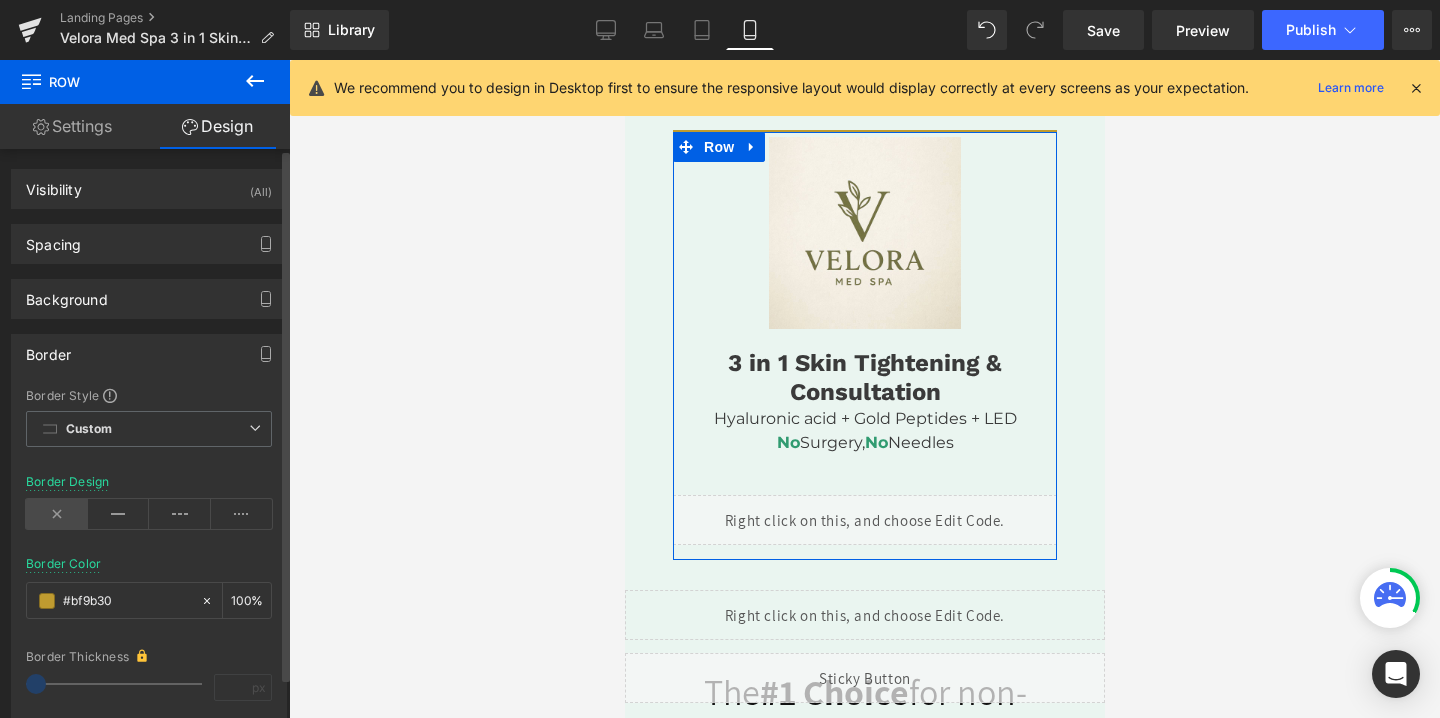 click at bounding box center [57, 514] 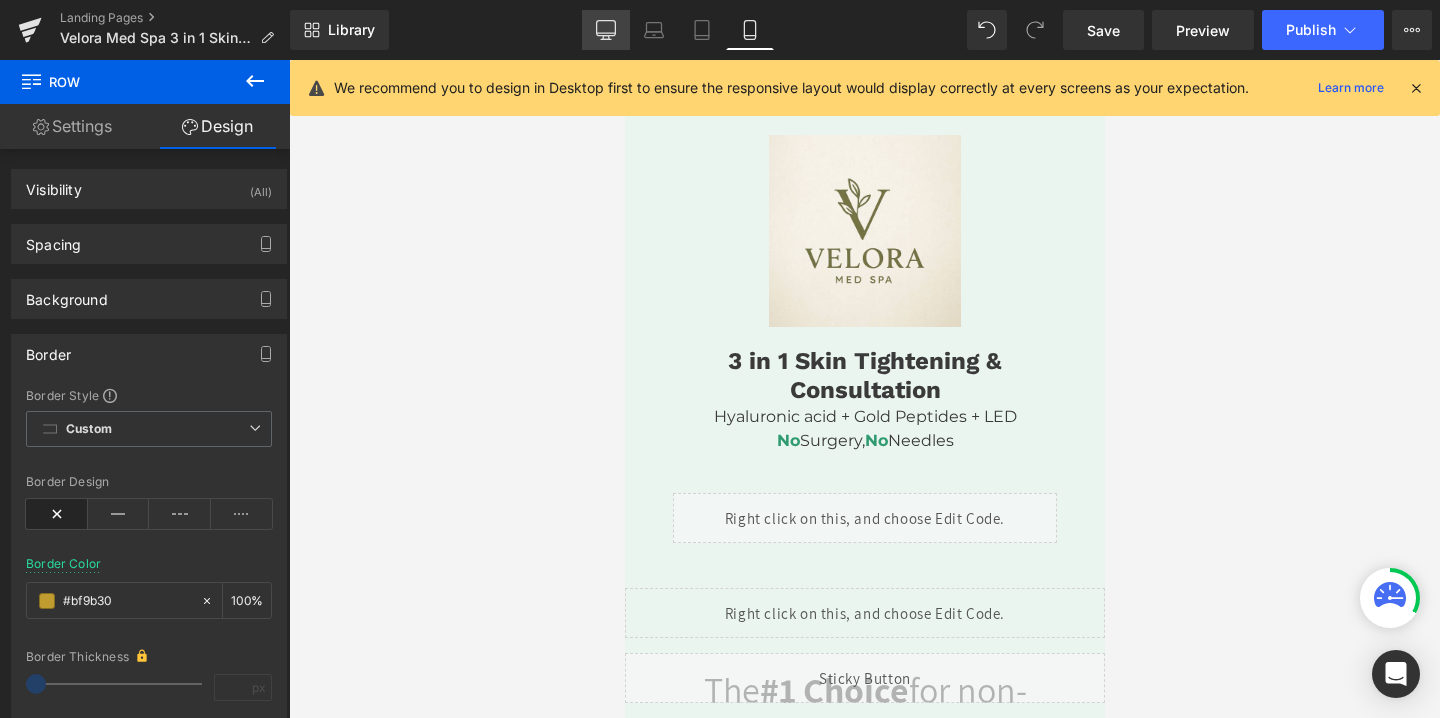click 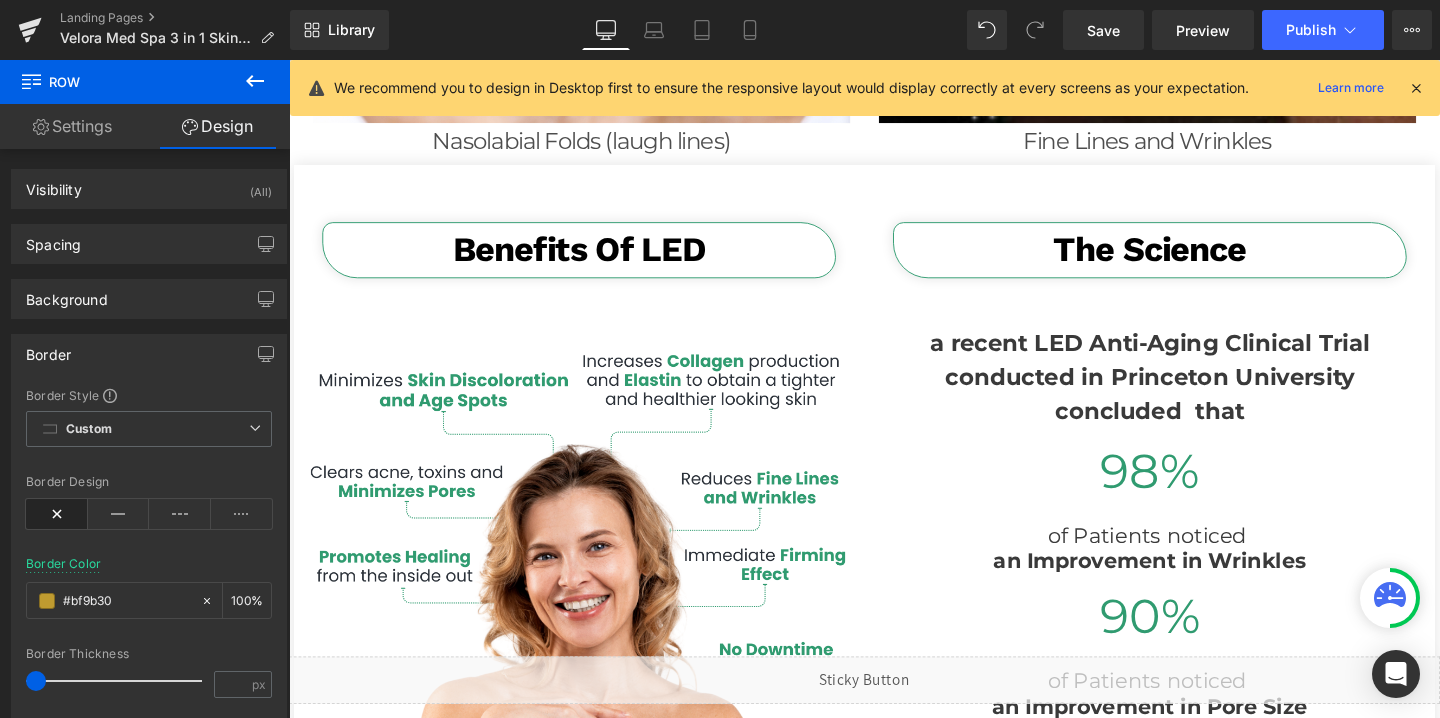 scroll, scrollTop: 2620, scrollLeft: 0, axis: vertical 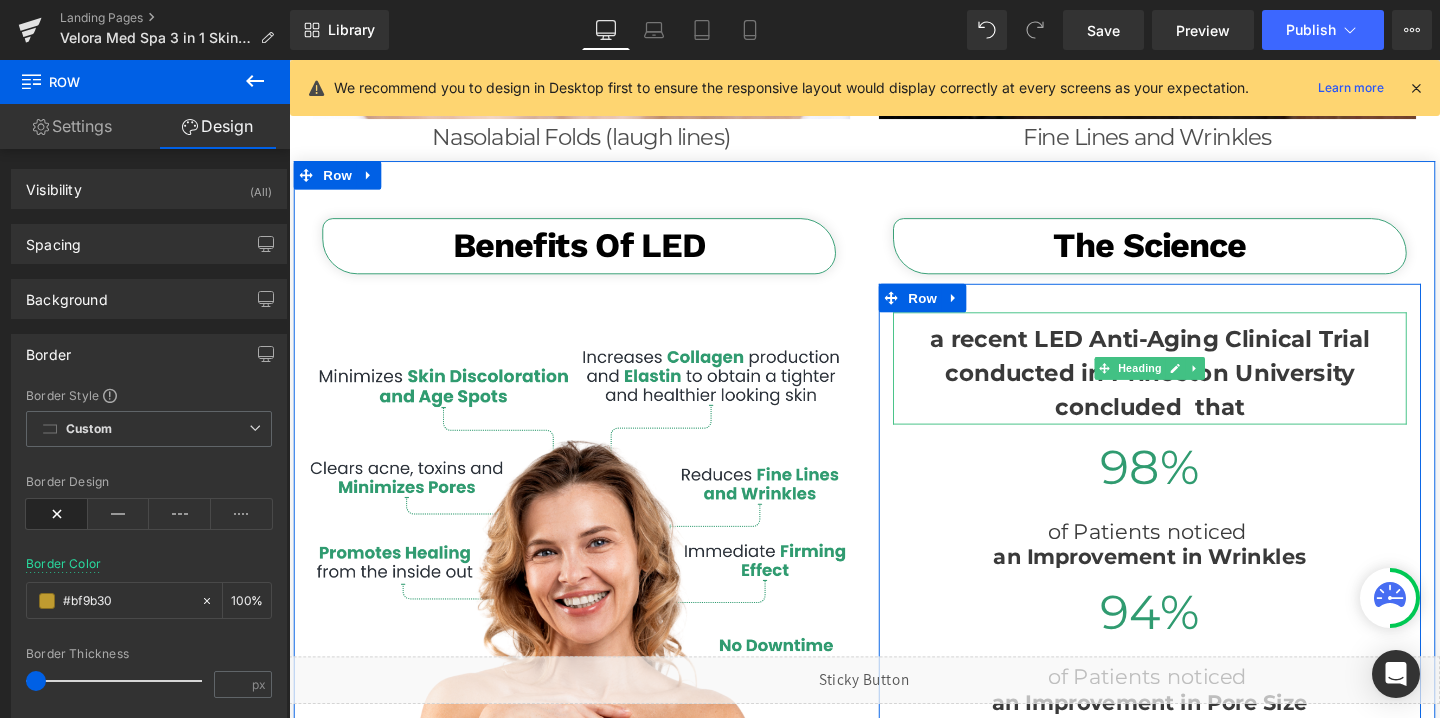 click on "a recent LED Anti-Aging Clinical Trial conducted in Princeton University concluded  that" at bounding box center [1194, 389] 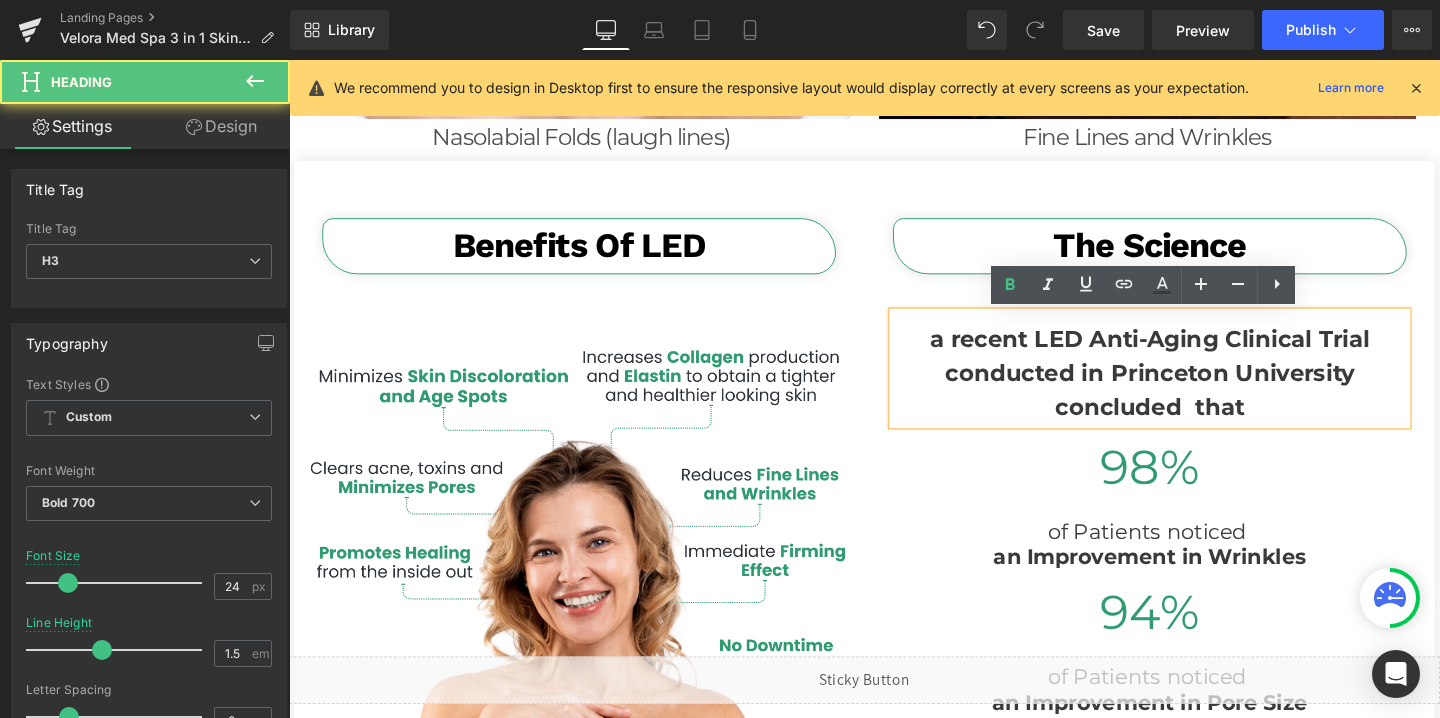 click on "a recent LED Anti-Aging Clinical Trial conducted in Princeton University concluded  that" at bounding box center [1194, 389] 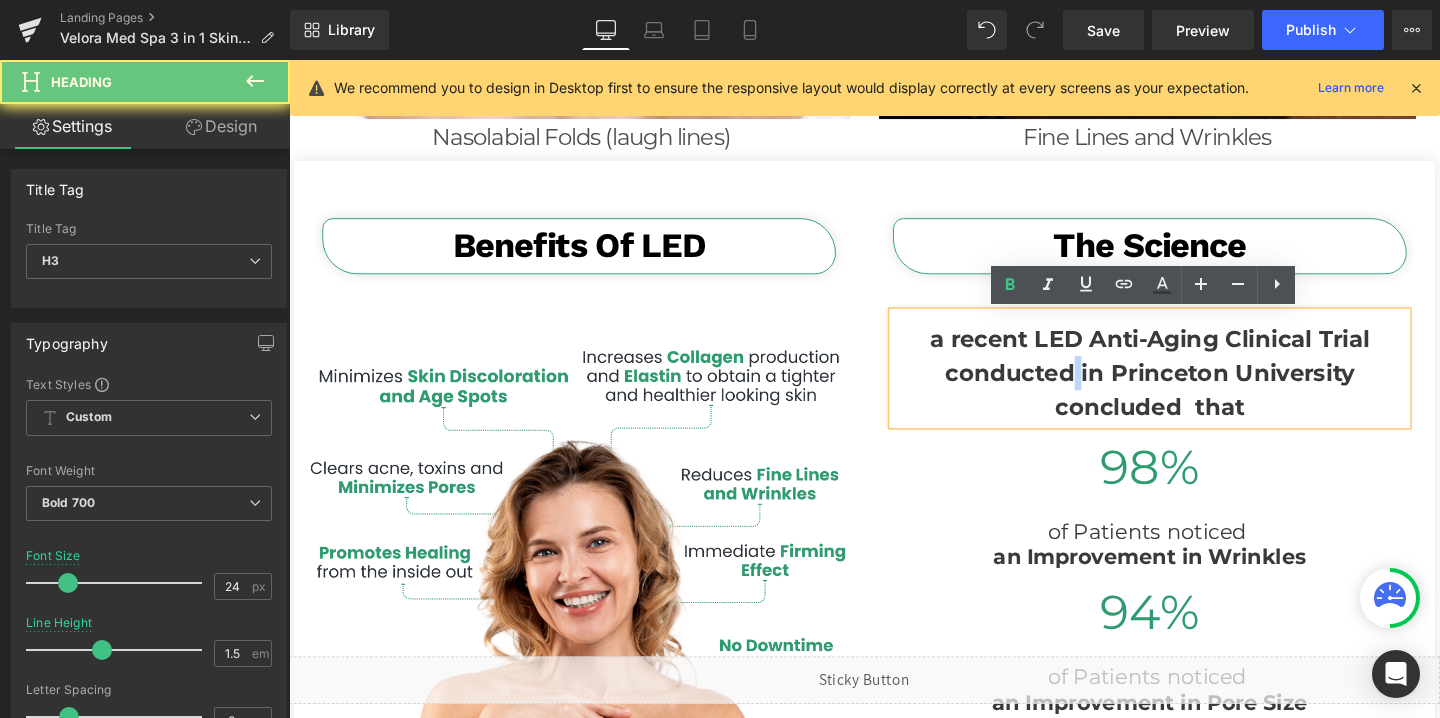 click on "a recent LED Anti-Aging Clinical Trial conducted in Princeton University concluded  that" at bounding box center [1194, 389] 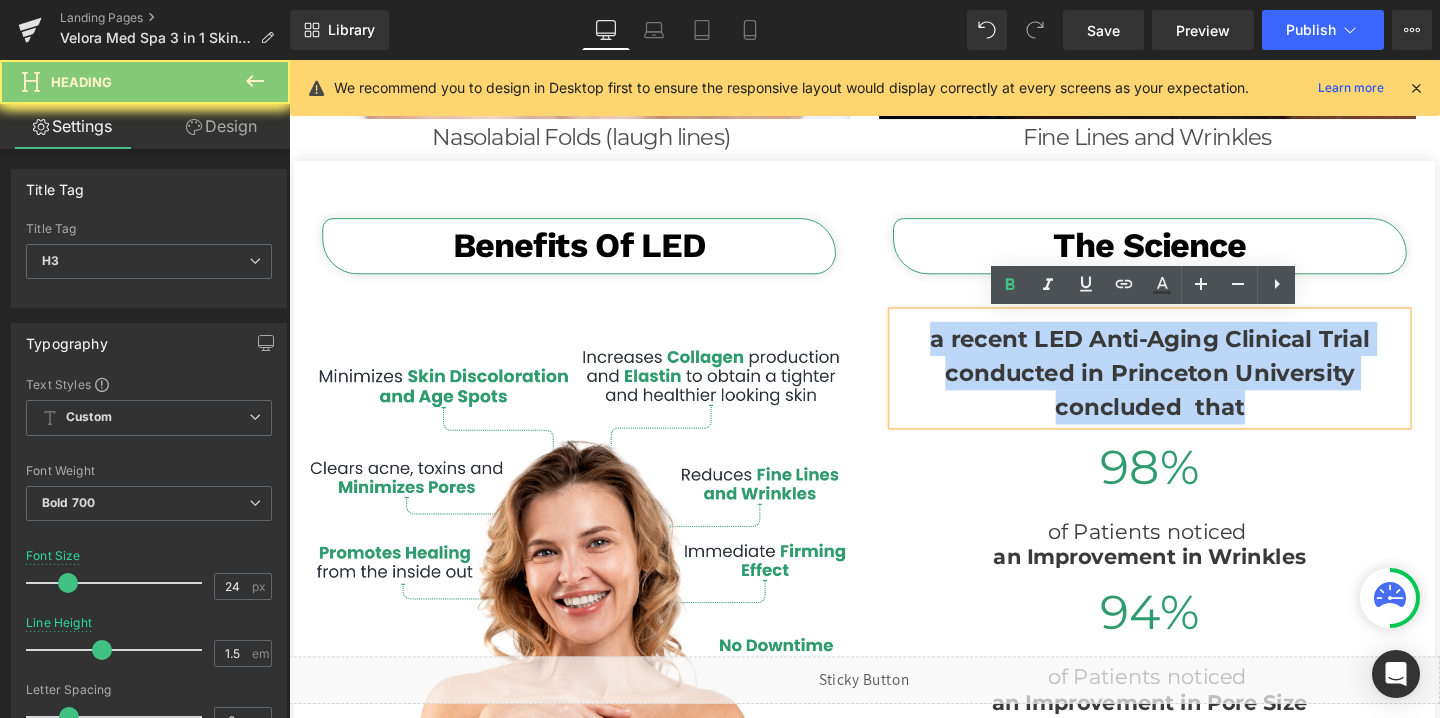 click on "a recent LED Anti-Aging Clinical Trial conducted in Princeton University concluded  that" at bounding box center [1194, 389] 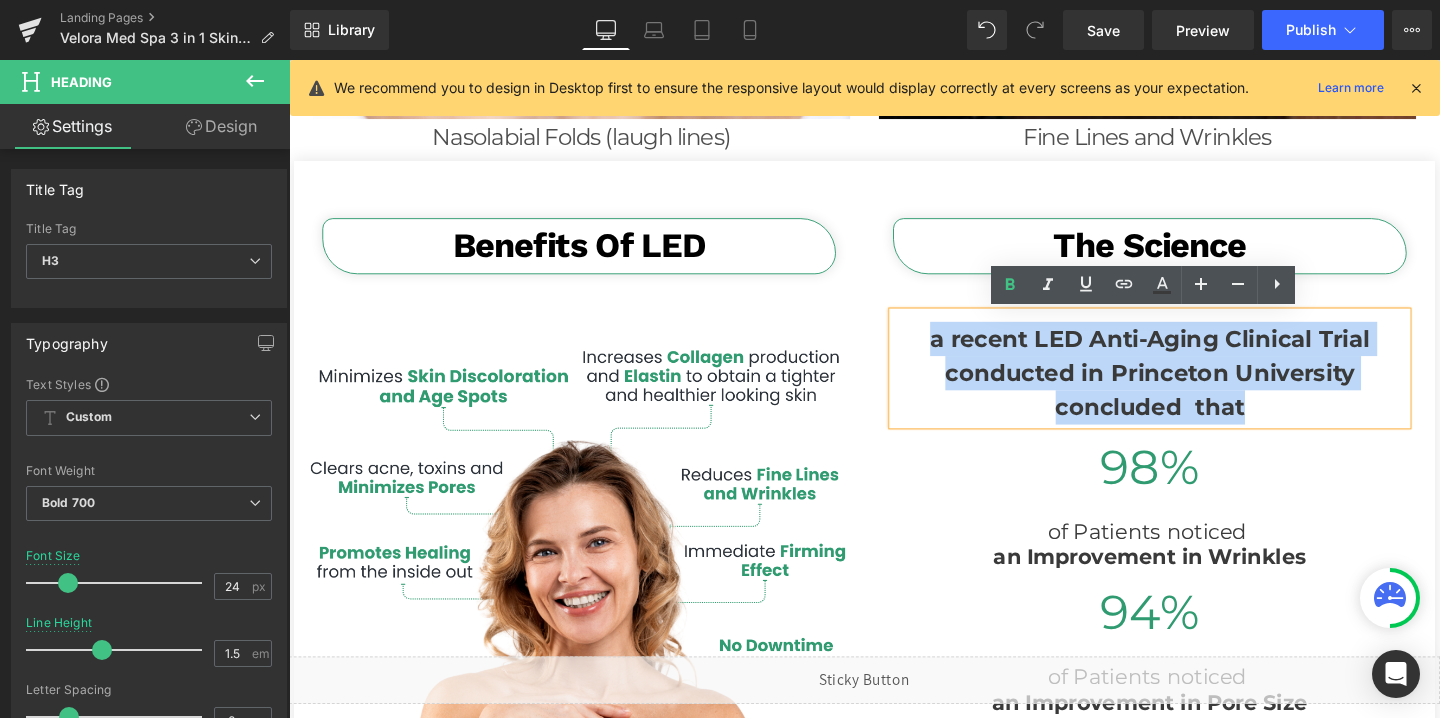 paste 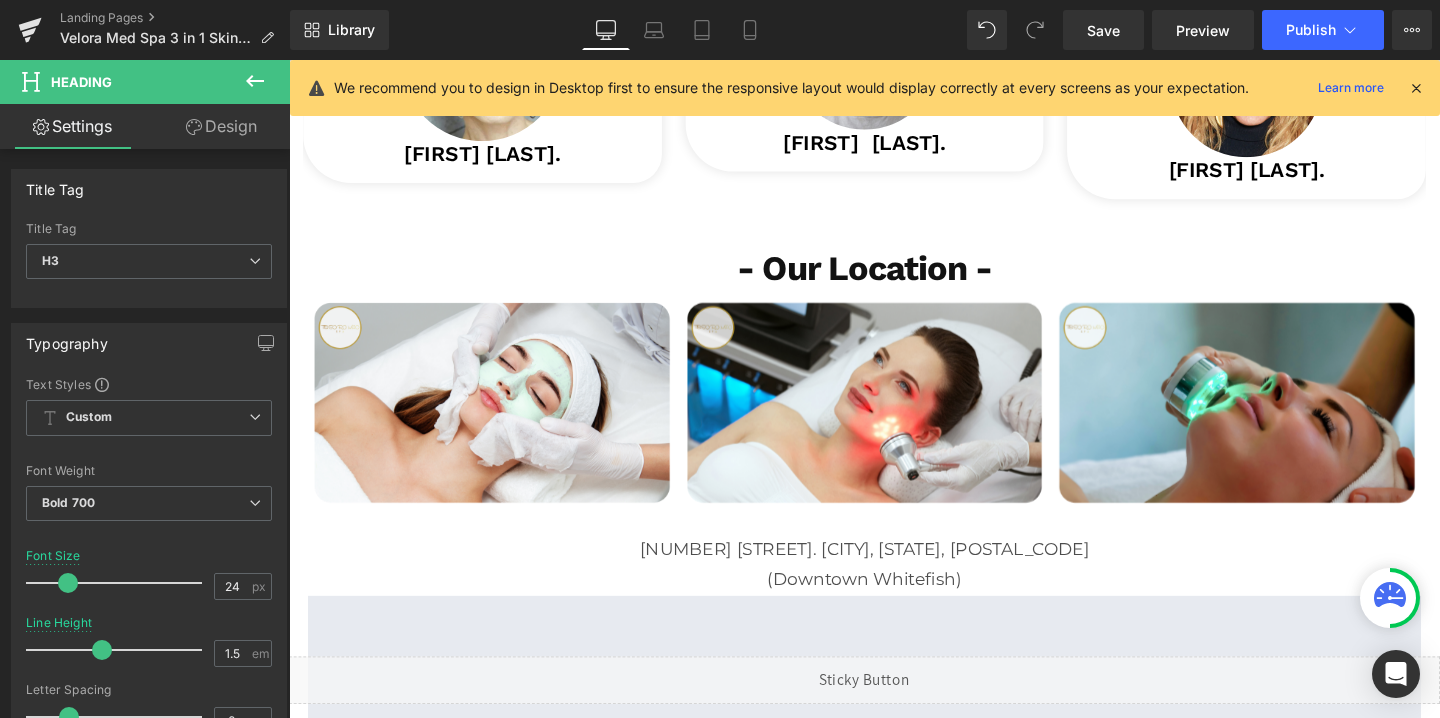 scroll, scrollTop: 3944, scrollLeft: 0, axis: vertical 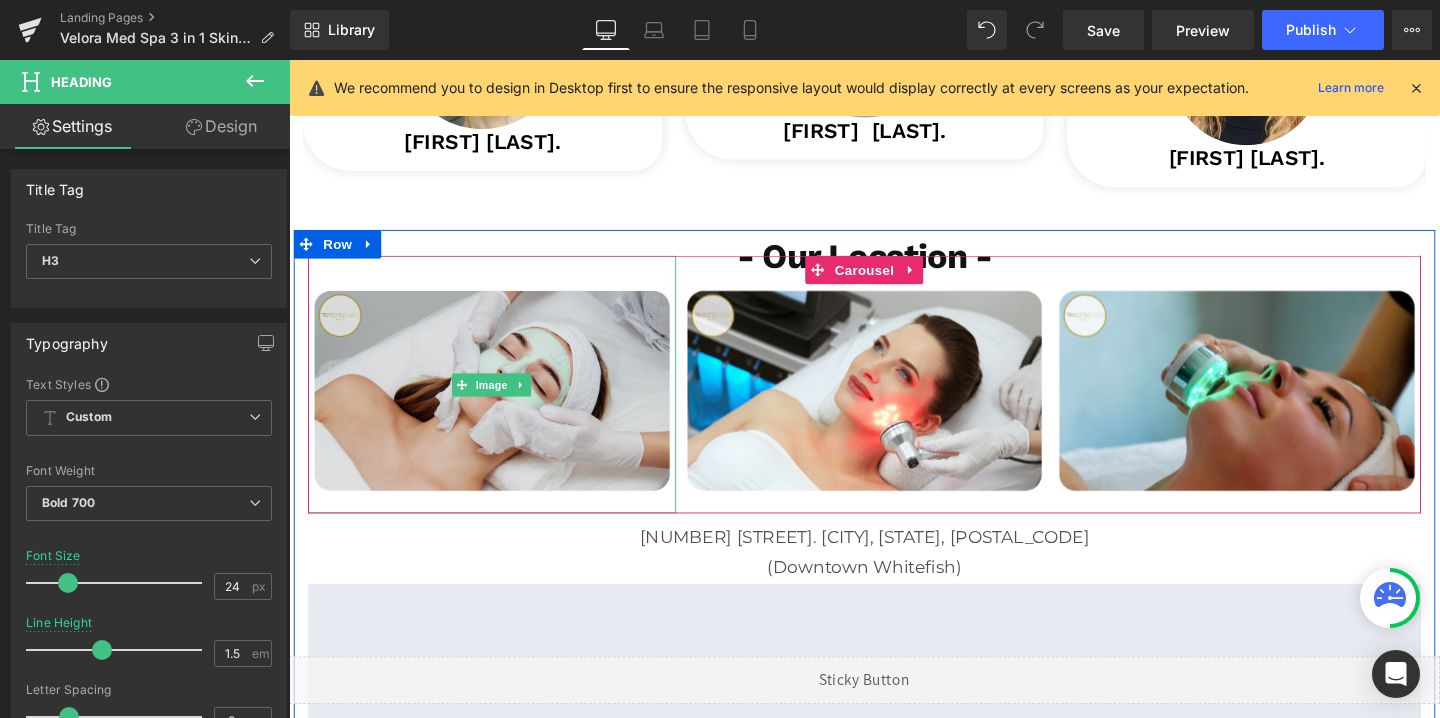 click at bounding box center (502, 401) 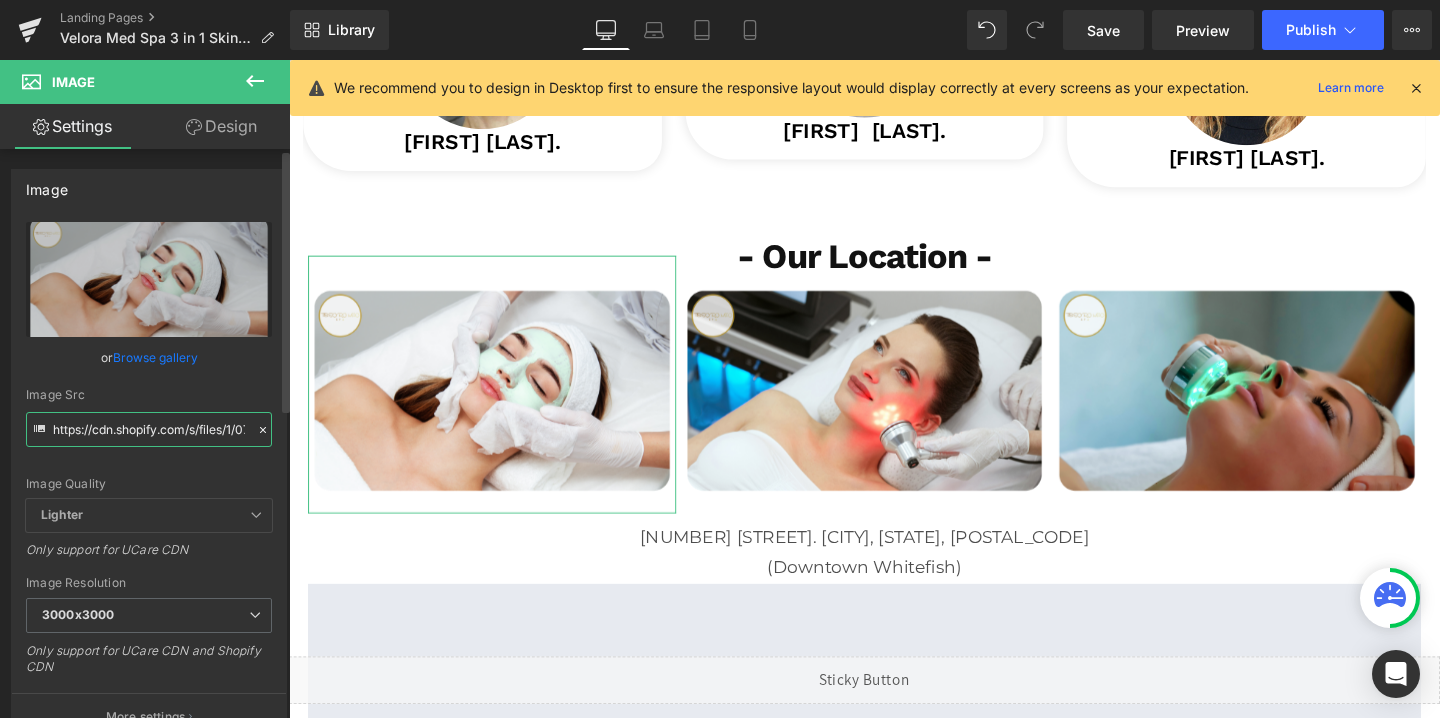 click on "https://cdn.shopify.com/s/files/1/0758/1601/0010/files/tesoronatural_3000x3000.png?v=1734469703" at bounding box center [149, 429] 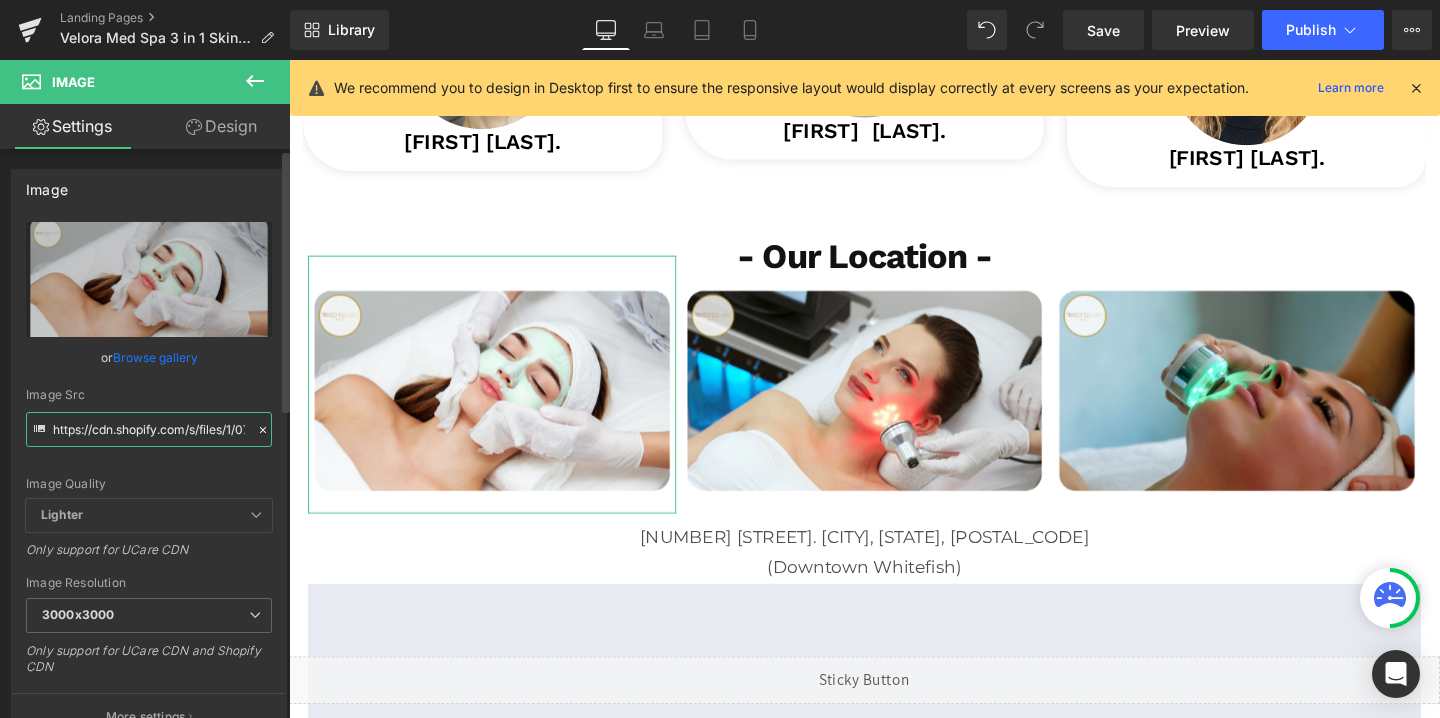 paste on "https://cdn.shopify.com/s/files/1/0758/1601/0010/files/velora_temp_3000x3000.png?v=1747771696" 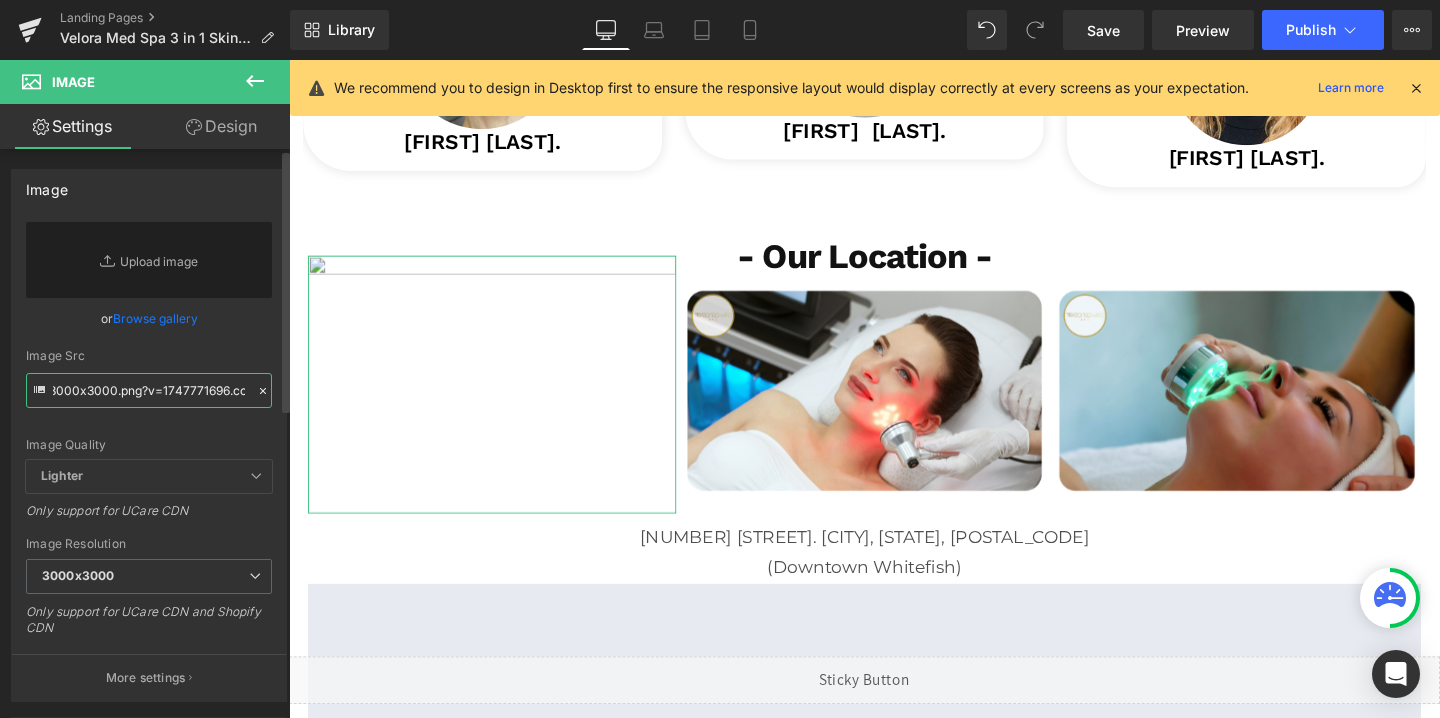 scroll, scrollTop: 0, scrollLeft: 0, axis: both 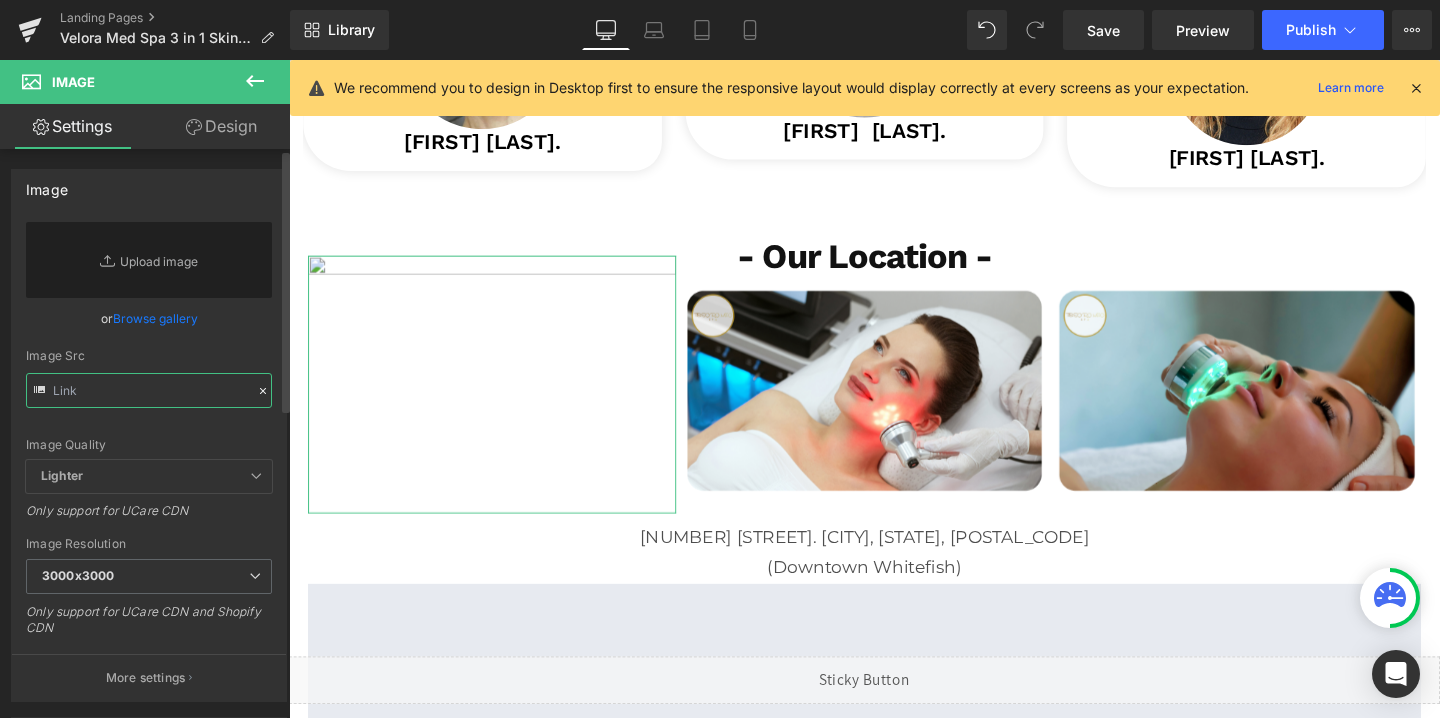 paste on "https://cdn.shopify.com/s/files/1/0758/1601/0010/files/velora_temp_3000x3000.png?v=1747771696" 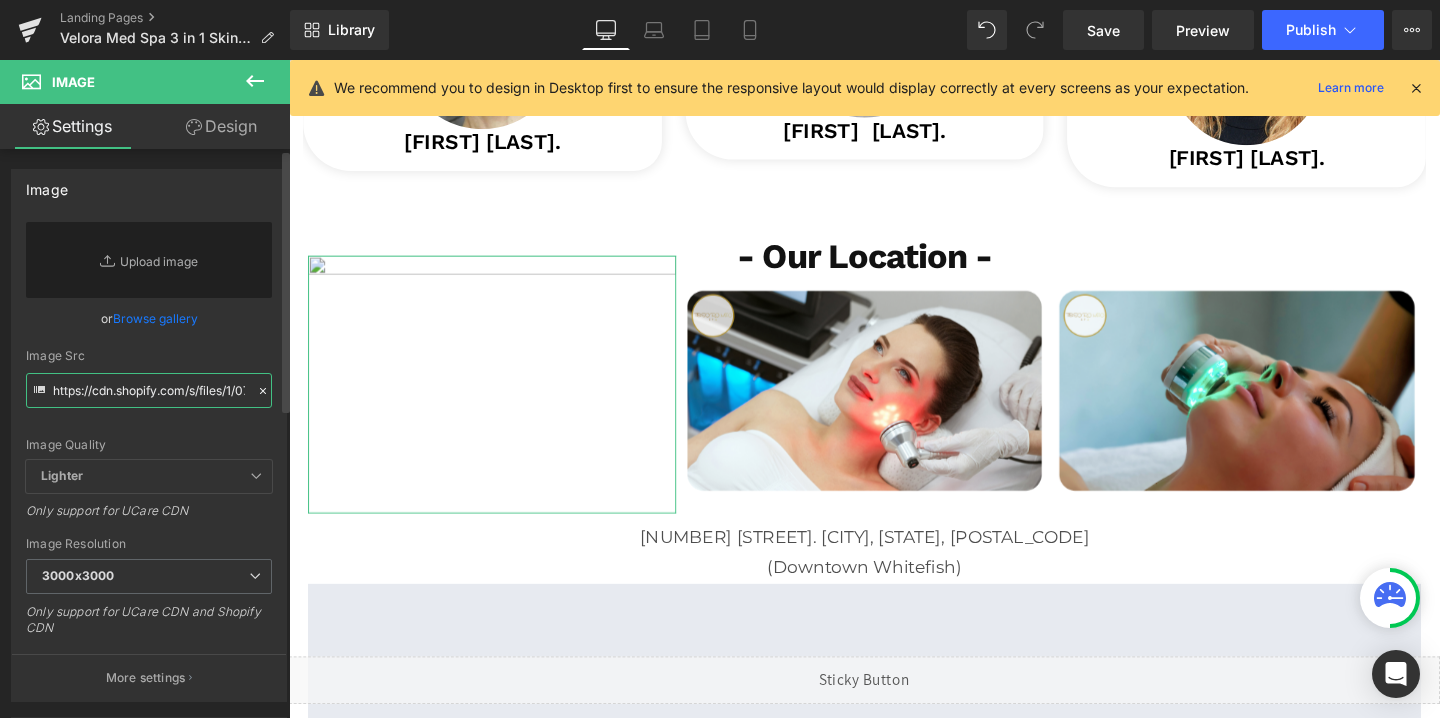 scroll, scrollTop: 0, scrollLeft: 380, axis: horizontal 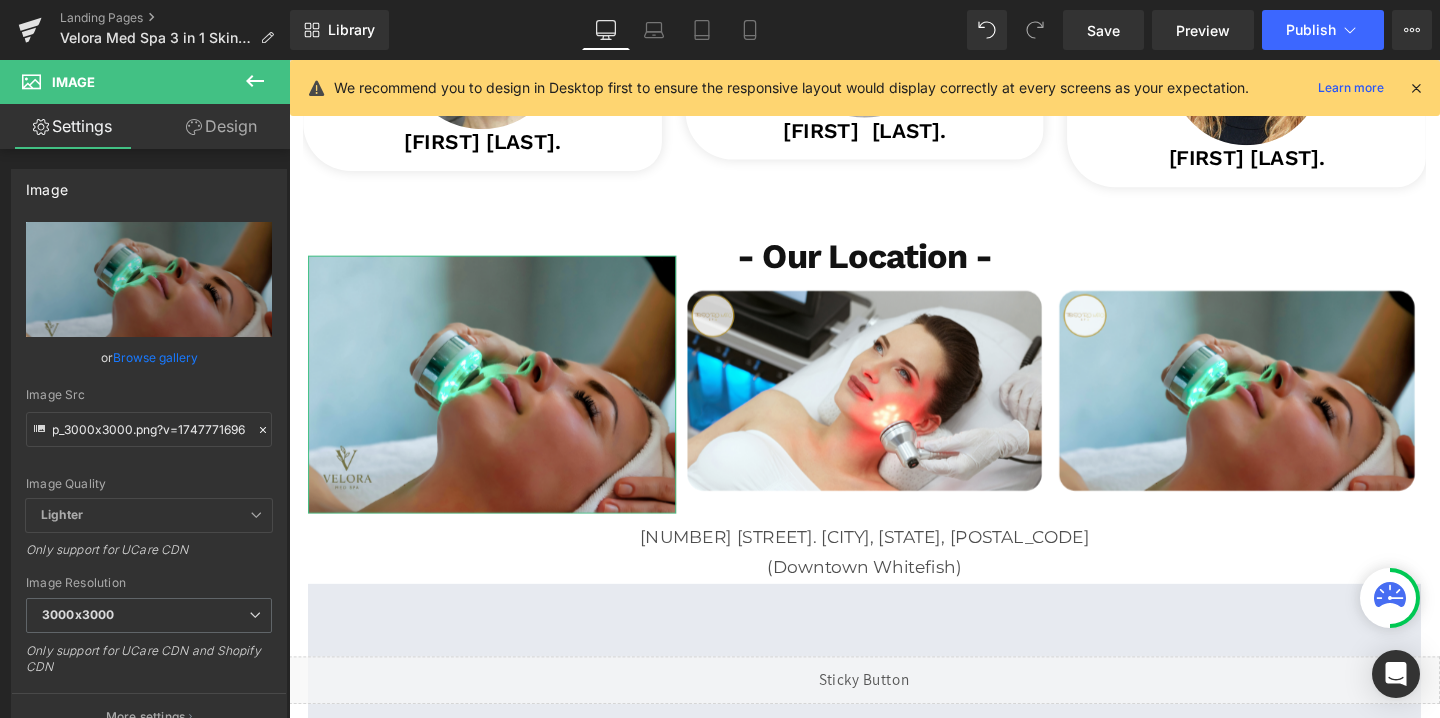 click on "Design" at bounding box center [221, 126] 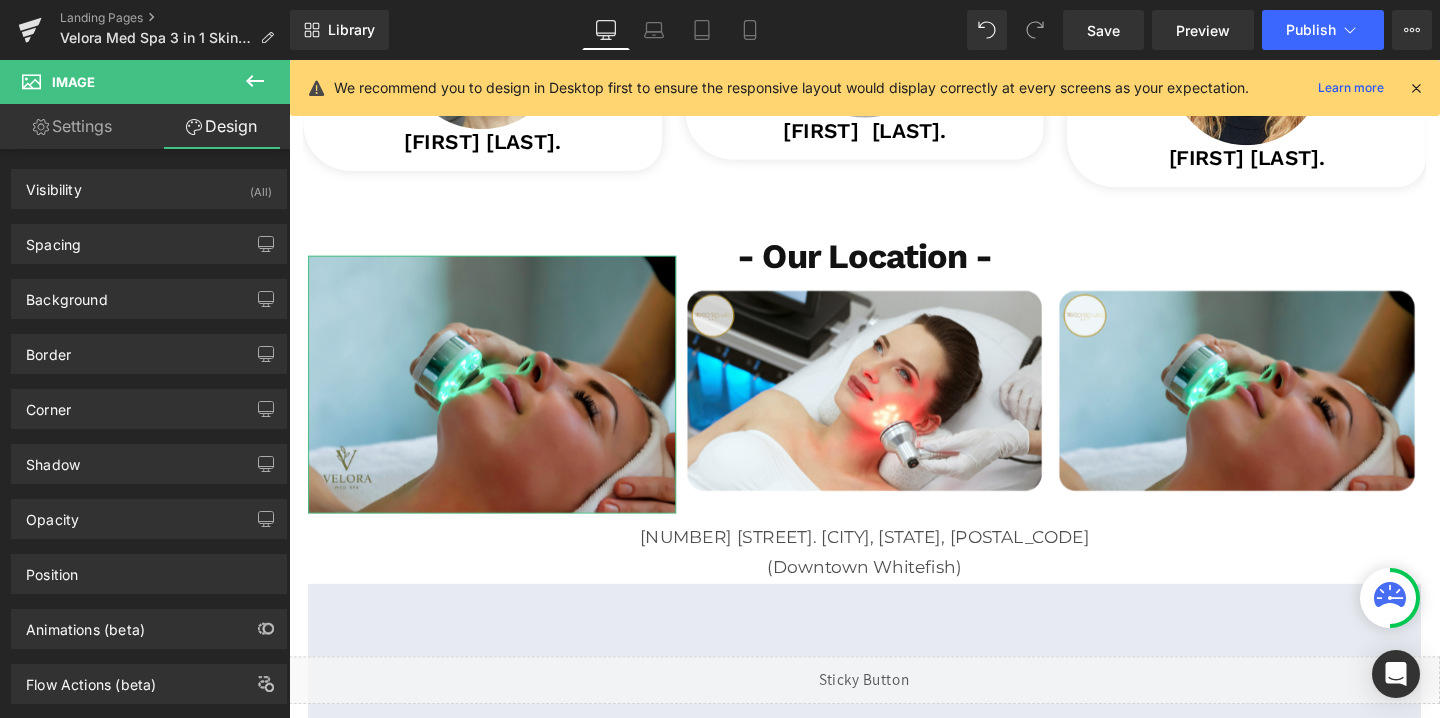 scroll, scrollTop: 0, scrollLeft: 0, axis: both 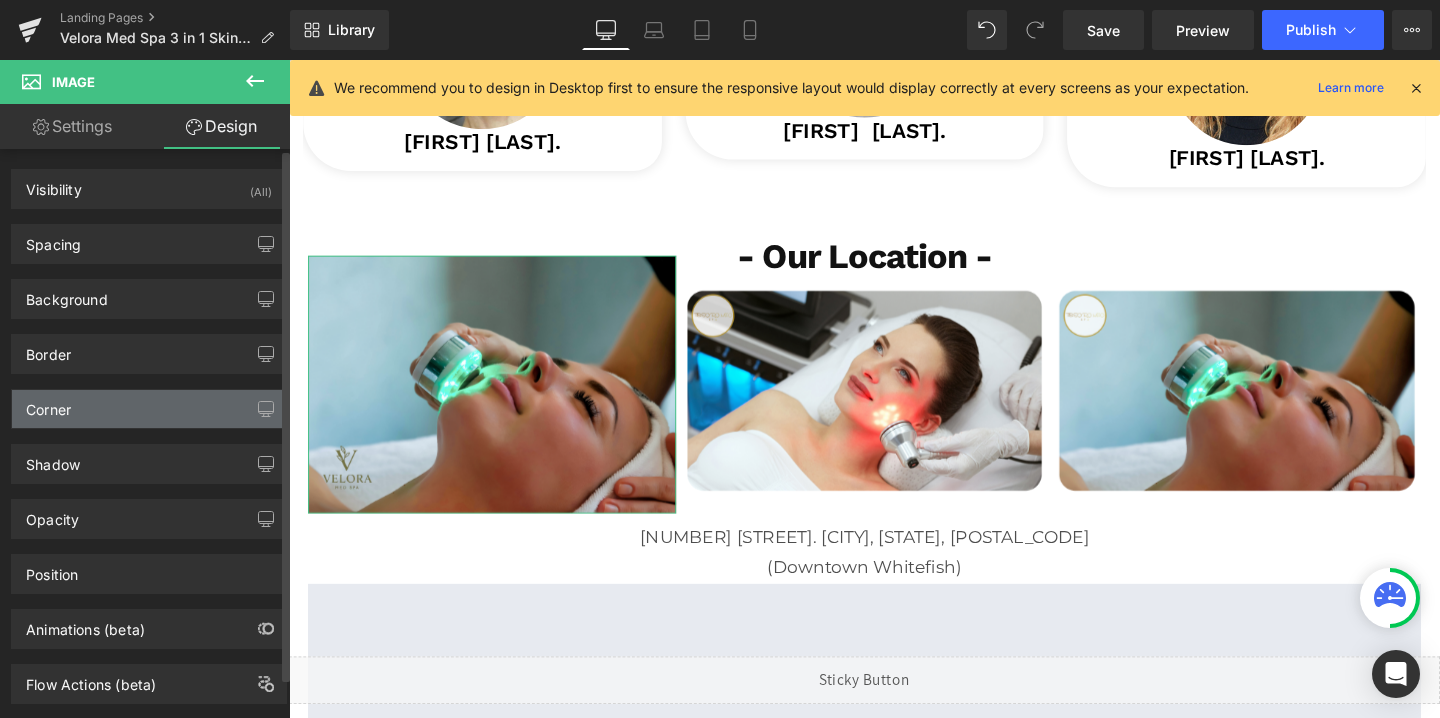 click on "Corner" at bounding box center (48, 404) 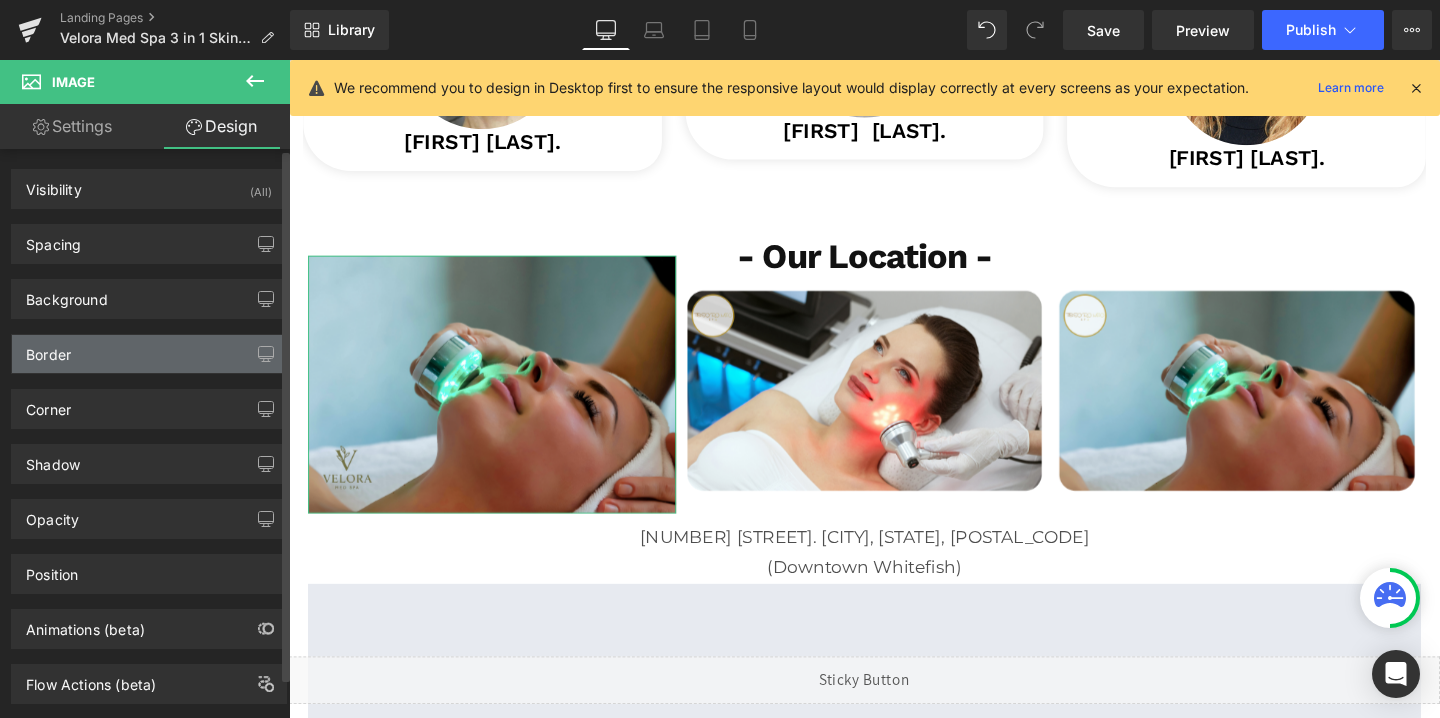 click on "Border" at bounding box center (149, 354) 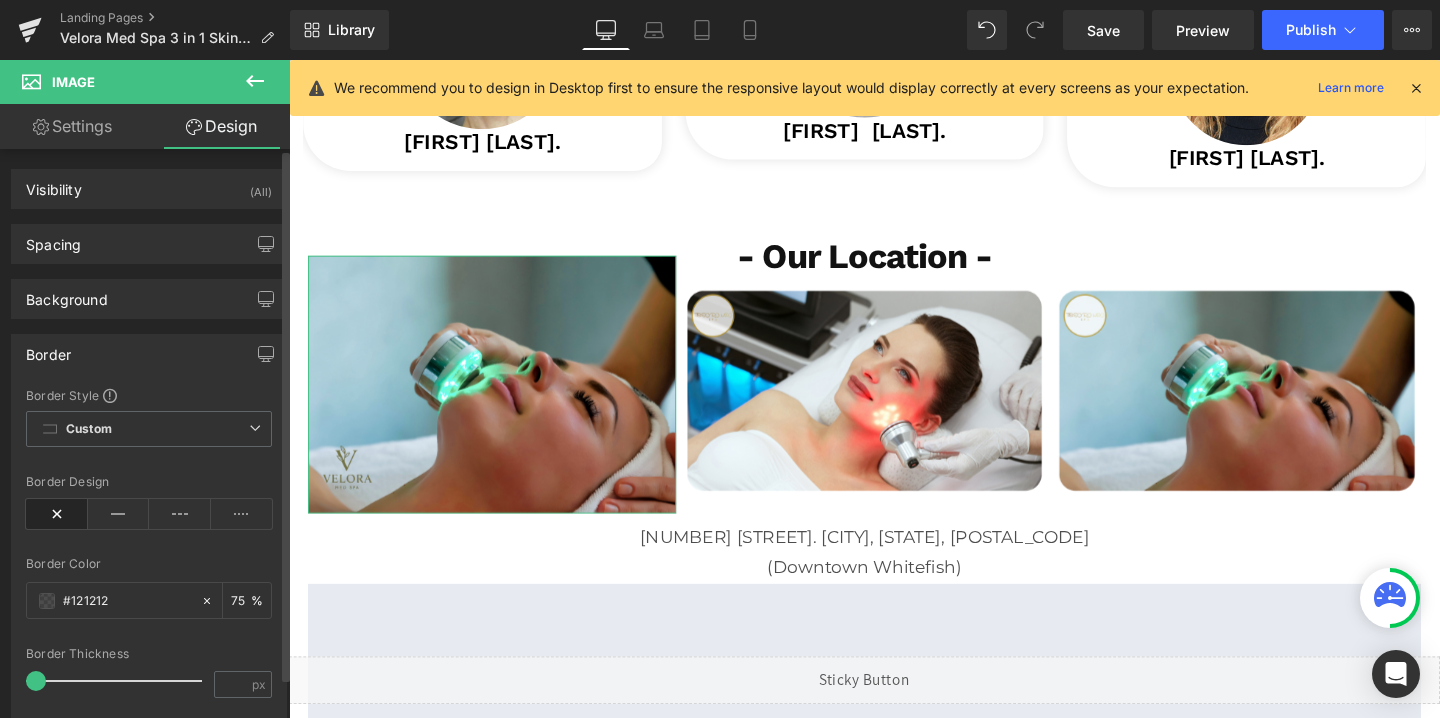 click on "Border" at bounding box center (149, 354) 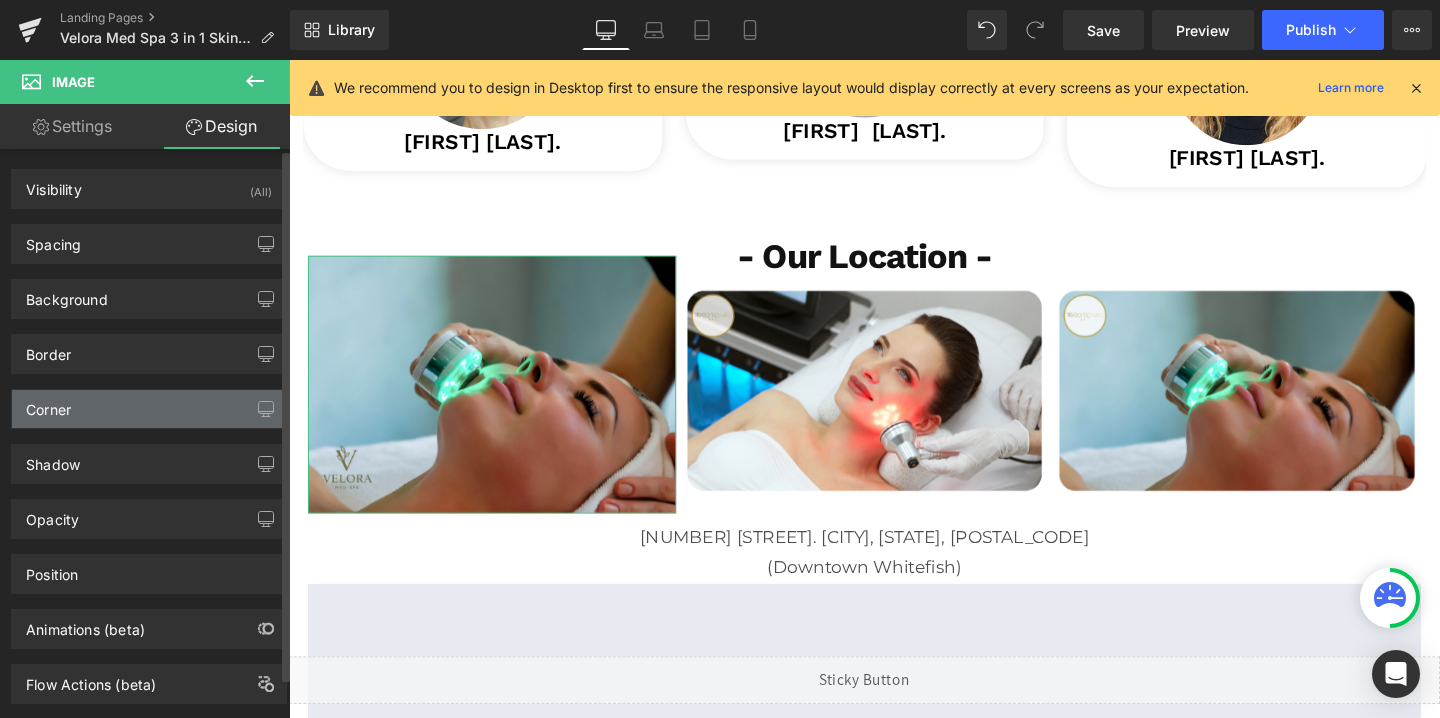 click on "Corner" at bounding box center [149, 409] 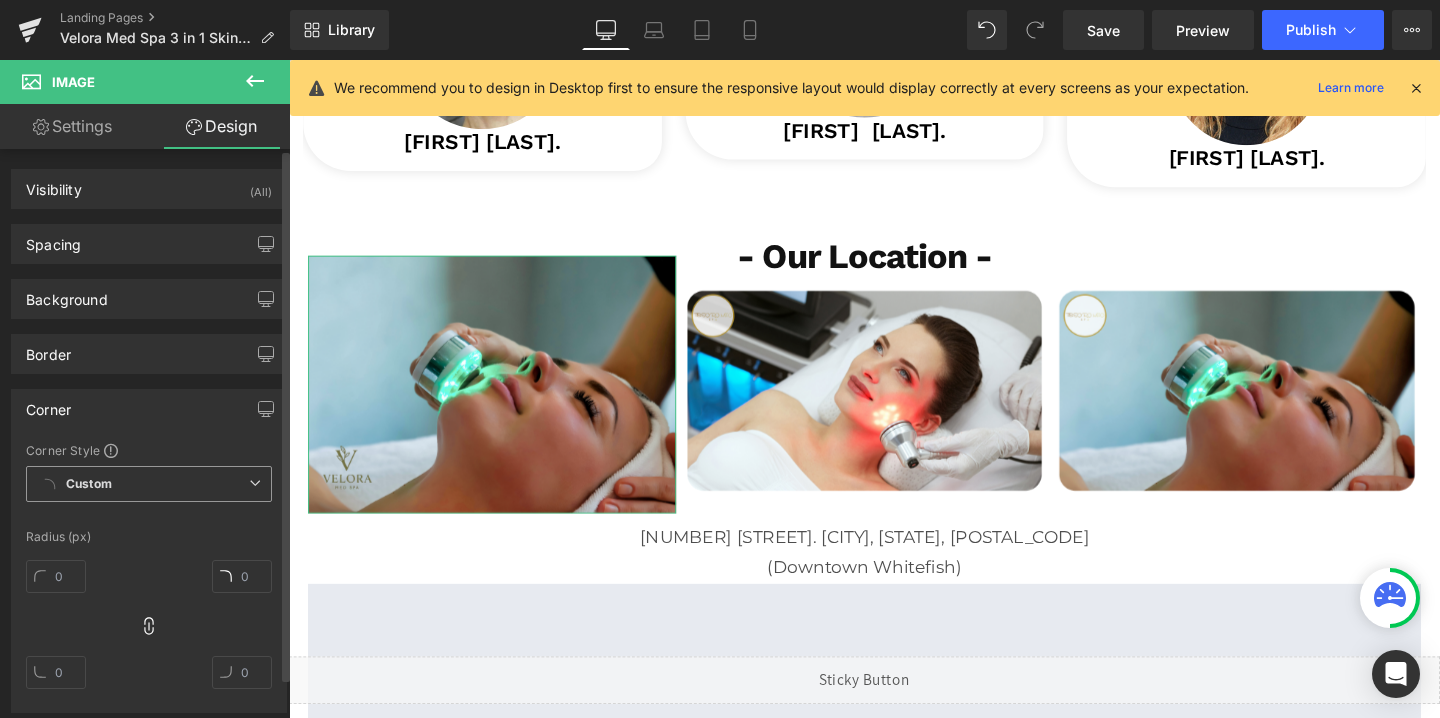 click on "Custom" at bounding box center (89, 484) 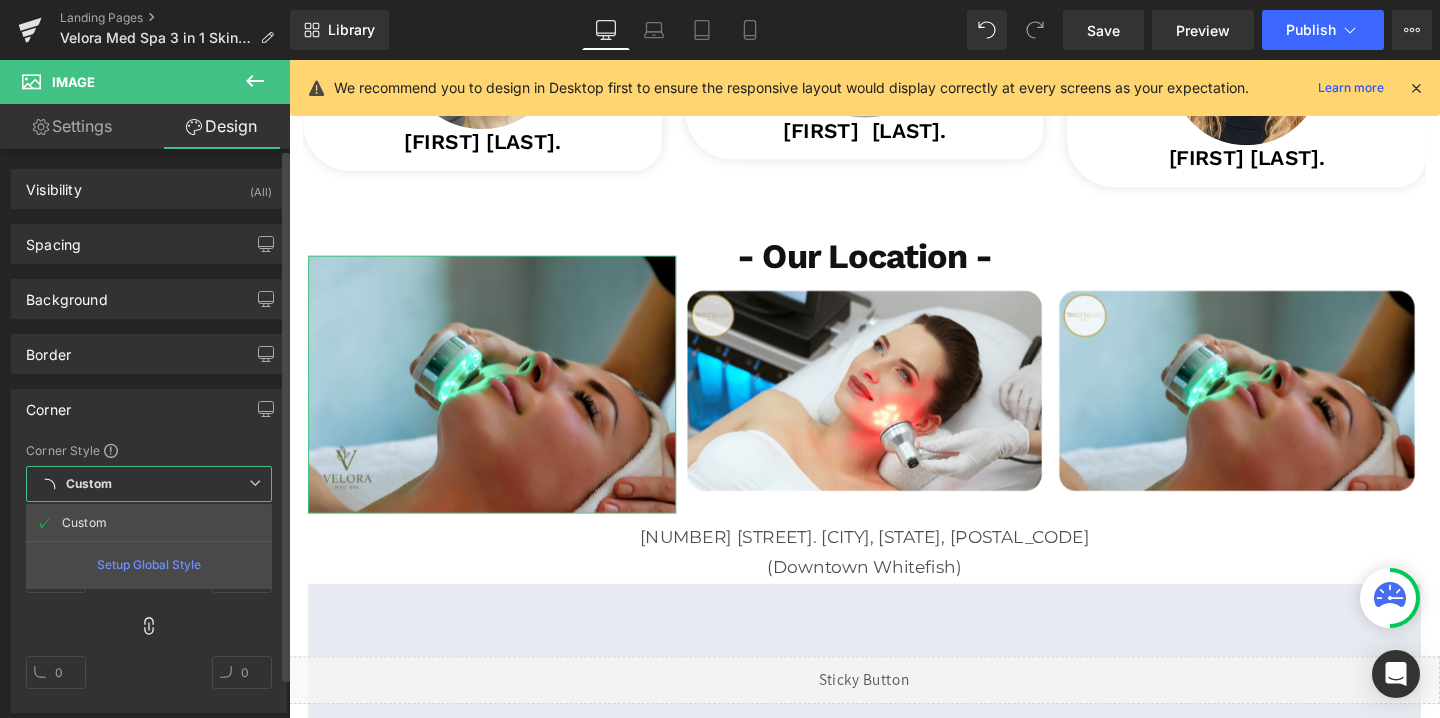 click on "Custom" at bounding box center (89, 484) 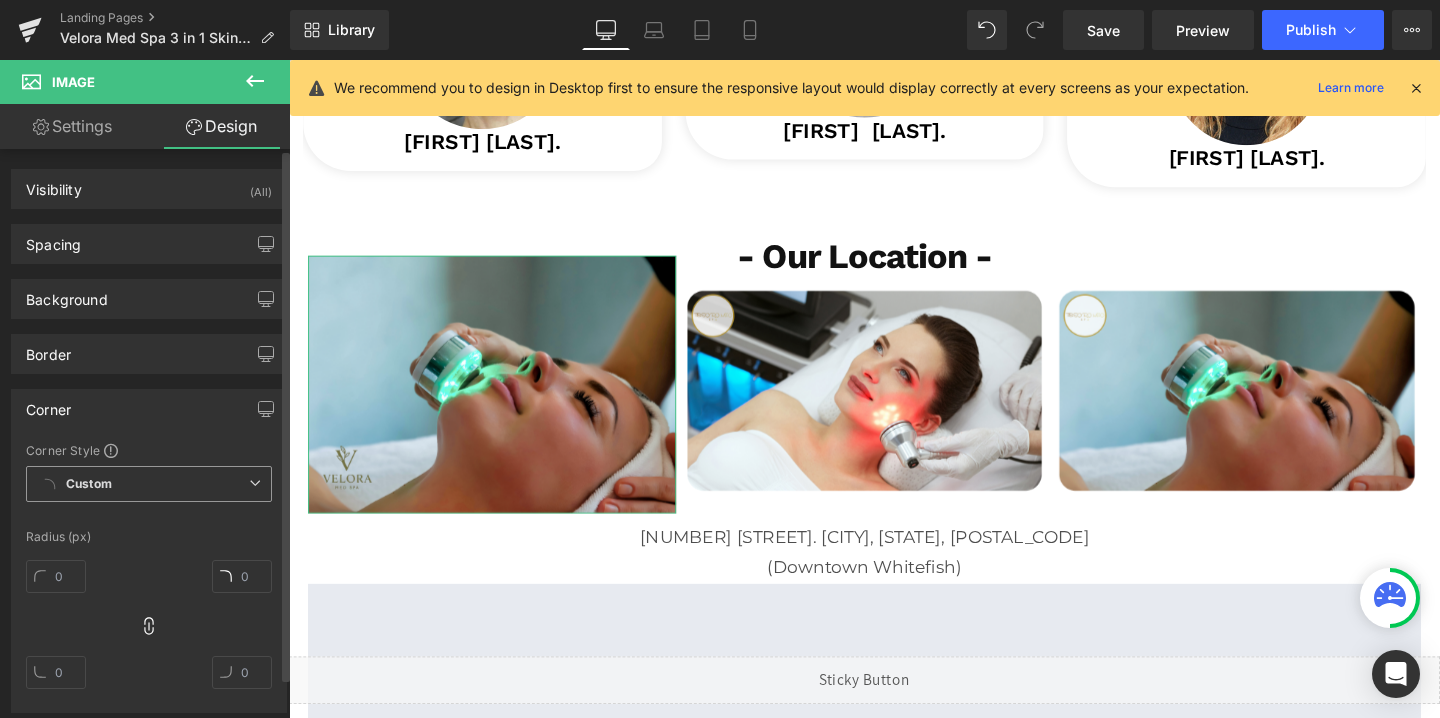 click on "Custom" at bounding box center [89, 484] 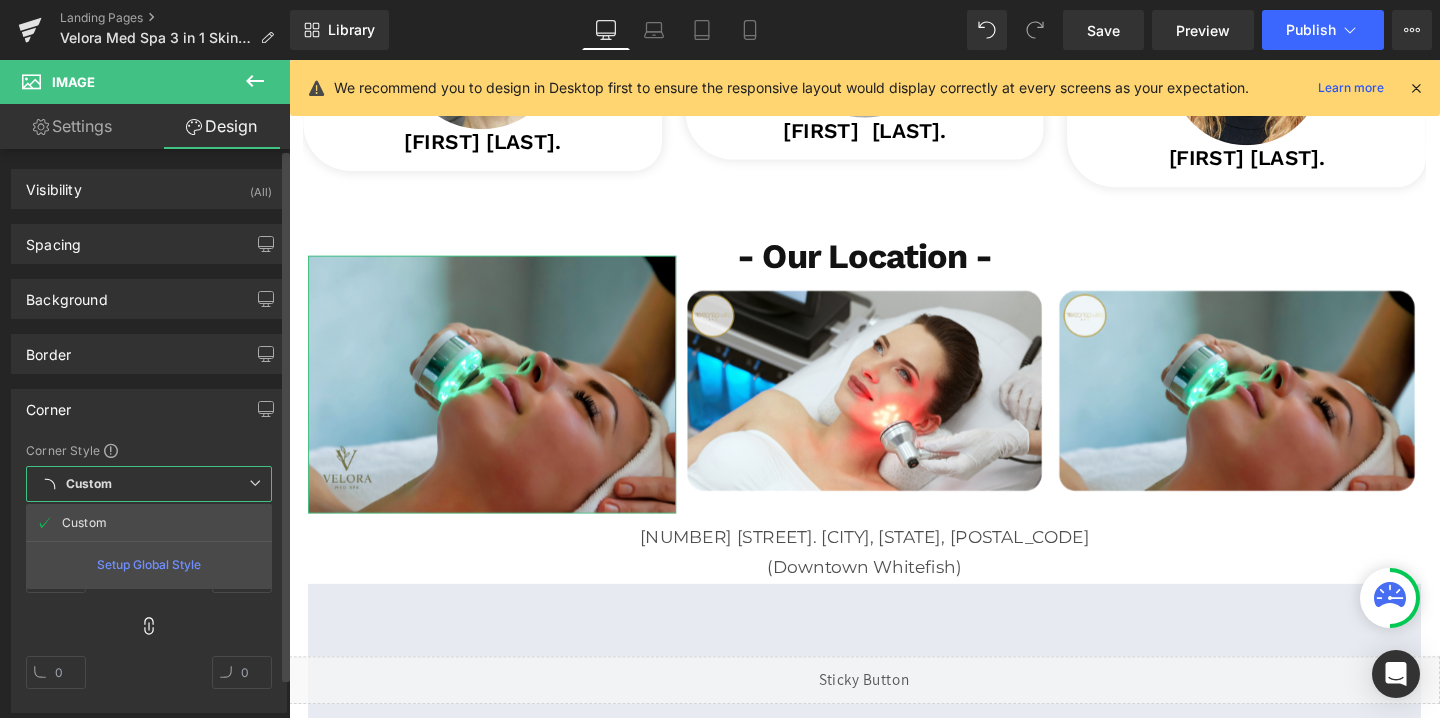 click on "Custom" at bounding box center [89, 484] 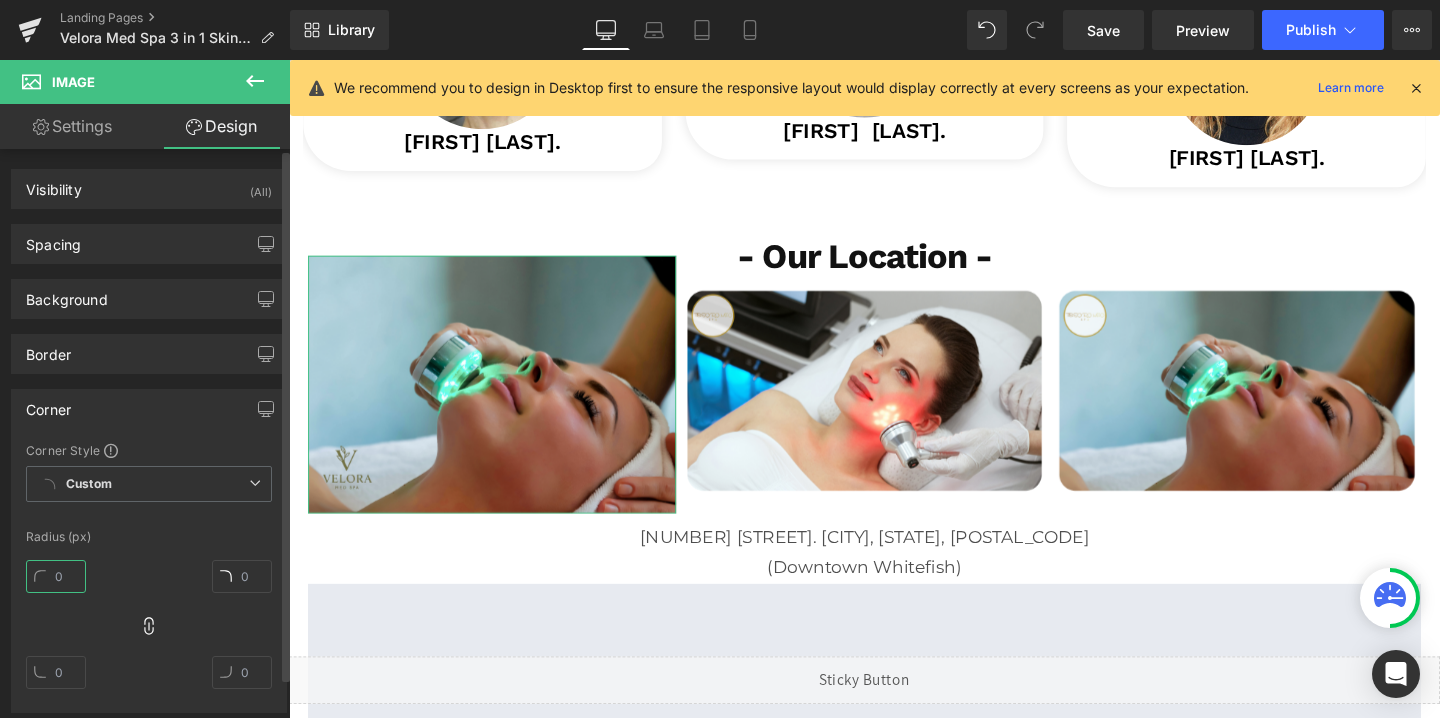 click at bounding box center [56, 576] 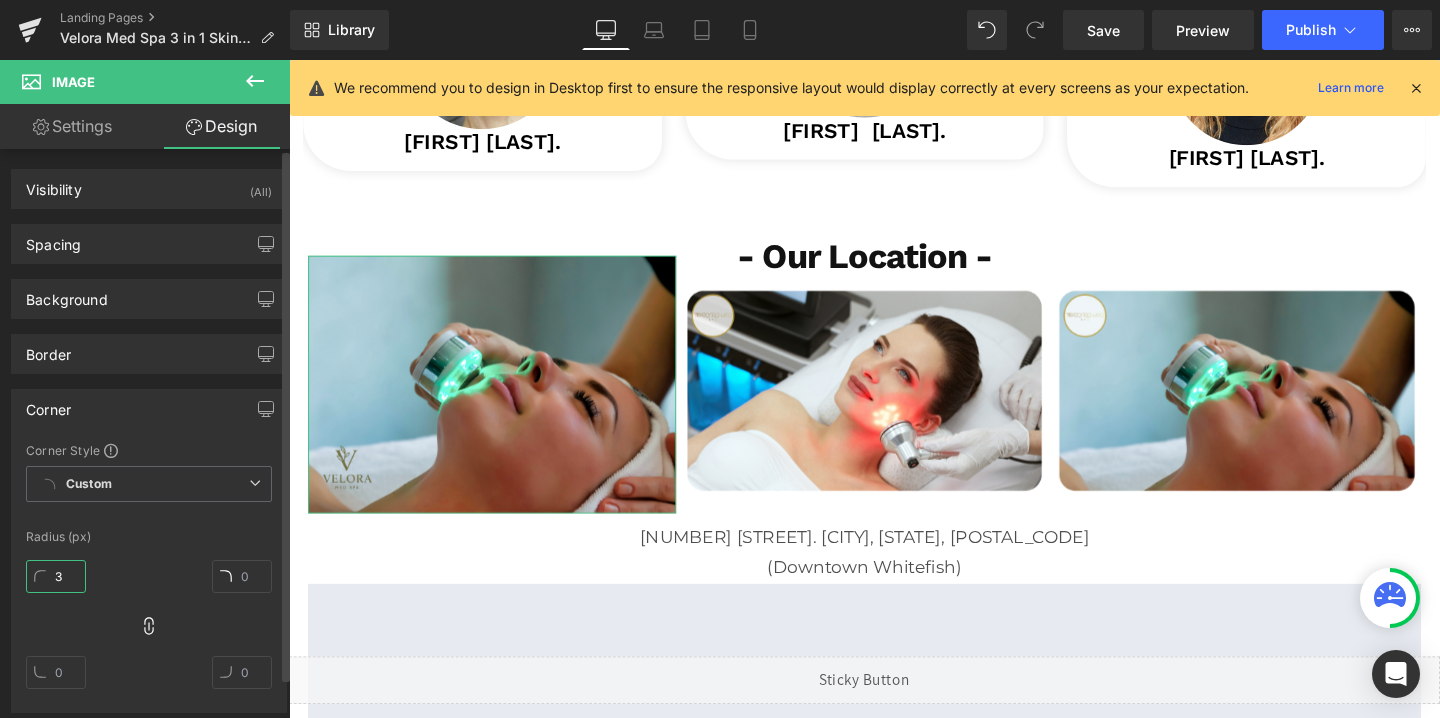 type on "30" 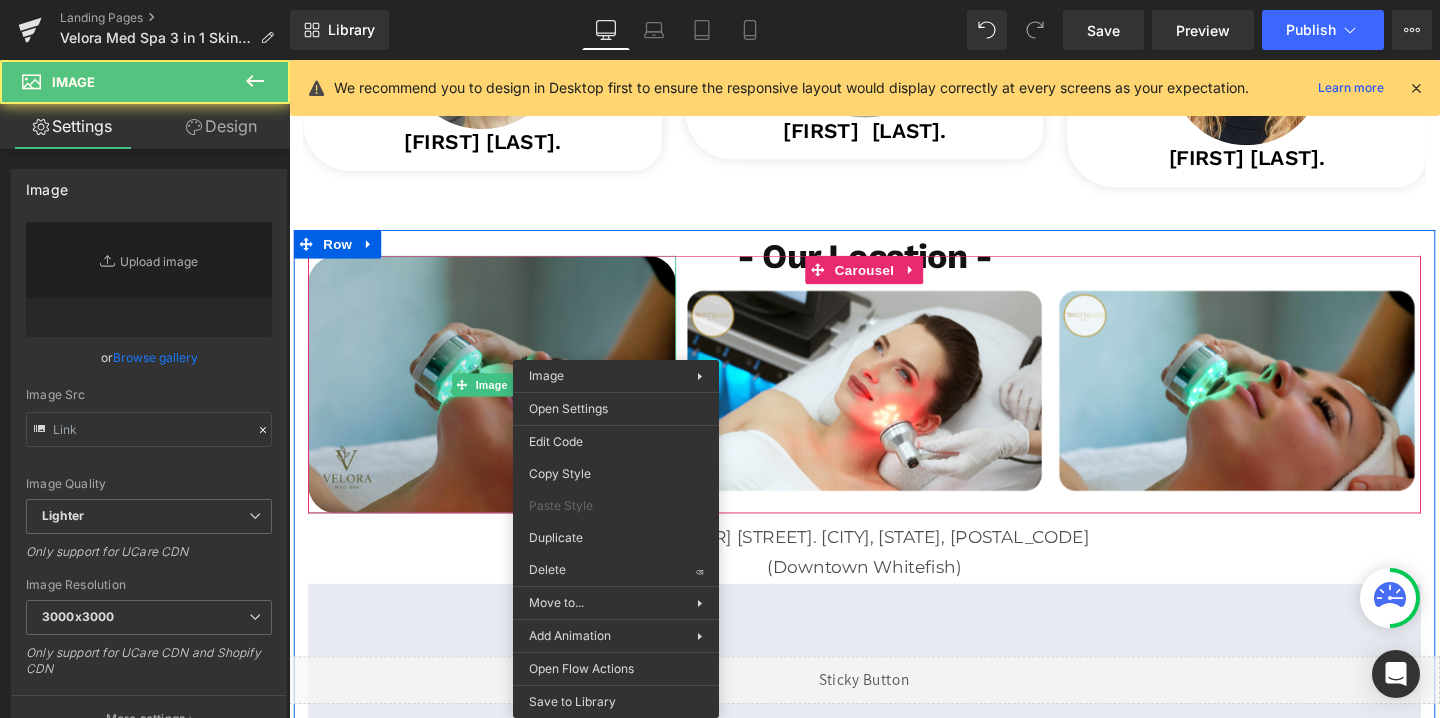 click at bounding box center (502, 401) 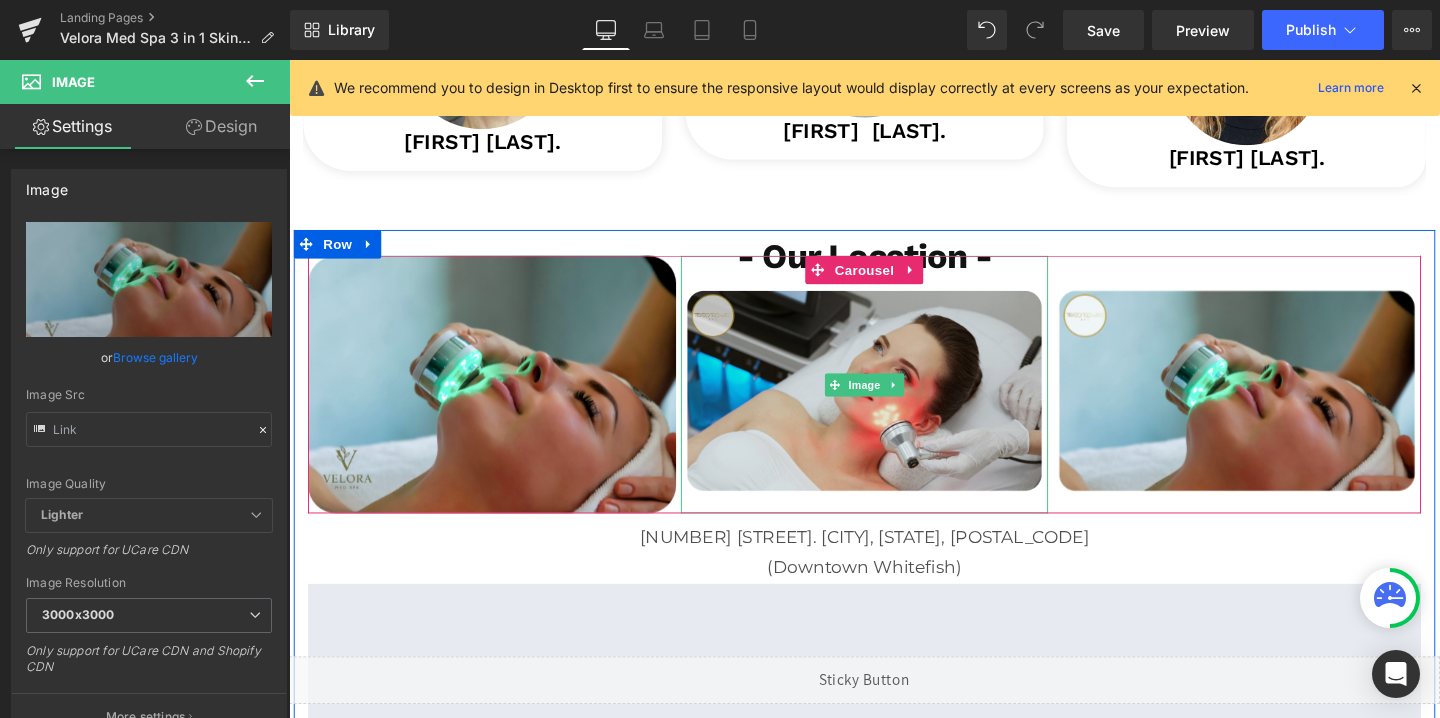 click at bounding box center (894, 401) 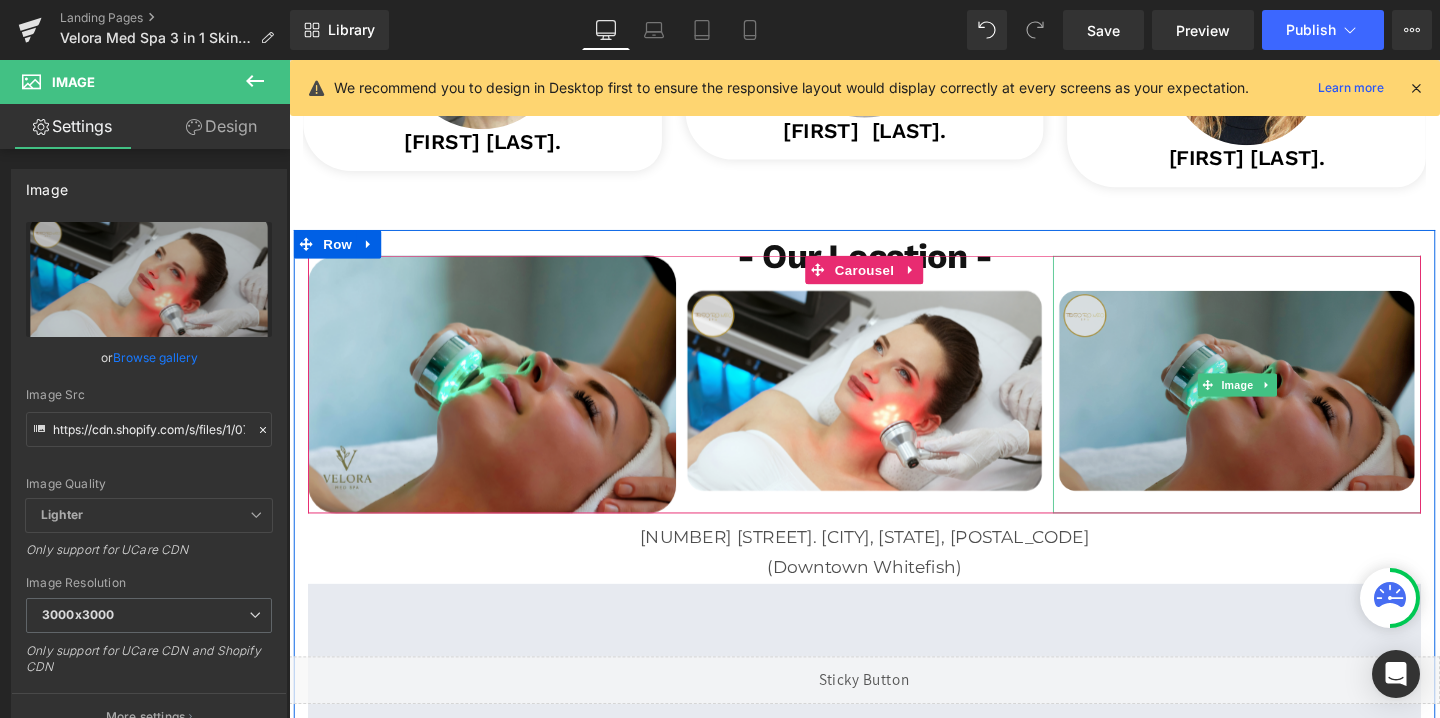 click at bounding box center (1285, 401) 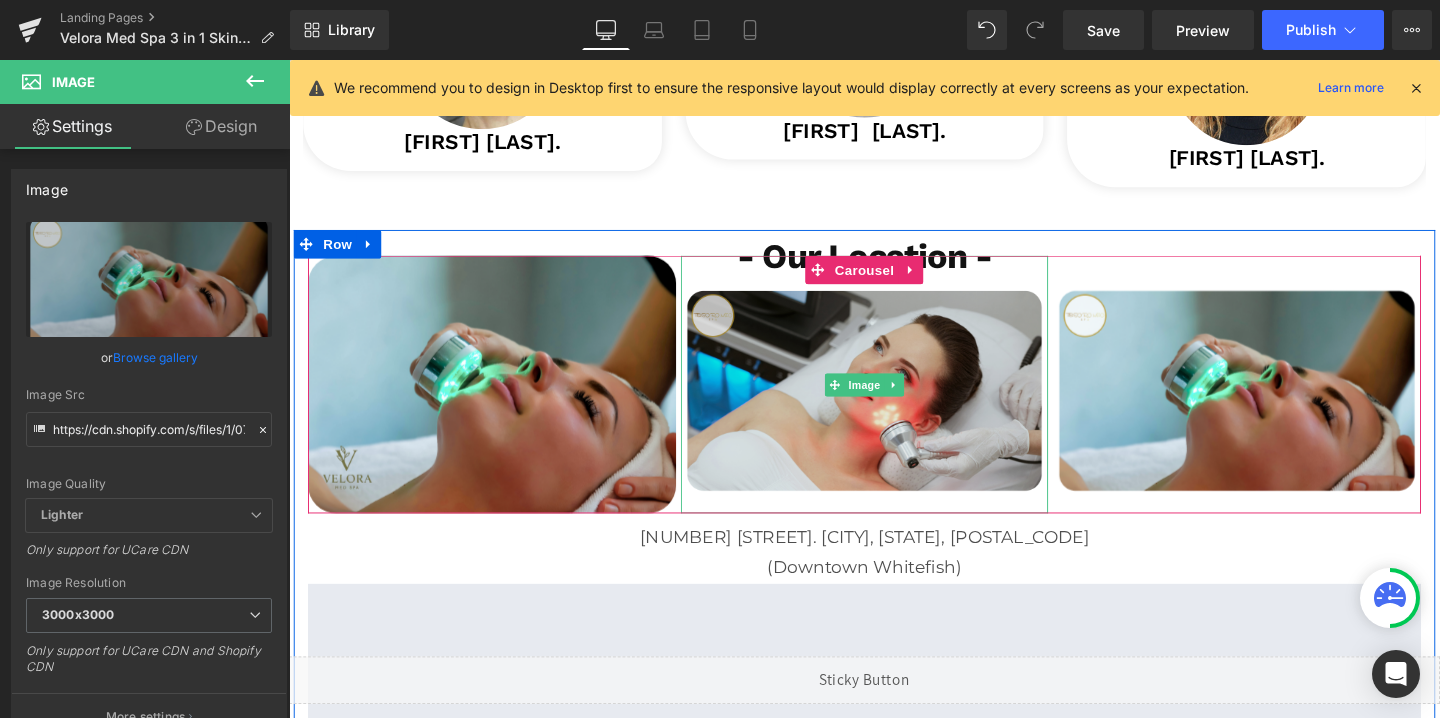click at bounding box center [894, 401] 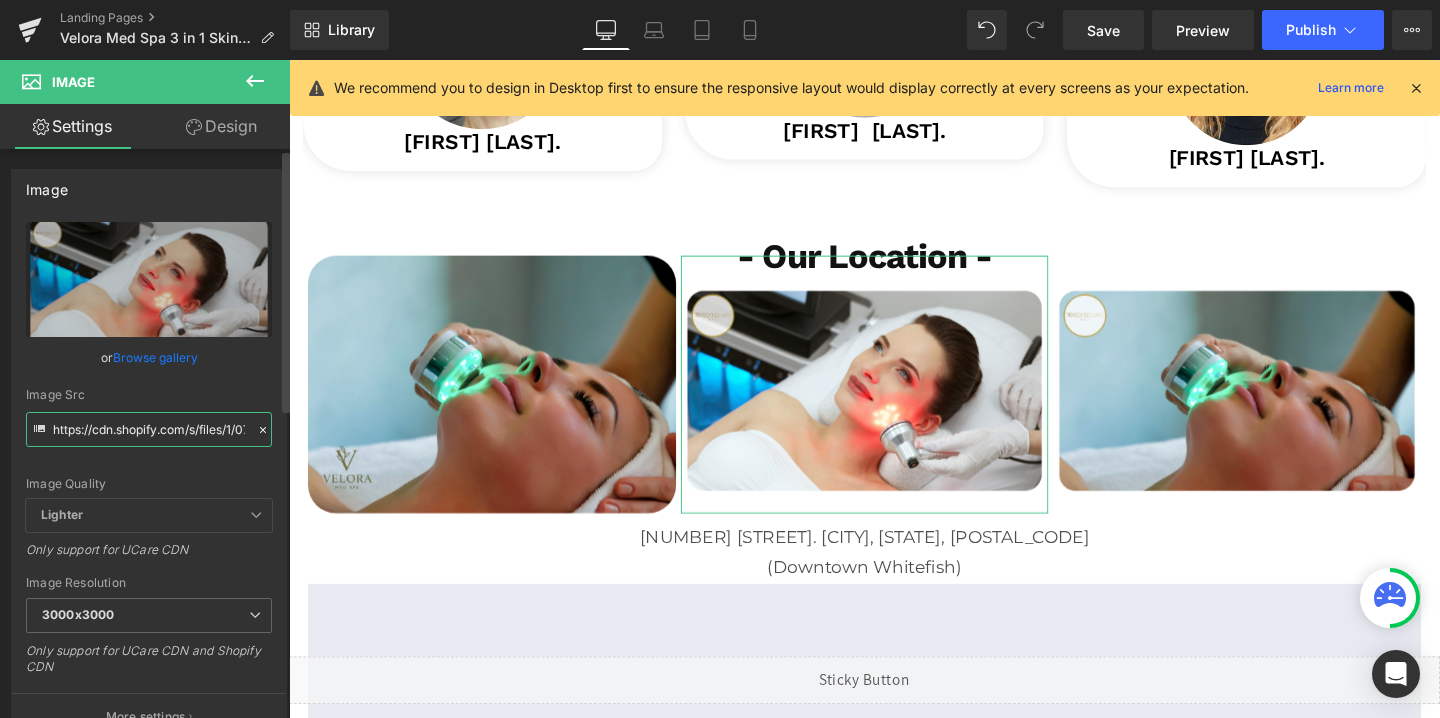 click on "https://cdn.shopify.com/s/files/1/0758/1601/0010/files/tesoronatural_2_3000x3000.png?v=1734469703" at bounding box center [149, 429] 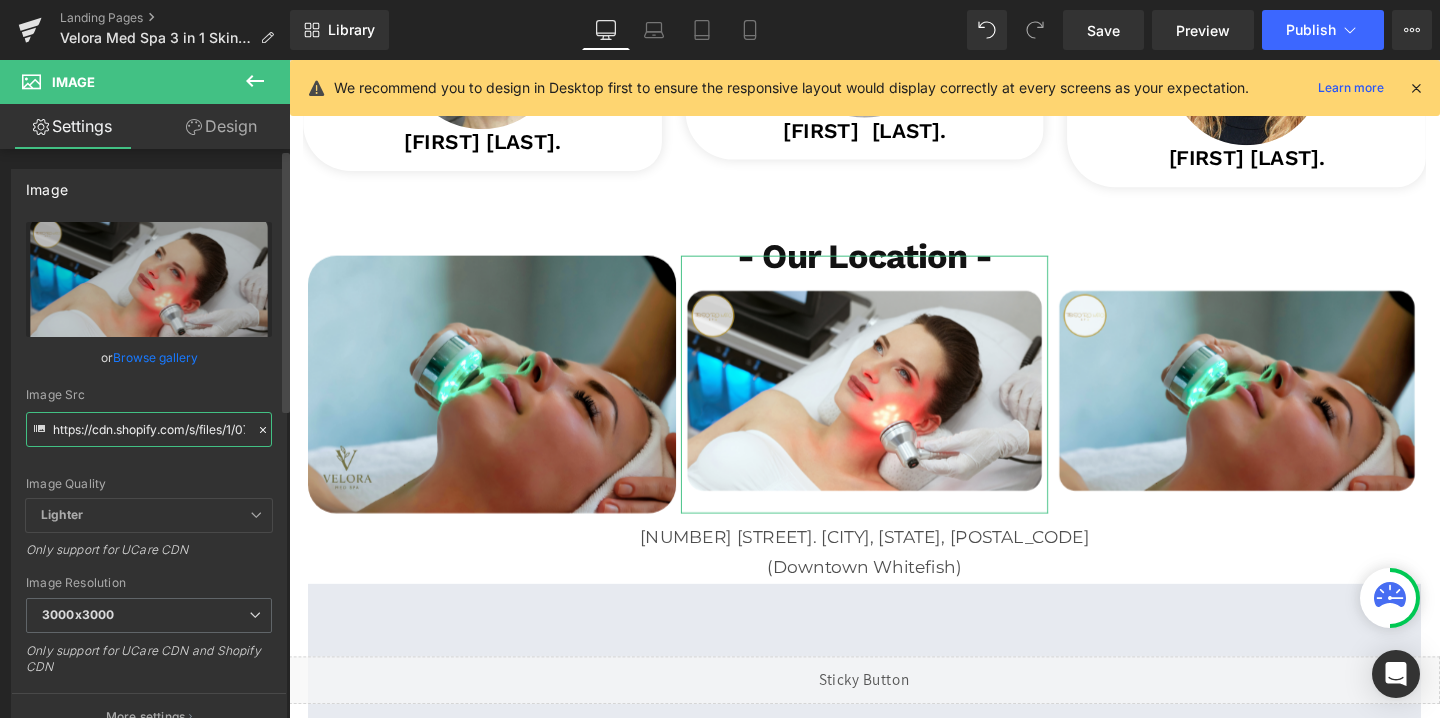 click on "https://cdn.shopify.com/s/files/1/0758/1601/0010/files/tesoronatural_2_3000x3000.png?v=1734469703" at bounding box center (149, 429) 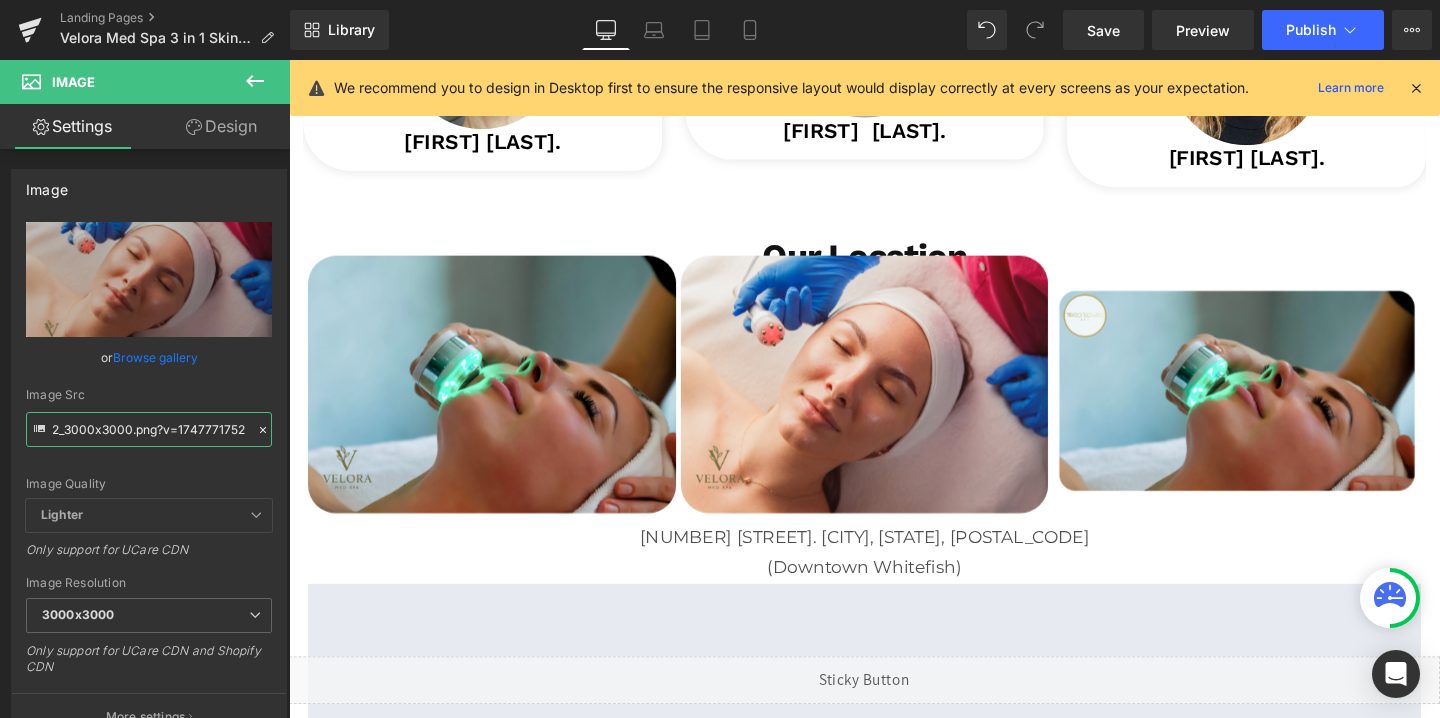 type on "https://cdn.shopify.com/s/files/1/0758/1601/0010/files/velora_temp_2_3000x3000.png?v=1747771752" 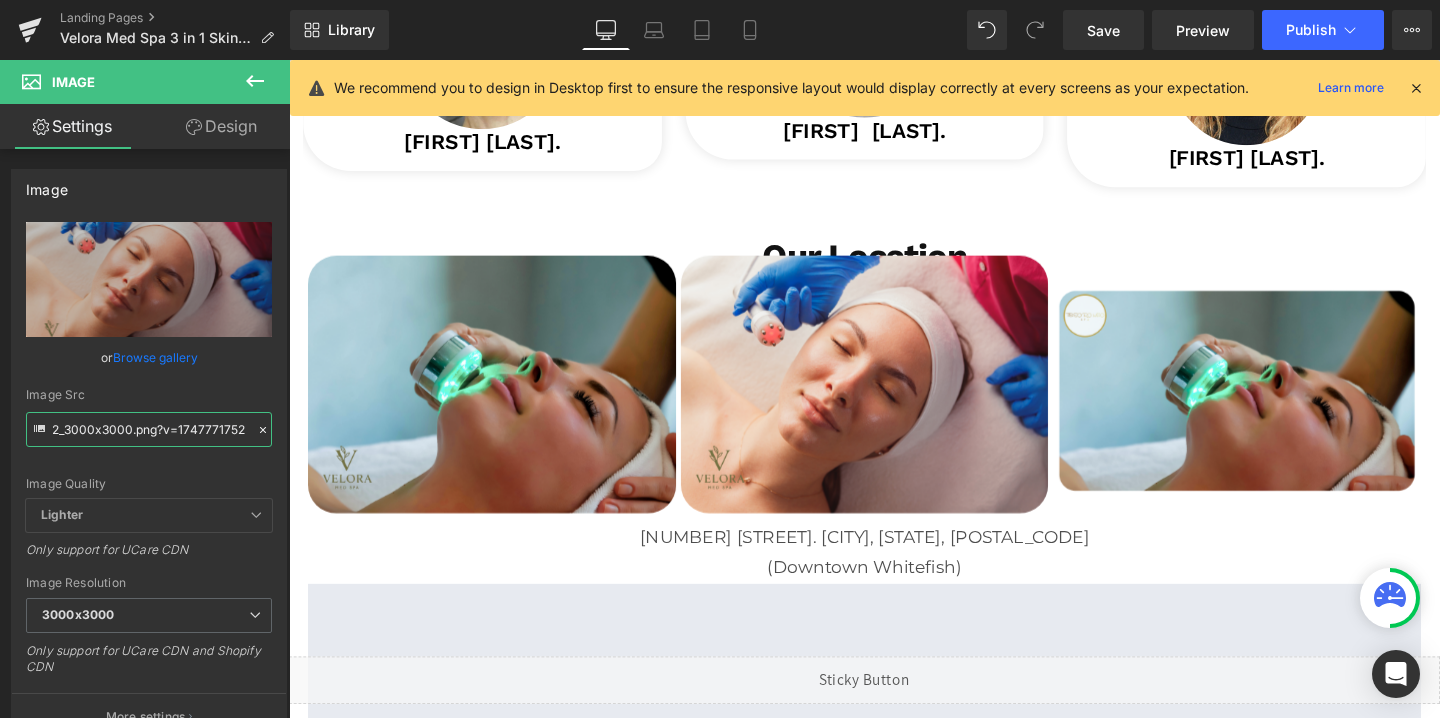 scroll, scrollTop: 0, scrollLeft: 0, axis: both 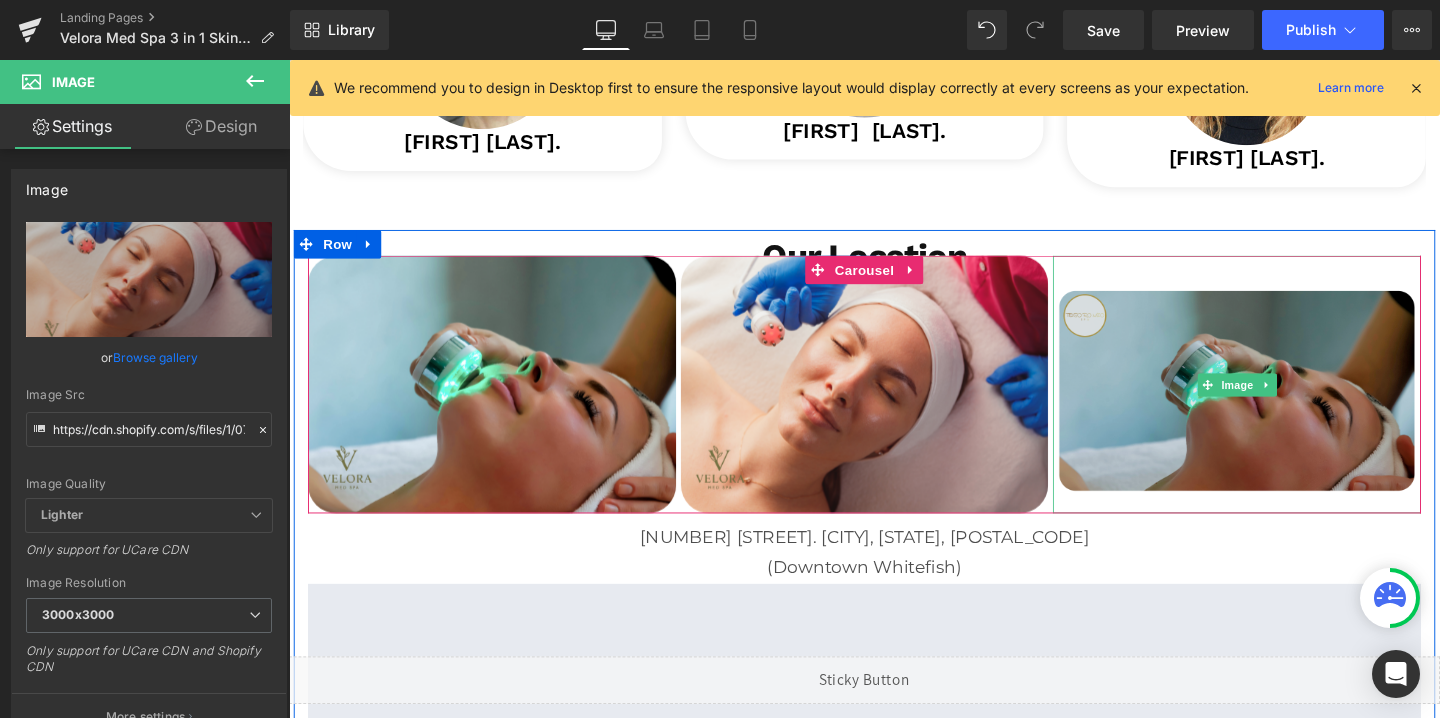 click at bounding box center [1285, 401] 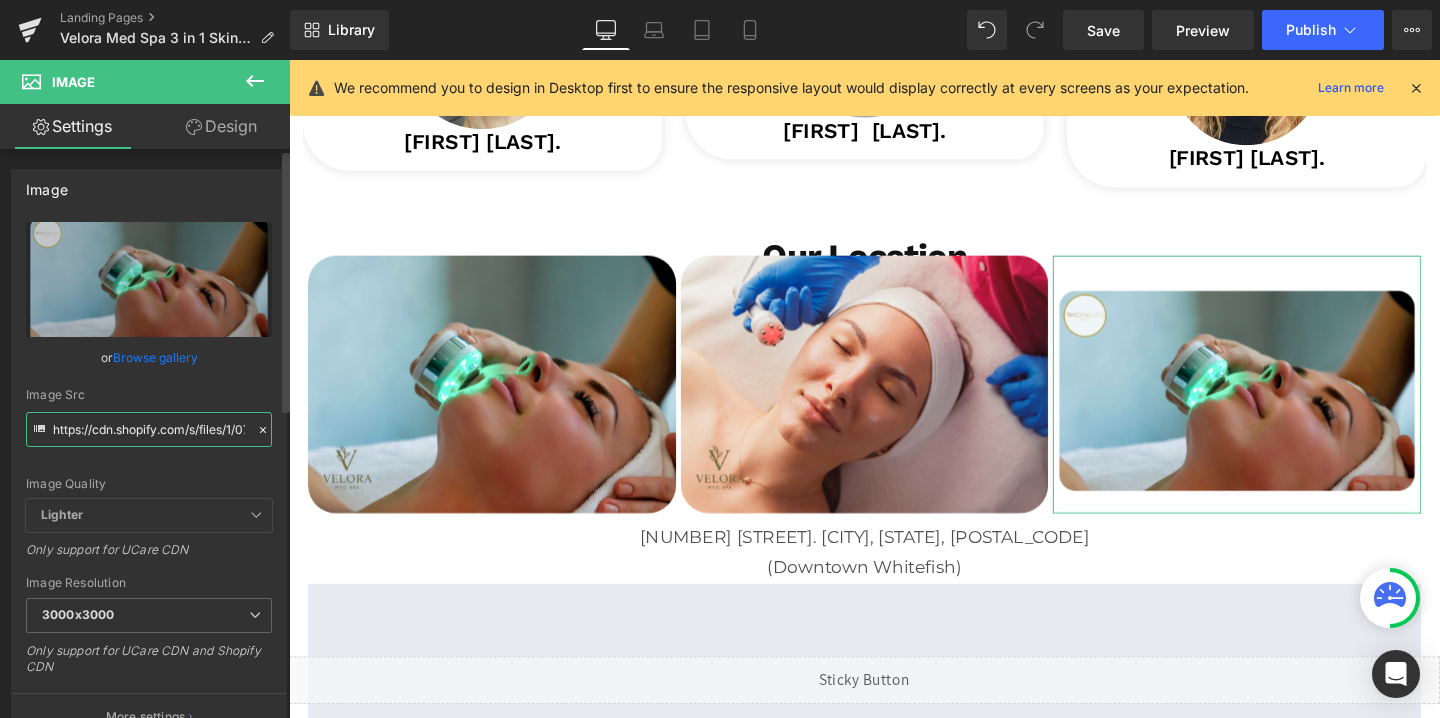 click on "https://cdn.shopify.com/s/files/1/0758/1601/0010/files/tesoronatural_3_3000x3000.png?v=1734469702" at bounding box center [149, 429] 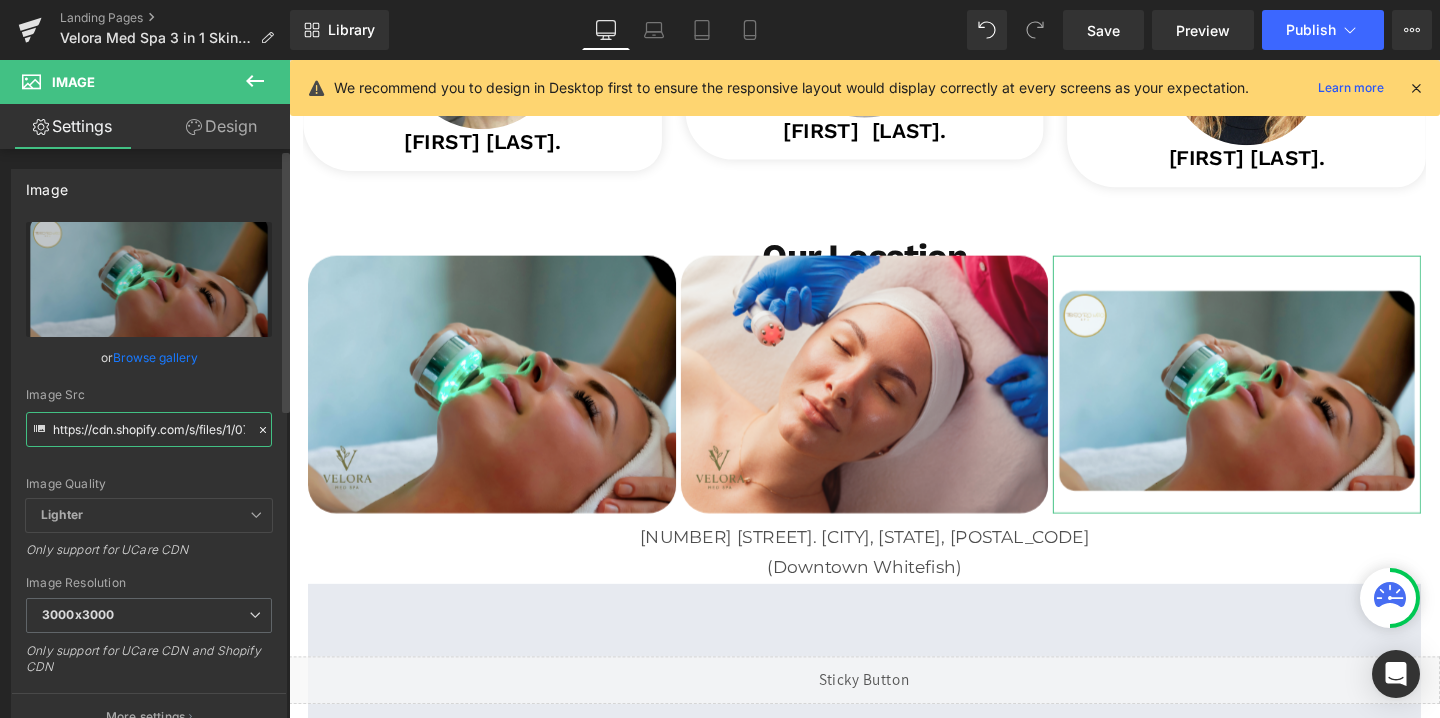 click on "https://cdn.shopify.com/s/files/1/0758/1601/0010/files/tesoronatural_3_3000x3000.png?v=1734469702" at bounding box center [149, 429] 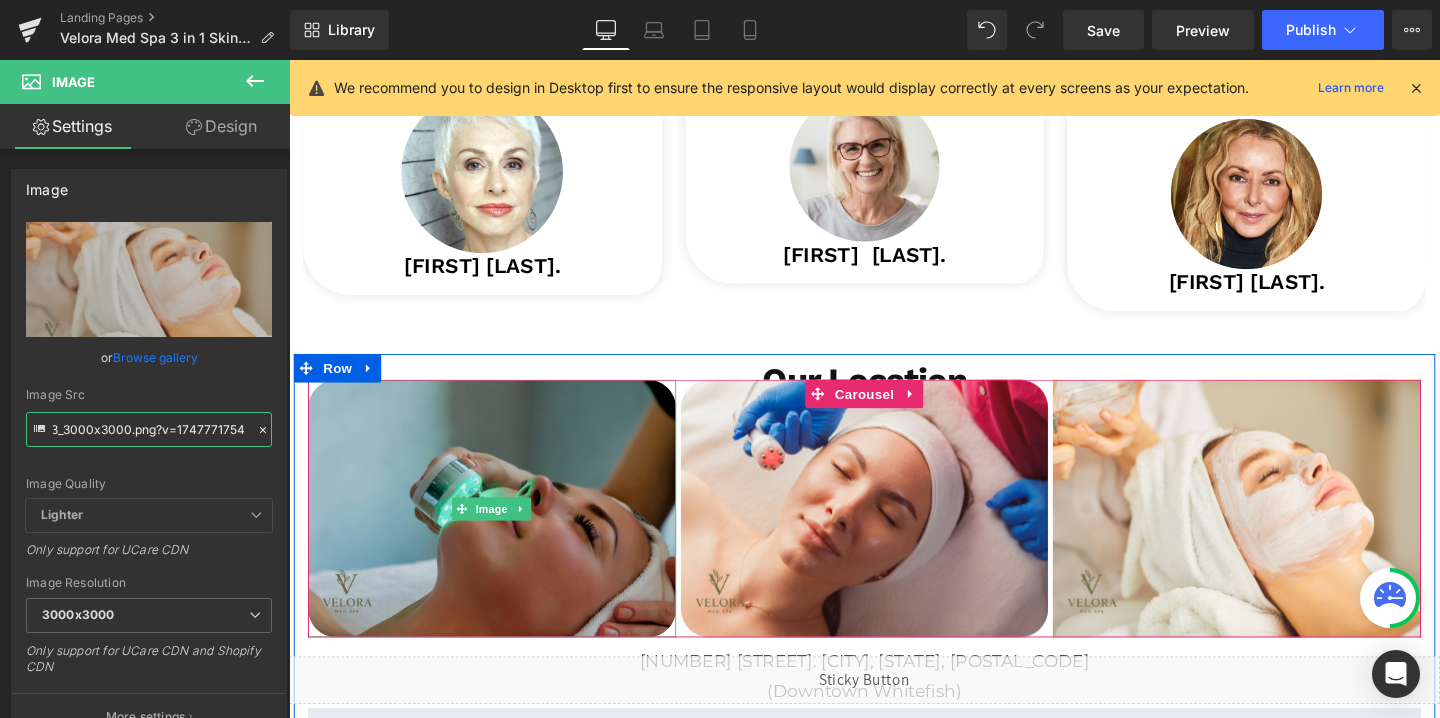 scroll, scrollTop: 3675, scrollLeft: 0, axis: vertical 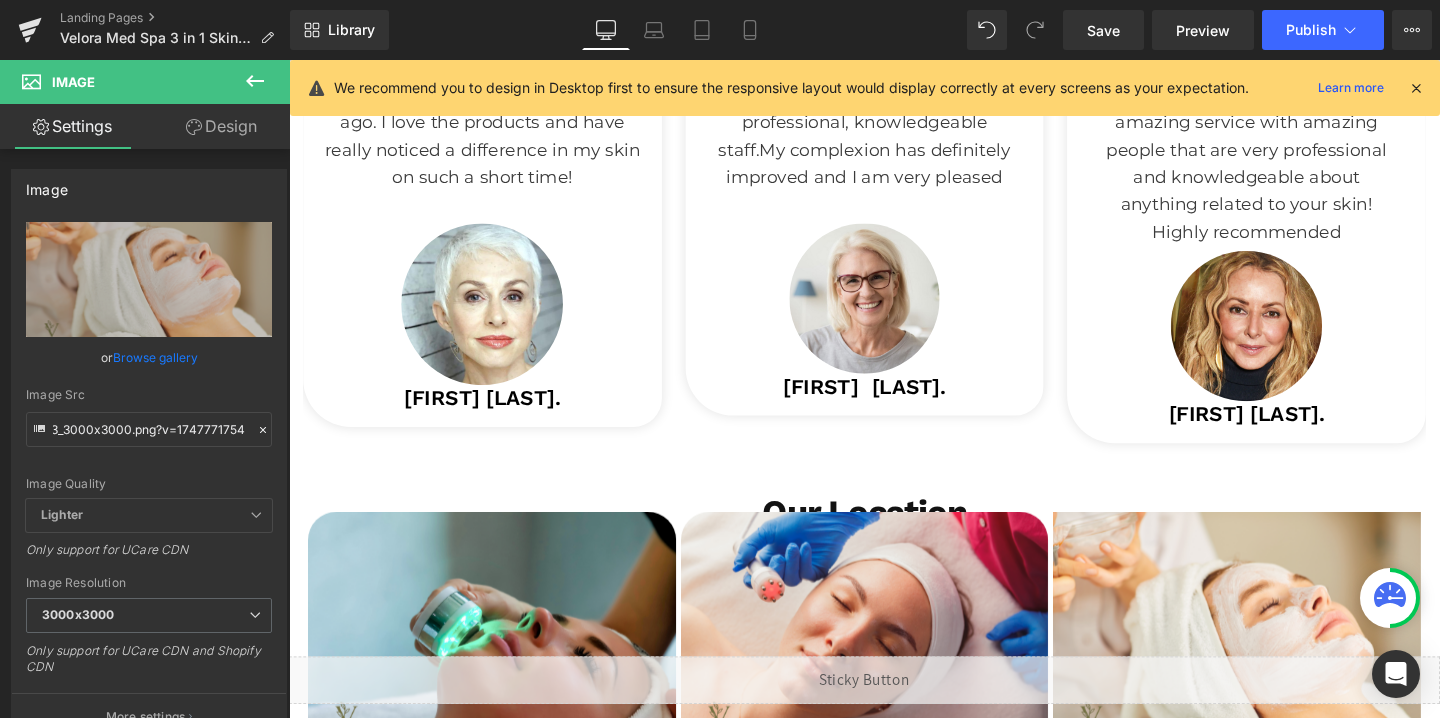 click at bounding box center [492, 317] 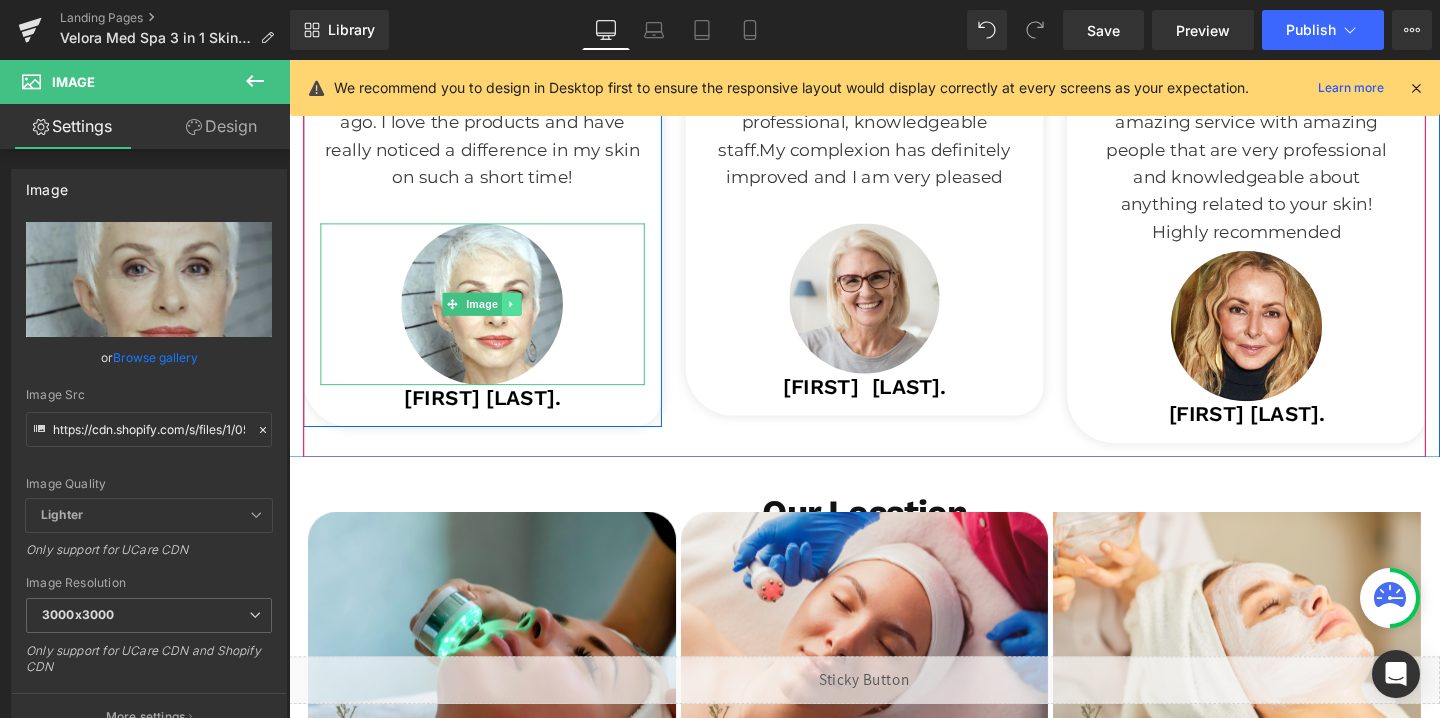 click 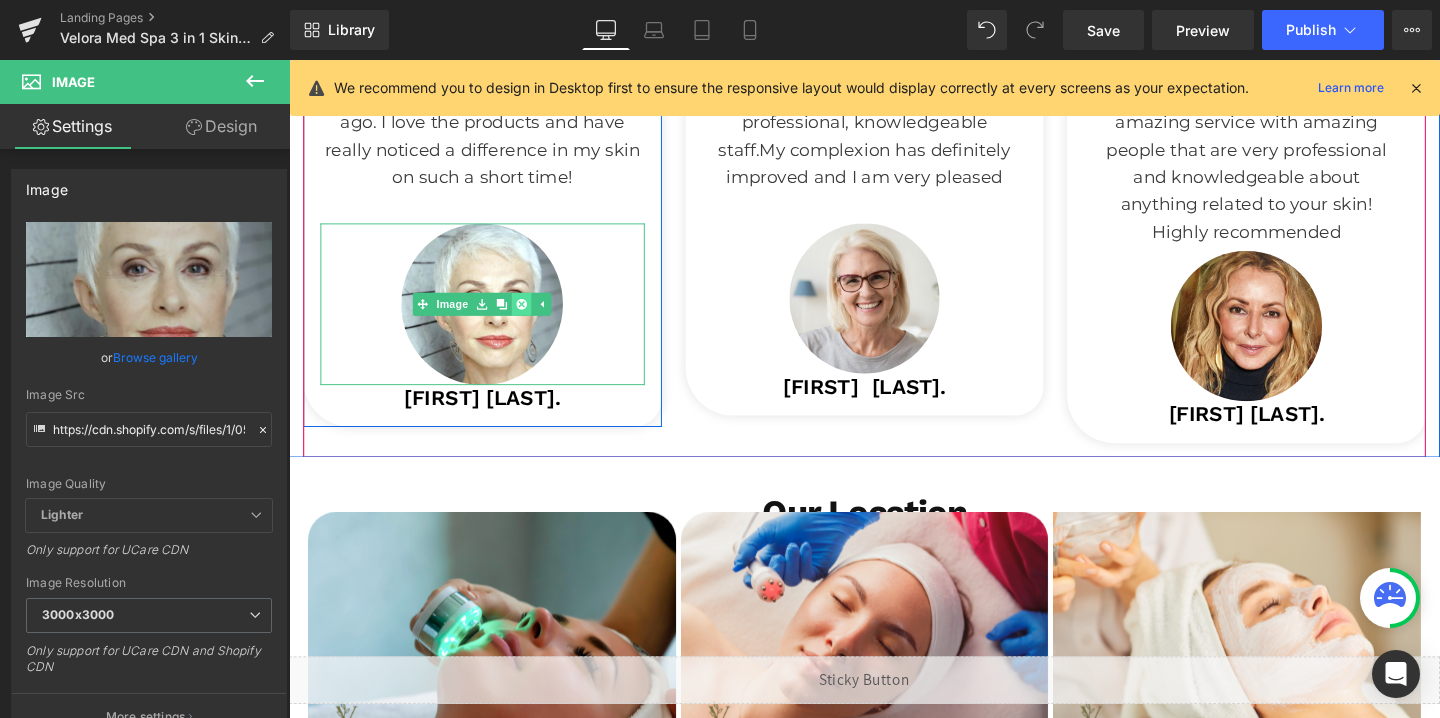 click 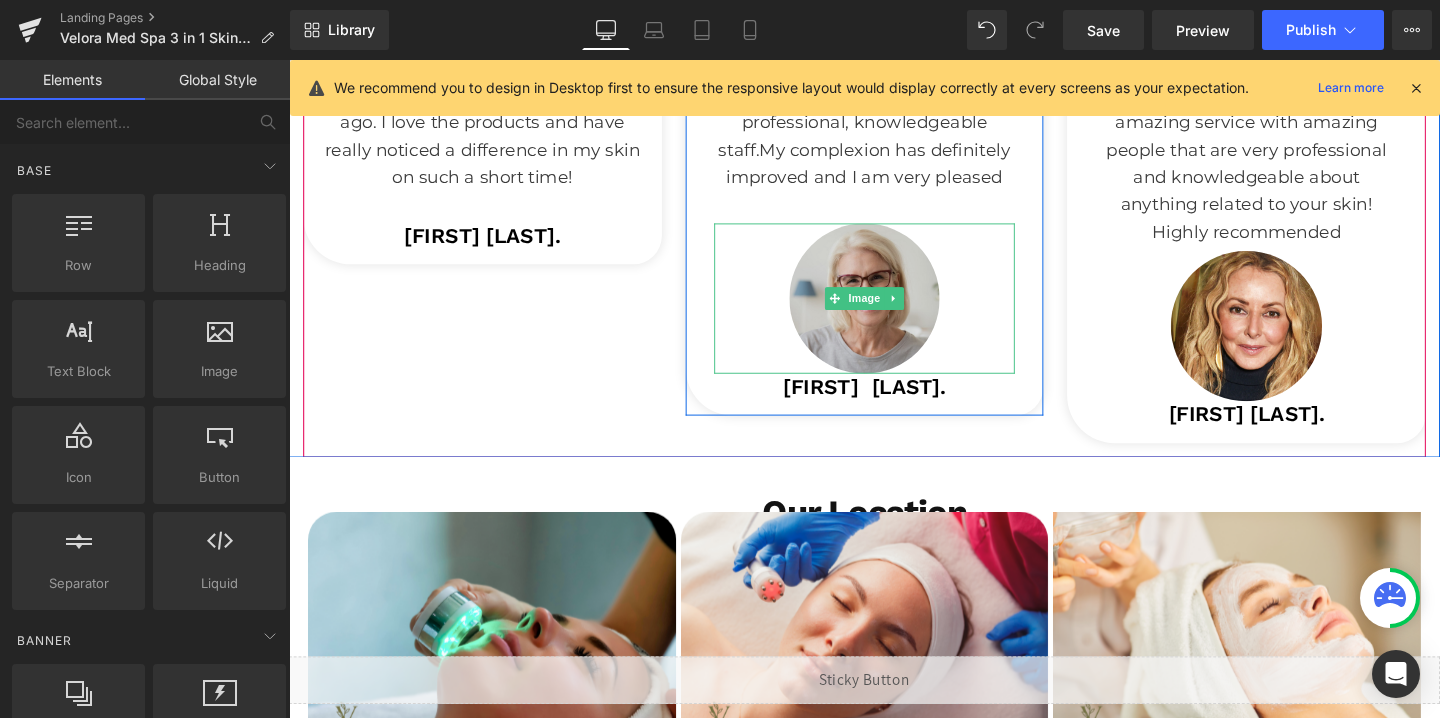 click at bounding box center (894, 311) 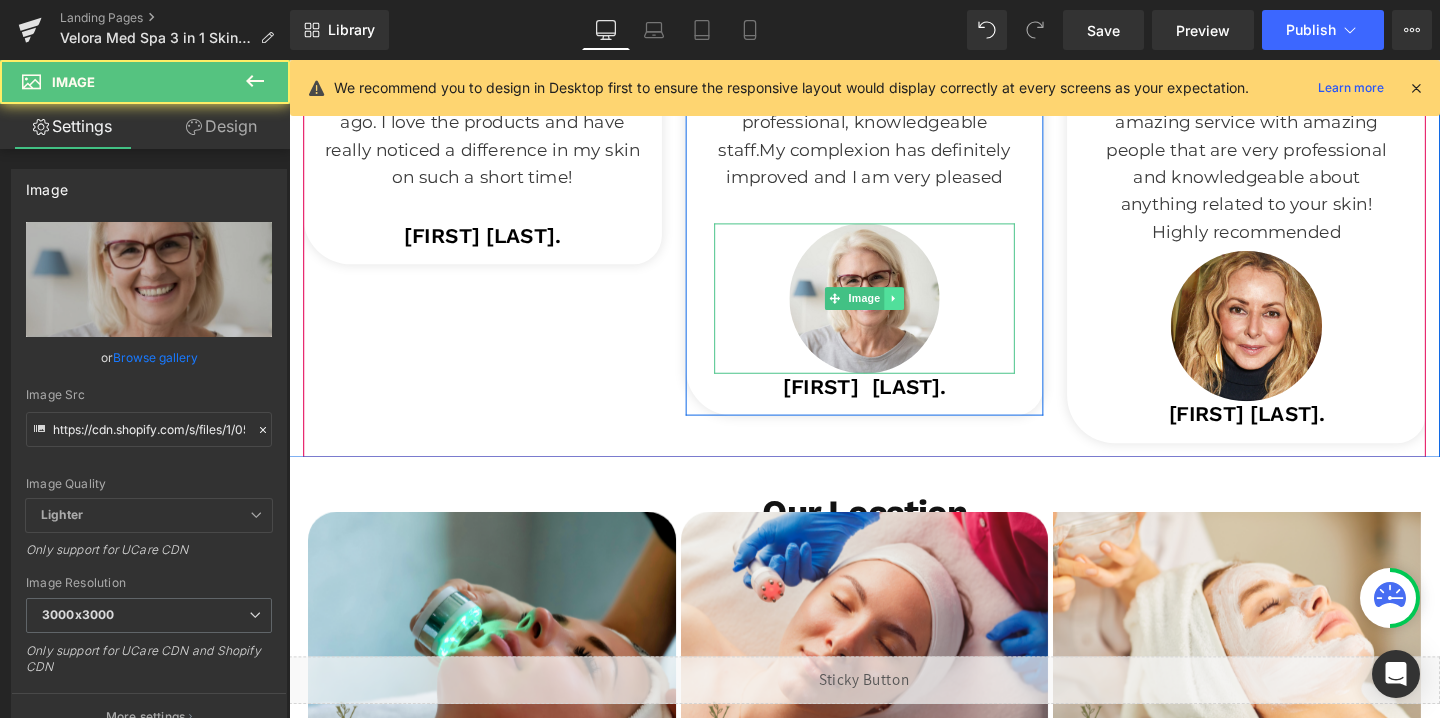 click 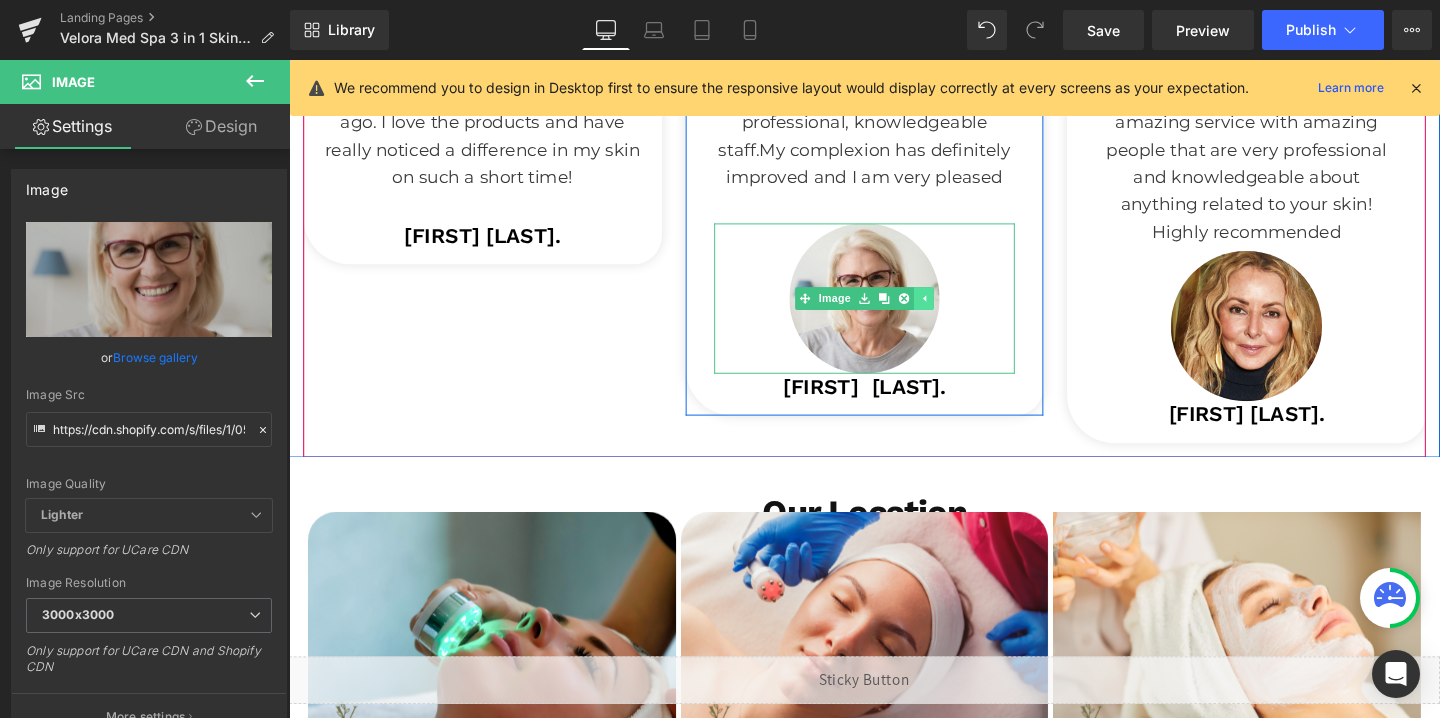 click at bounding box center (935, 311) 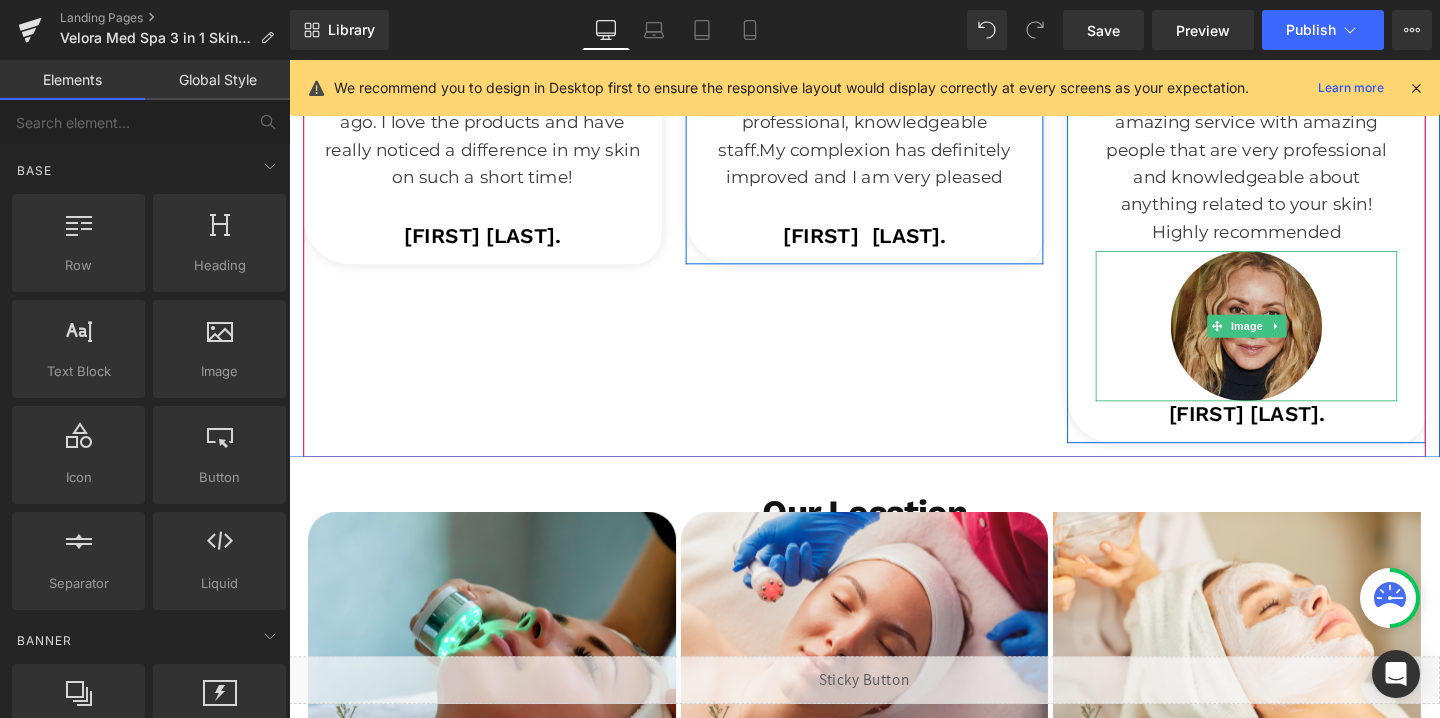 click at bounding box center (1295, 340) 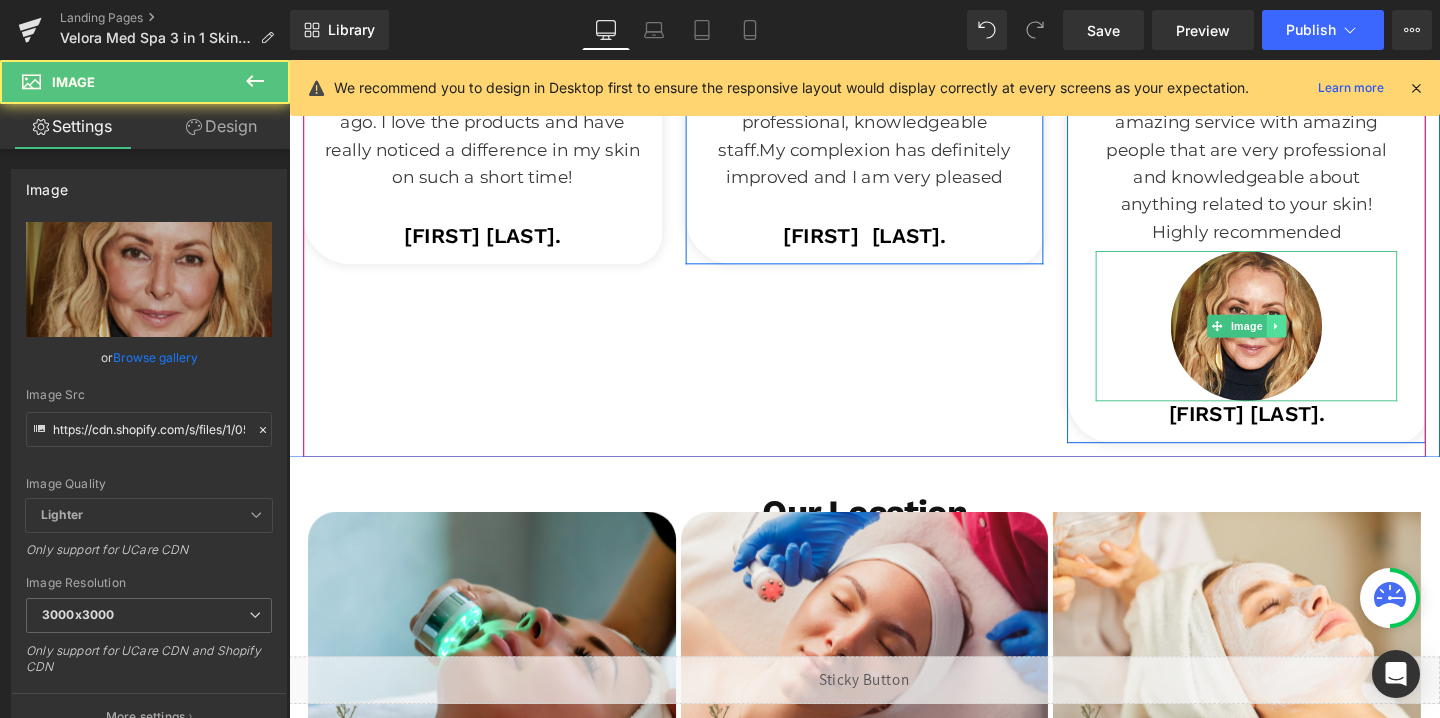 click 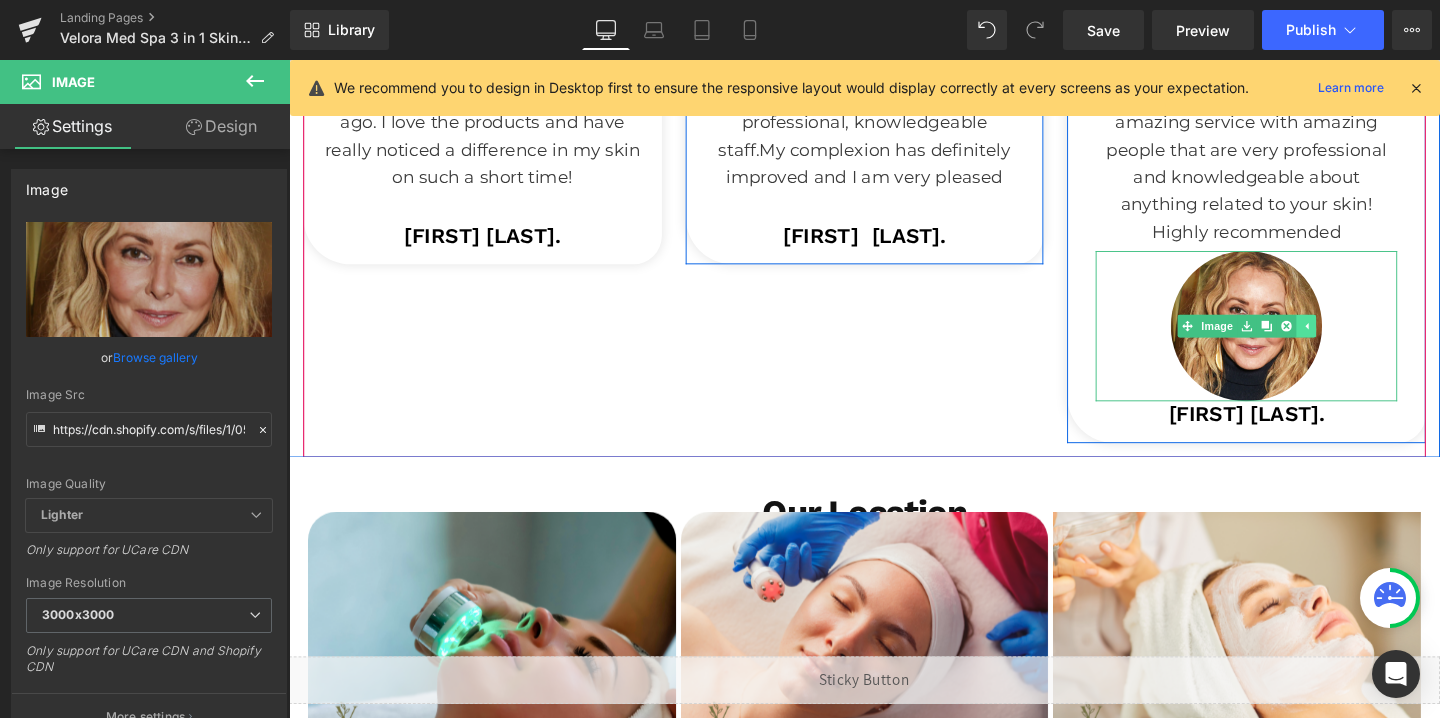 click at bounding box center [1337, 340] 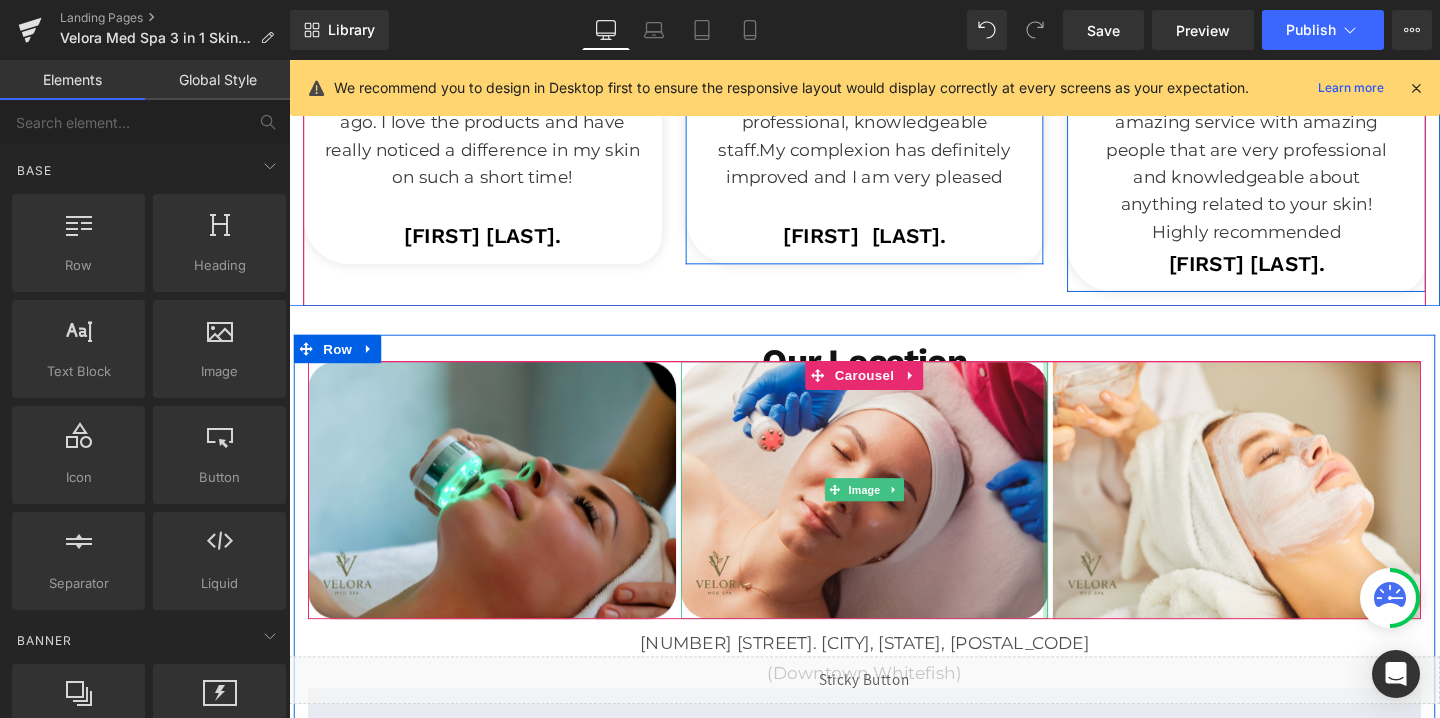 scroll, scrollTop: 3680, scrollLeft: 0, axis: vertical 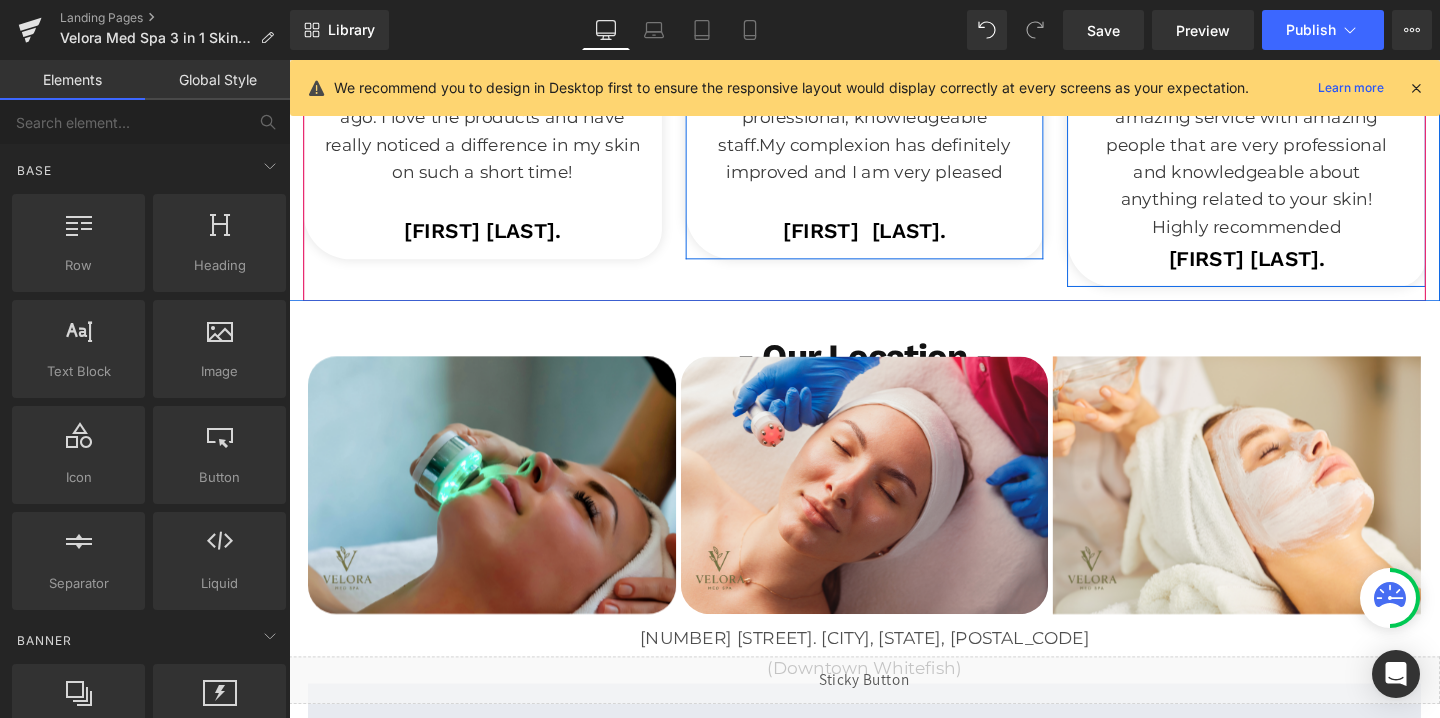 click on "Text Block
[FIRST]  [LAST].
Heading" at bounding box center (894, 139) 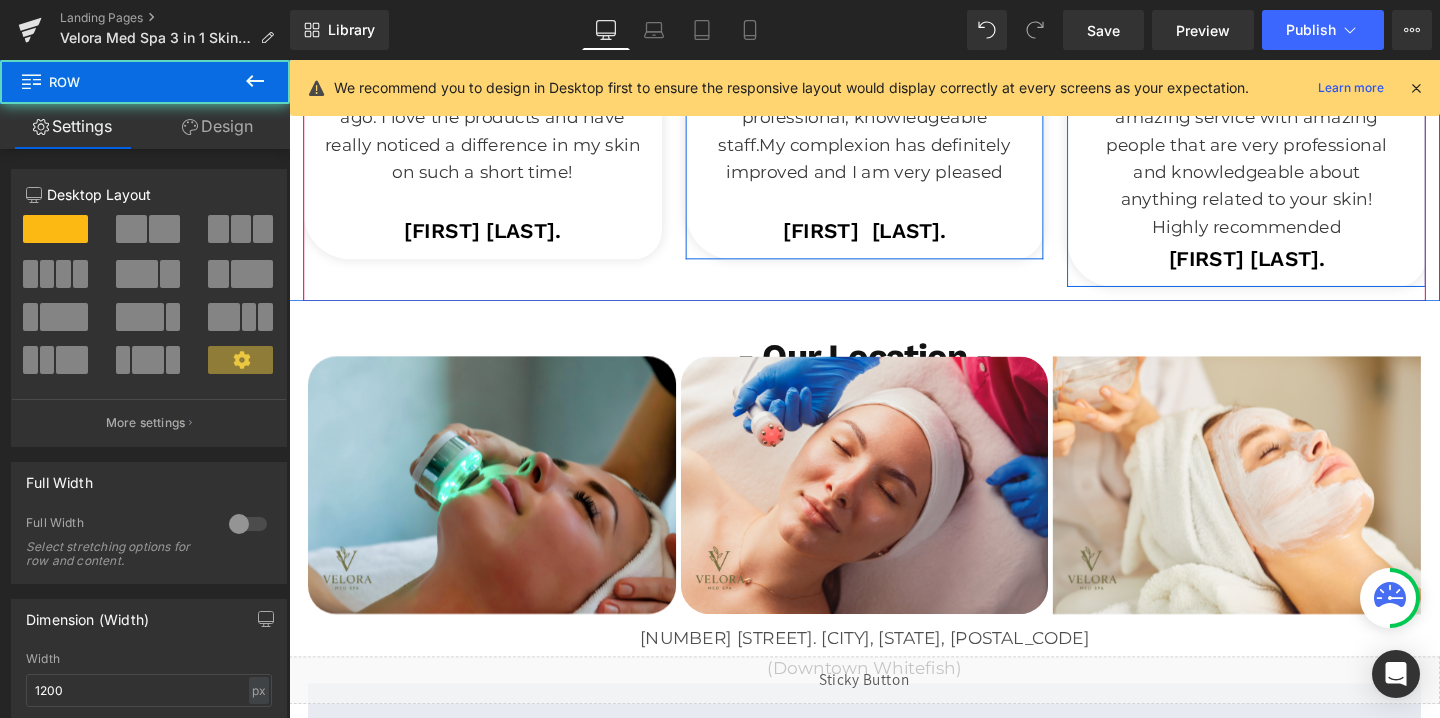click on "Text Block
[FIRST]  [LAST].
Heading" at bounding box center [894, 139] 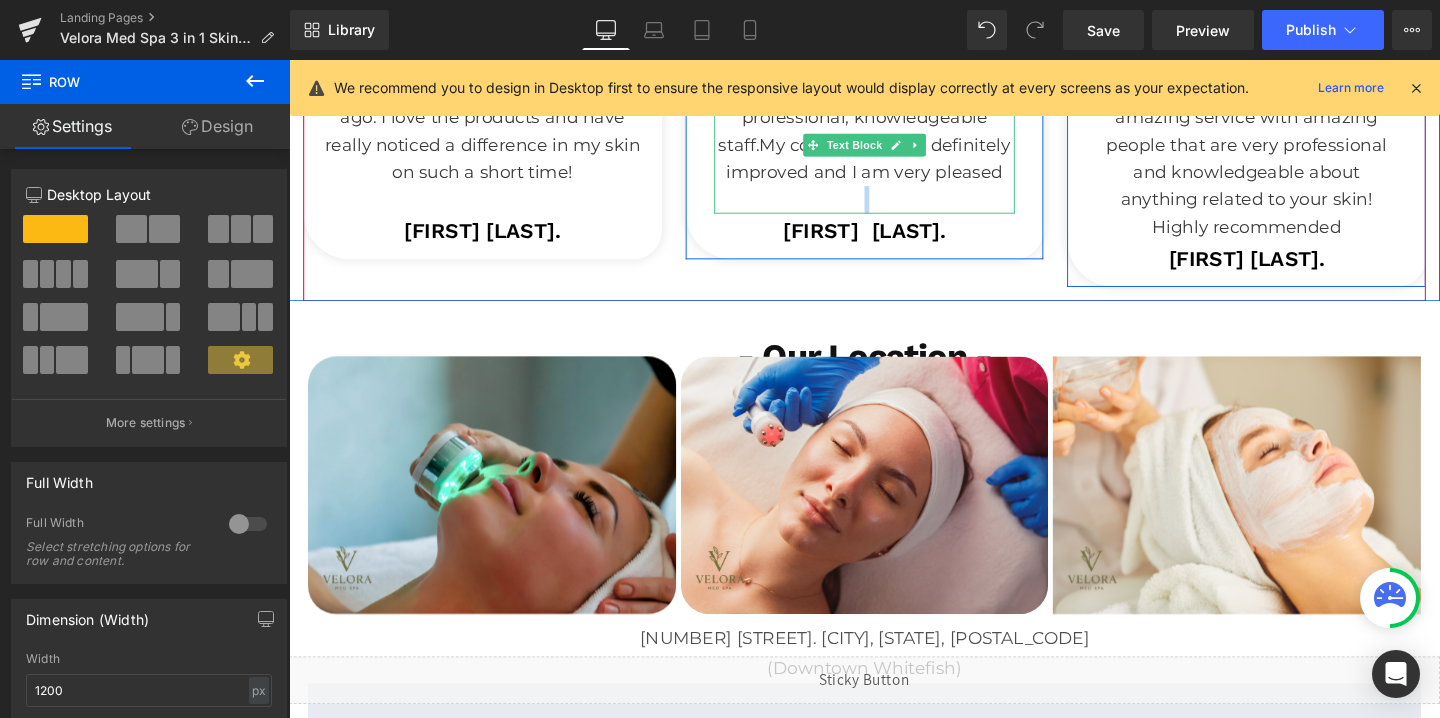 click on "Wonderful products and a very professional, knowledgeable staff.  My complexion has definitely improved and I am very pleased" at bounding box center [894, 135] 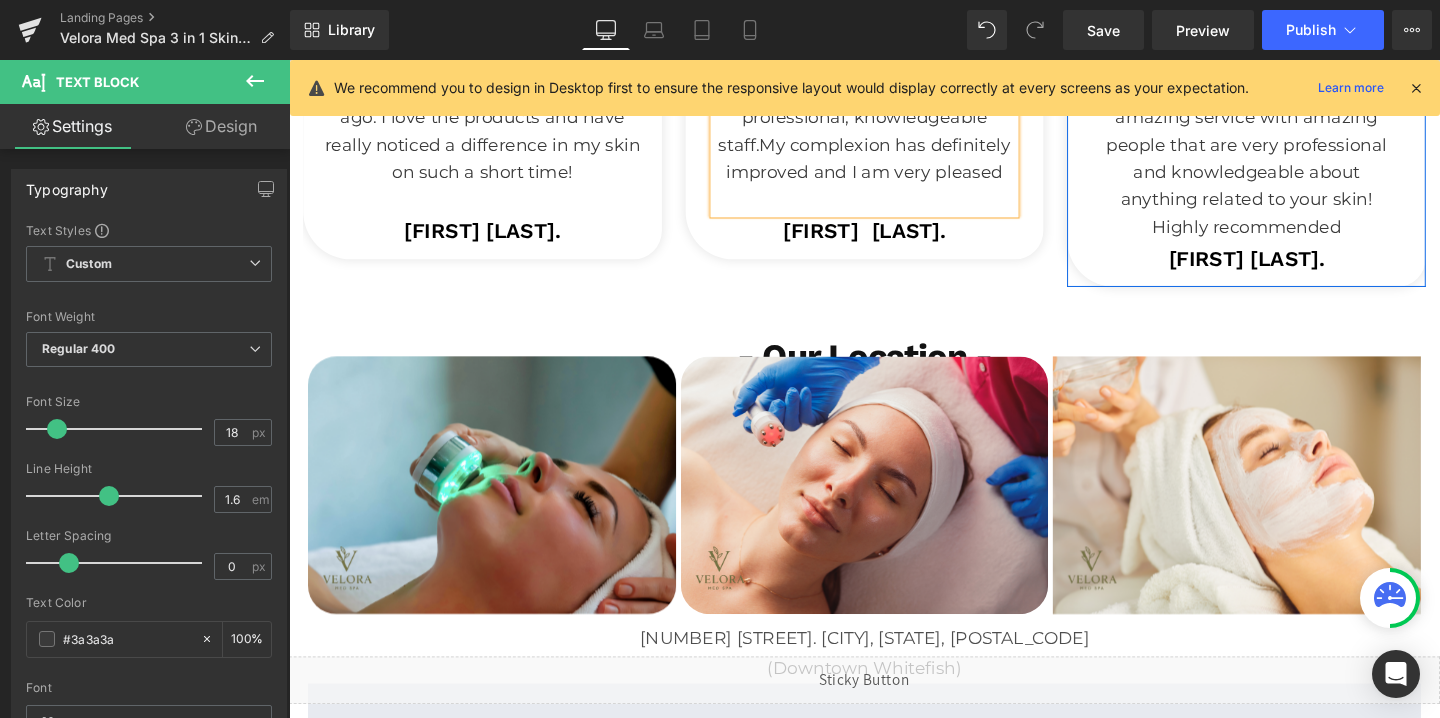 click on "Wonderful products and a very professional, knowledgeable staff.  My complexion has definitely improved and I am very pleased" at bounding box center [894, 135] 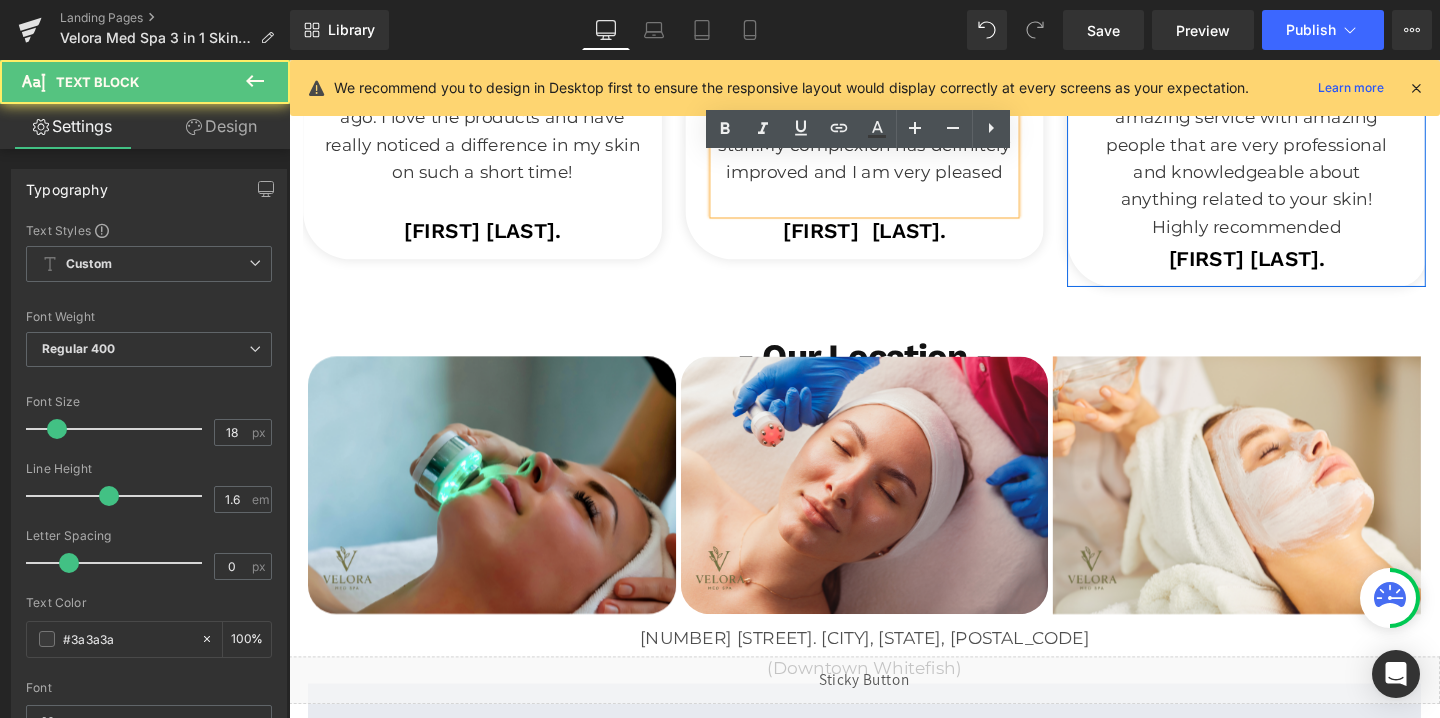 type 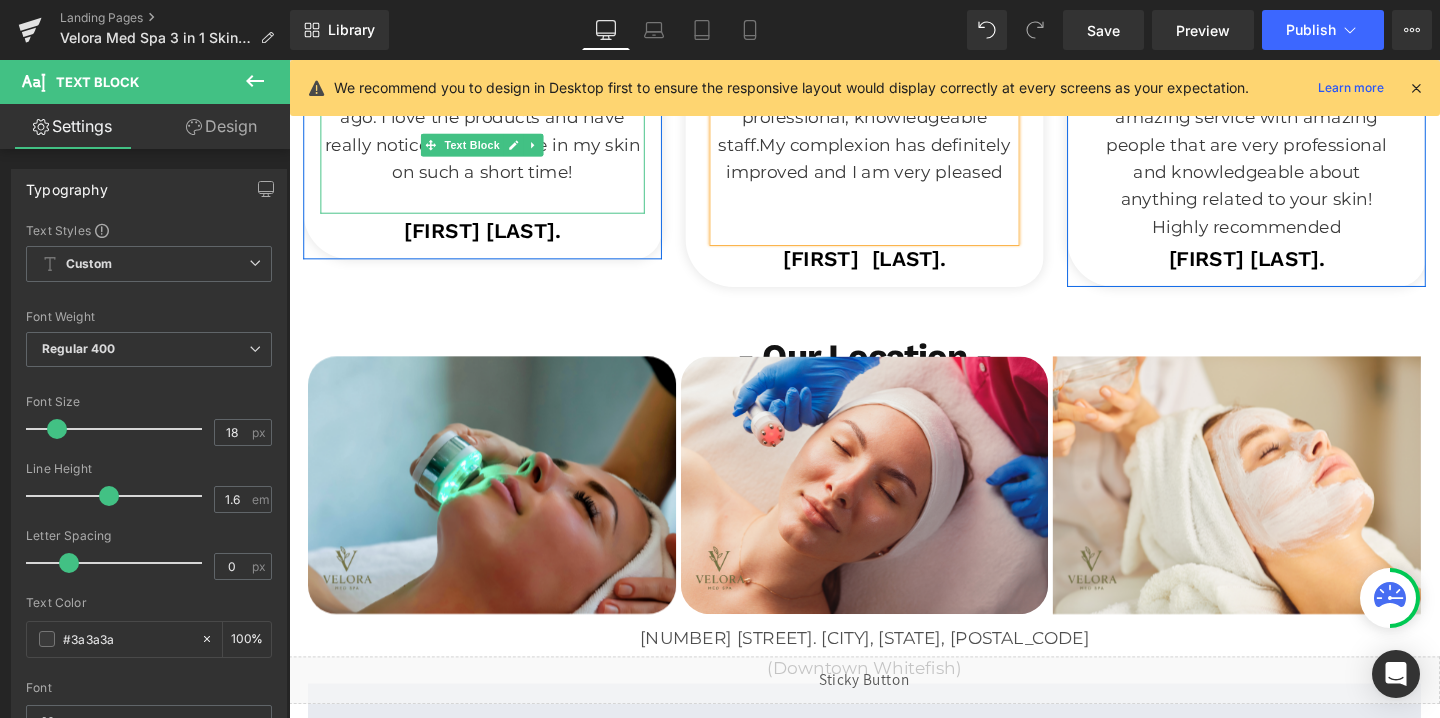 click on "Im so glad I stopped by a few weeks ago. I love the products and have really noticed a difference in my skin on such a short time!" at bounding box center (492, 135) 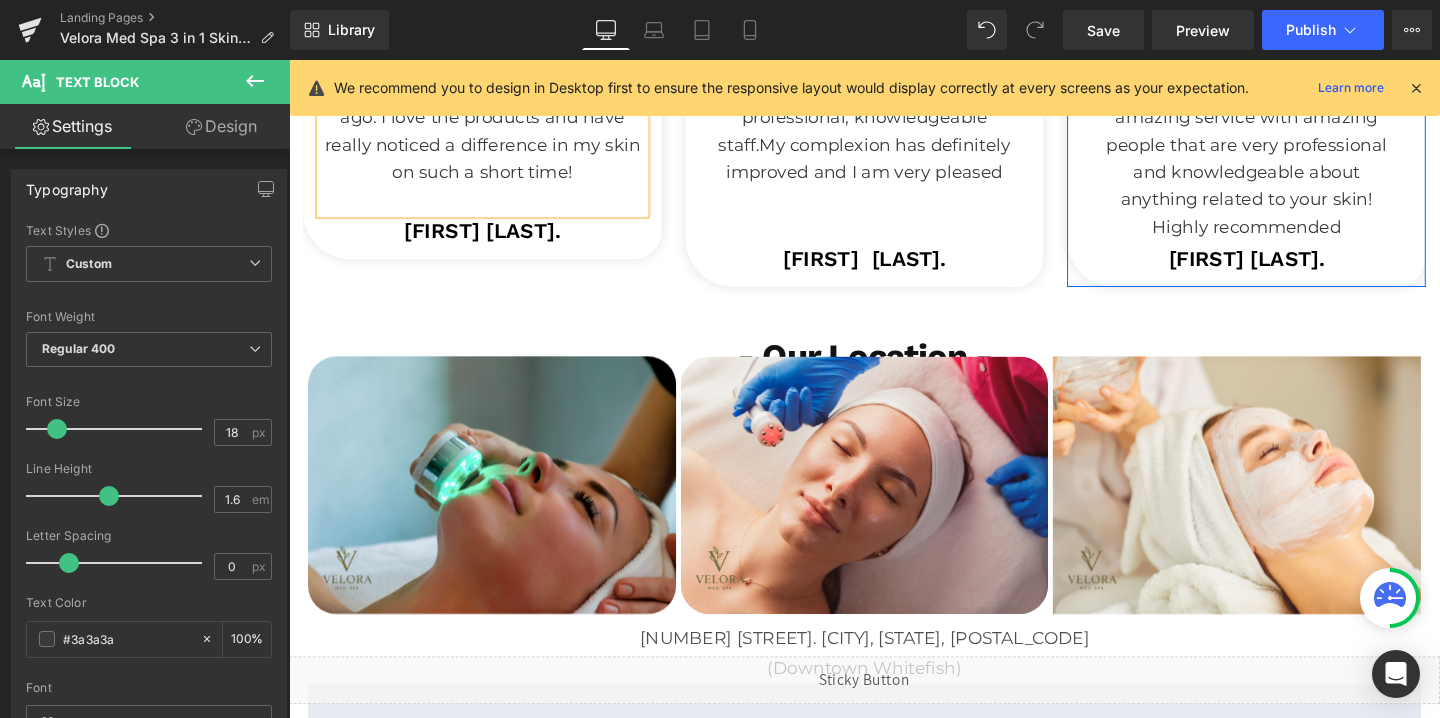 click on "Im so glad I stopped by a few weeks ago. I love the products and have really noticed a difference in my skin on such a short time!" at bounding box center [492, 135] 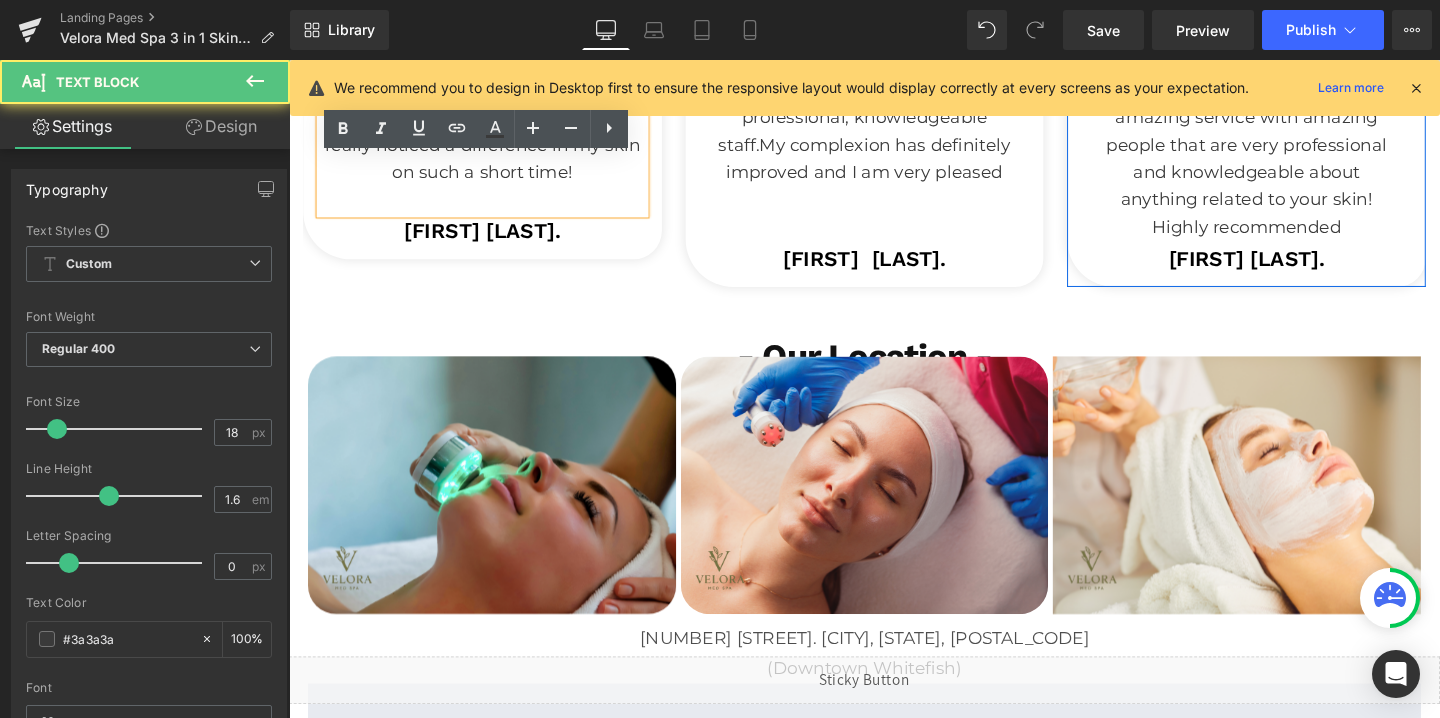 type 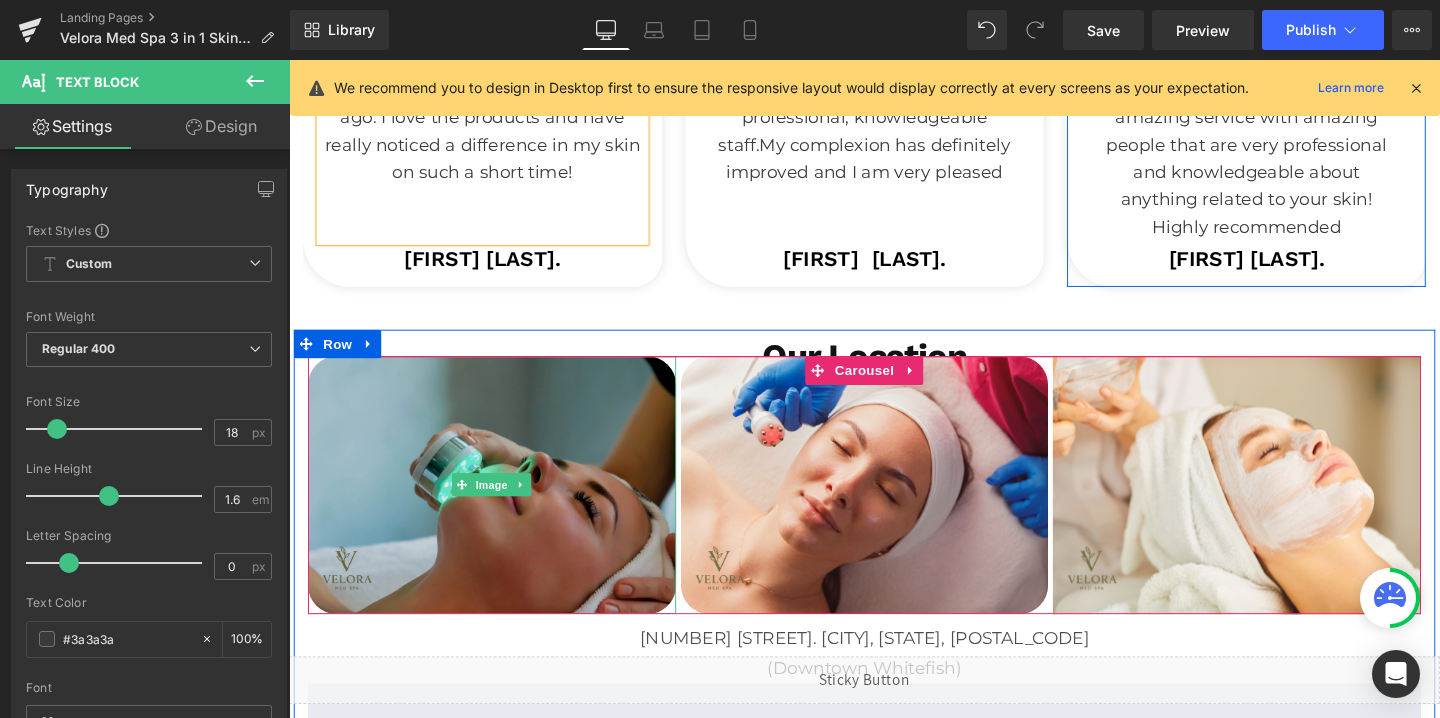 click at bounding box center [502, 507] 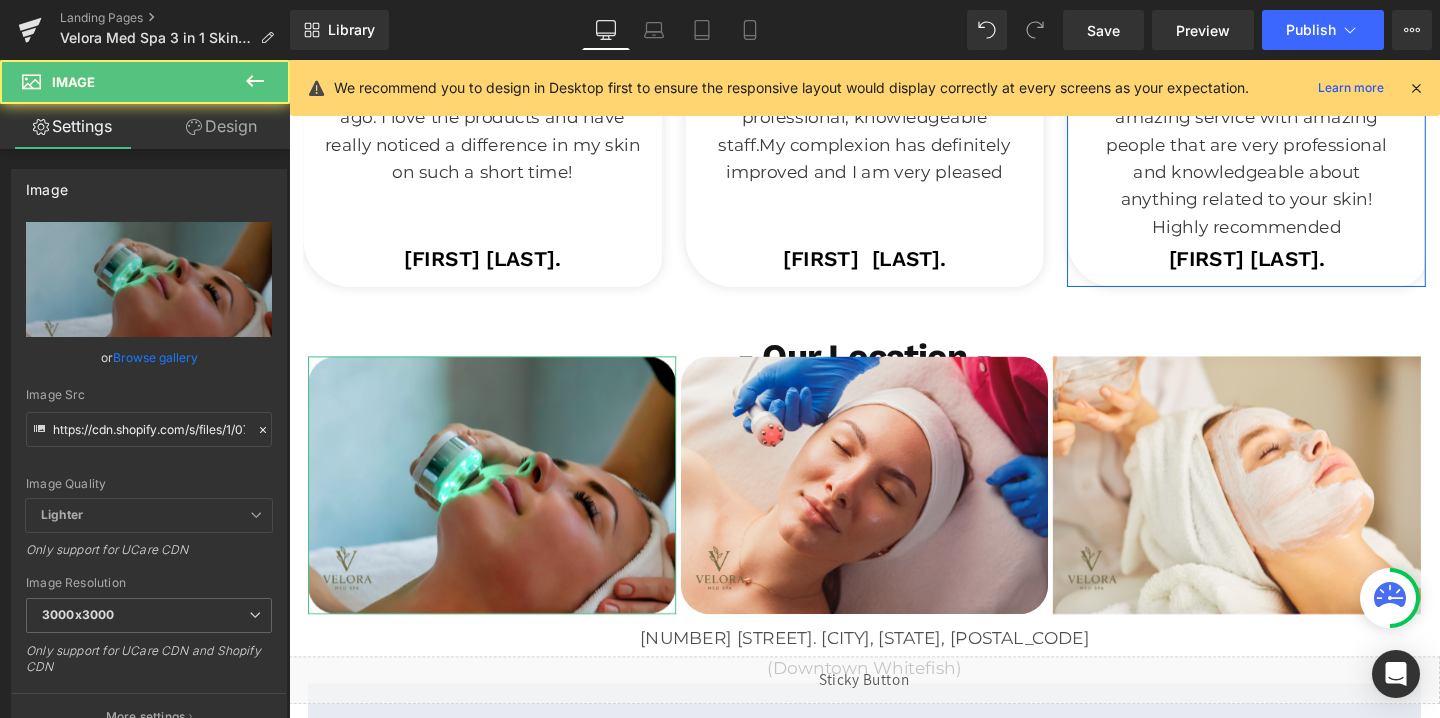 click on "Design" at bounding box center [221, 126] 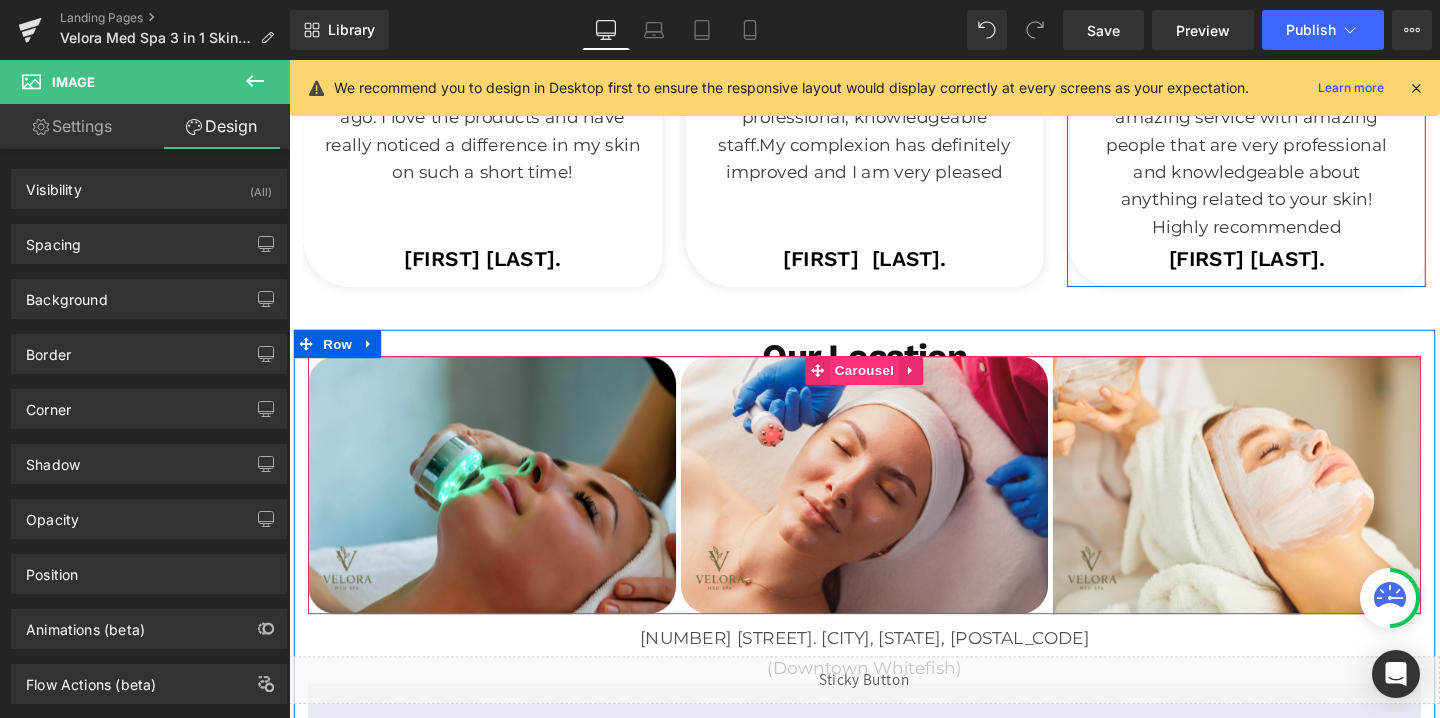 click on "Carousel" at bounding box center (894, 387) 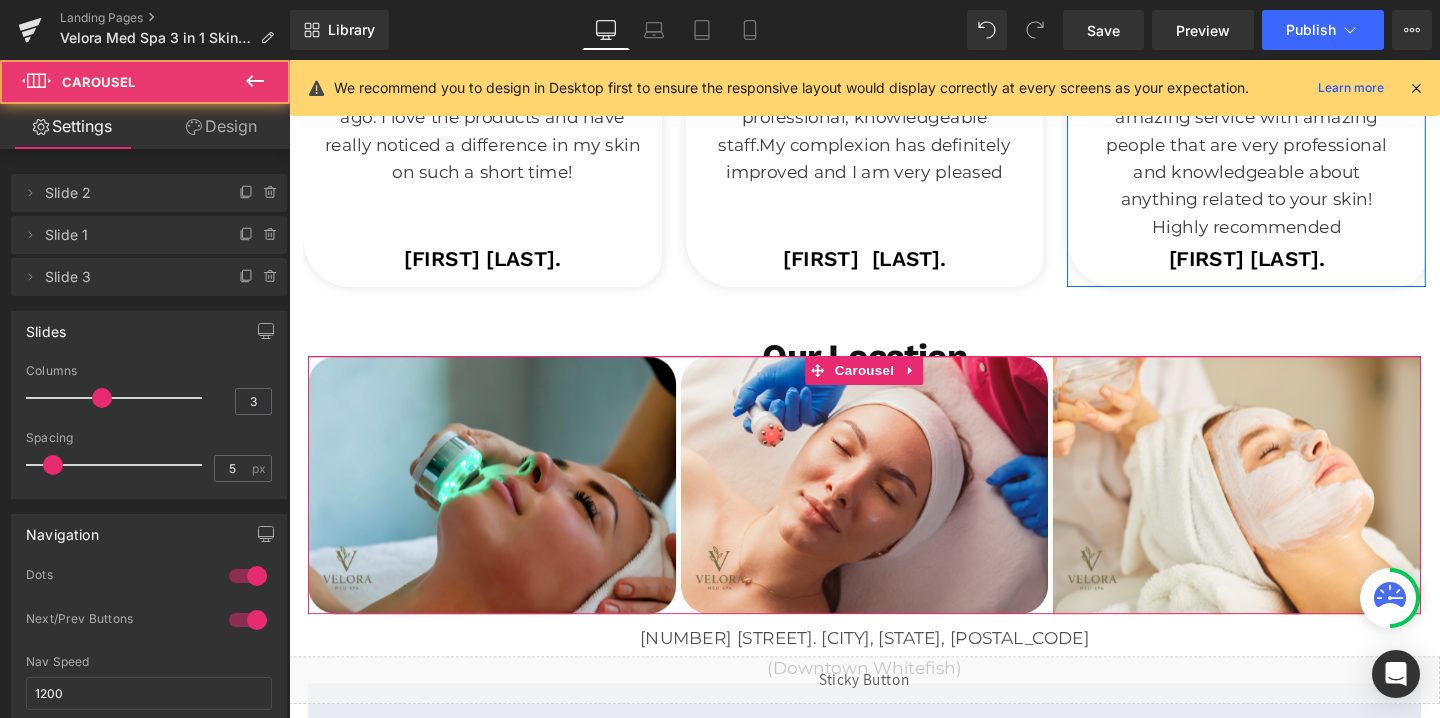 click on "Design" at bounding box center [221, 126] 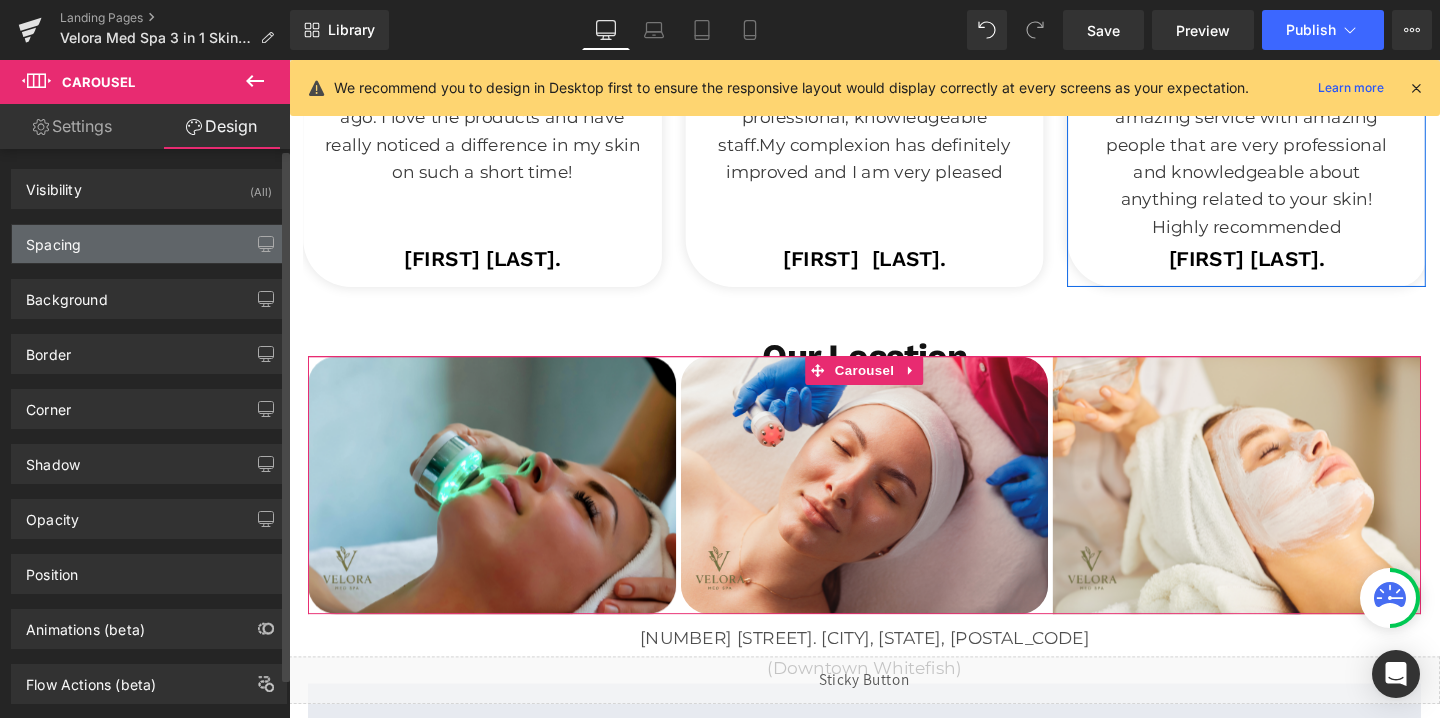 click on "Spacing" at bounding box center (149, 244) 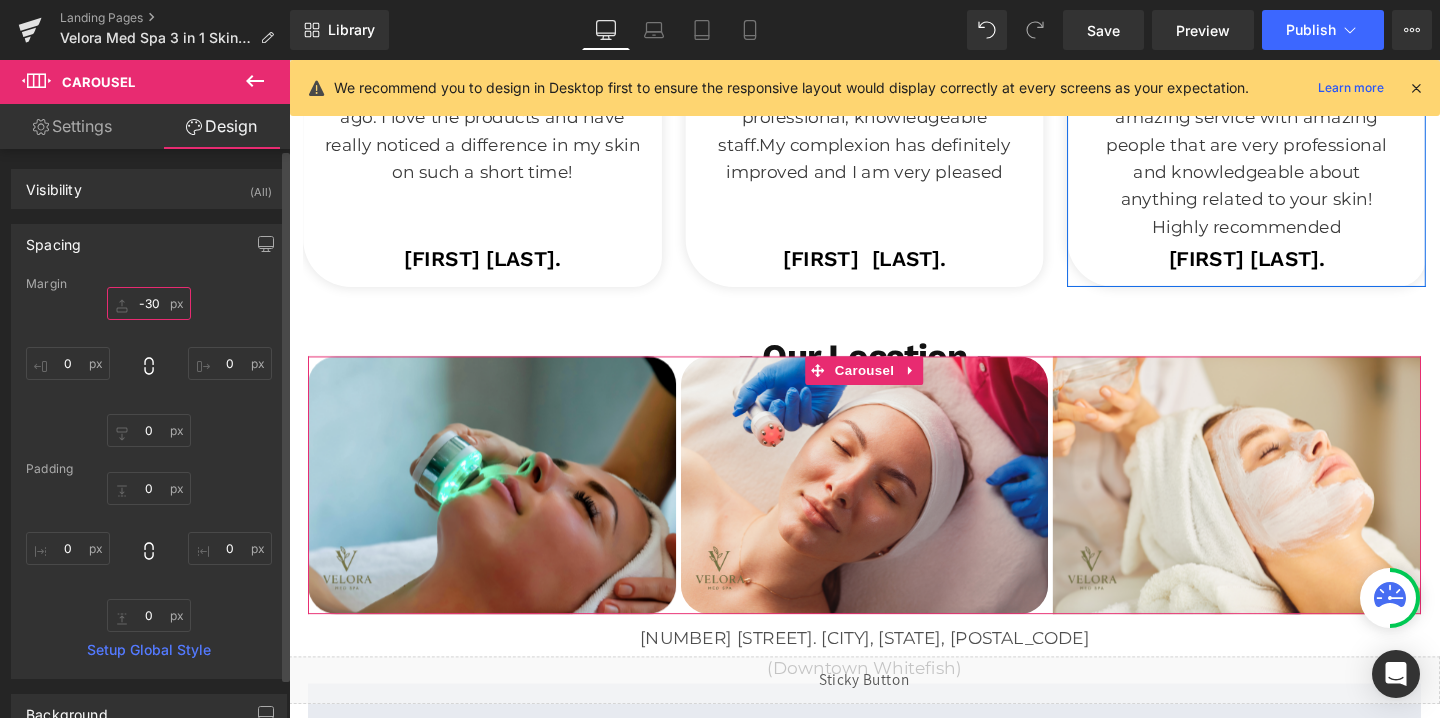 click on "-30" at bounding box center (149, 303) 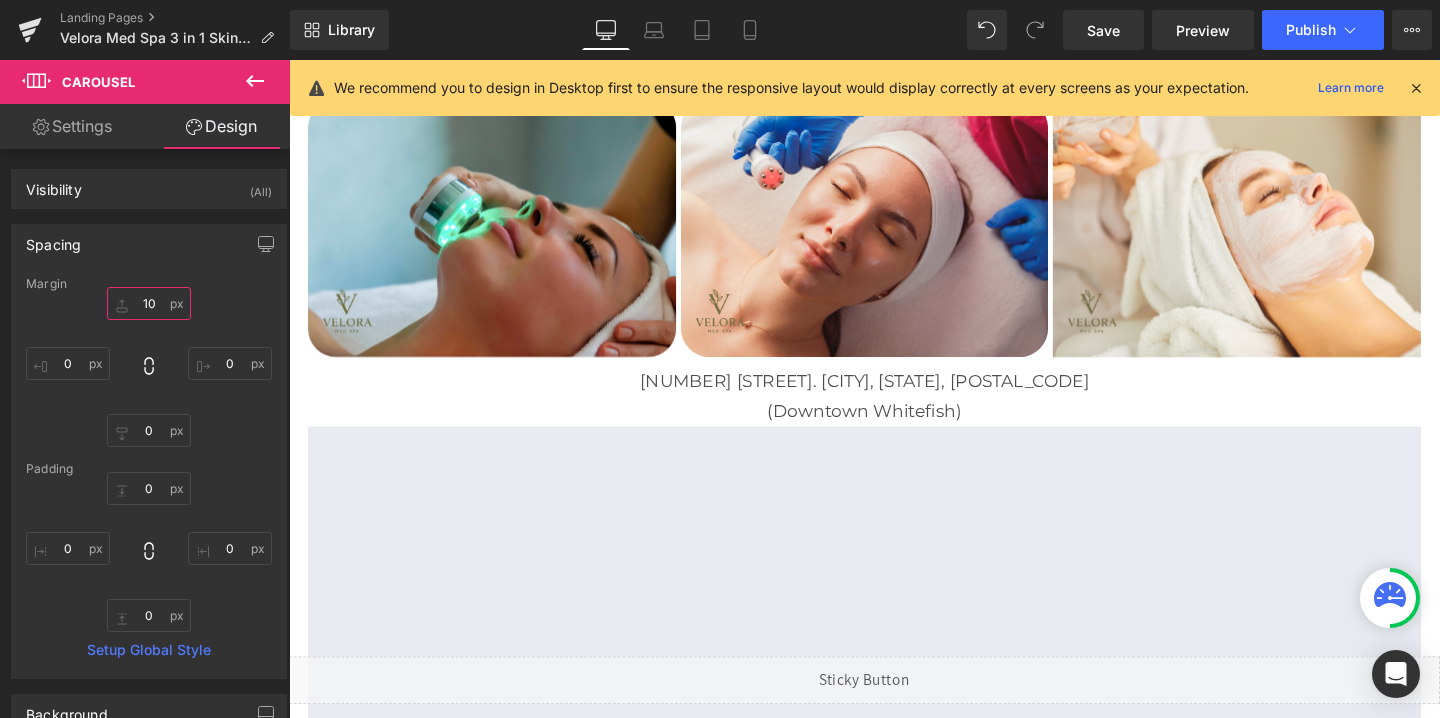scroll, scrollTop: 4153, scrollLeft: 0, axis: vertical 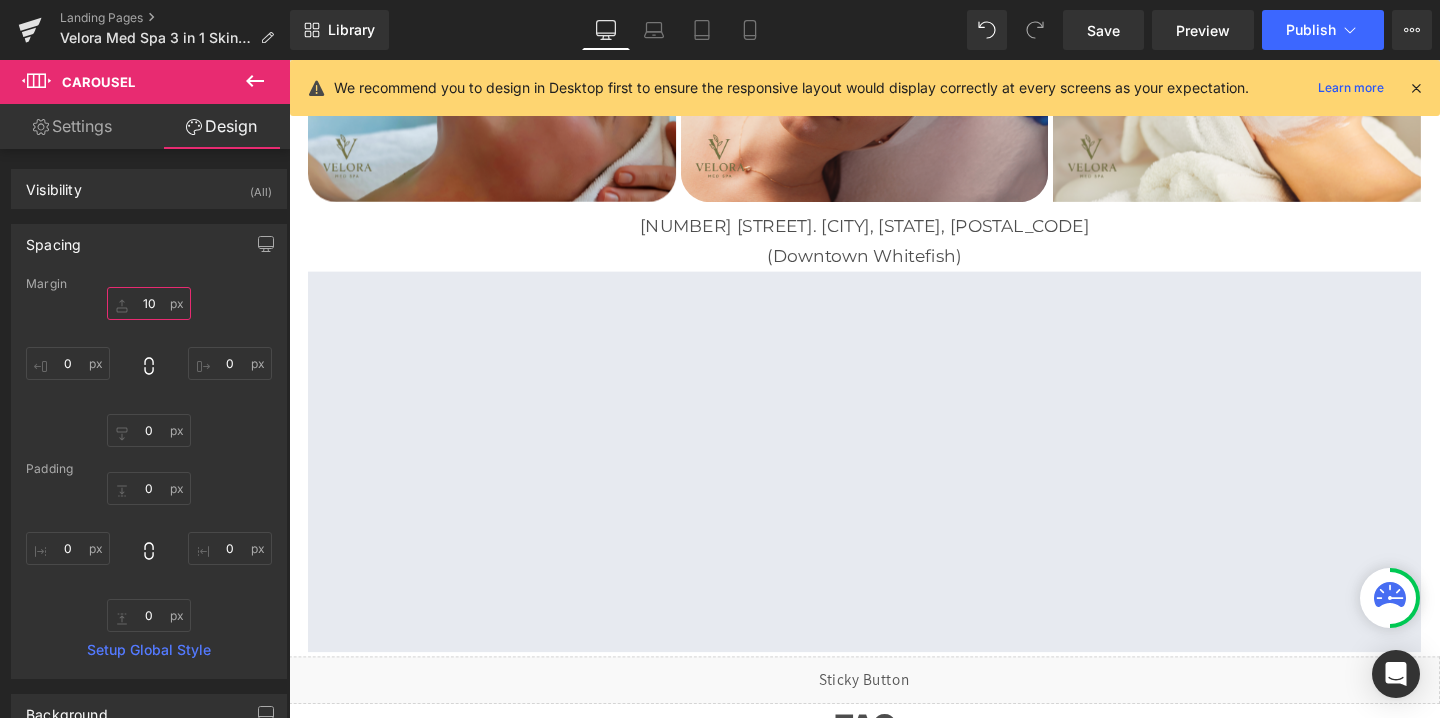 type on "10" 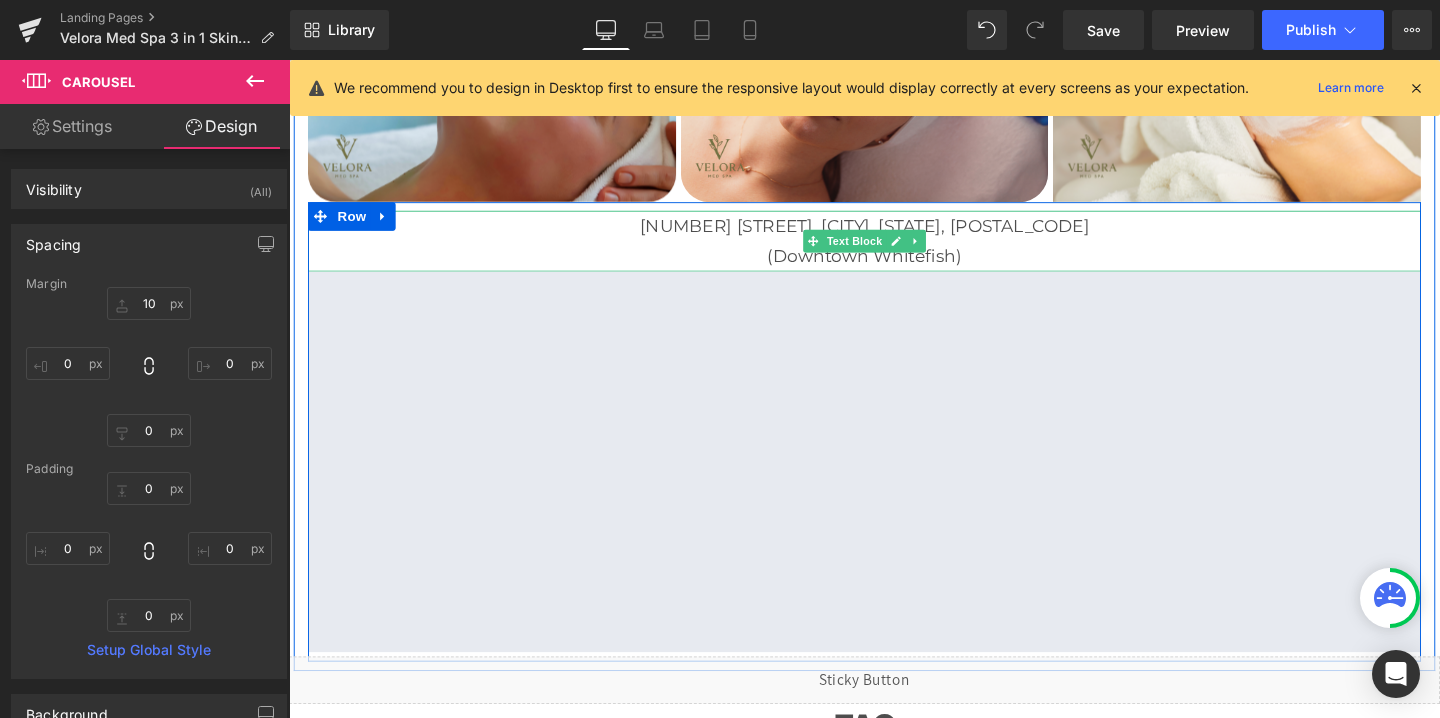 click on "[NUMBER] [STREET]. [CITY], [STATE], [POSTAL_CODE]" at bounding box center [894, 235] 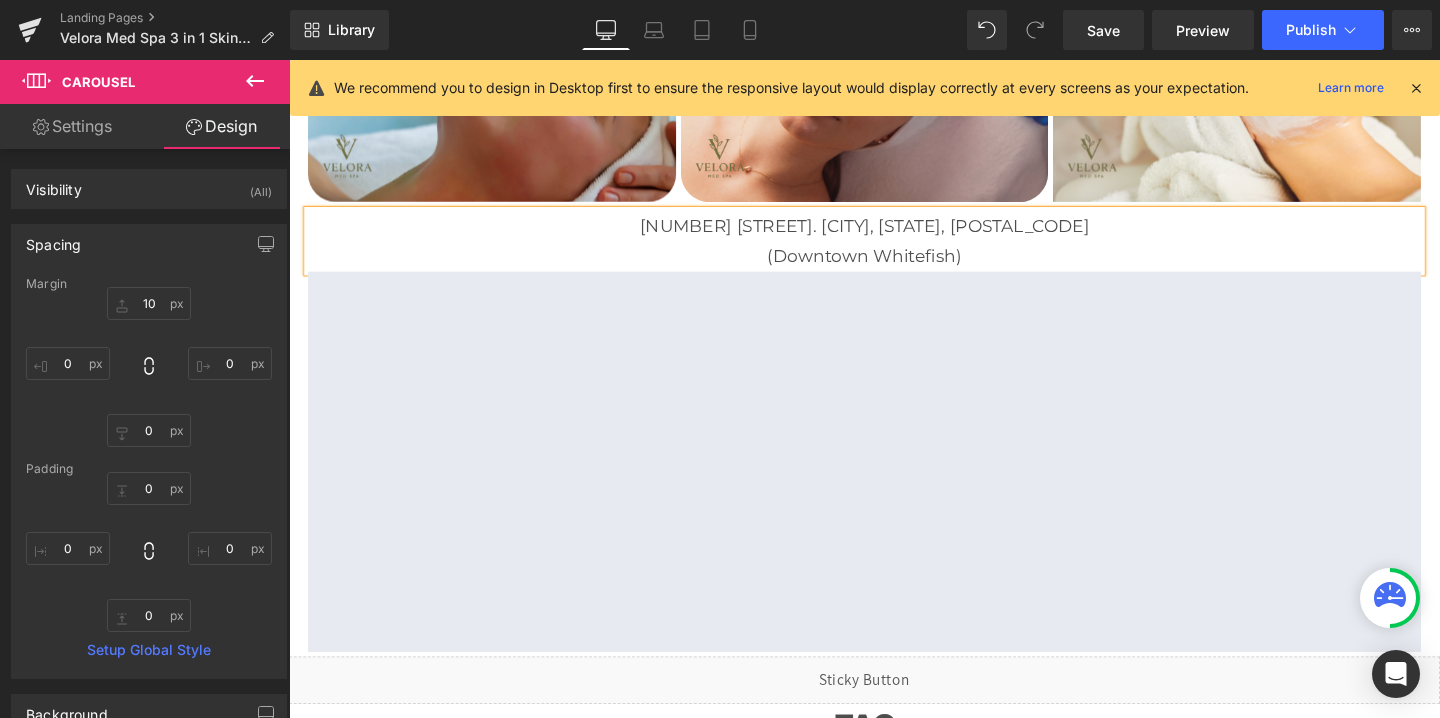 click on "[NUMBER] [STREET]. [CITY], [STATE], [POSTAL_CODE]" at bounding box center [894, 235] 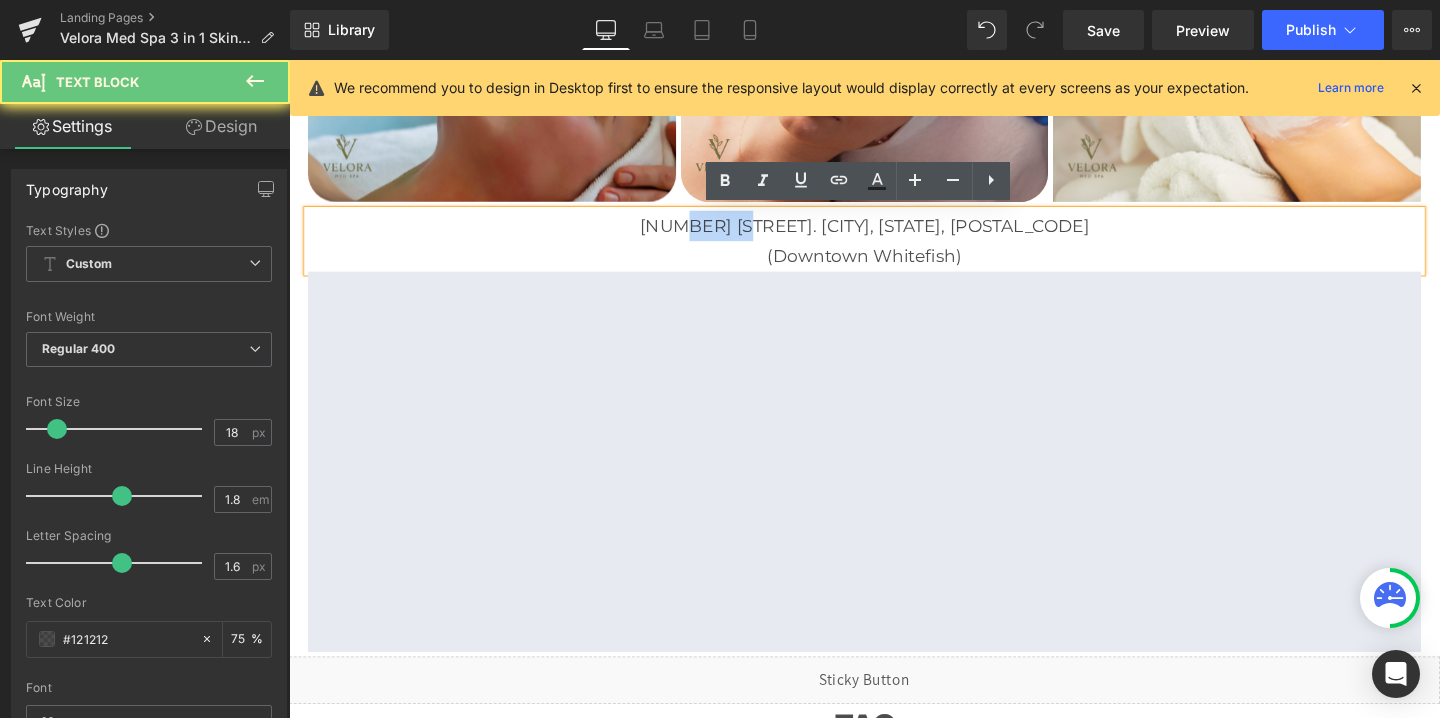 click on "[NUMBER] [STREET]. [CITY], [STATE], [POSTAL_CODE]" at bounding box center (894, 235) 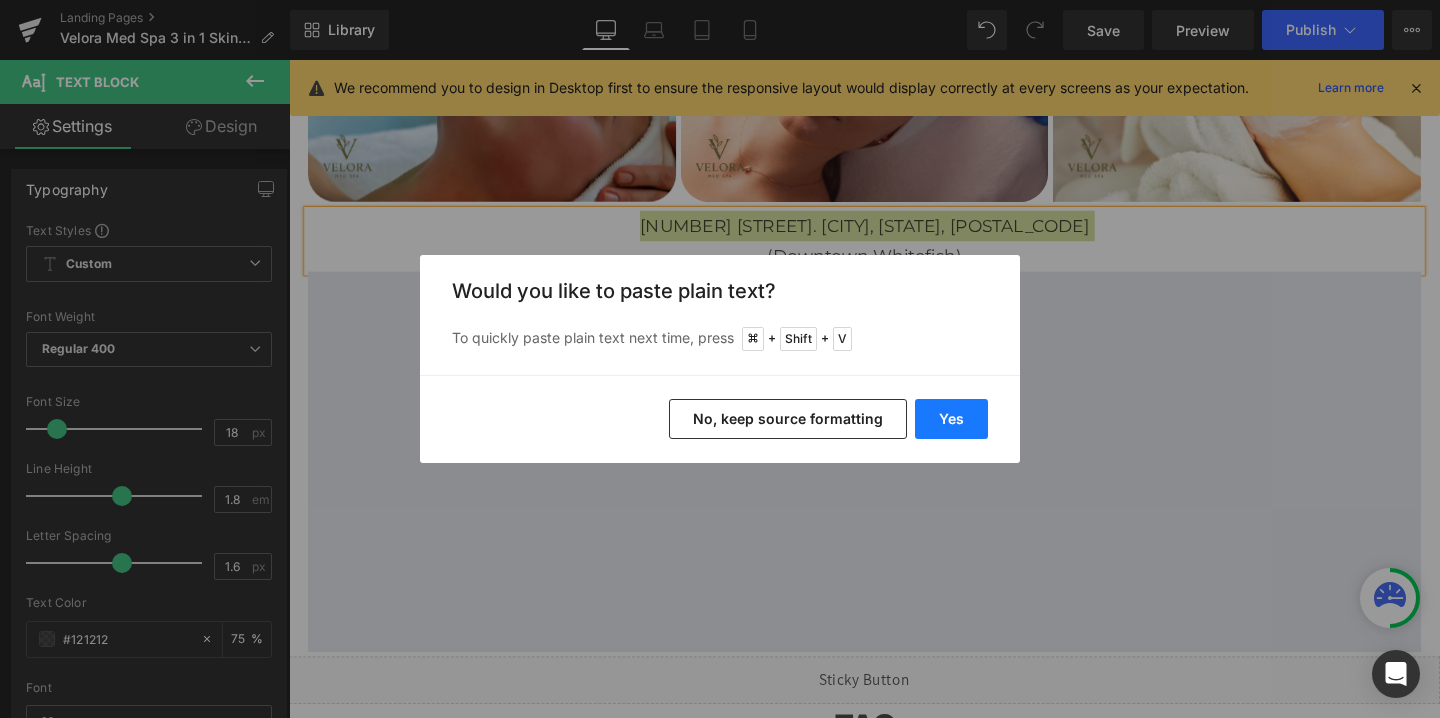 click on "Yes" at bounding box center (951, 419) 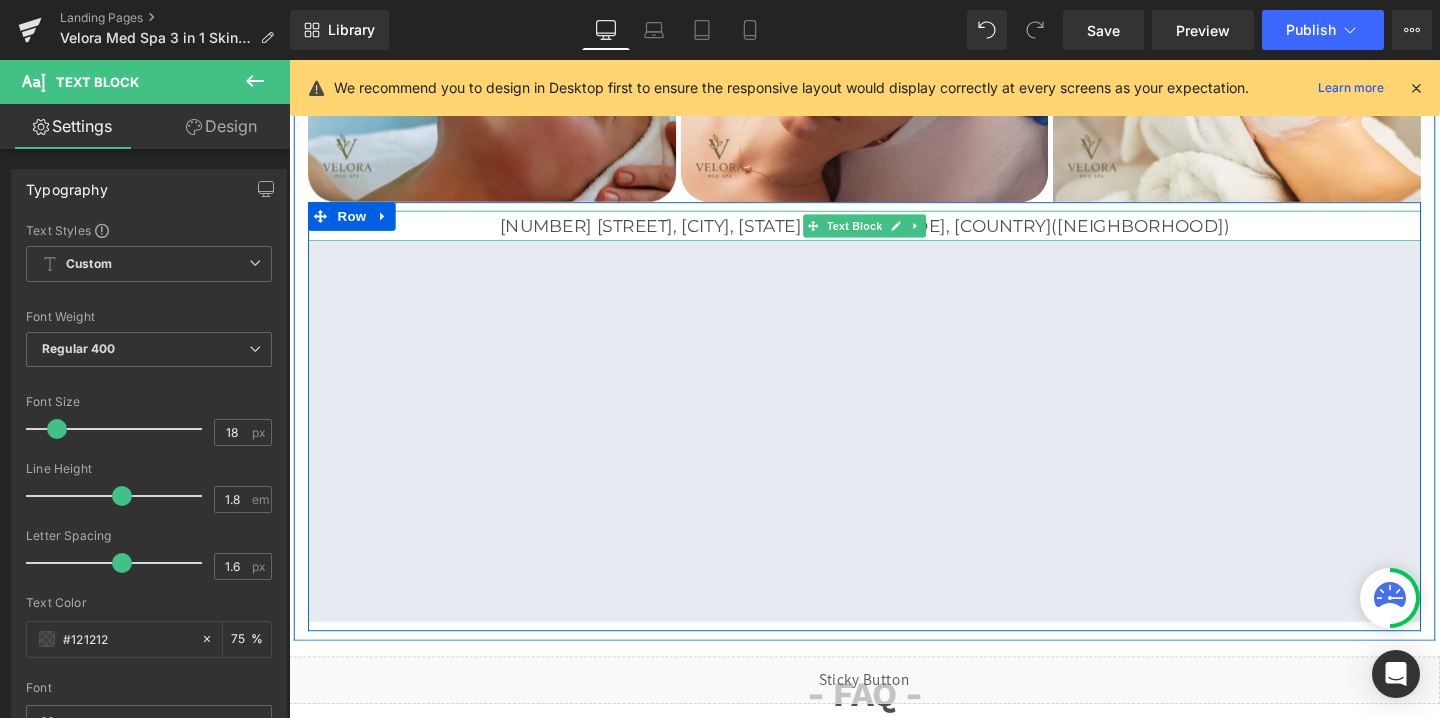 click on "[NUMBER] [STREET], [CITY], [STATE] [POSTAL_CODE], [COUNTRY]([NEIGHBORHOOD])" at bounding box center (894, 235) 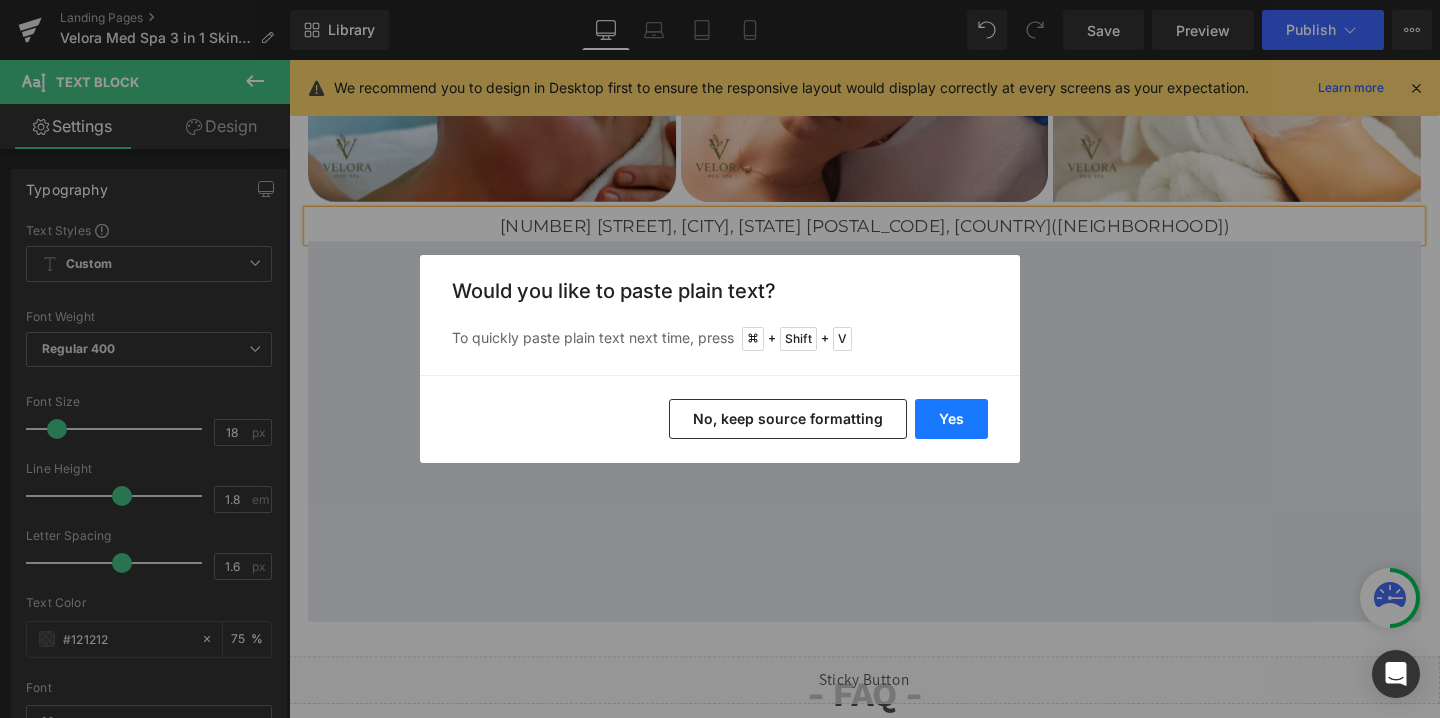 click on "Yes" at bounding box center (951, 419) 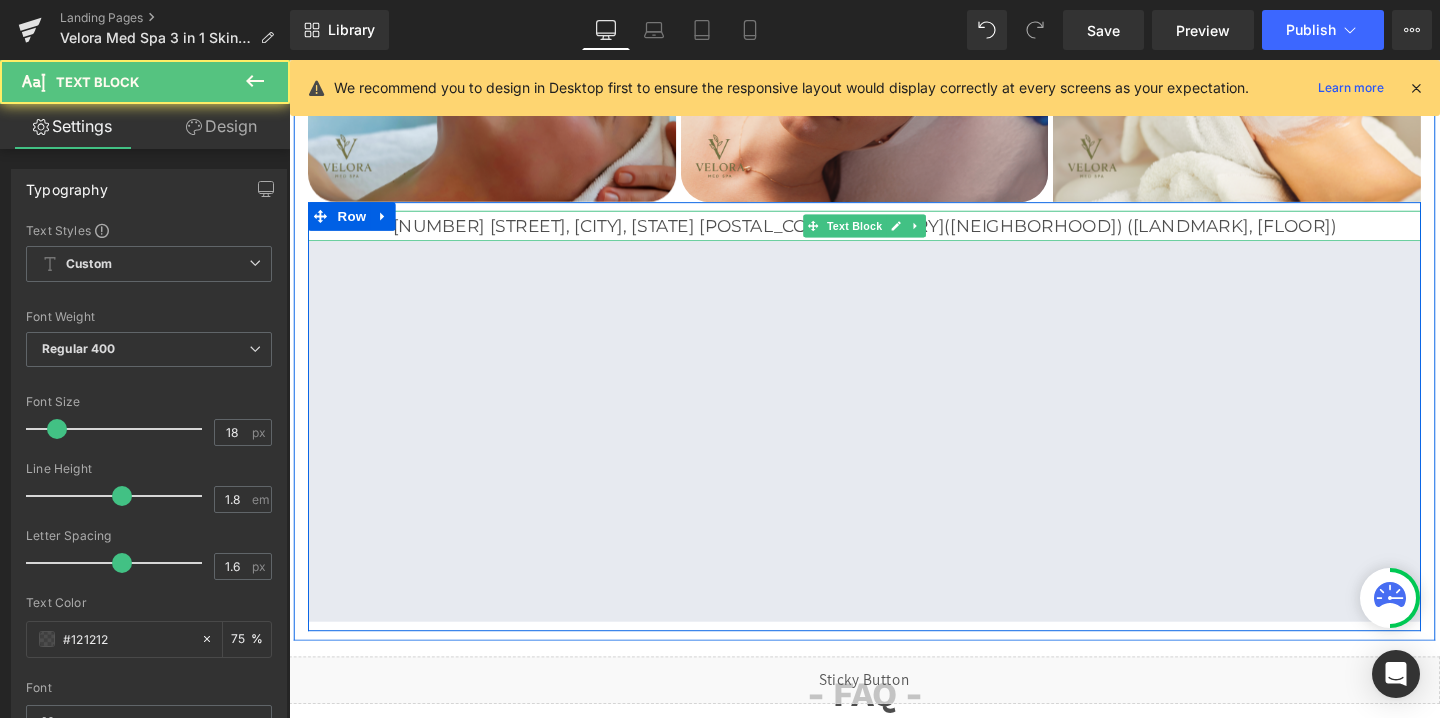 click on "[NUMBER] [STREET], [CITY], [STATE] [POSTAL_CODE], [COUNTRY]([NEIGHBORHOOD]) ([LANDMARK], [FLOOR])" at bounding box center [894, 235] 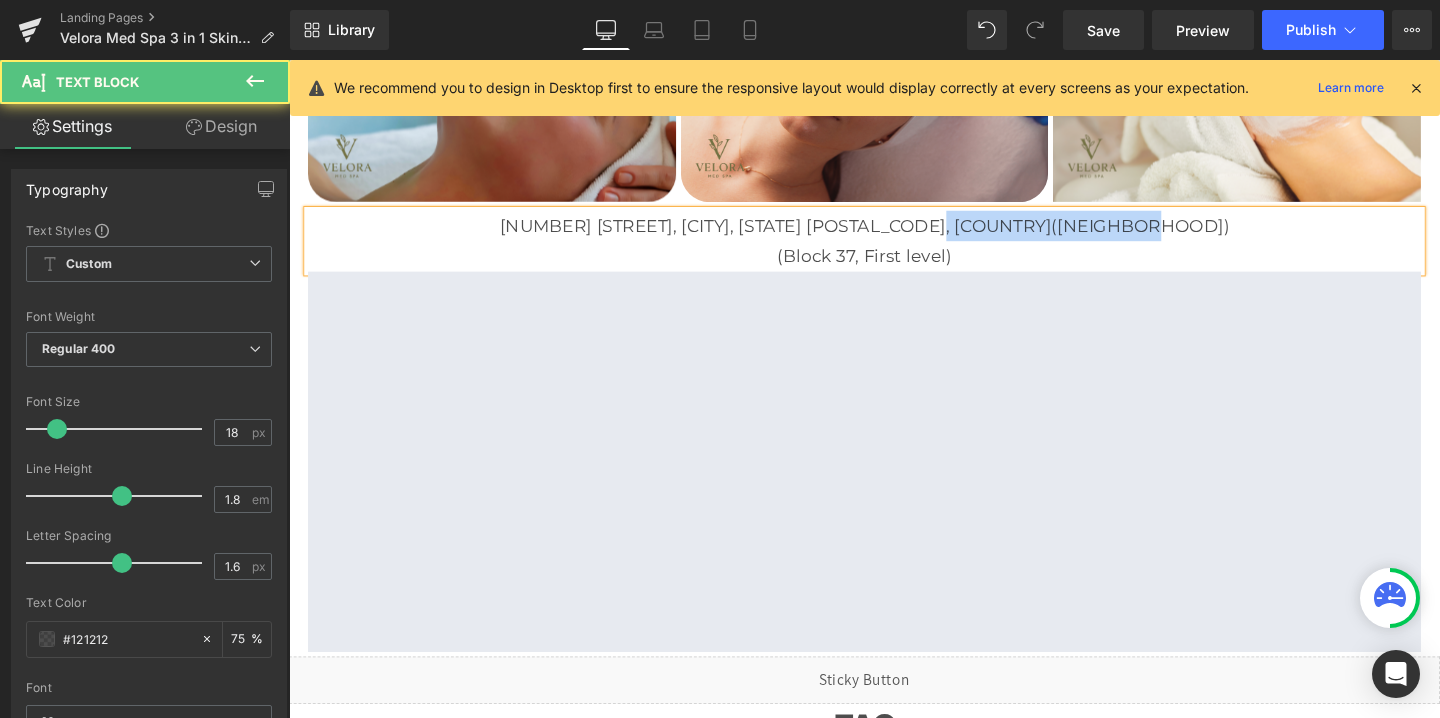 drag, startPoint x: 1000, startPoint y: 229, endPoint x: 1283, endPoint y: 239, distance: 283.17664 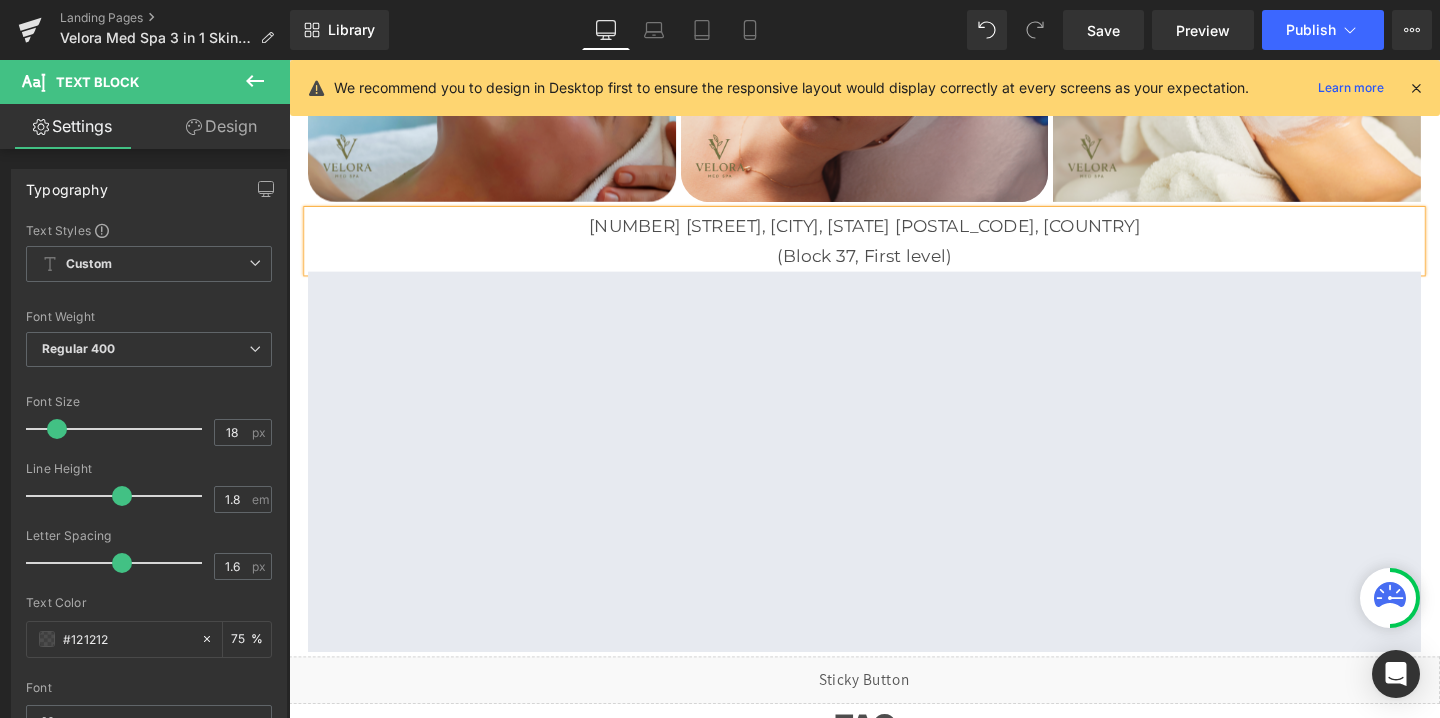 click on "[NUMBER] [STREET], [CITY], [STATE] [POSTAL_CODE], [COUNTRY]" at bounding box center (894, 235) 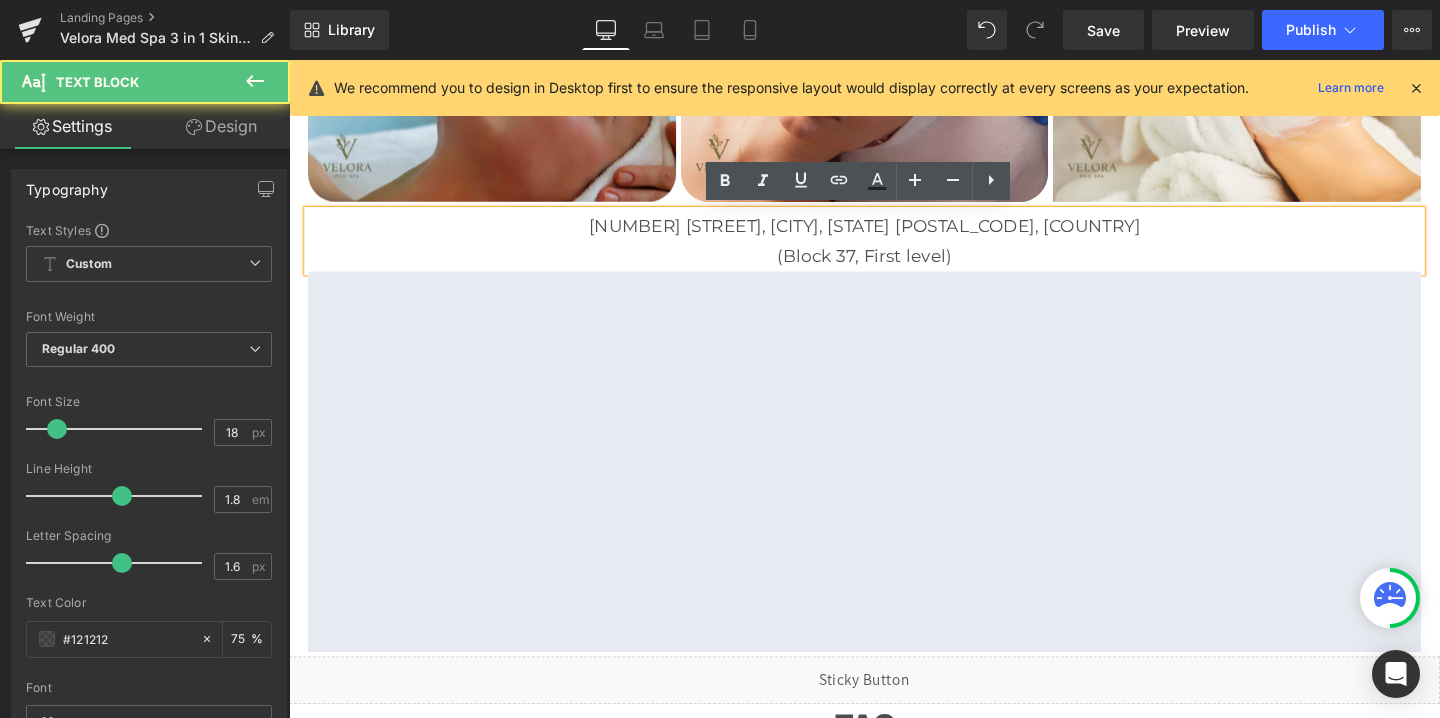 click on "[NUMBER] [STREET], [CITY], [STATE] [POSTAL_CODE], [COUNTRY]" at bounding box center [894, 235] 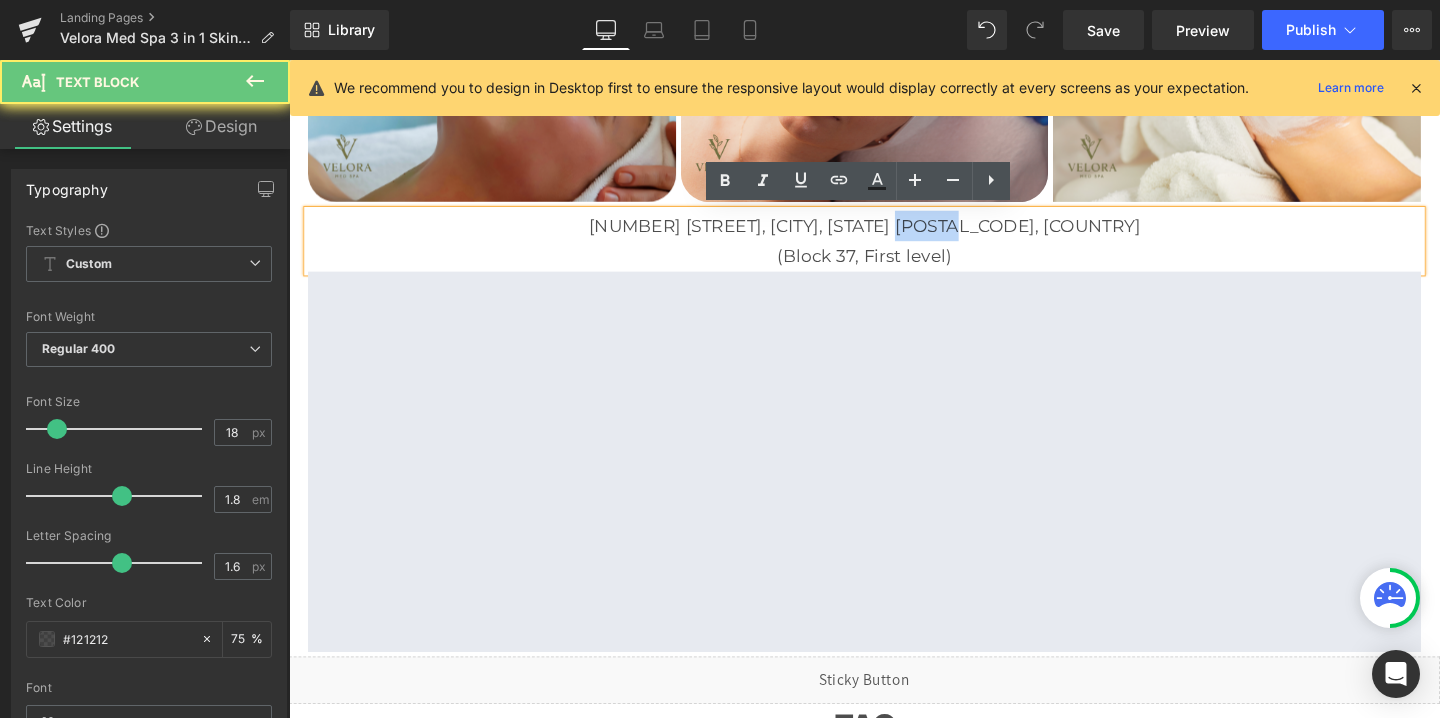 click on "[NUMBER] [STREET], [CITY], [STATE] [POSTAL_CODE], [COUNTRY]" at bounding box center (894, 235) 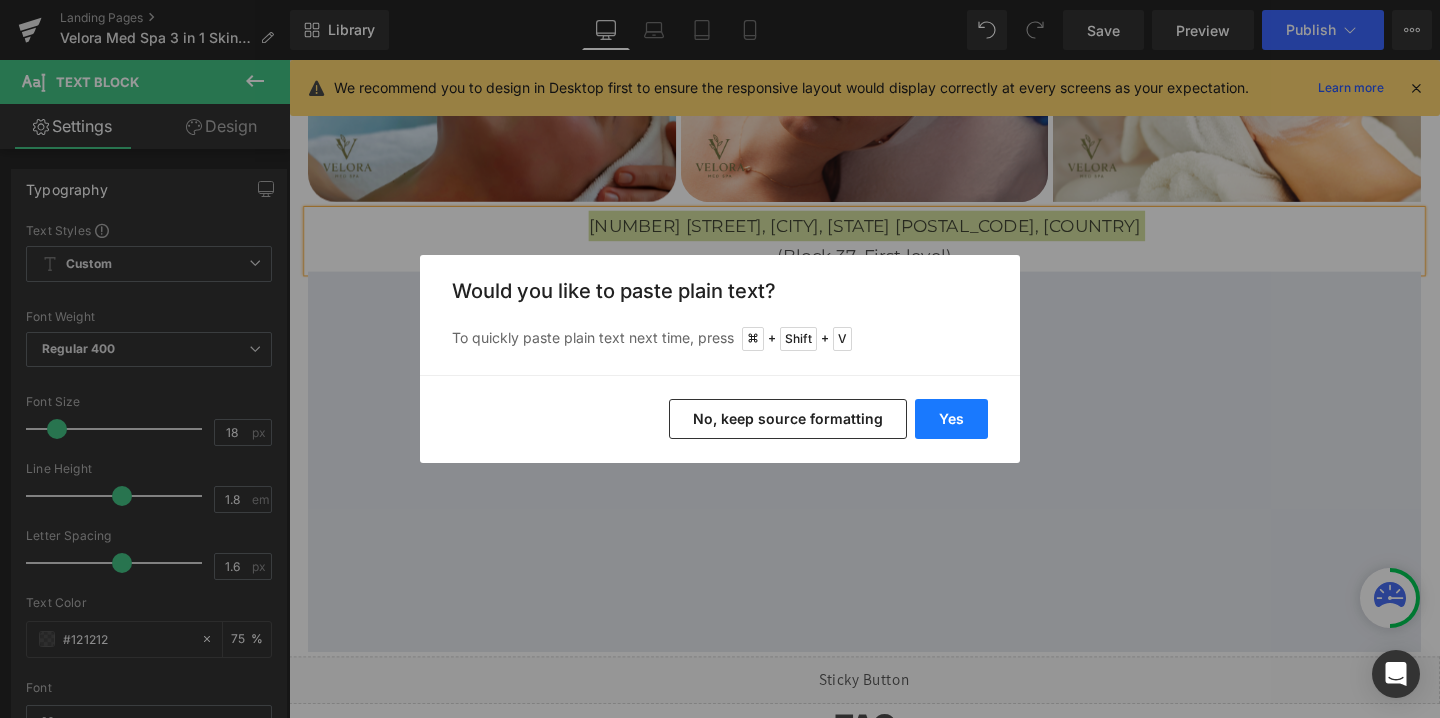 click on "Yes" at bounding box center [951, 419] 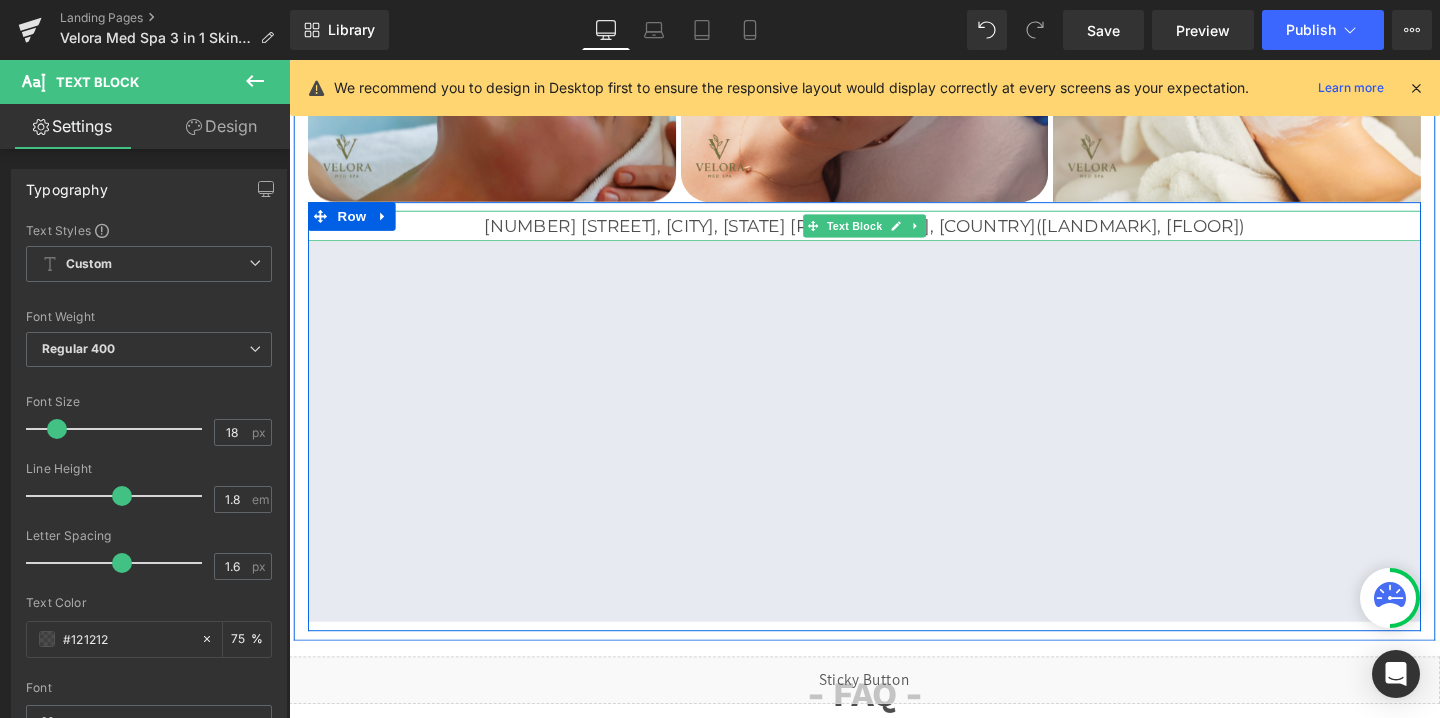 click on "[NUMBER] [STREET], [CITY], [STATE] [POSTAL_CODE], [COUNTRY]([LANDMARK], [FLOOR])" at bounding box center [894, 235] 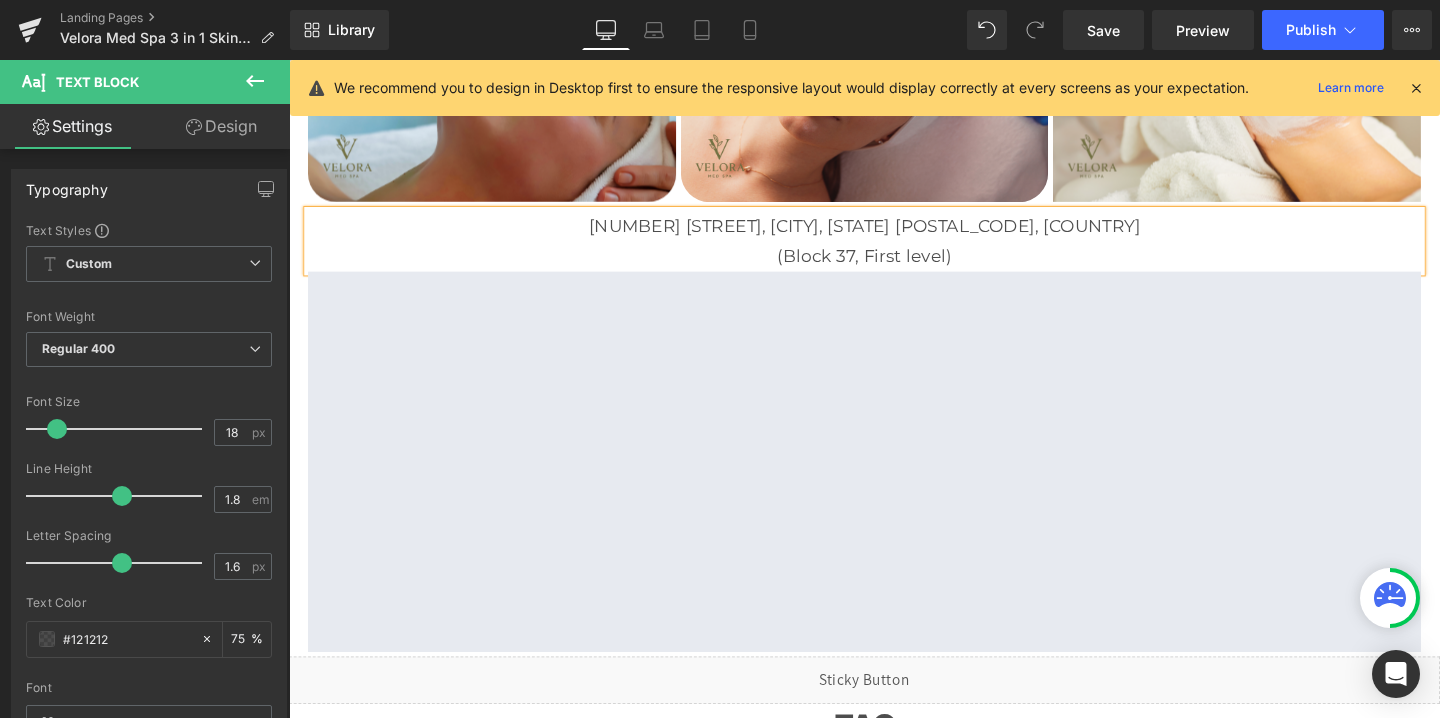 click on "[NUMBER] [STREET], [CITY], [STATE] [POSTAL_CODE], [COUNTRY]" at bounding box center (894, 235) 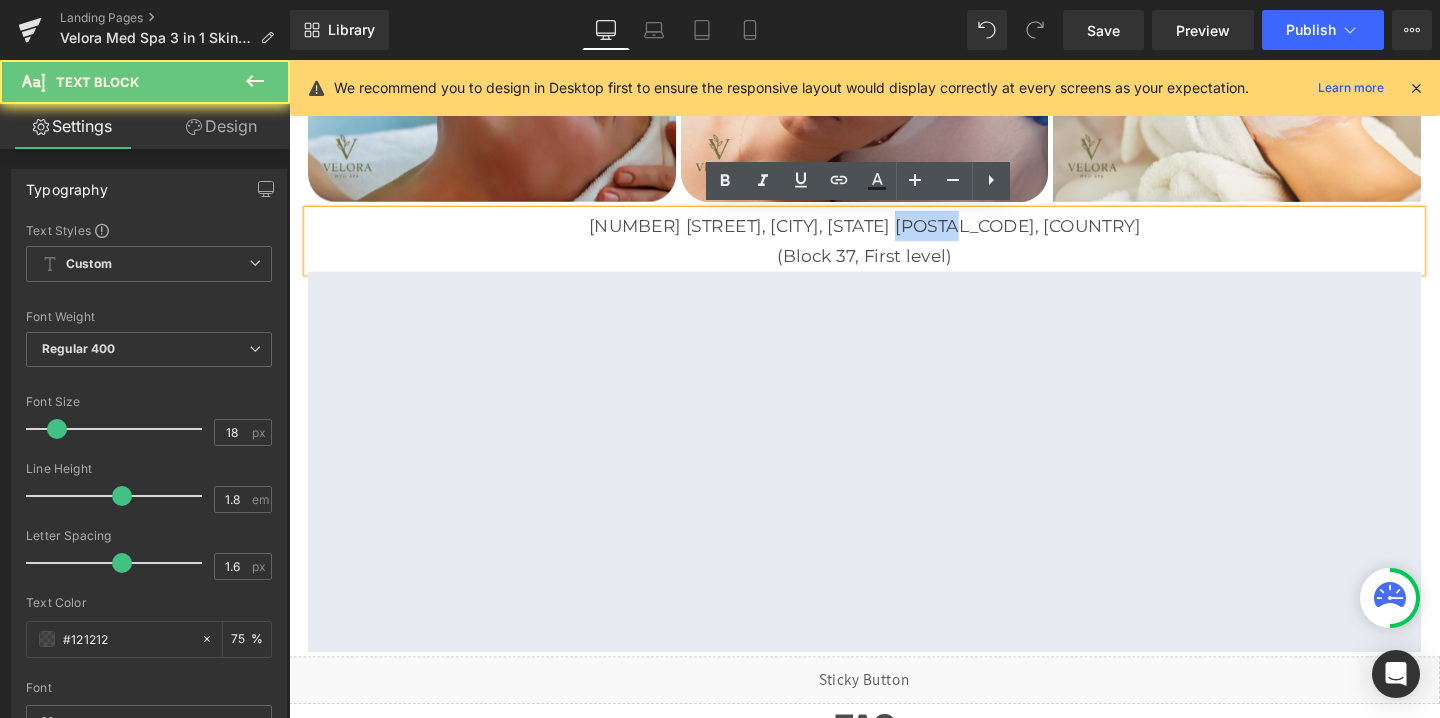 click on "[NUMBER] [STREET], [CITY], [STATE] [POSTAL_CODE], [COUNTRY]" at bounding box center [894, 235] 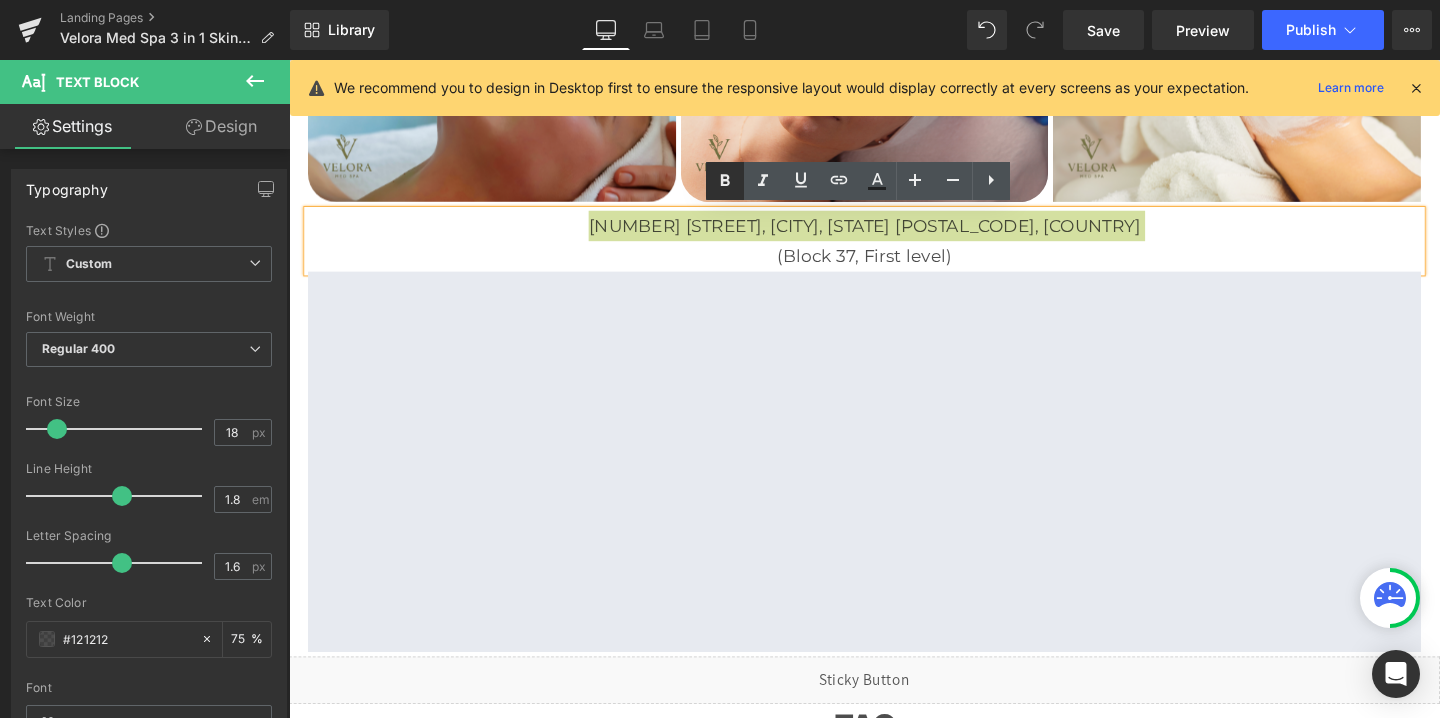 click 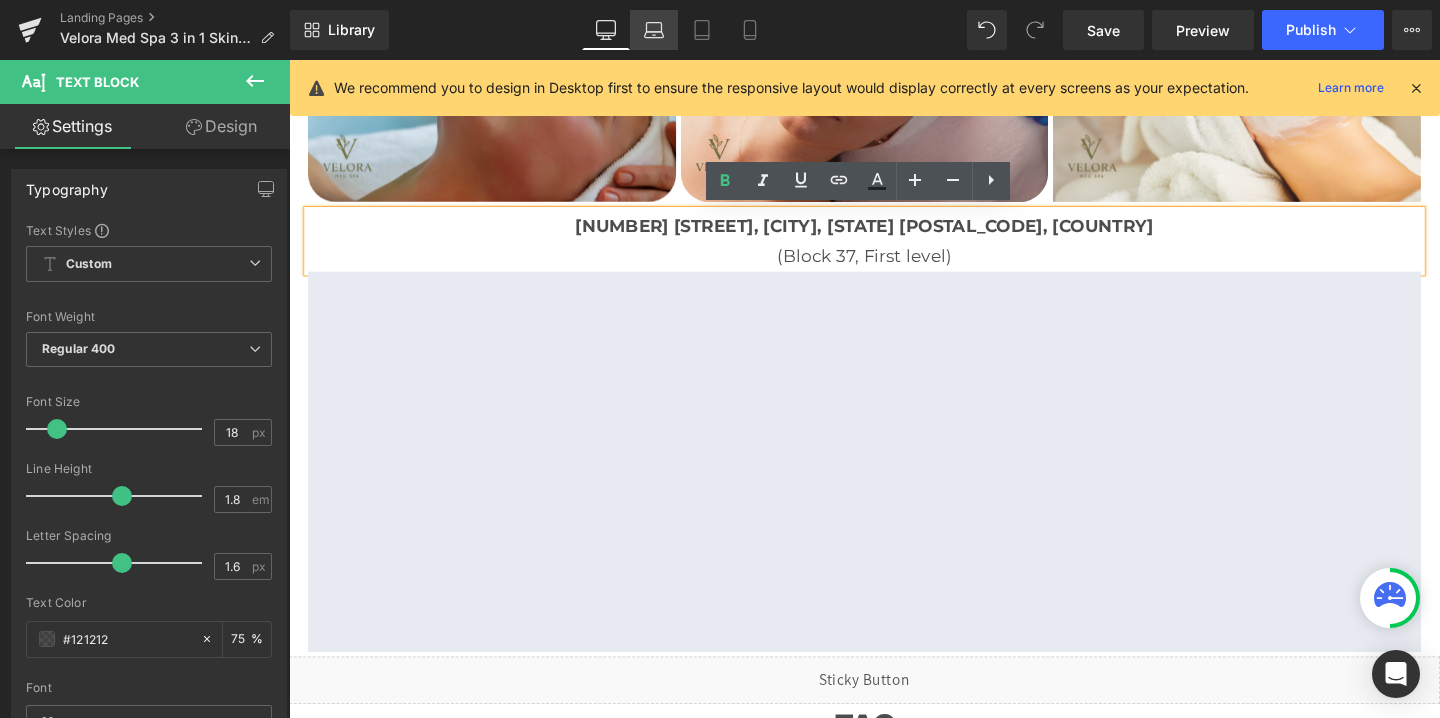 click 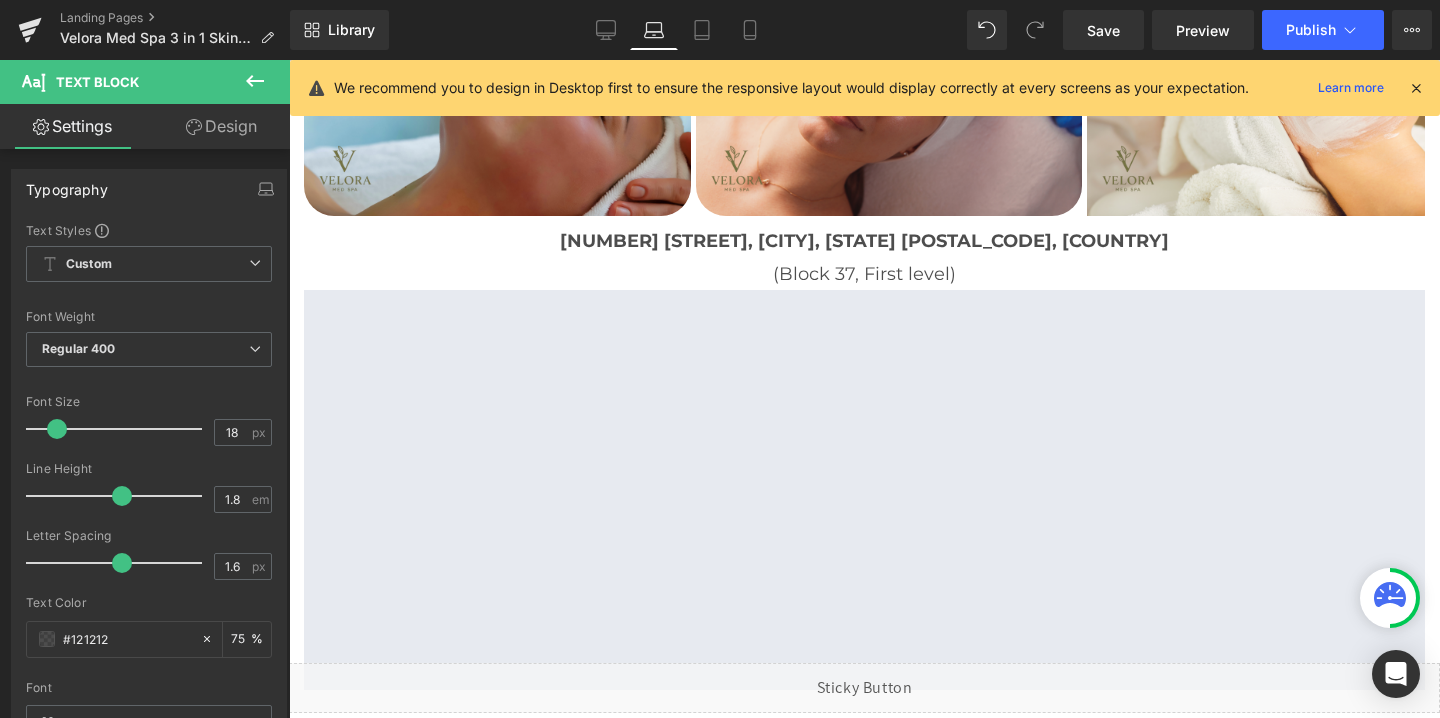 scroll, scrollTop: 3914, scrollLeft: 0, axis: vertical 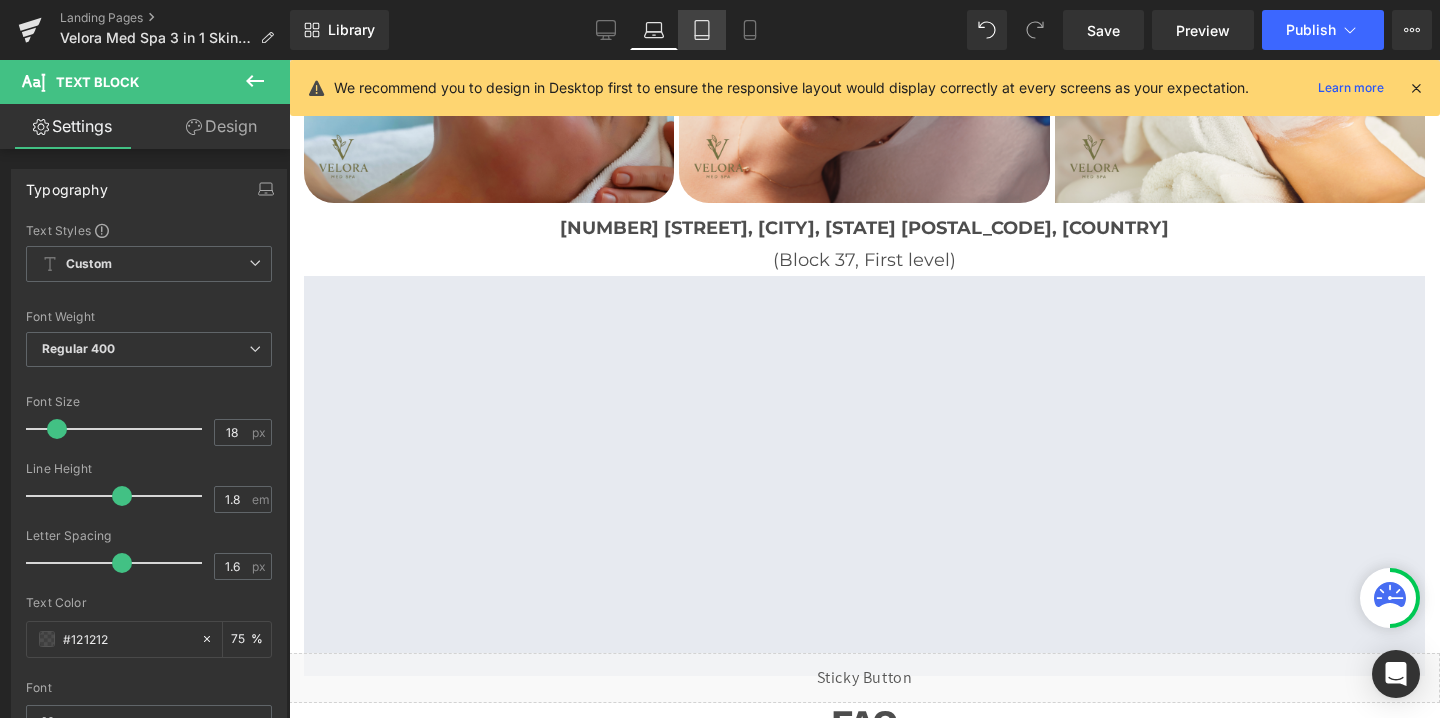 click on "Tablet" at bounding box center (702, 30) 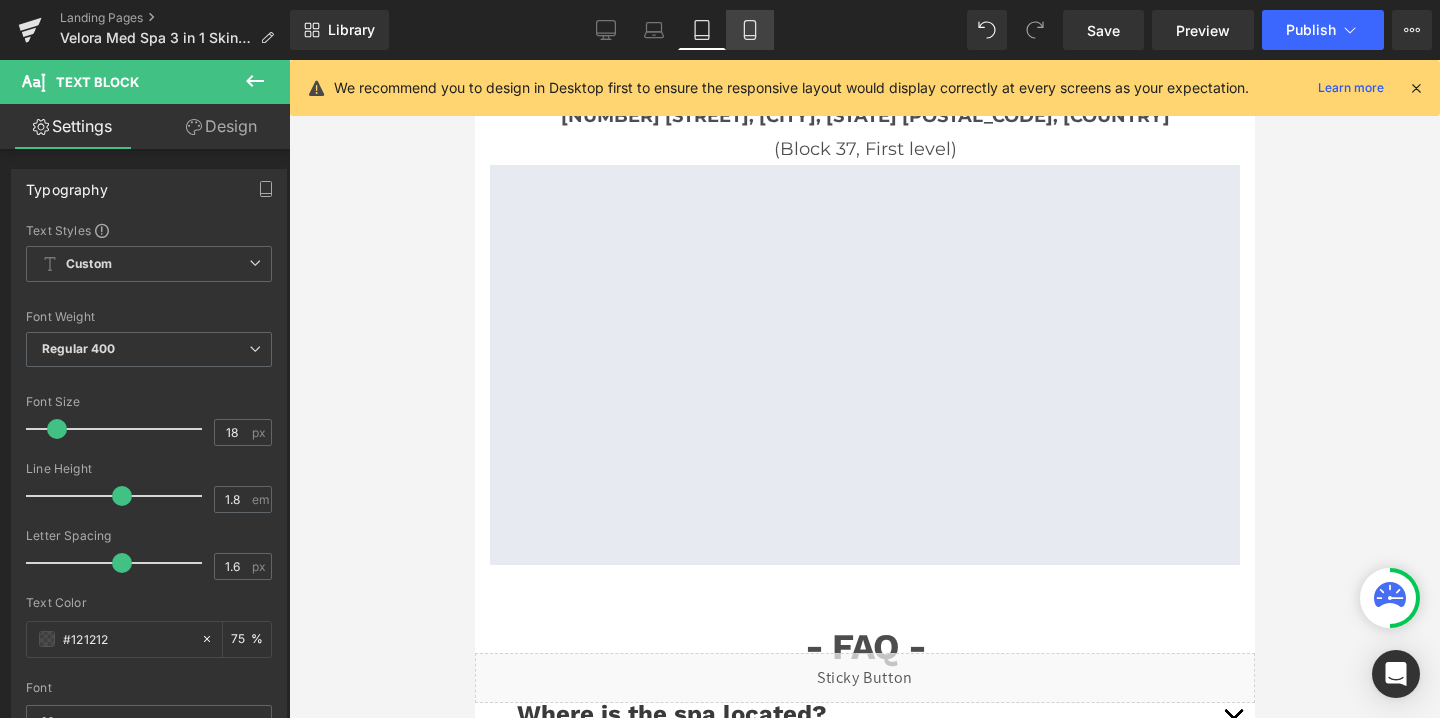 click on "Mobile" at bounding box center [750, 30] 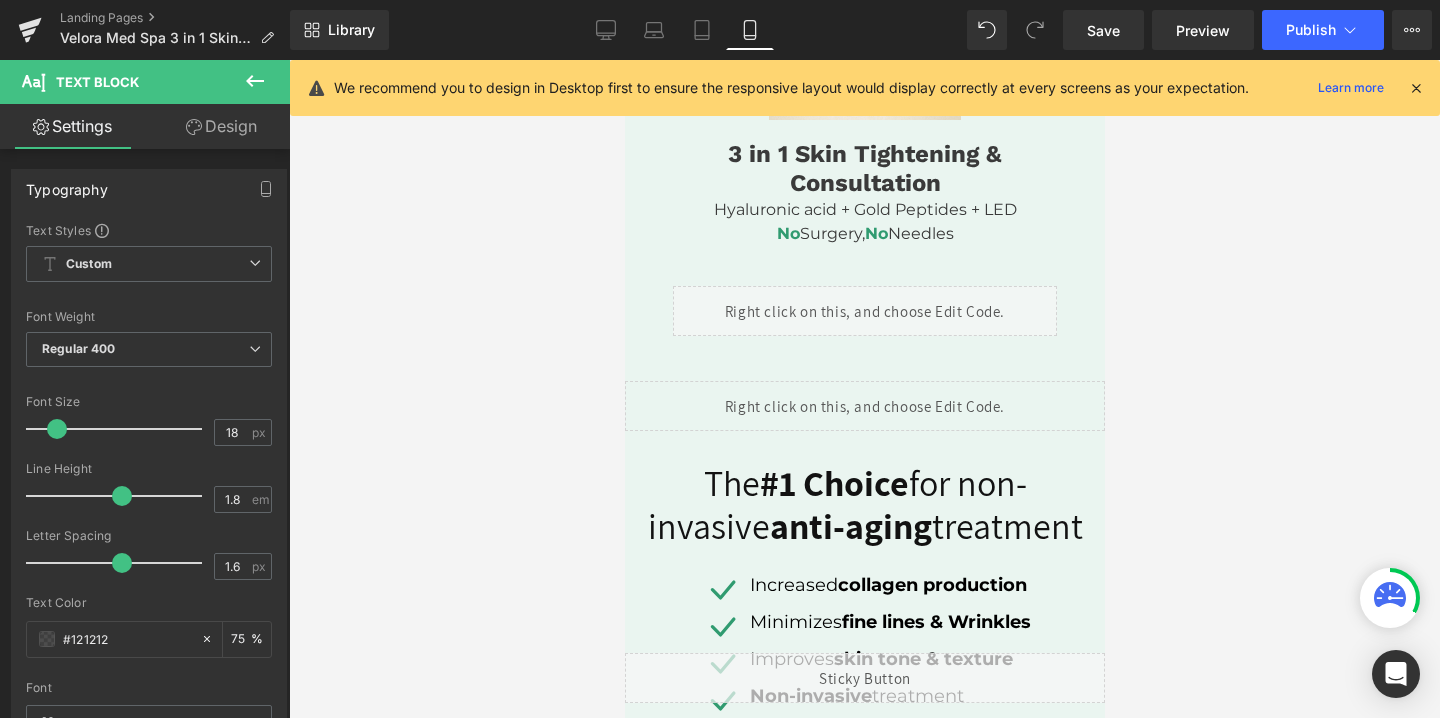 scroll, scrollTop: 0, scrollLeft: 0, axis: both 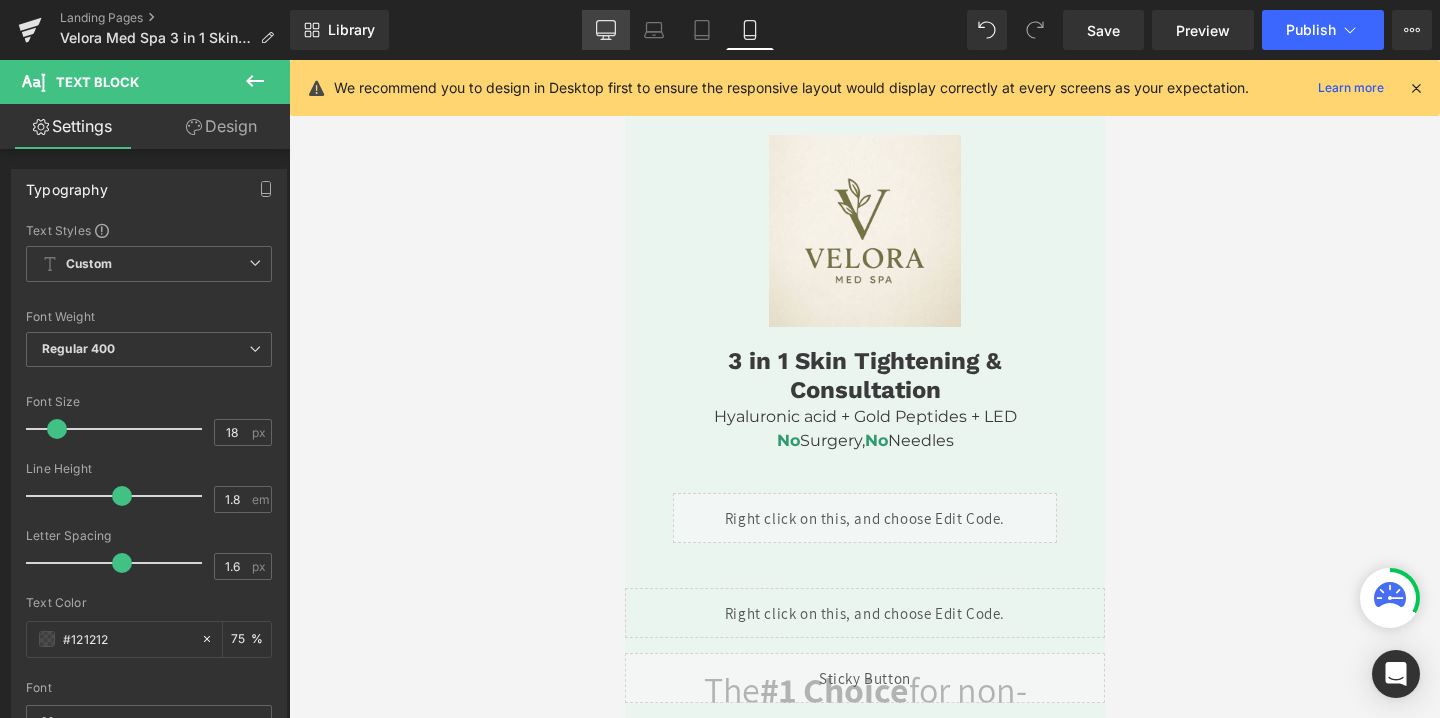 click 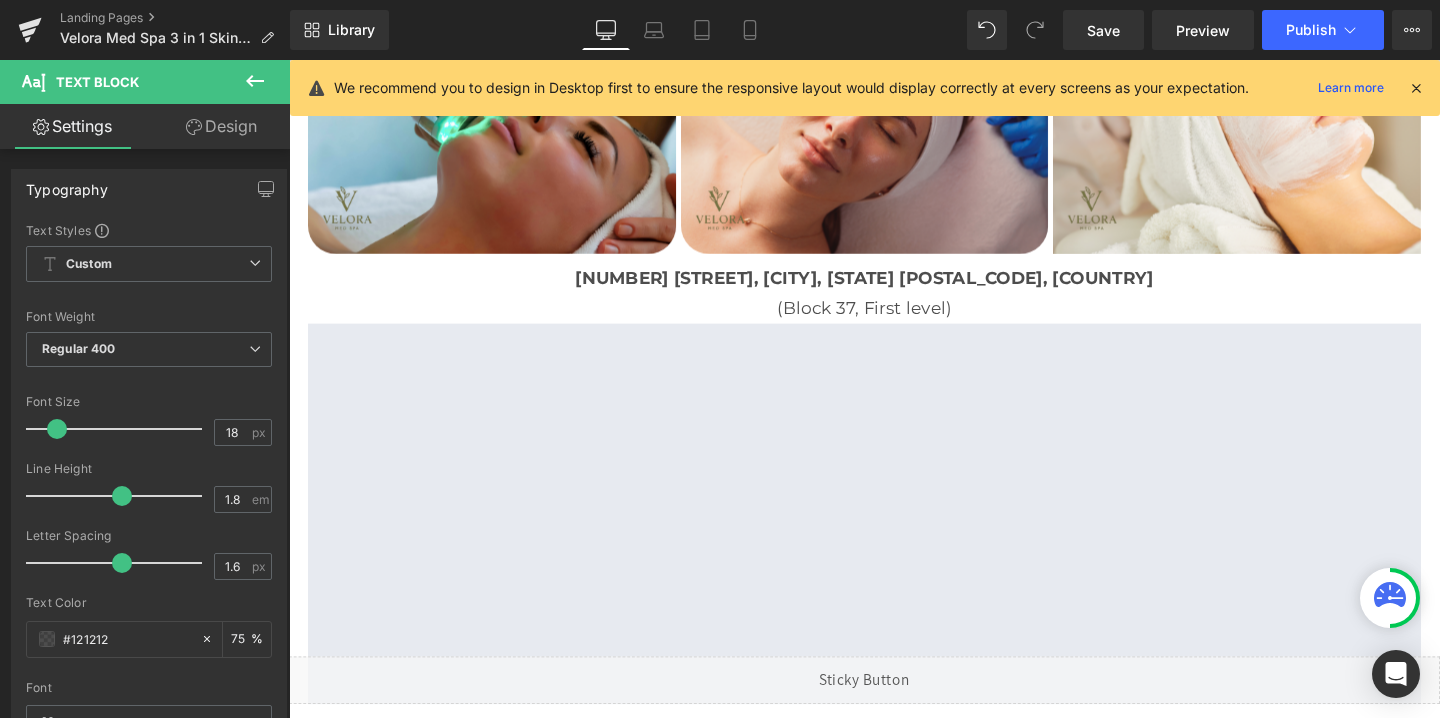 scroll, scrollTop: 4101, scrollLeft: 0, axis: vertical 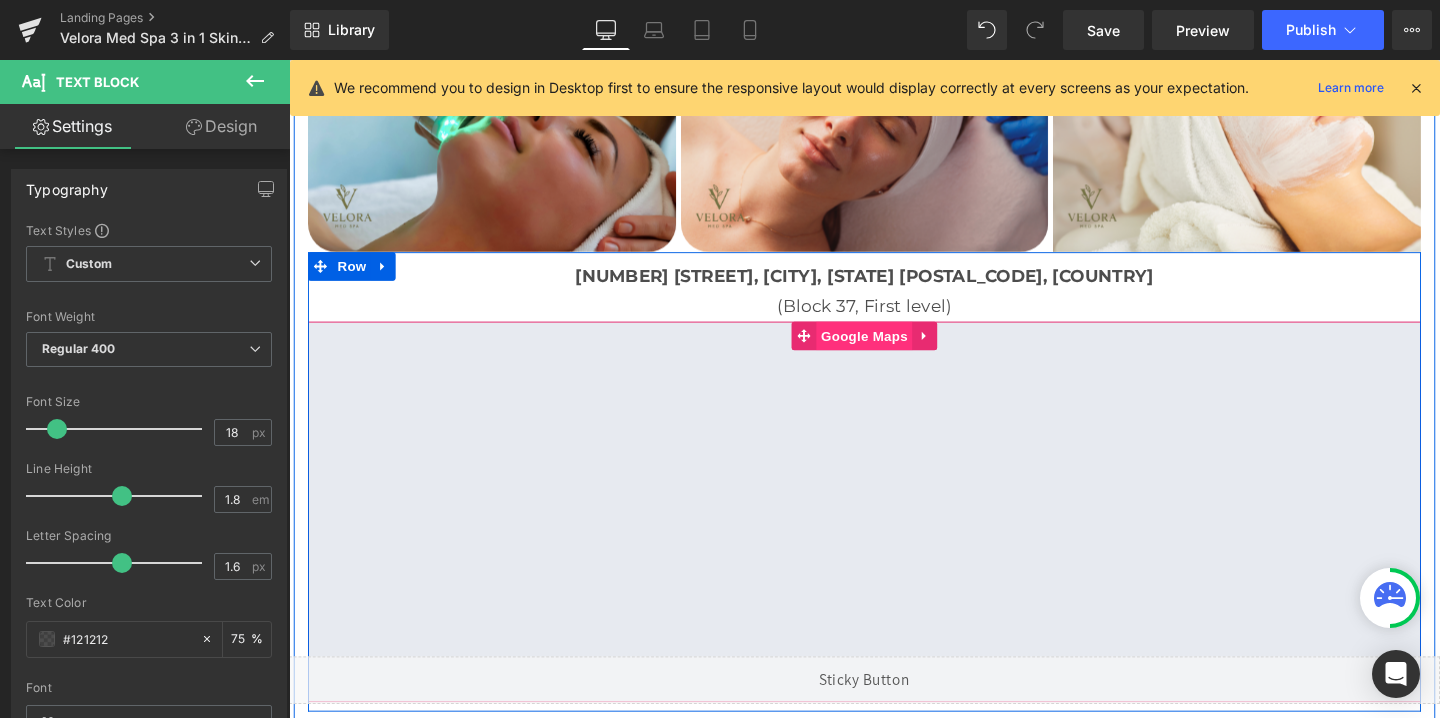 click on "Google Maps" at bounding box center (893, 350) 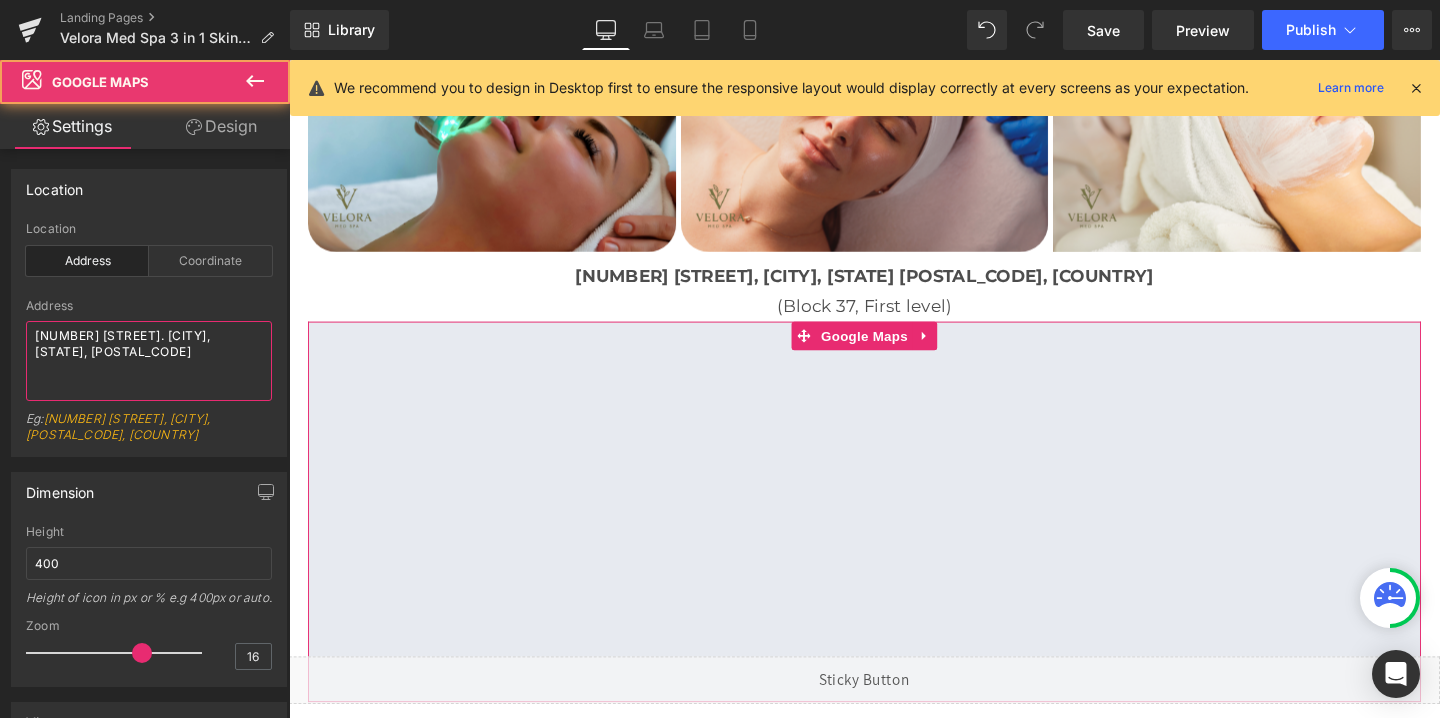 click on "[NUMBER] [STREET]. [CITY], [STATE], [POSTAL_CODE]" at bounding box center [149, 361] 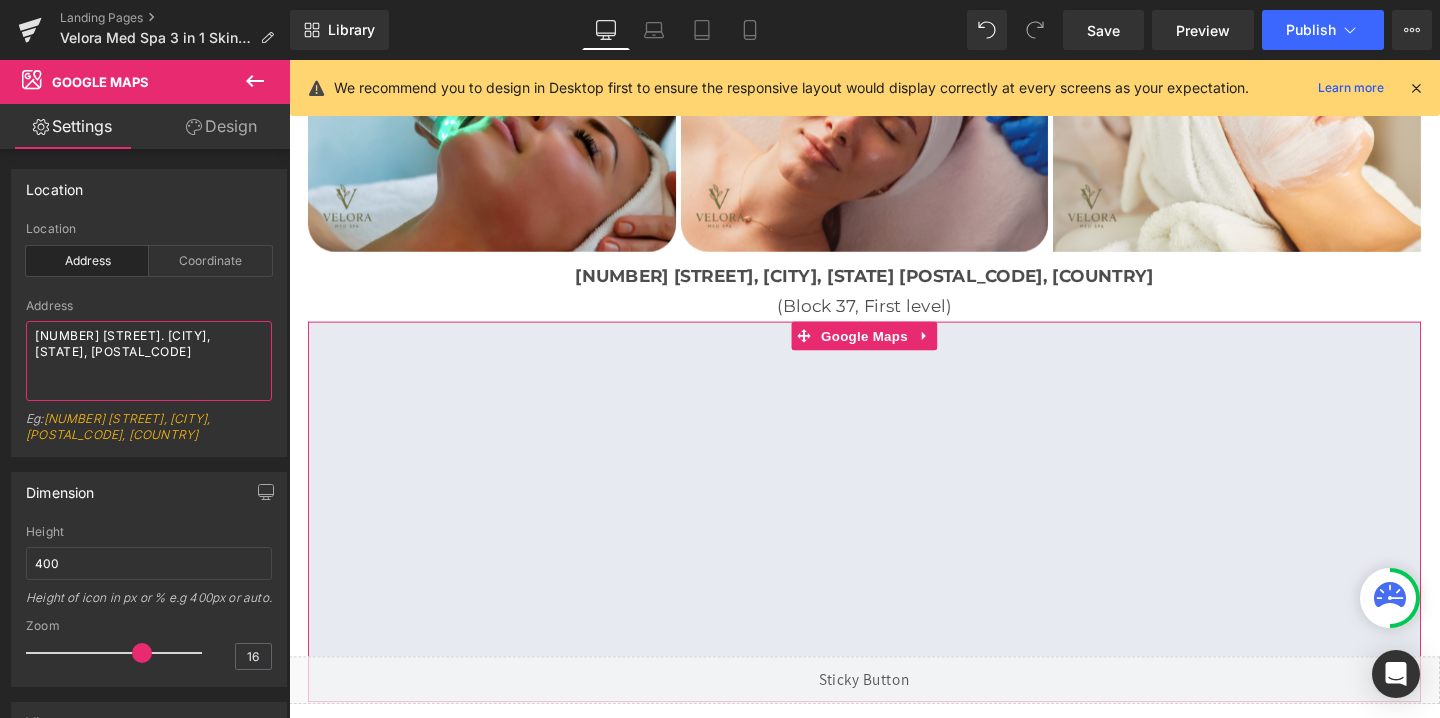 click on "[NUMBER] [STREET]. [CITY], [STATE], [POSTAL_CODE]" at bounding box center [149, 361] 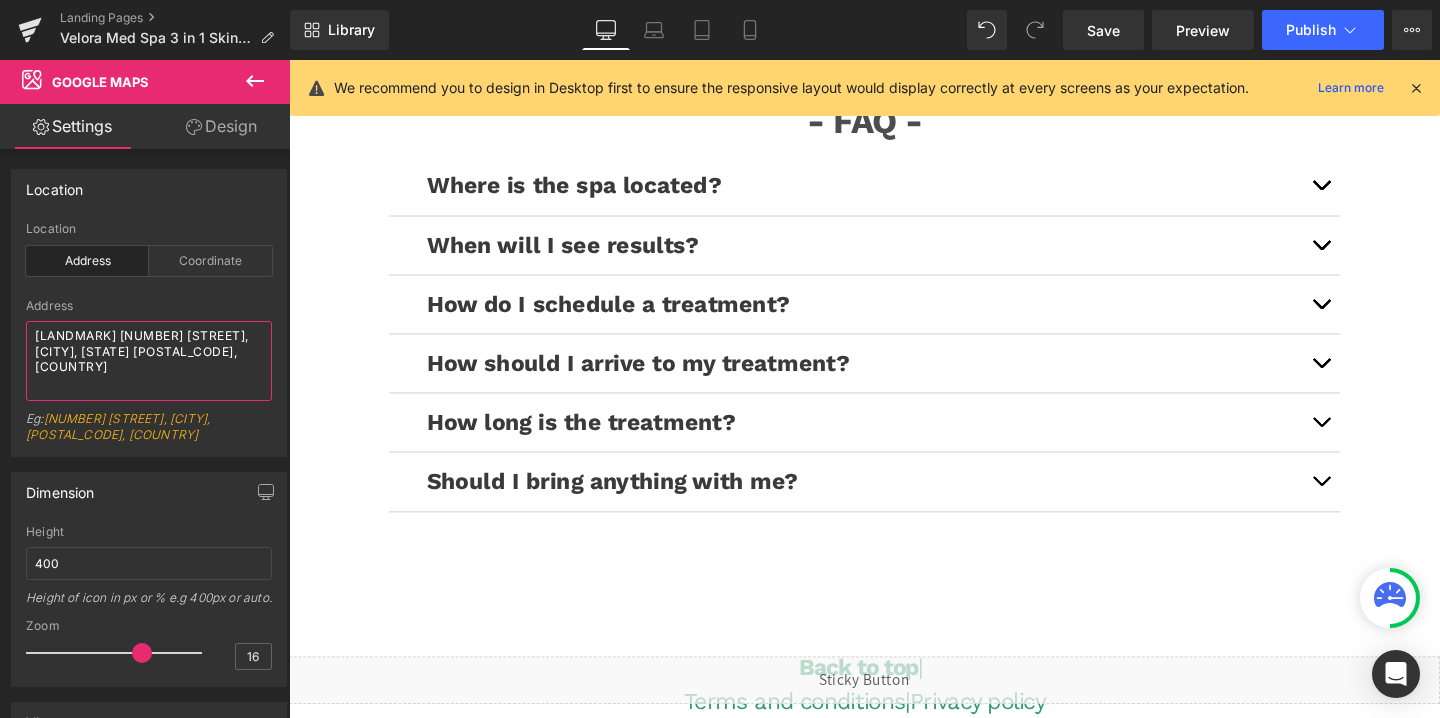 scroll, scrollTop: 4779, scrollLeft: 0, axis: vertical 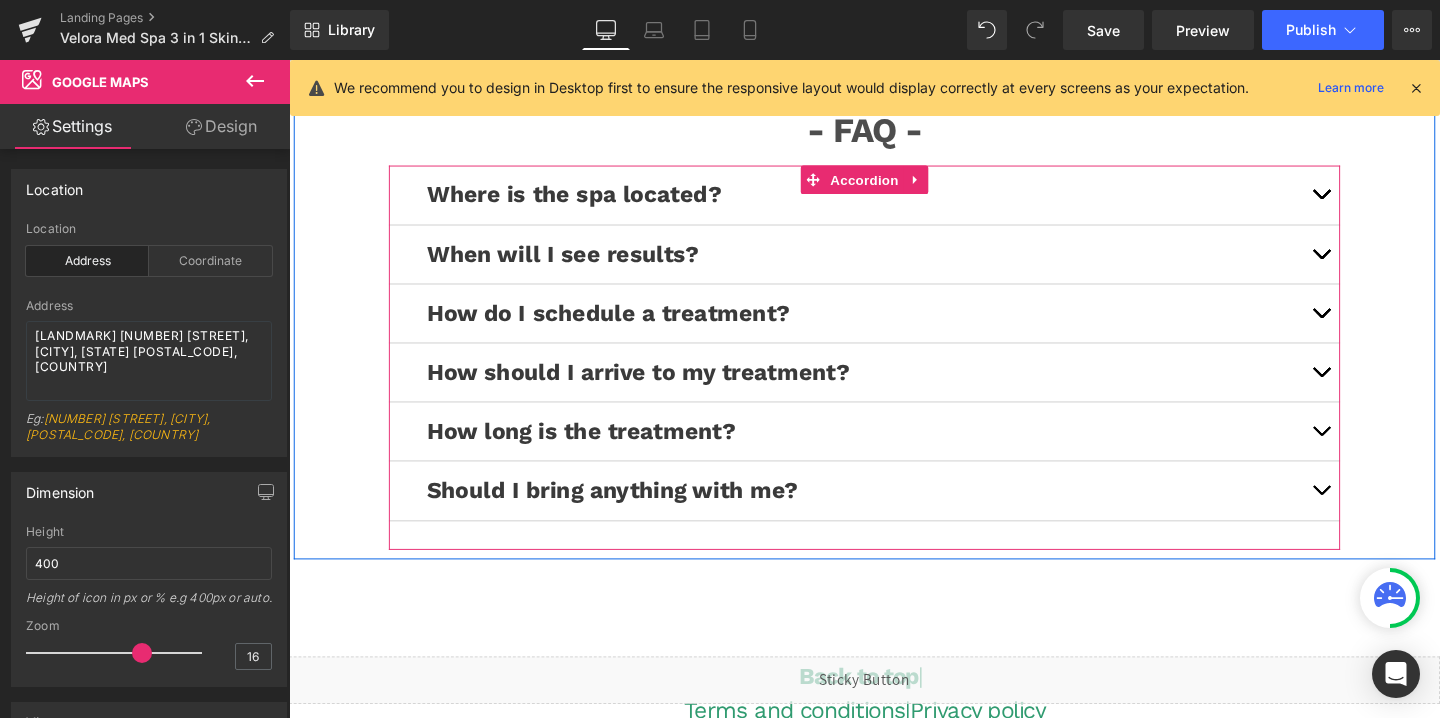 click at bounding box center (1374, 201) 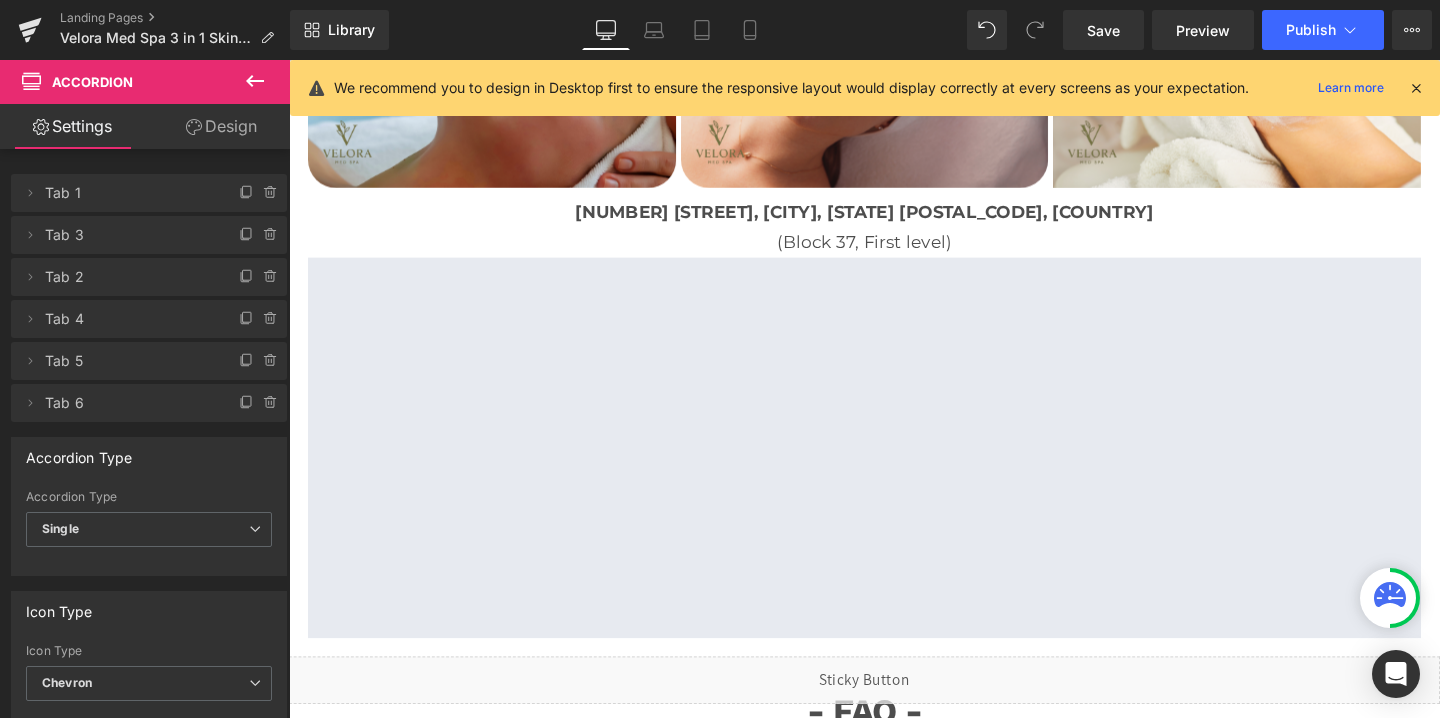 scroll, scrollTop: 4167, scrollLeft: 0, axis: vertical 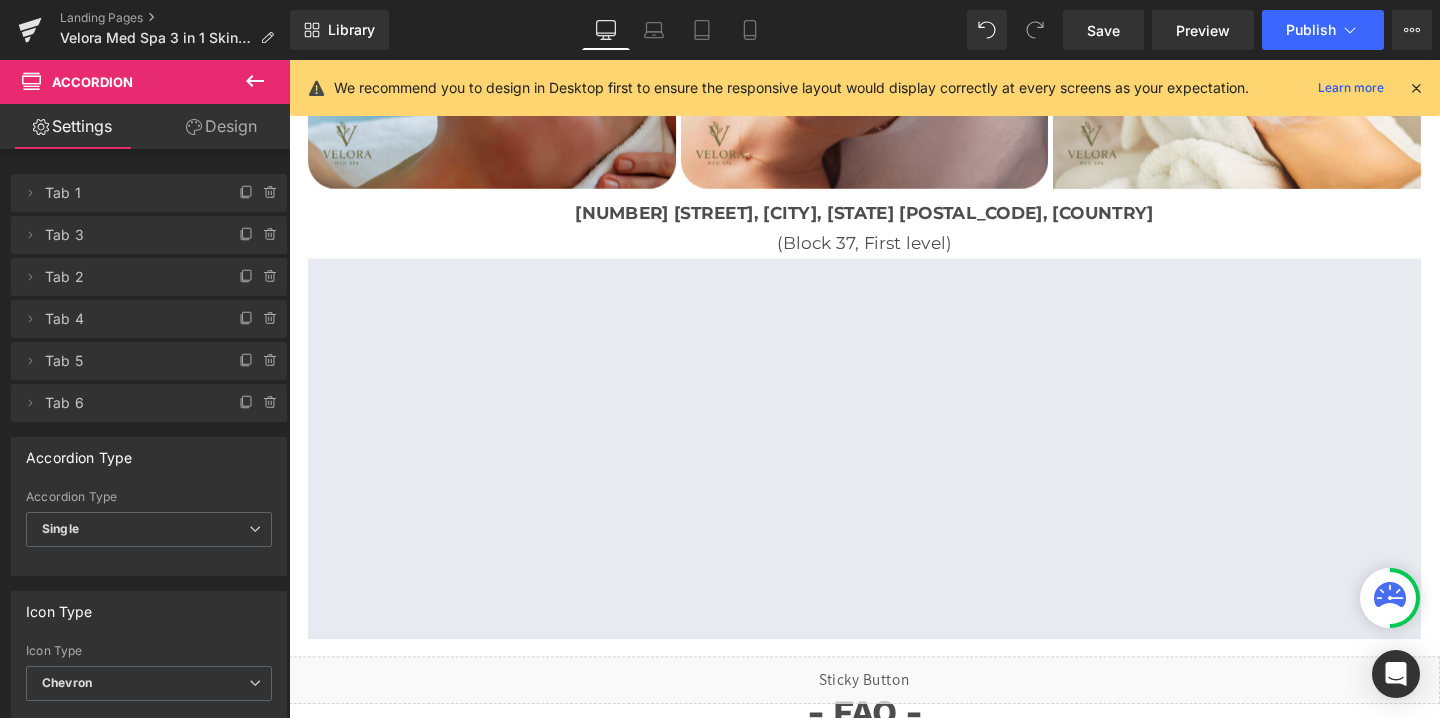 click on "[NUMBER] [STREET], [CITY], [STATE] [POSTAL_CODE], [COUNTRY]" at bounding box center [894, 221] 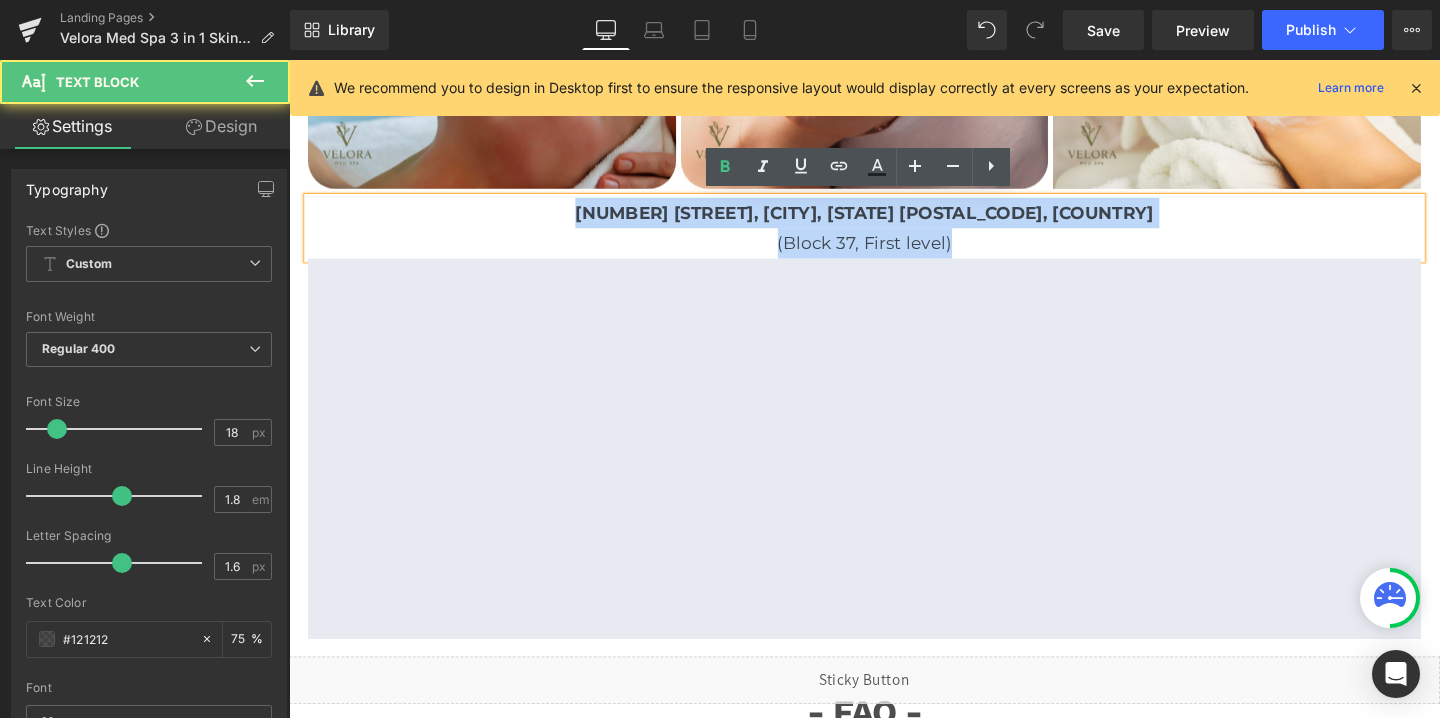 drag, startPoint x: 675, startPoint y: 213, endPoint x: 1082, endPoint y: 246, distance: 408.33563 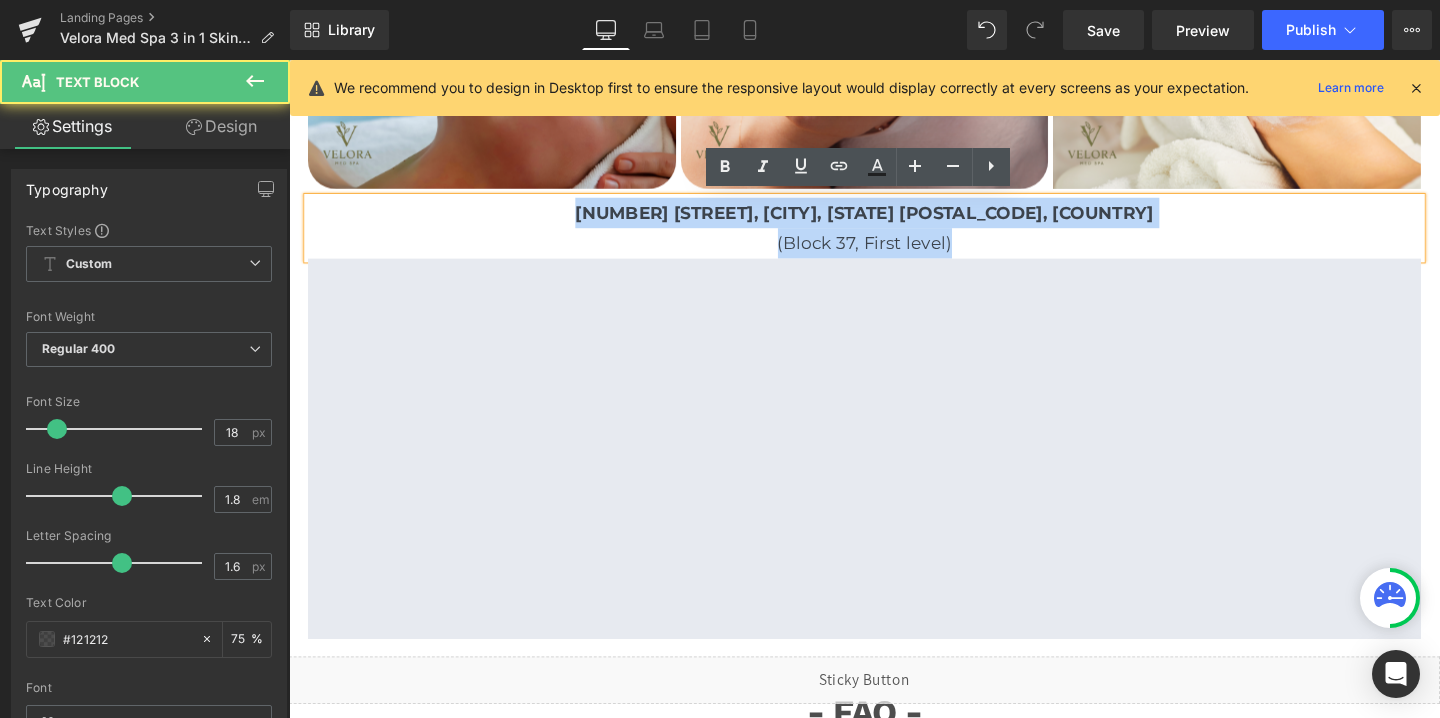 copy on "[NUMBER] [STREET], [CITY], [STATE] [POSTAL_CODE], [COUNTRY] ([LANDMARK], [FLOOR])" 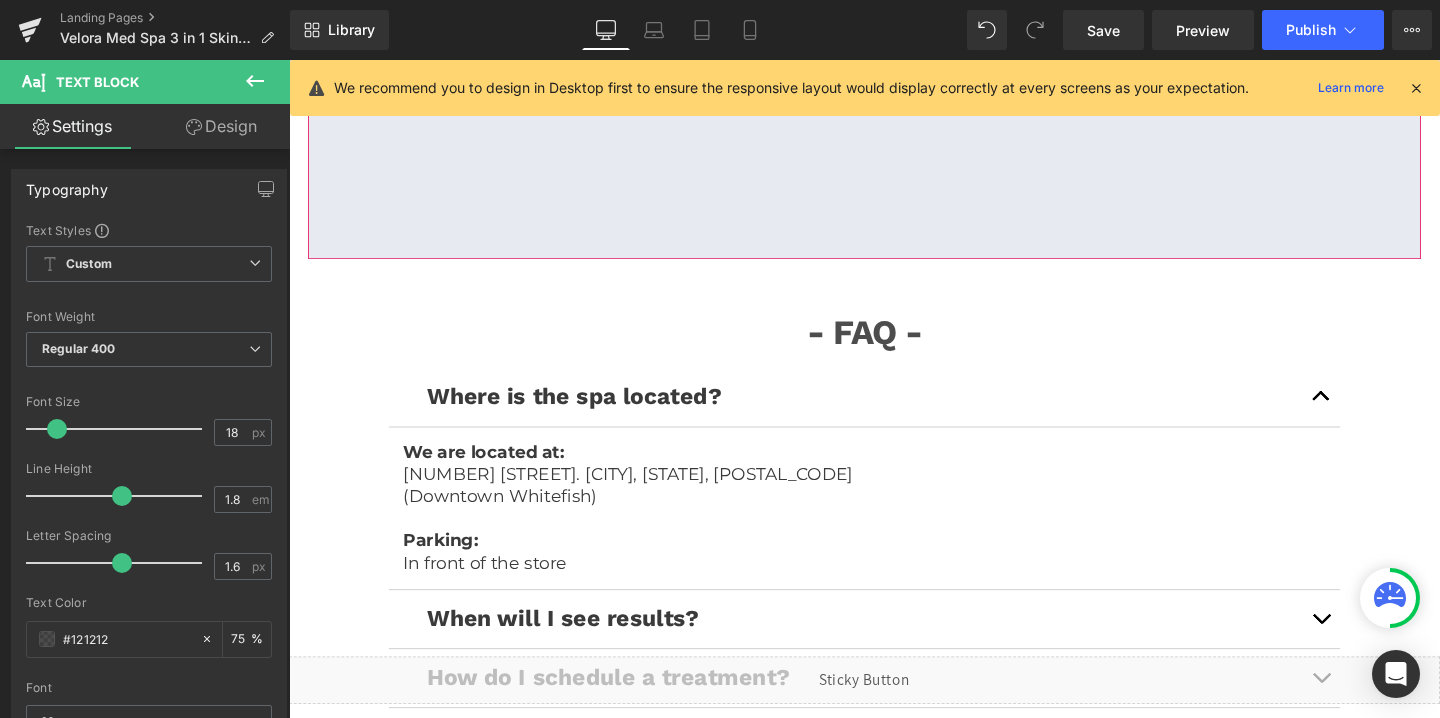 scroll, scrollTop: 4769, scrollLeft: 0, axis: vertical 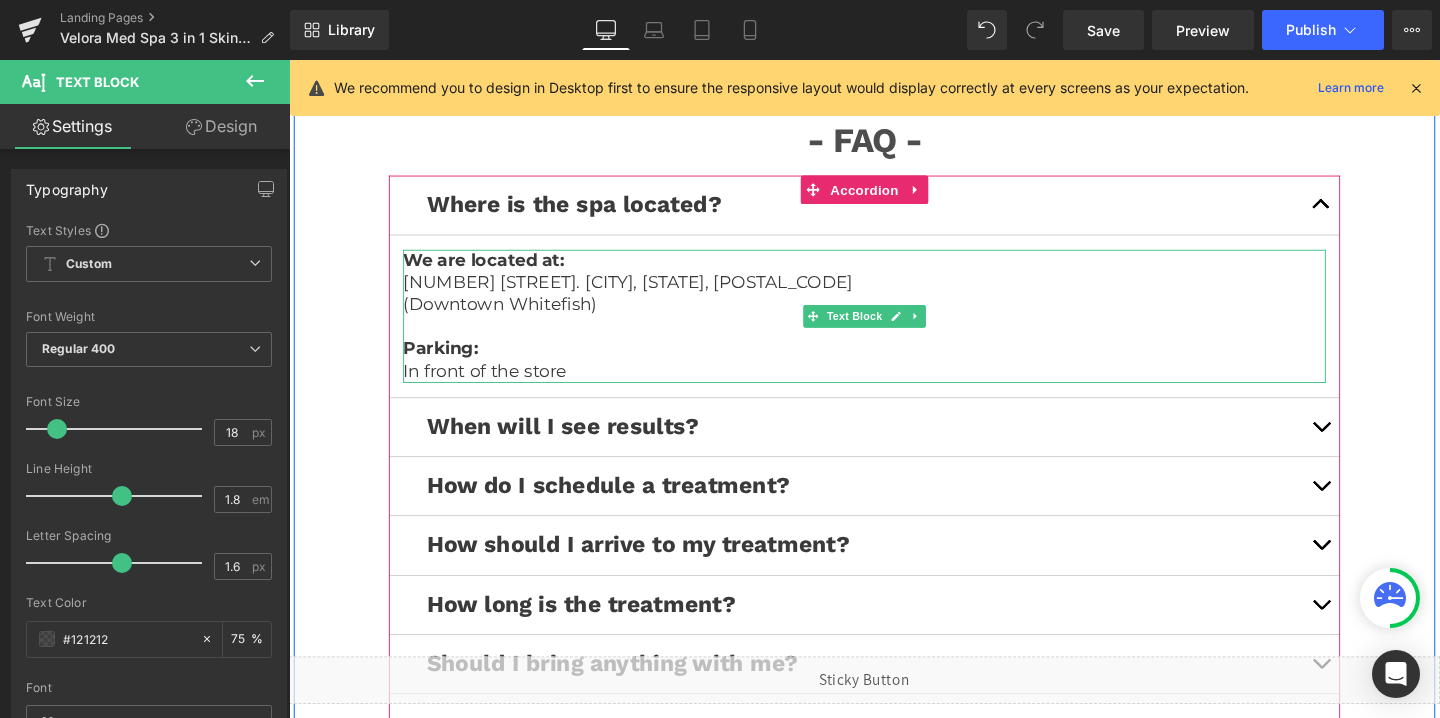 click on "(Downtown Whitefish)" at bounding box center [894, 316] 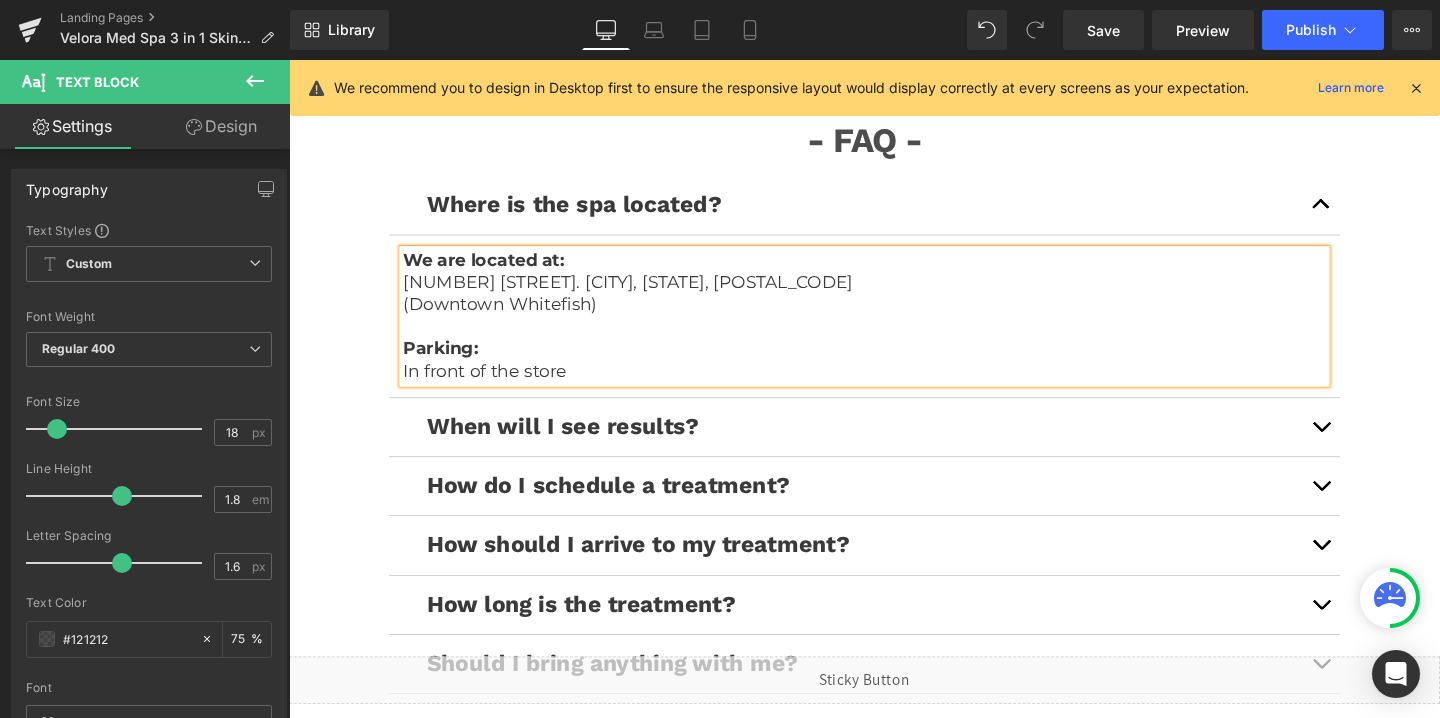 click on "(Downtown Whitefish)" at bounding box center [894, 316] 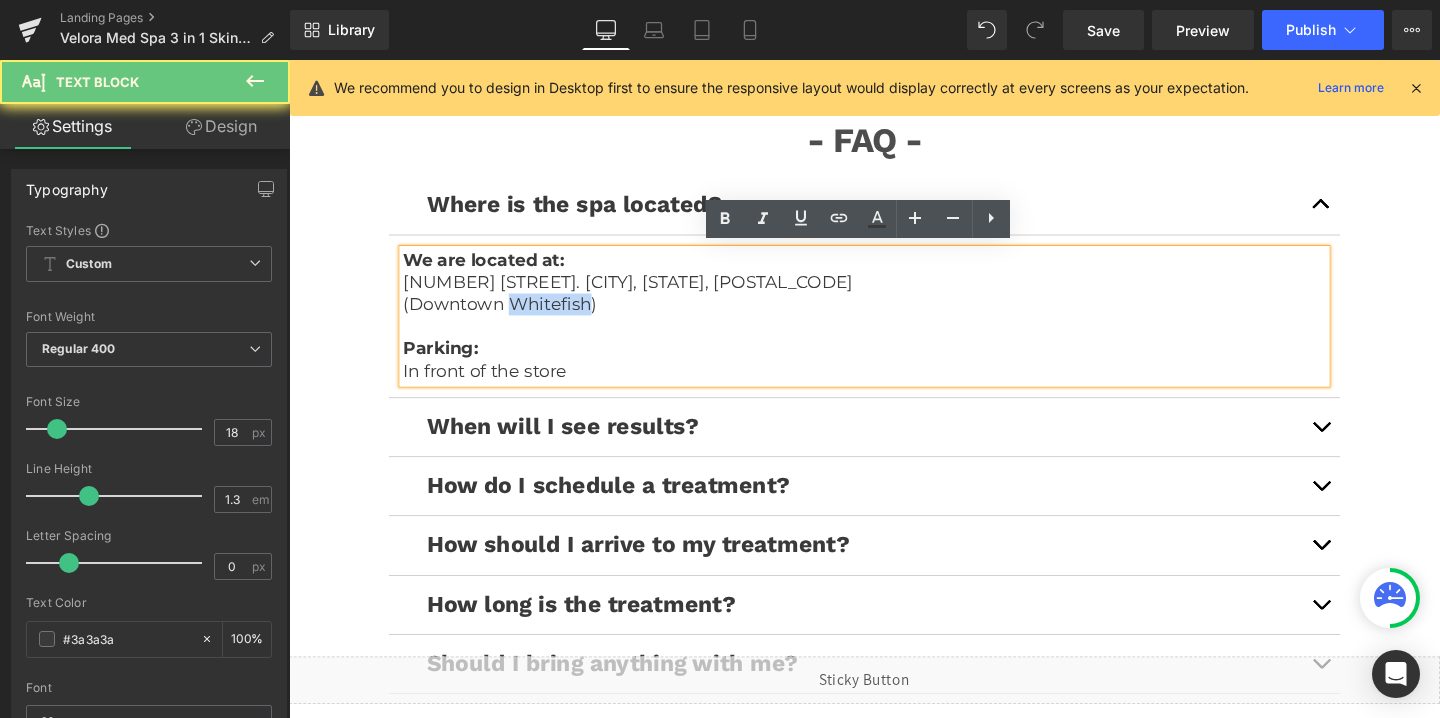 click on "(Downtown Whitefish)" at bounding box center (894, 316) 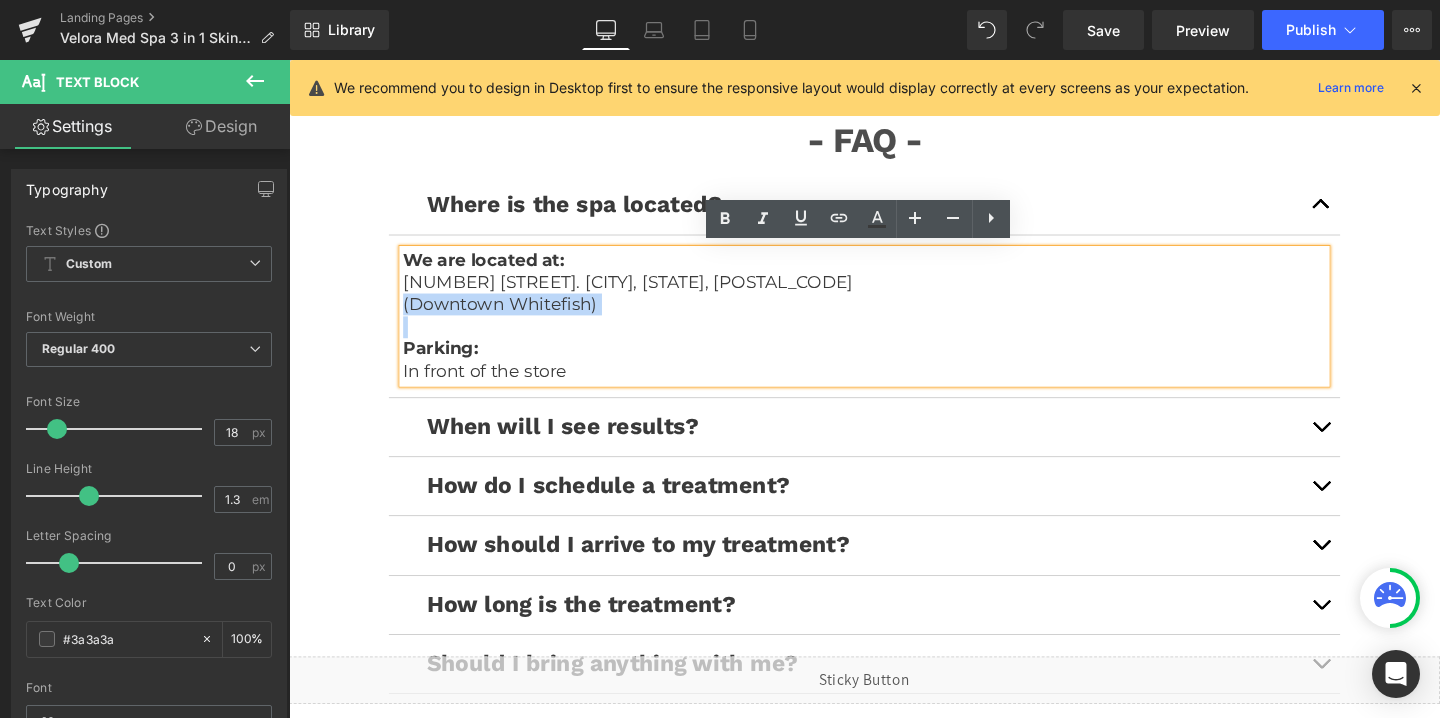 type 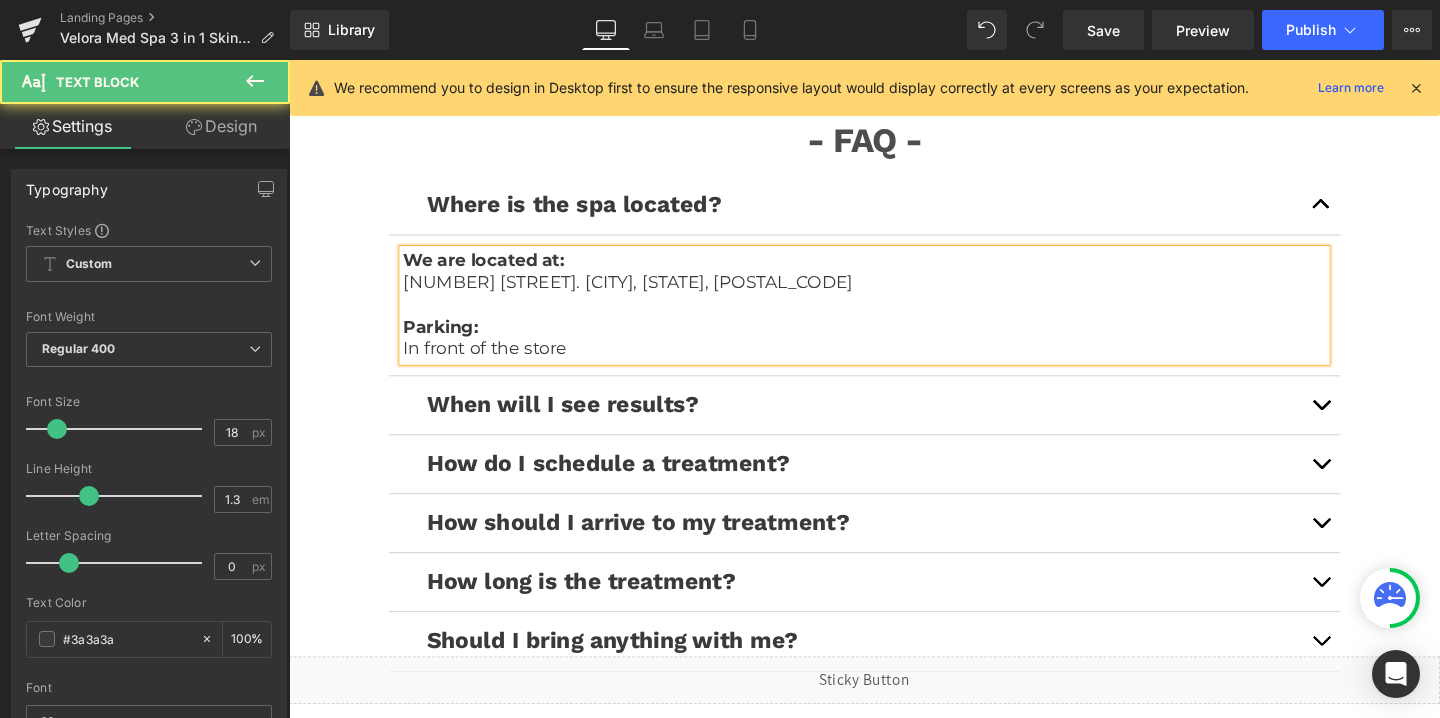 click on "[NUMBER] [STREET]. [CITY], [STATE], [POSTAL_CODE]" at bounding box center [894, 293] 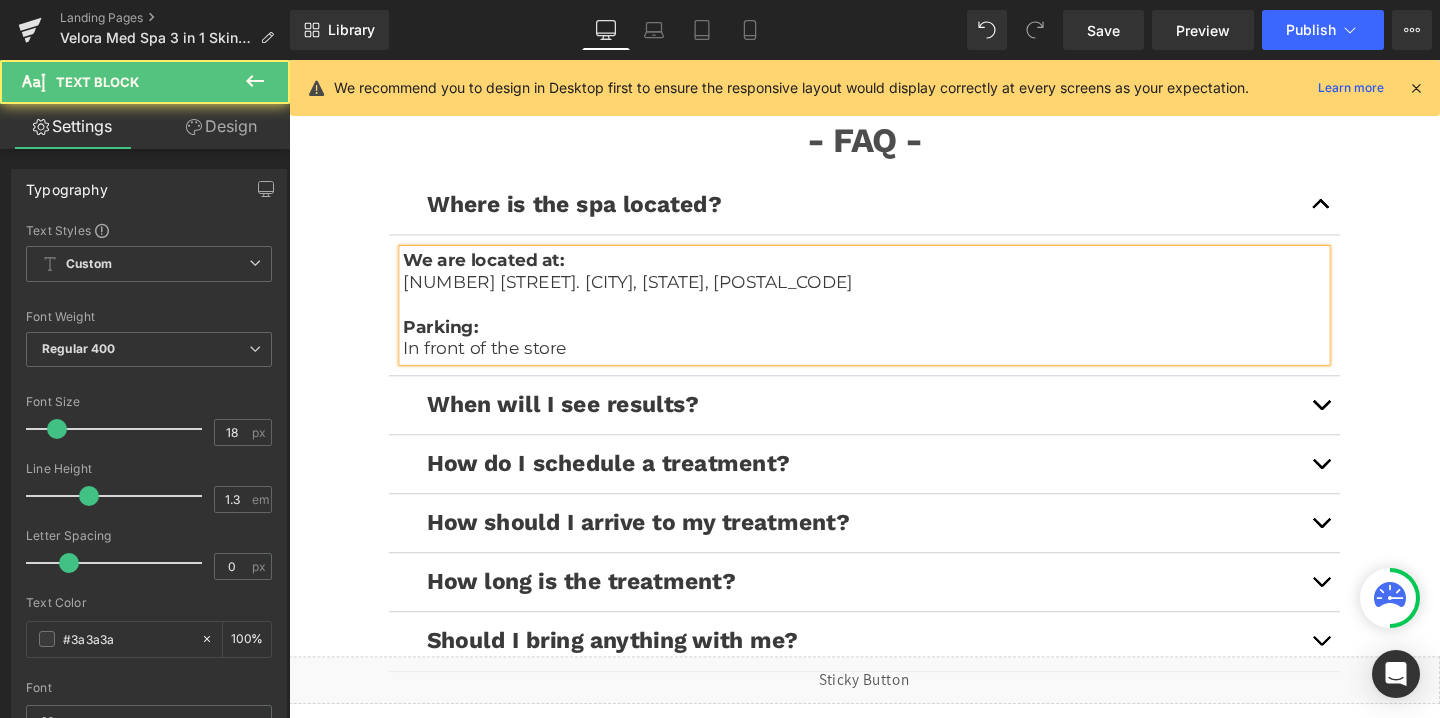 click on "[NUMBER] [STREET]. [CITY], [STATE], [POSTAL_CODE]" at bounding box center (894, 293) 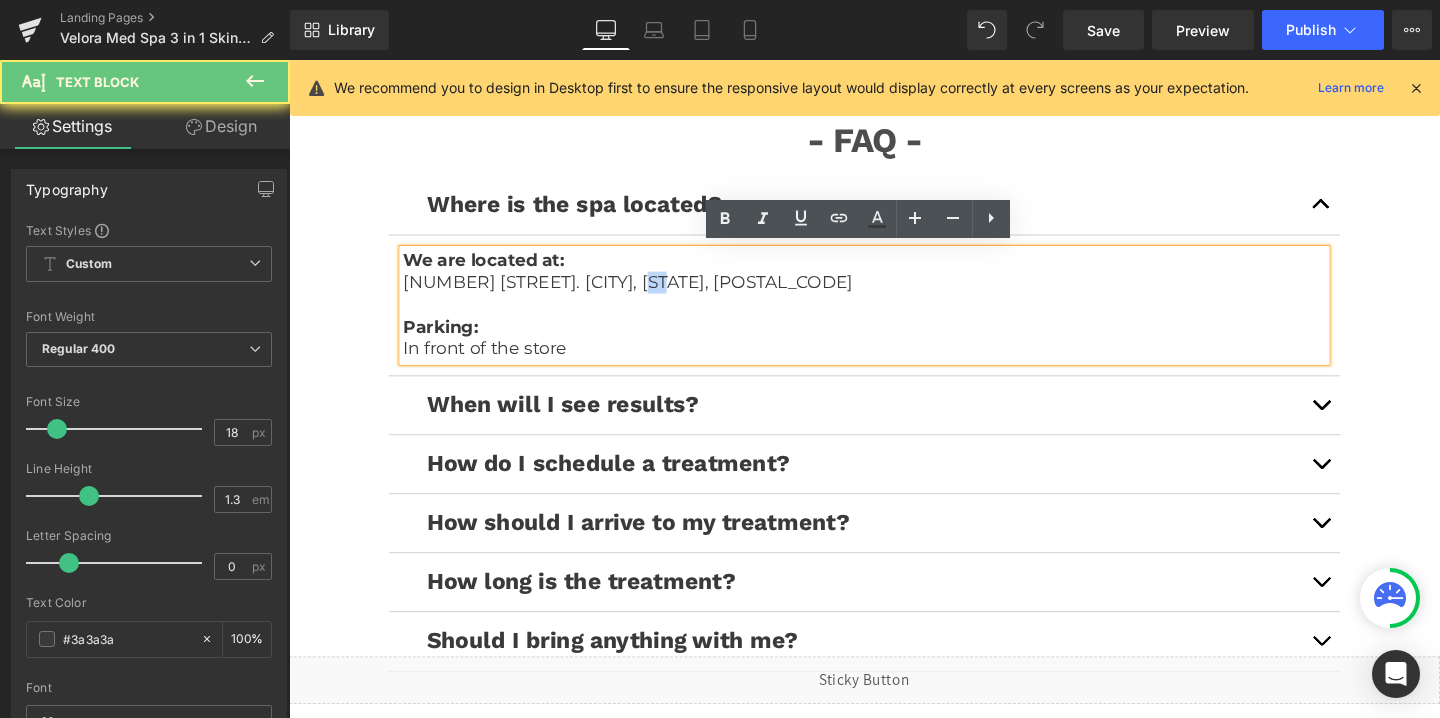 click on "[NUMBER] [STREET]. [CITY], [STATE], [POSTAL_CODE]" at bounding box center [894, 293] 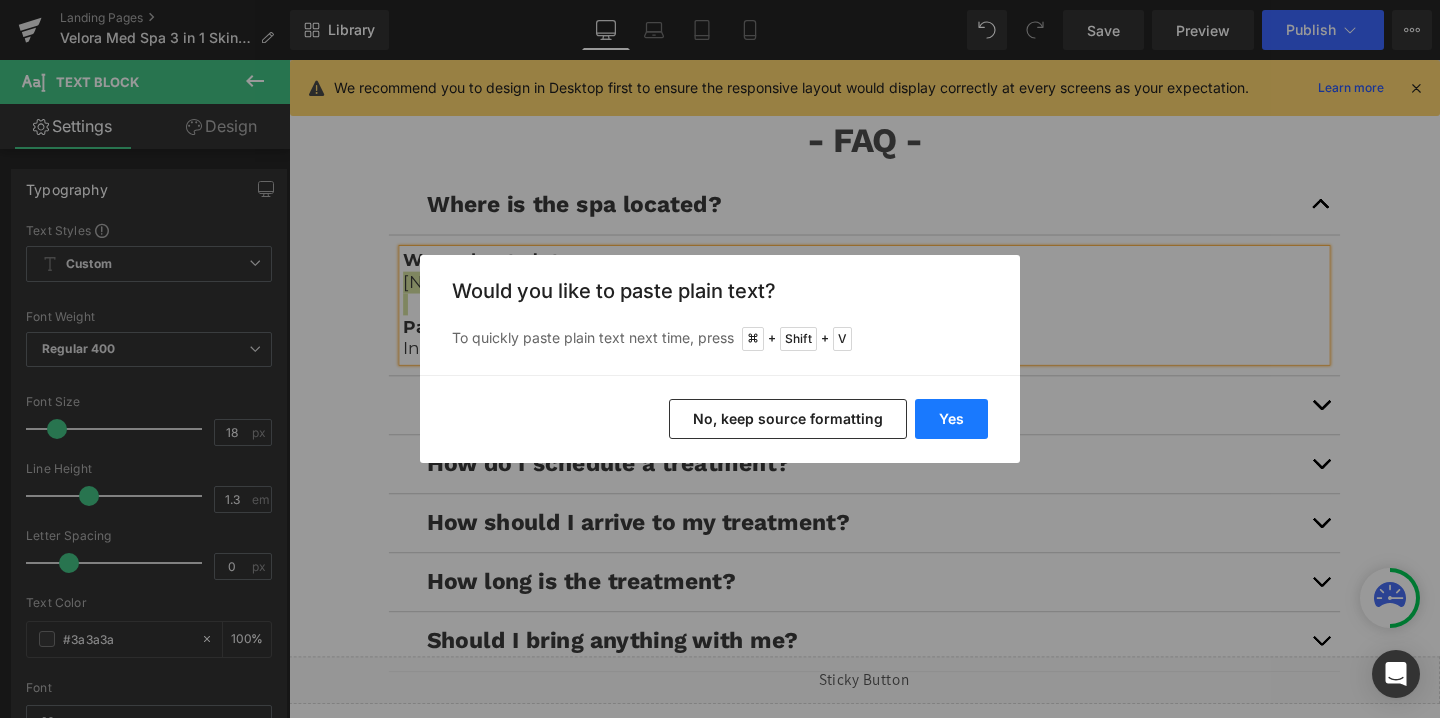 click on "Yes" at bounding box center [951, 419] 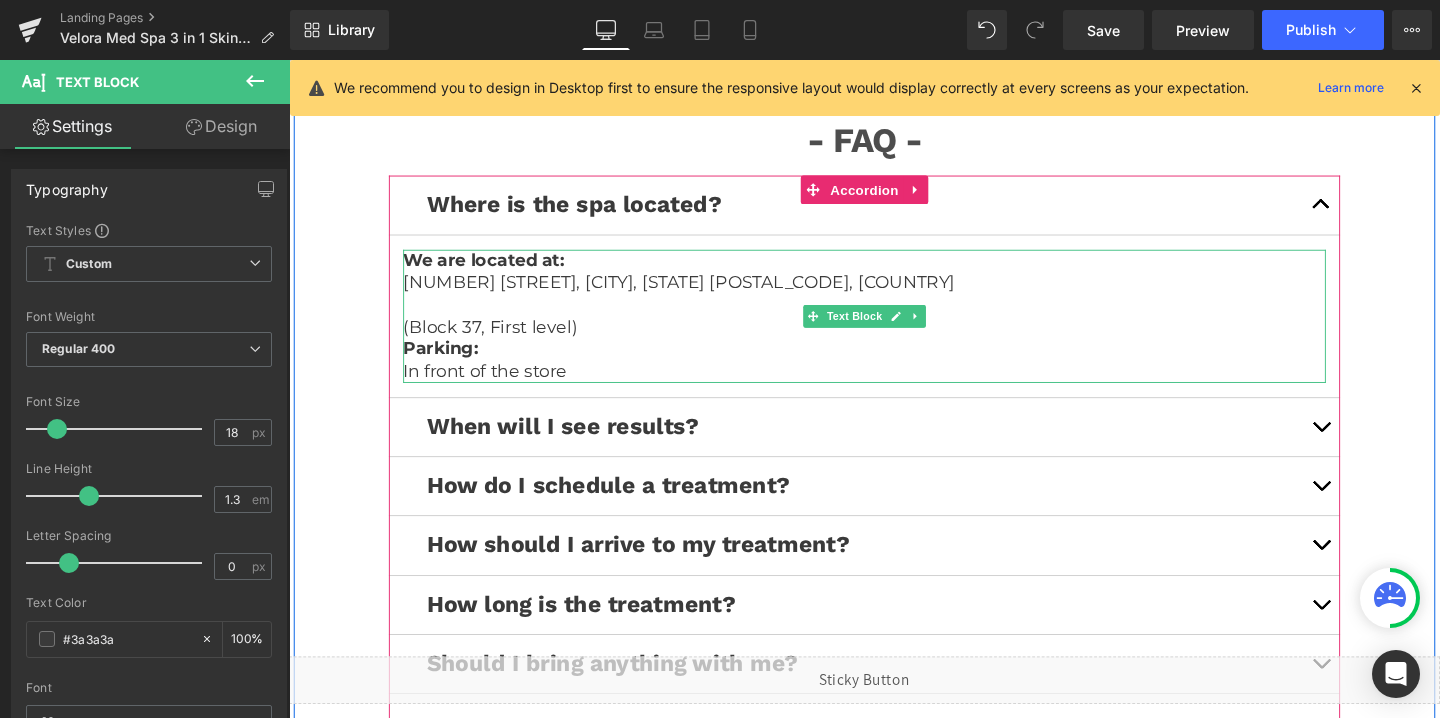click on "(Block 37, First level)" at bounding box center [894, 340] 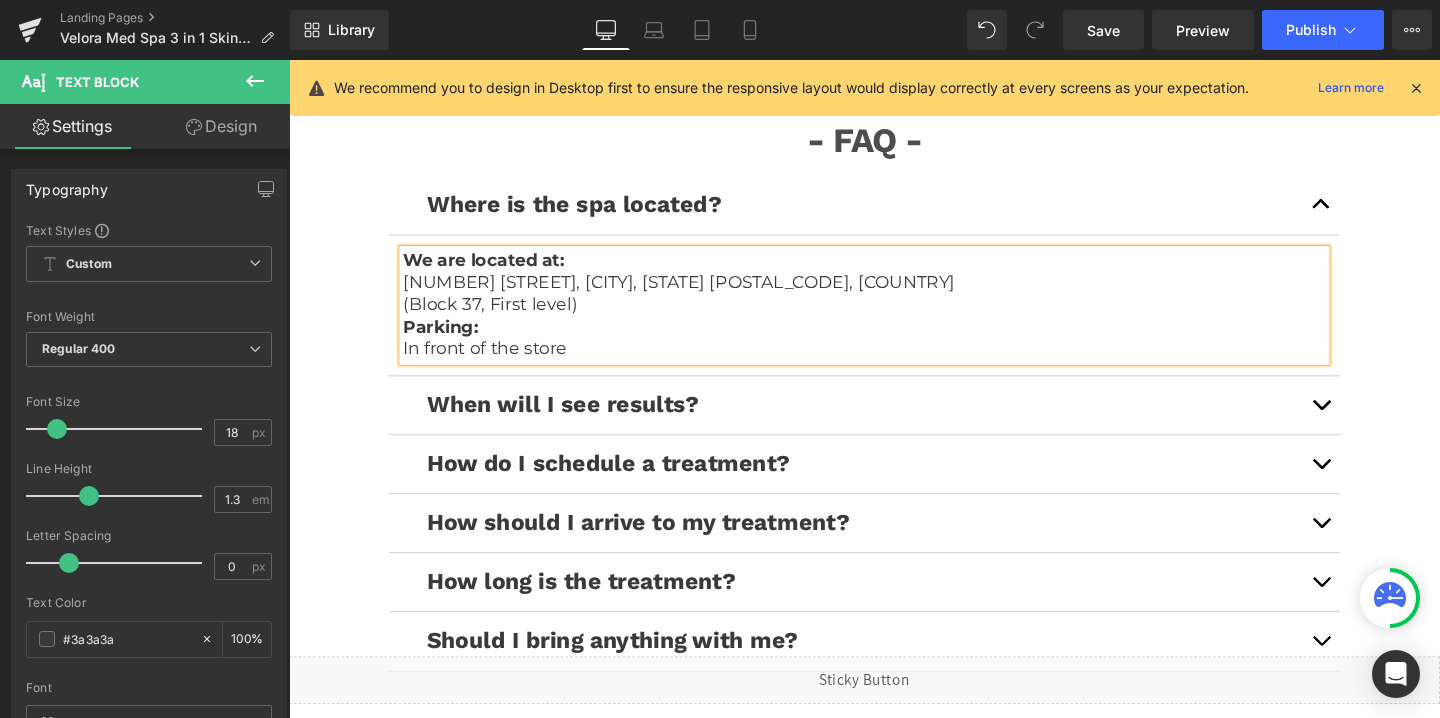 click on "(Block 37, First level)" at bounding box center (894, 316) 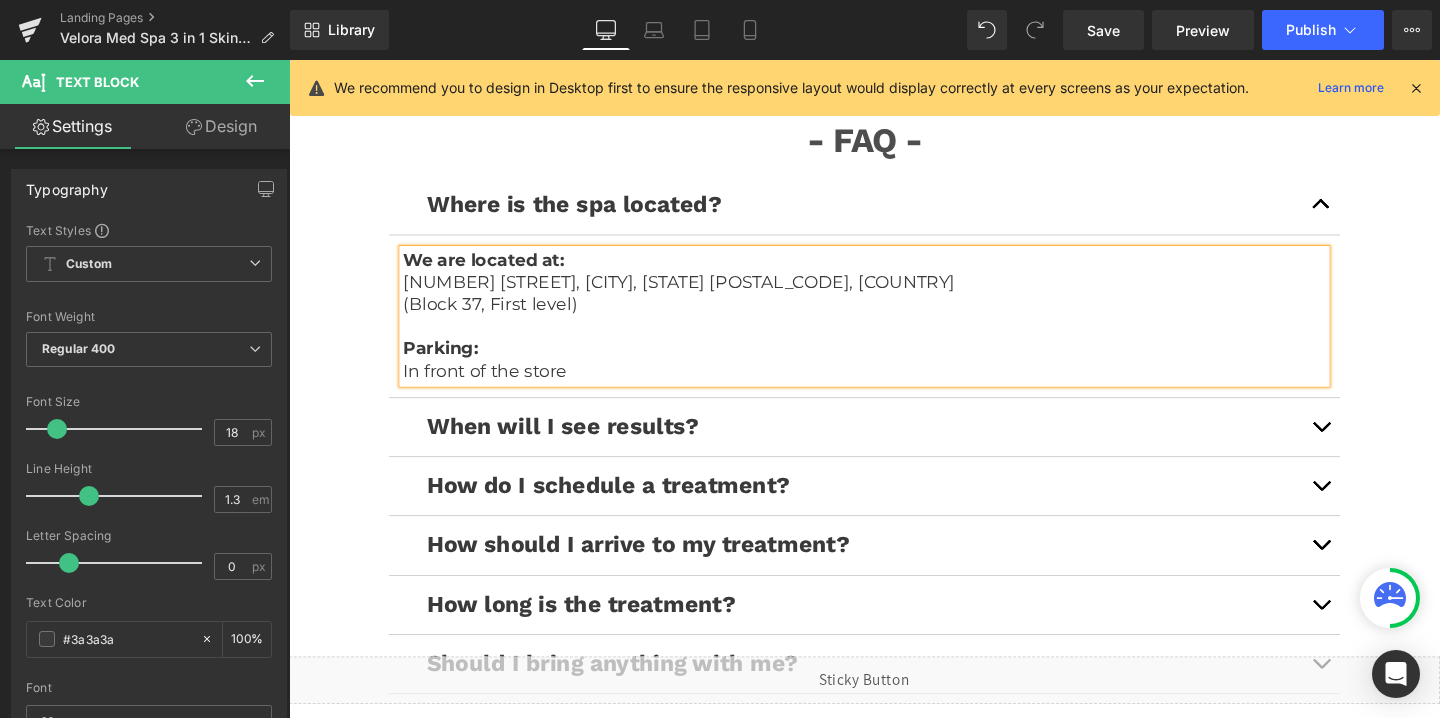click on "In front of the store" at bounding box center [894, 387] 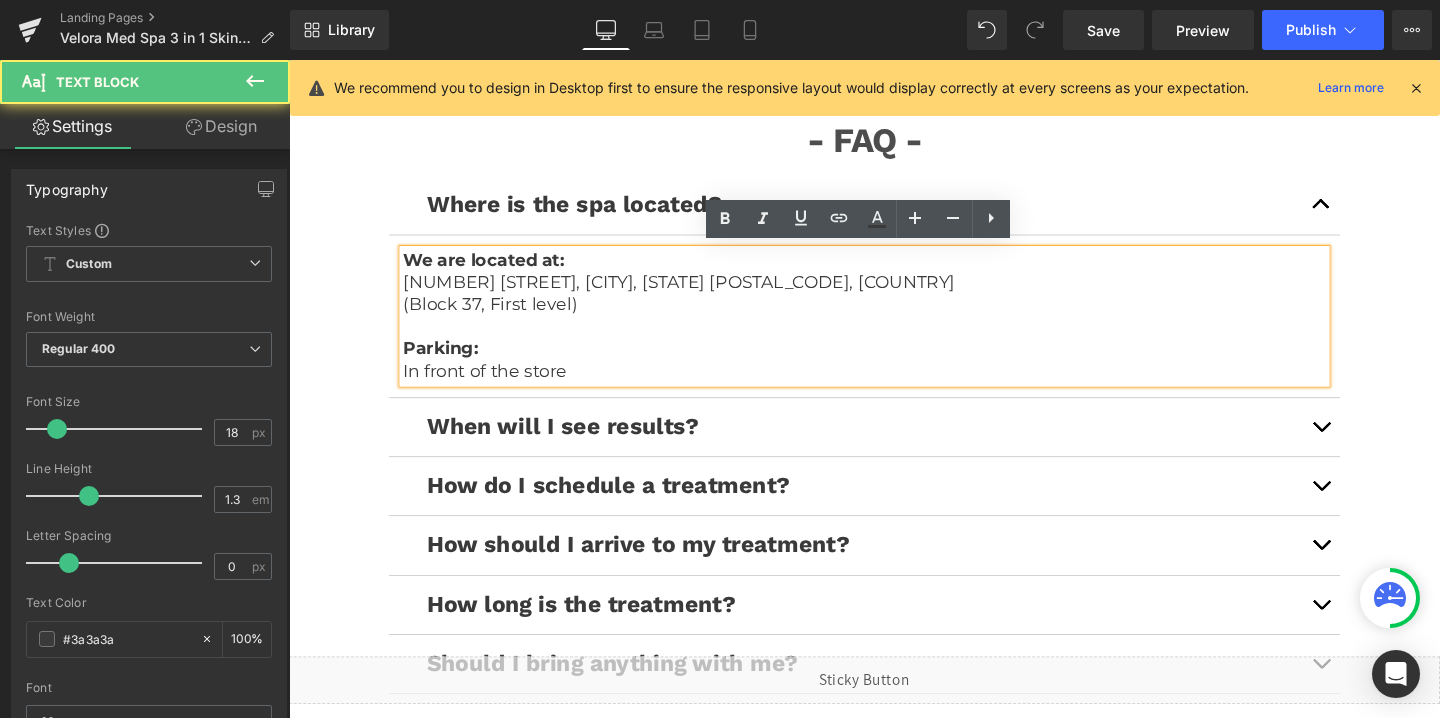 click on "In front of the store" at bounding box center (894, 387) 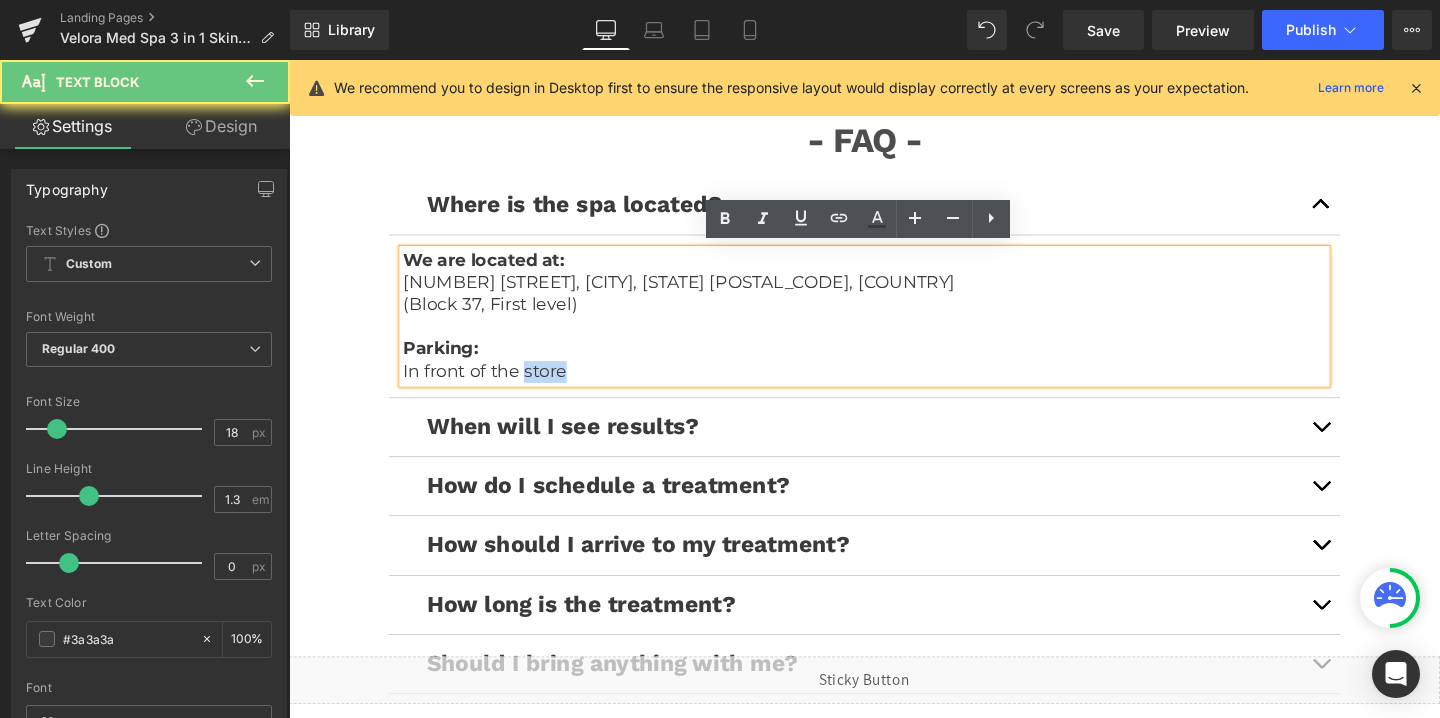 click on "In front of the store" at bounding box center [894, 387] 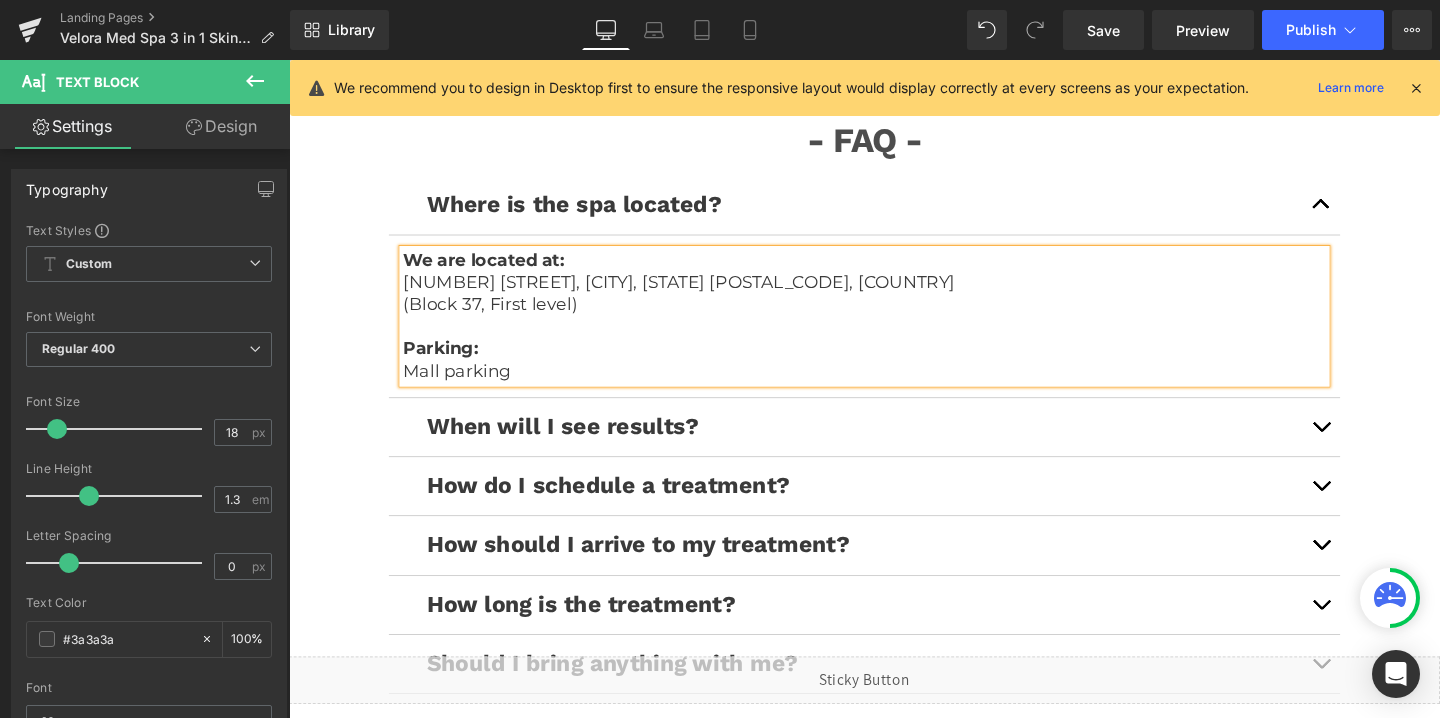 click at bounding box center (1374, 445) 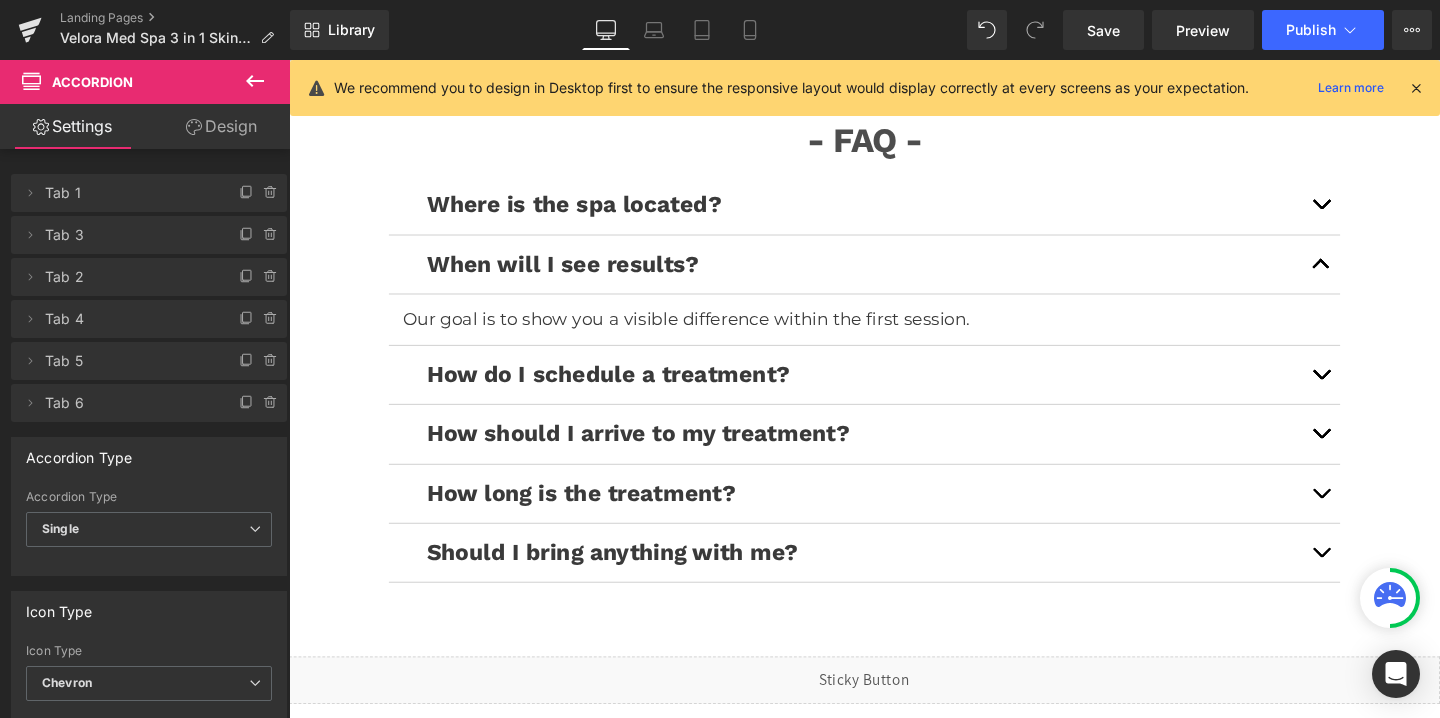 click at bounding box center [1374, 390] 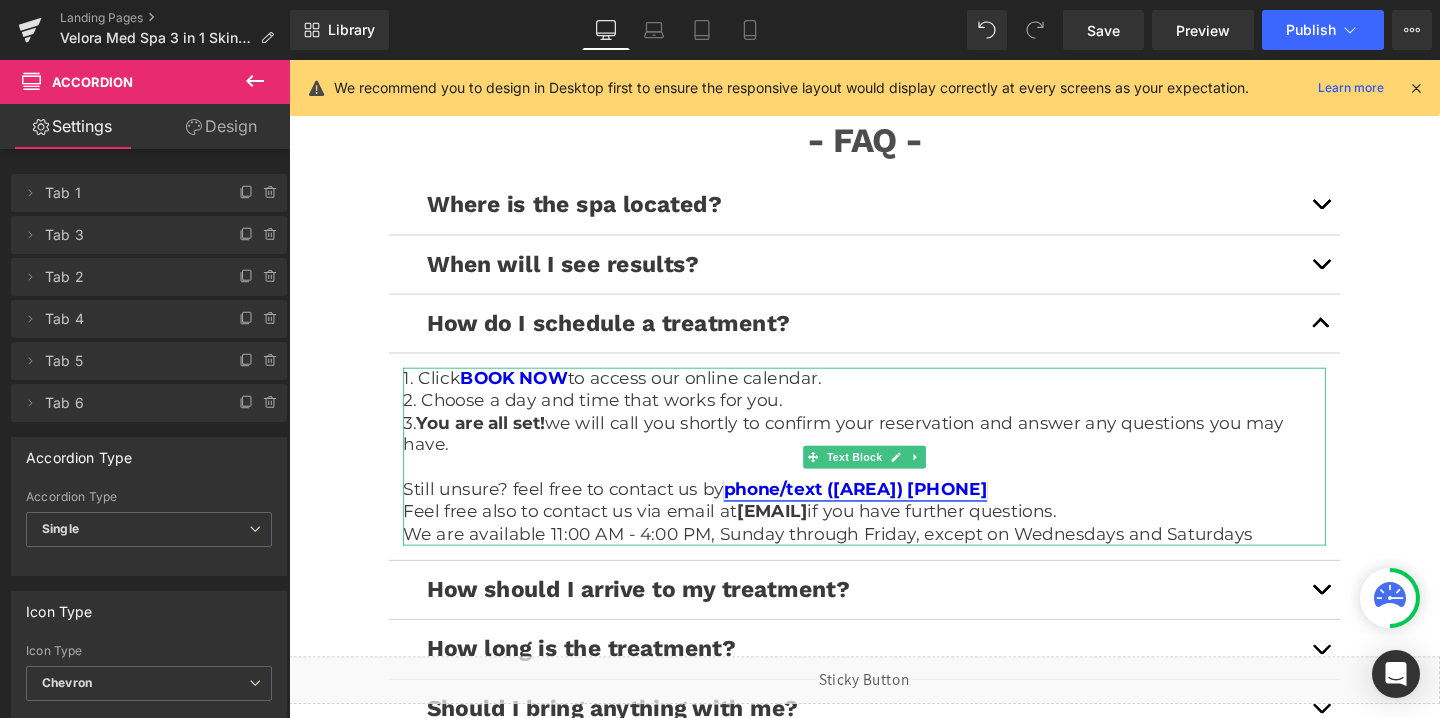 click on "phone/text ([AREA]) [PHONE]" at bounding box center (884, 511) 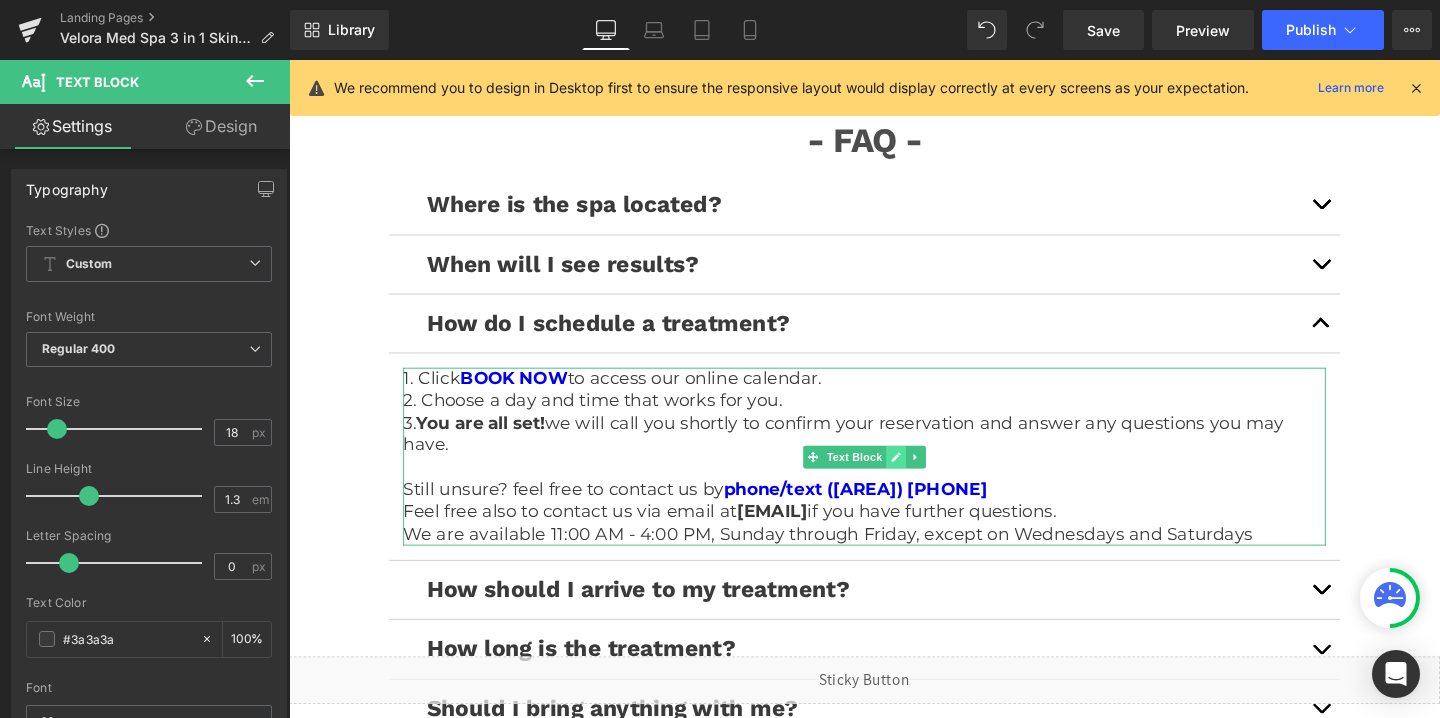 click 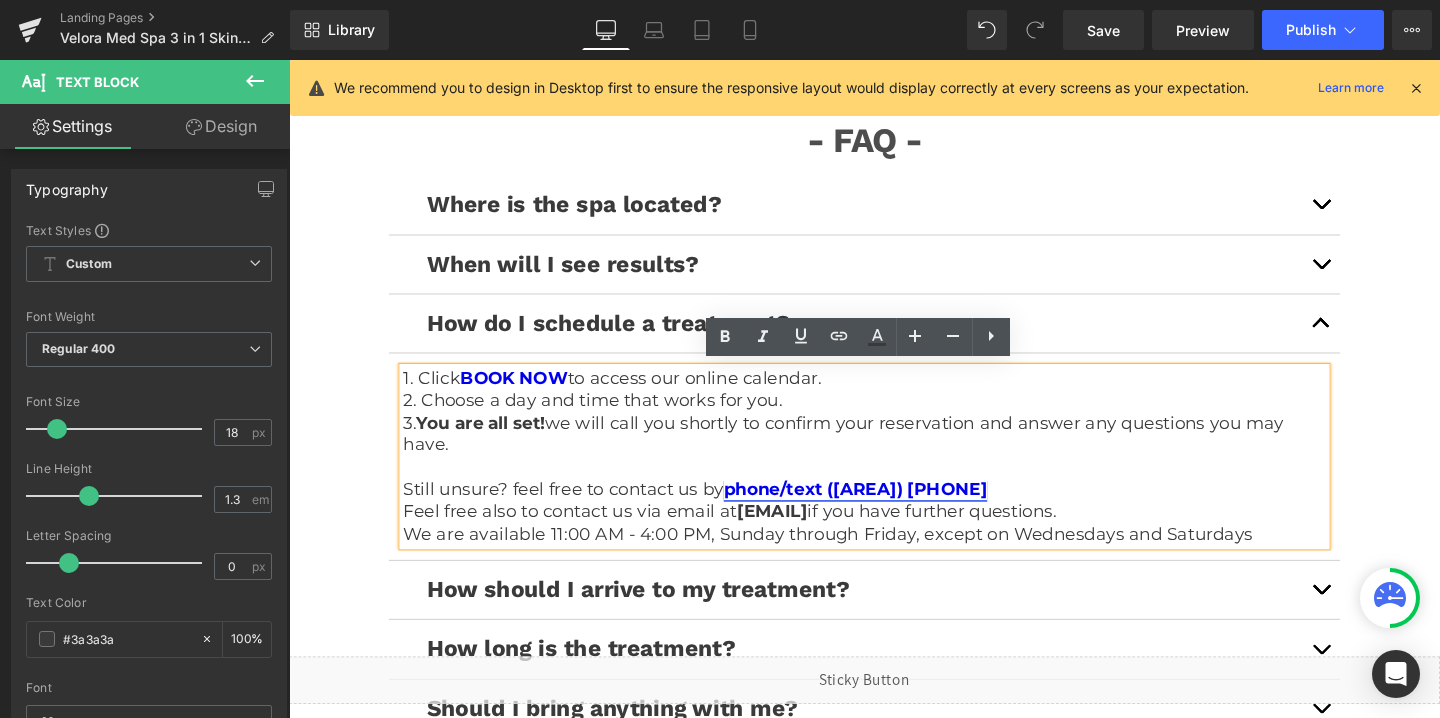 click on "phone/text ([AREA]) [PHONE]" at bounding box center [884, 511] 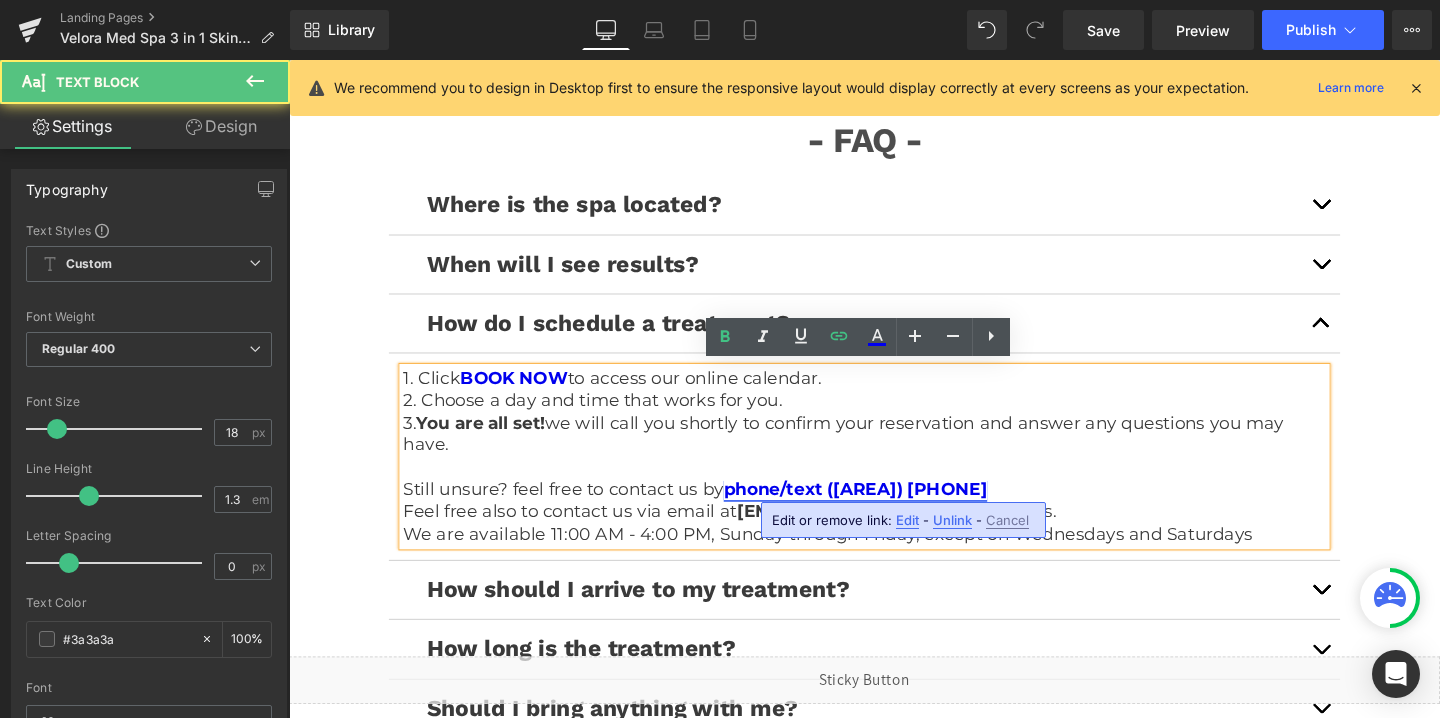click on "phone/text ([AREA]) [PHONE]" at bounding box center [884, 511] 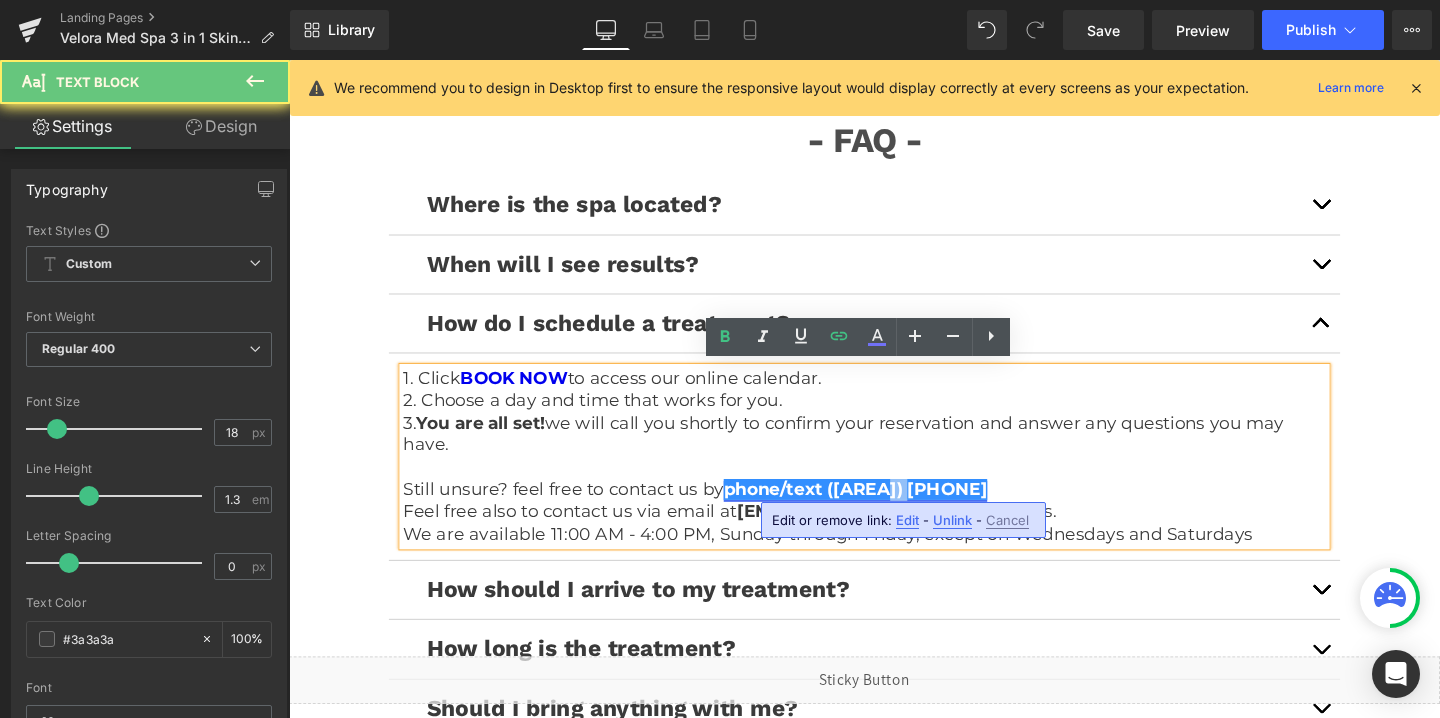 click on "phone/text ([AREA]) [PHONE]" at bounding box center (884, 511) 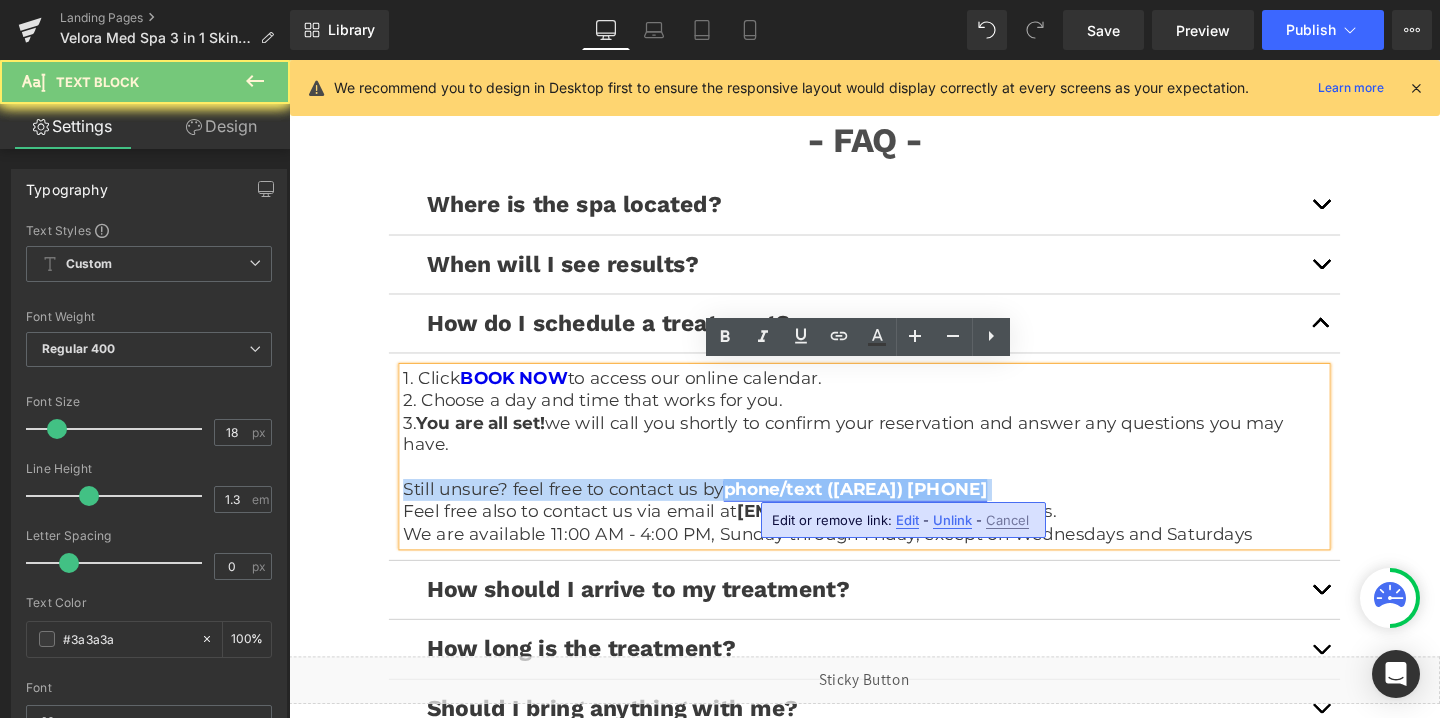 click on "phone/text ([AREA]) [PHONE]" at bounding box center [884, 511] 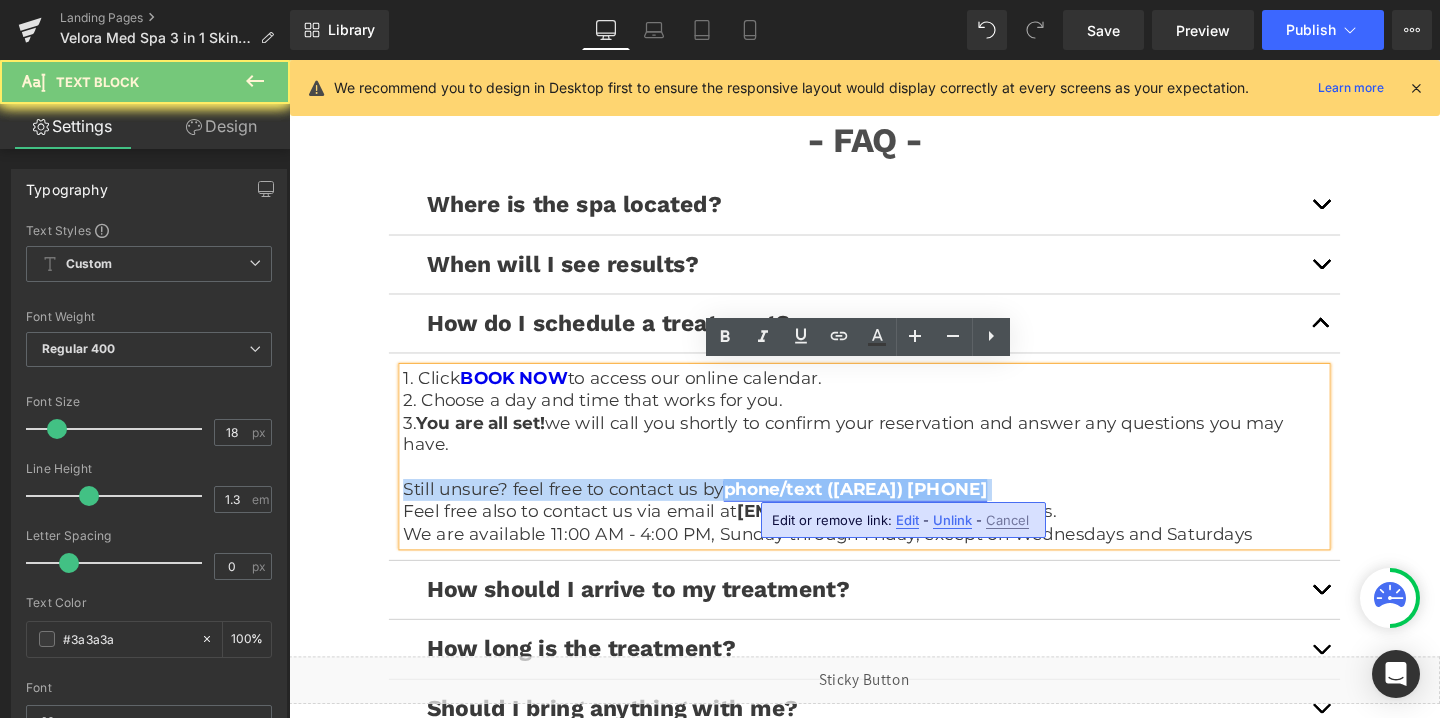 click on "phone/text ([AREA]) [PHONE]" at bounding box center (884, 511) 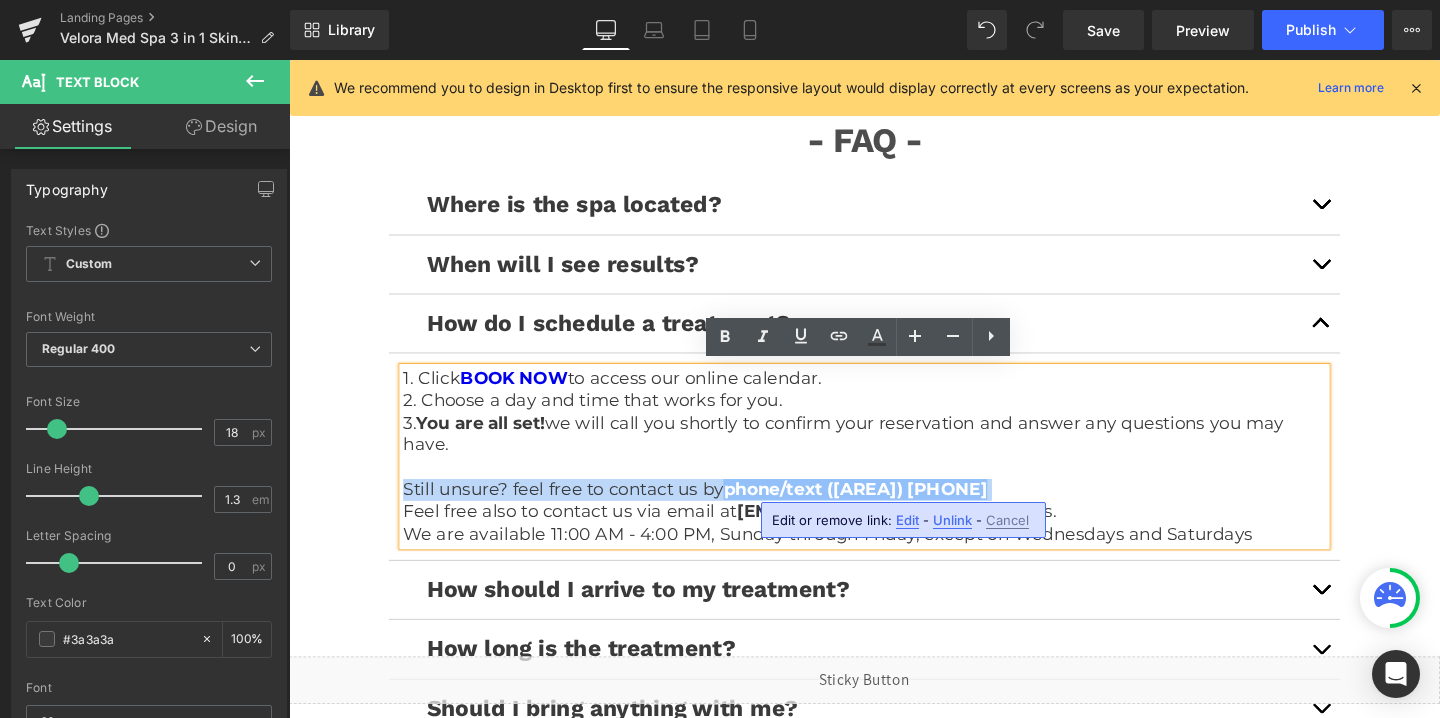 click on "Still unsure? feel free to contact us by  phone/text ([AREA]) [PHONE]" at bounding box center [894, 511] 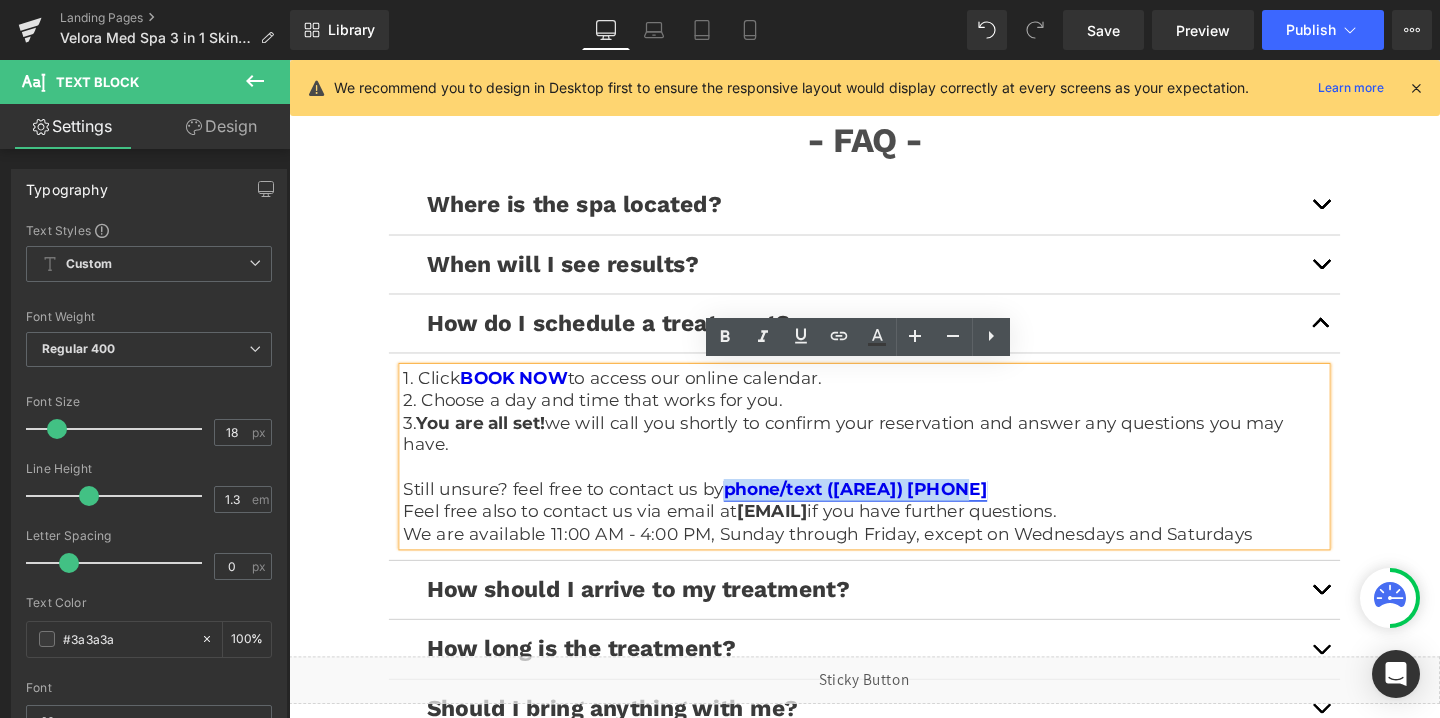 drag, startPoint x: 995, startPoint y: 510, endPoint x: 750, endPoint y: 511, distance: 245.00204 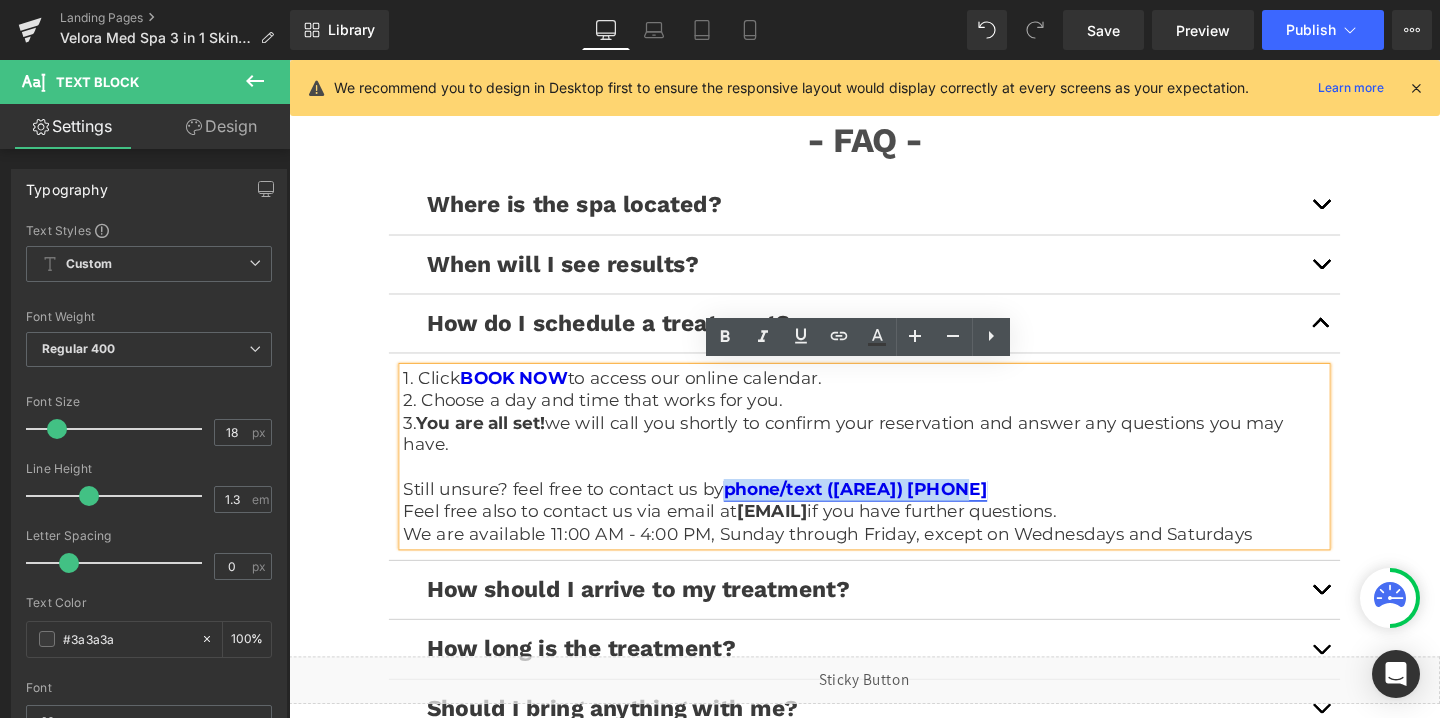 click on "Still unsure? feel free to contact us by  phone/text ([AREA]) [PHONE]" at bounding box center [894, 511] 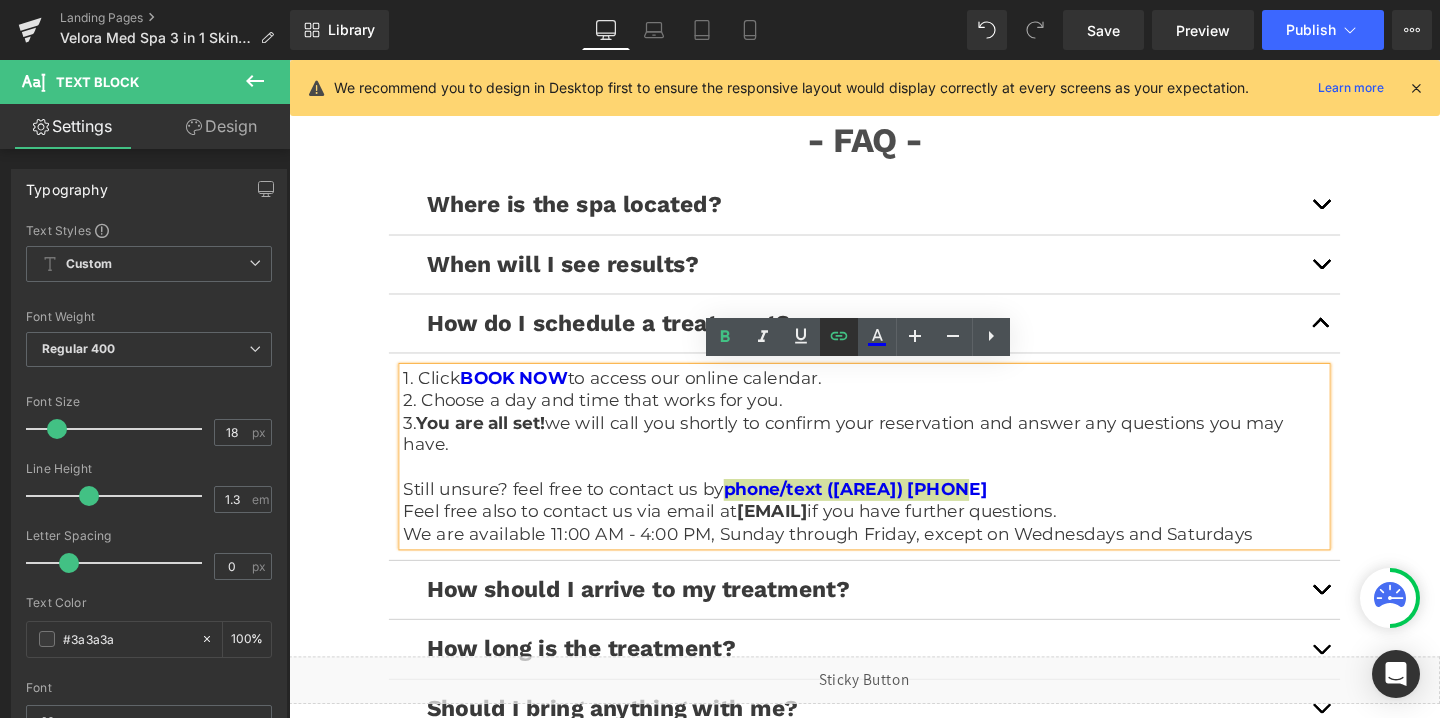 click 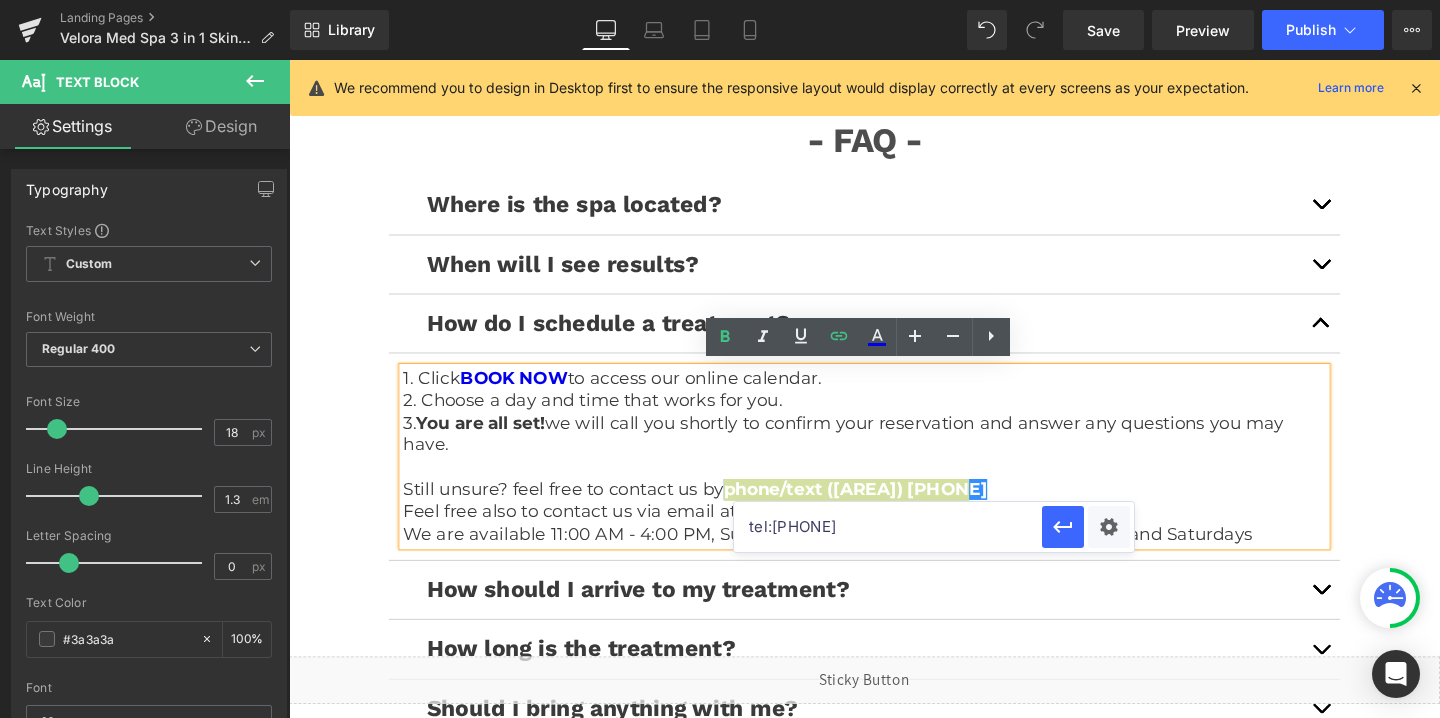 click on "tel:[PHONE]" at bounding box center [888, 527] 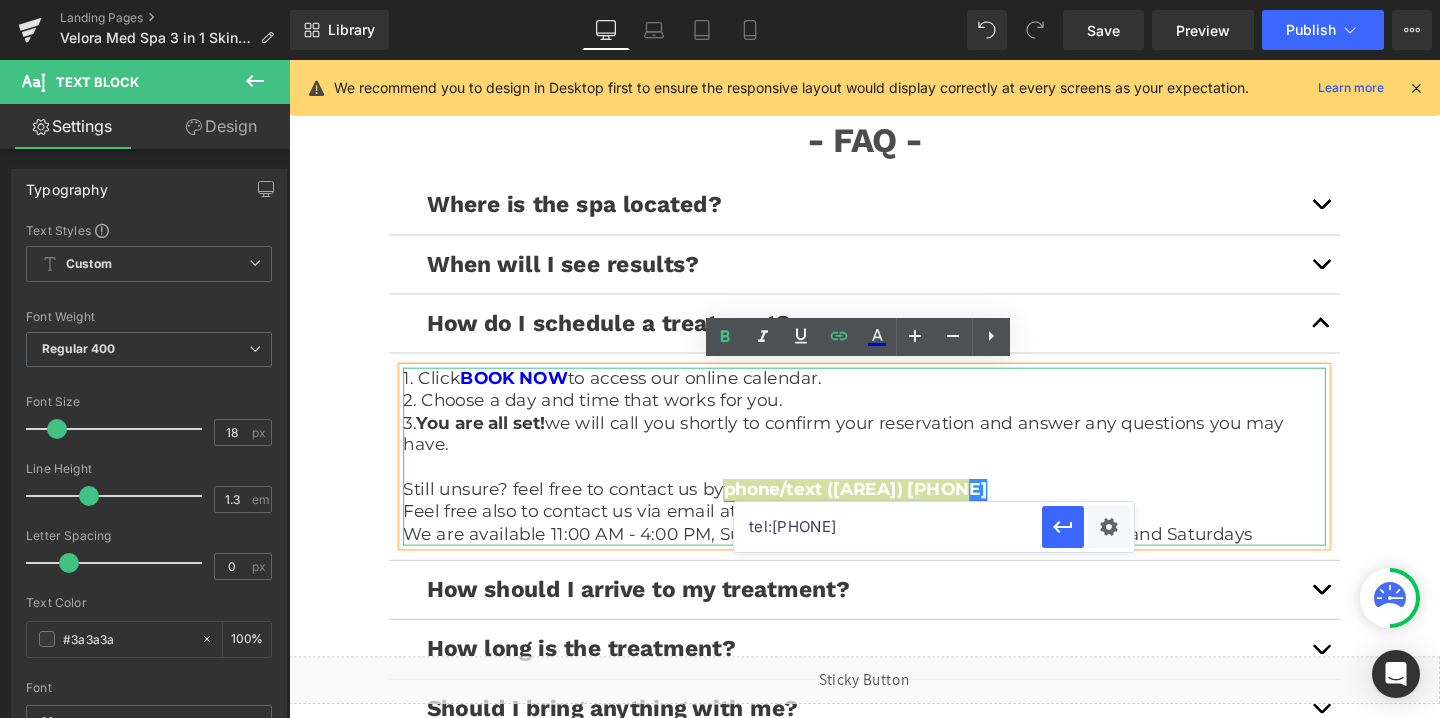 type on "tel:[PHONE]" 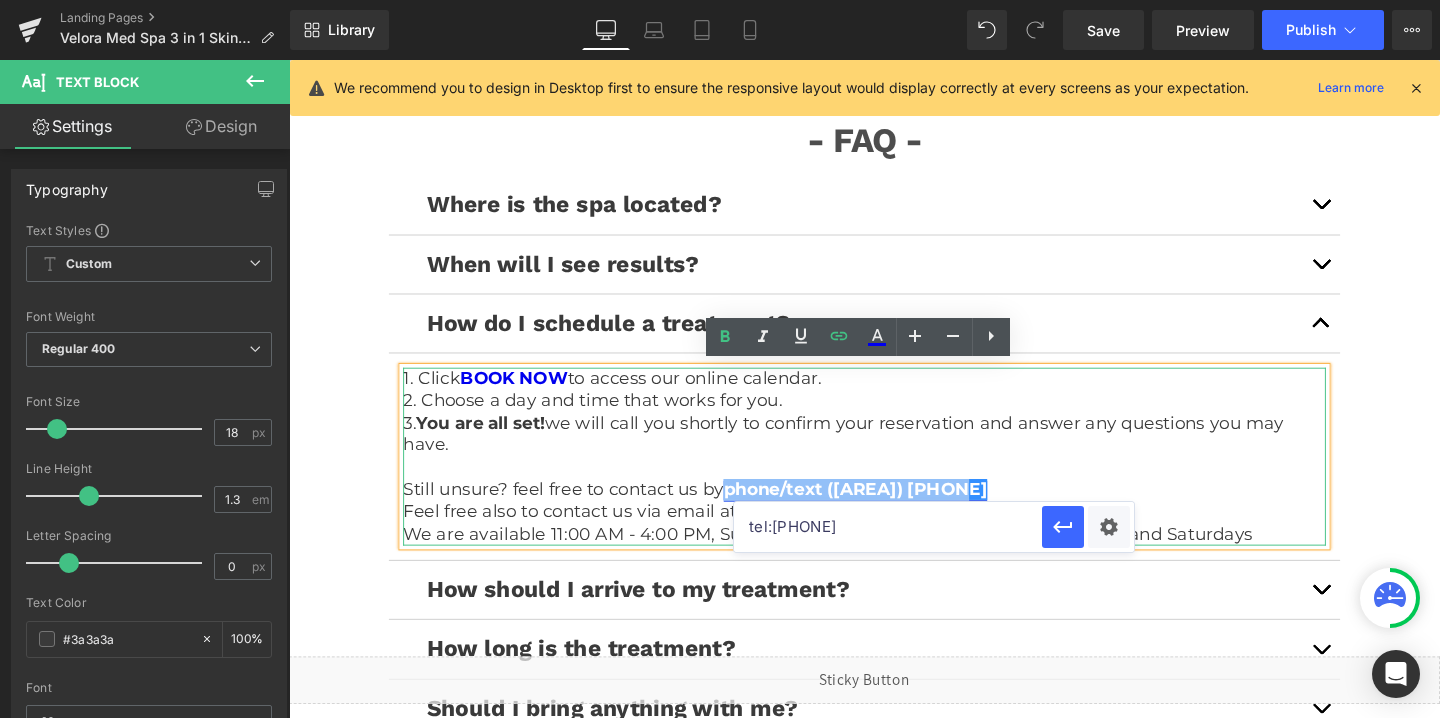 click on "phone/text ([AREA]) [PHONE]" at bounding box center [884, 511] 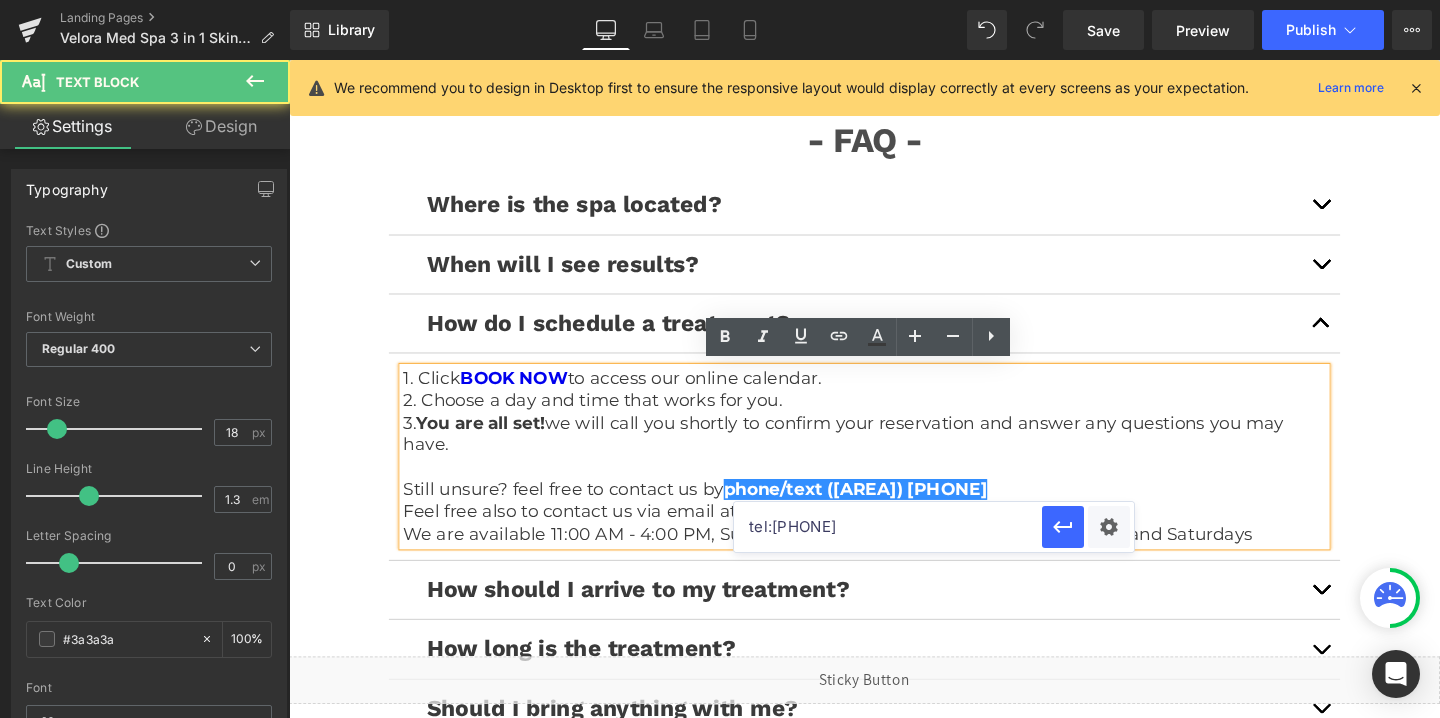 type 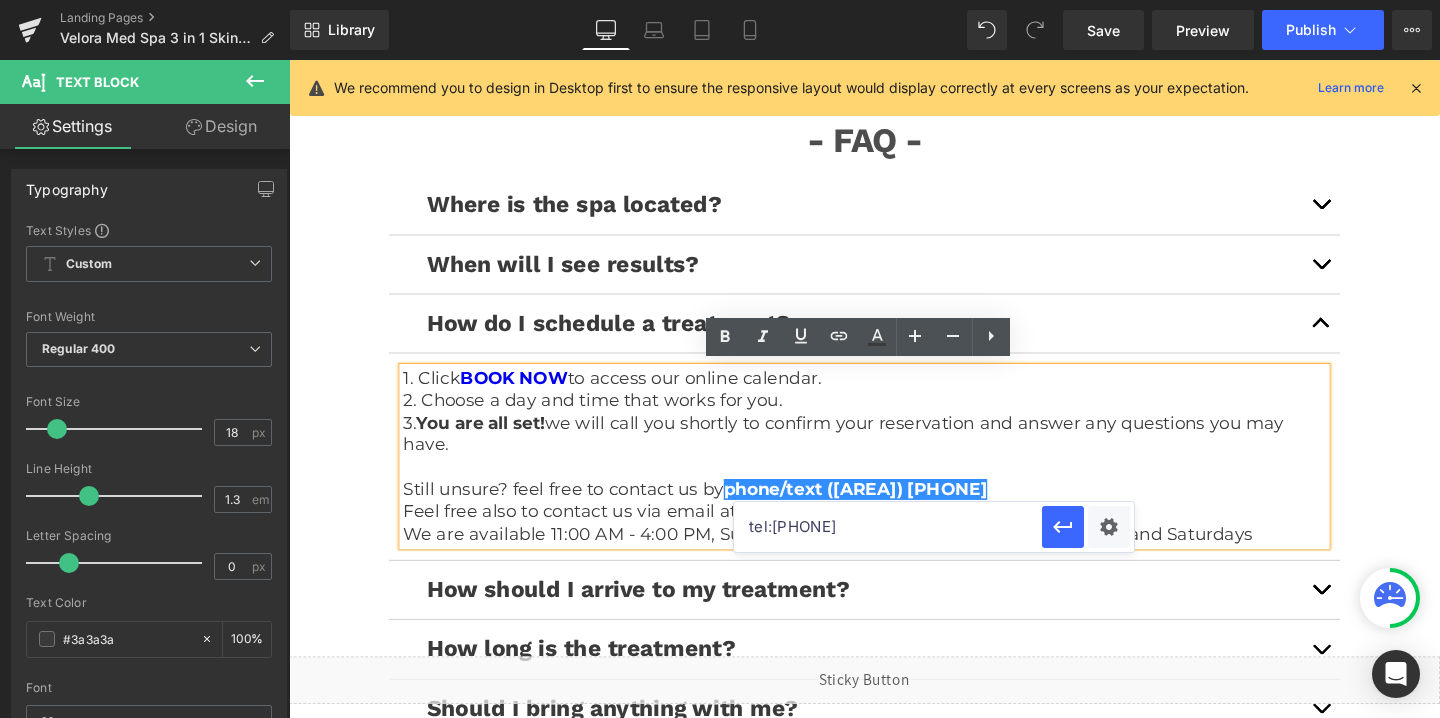 click at bounding box center [894, 488] 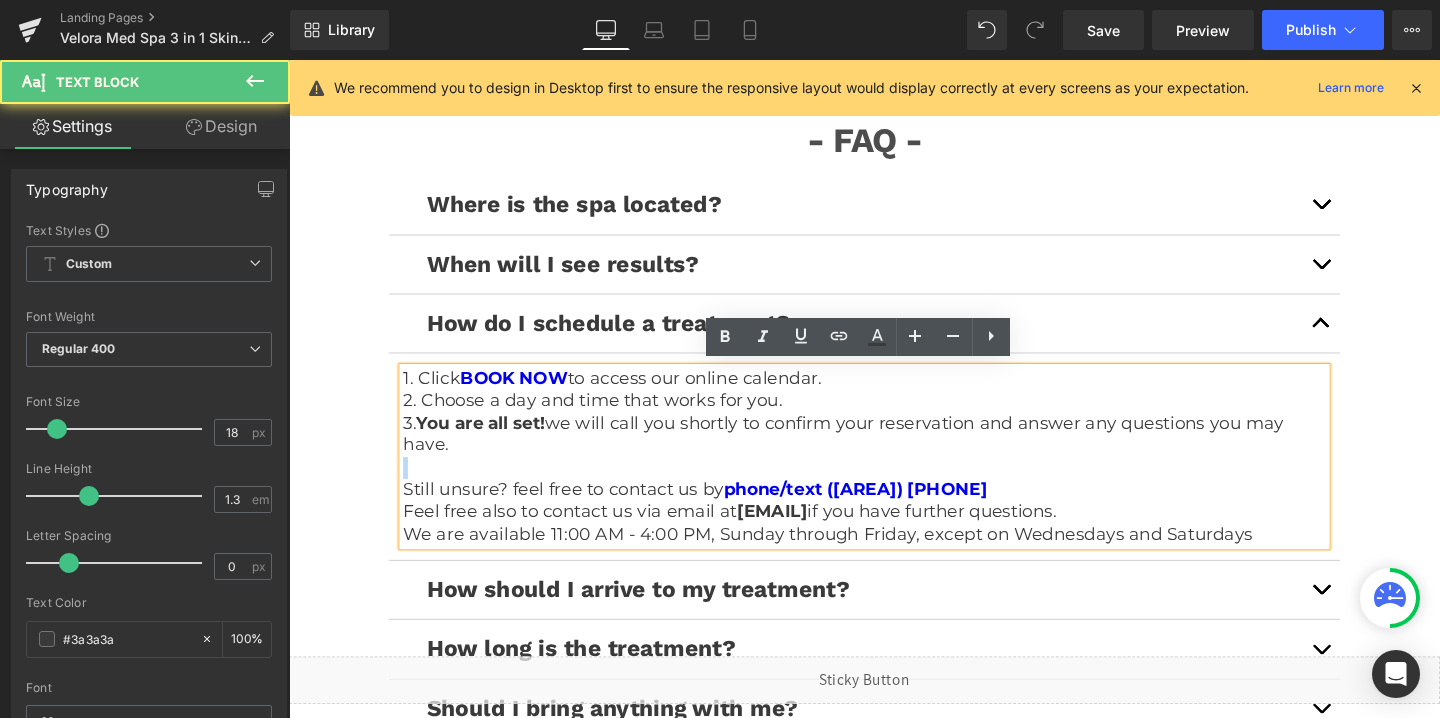 click at bounding box center [894, 488] 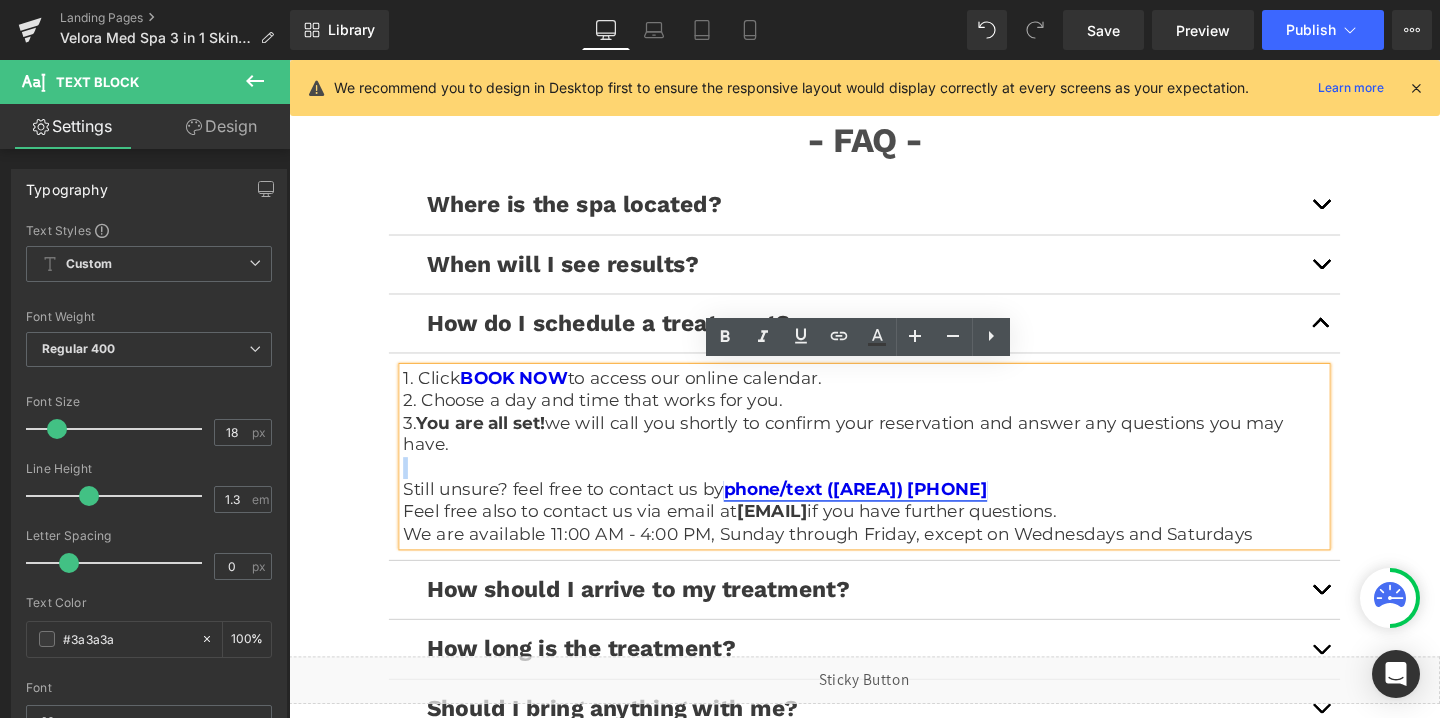 click on "phone/text ([AREA]) [PHONE]" at bounding box center [884, 511] 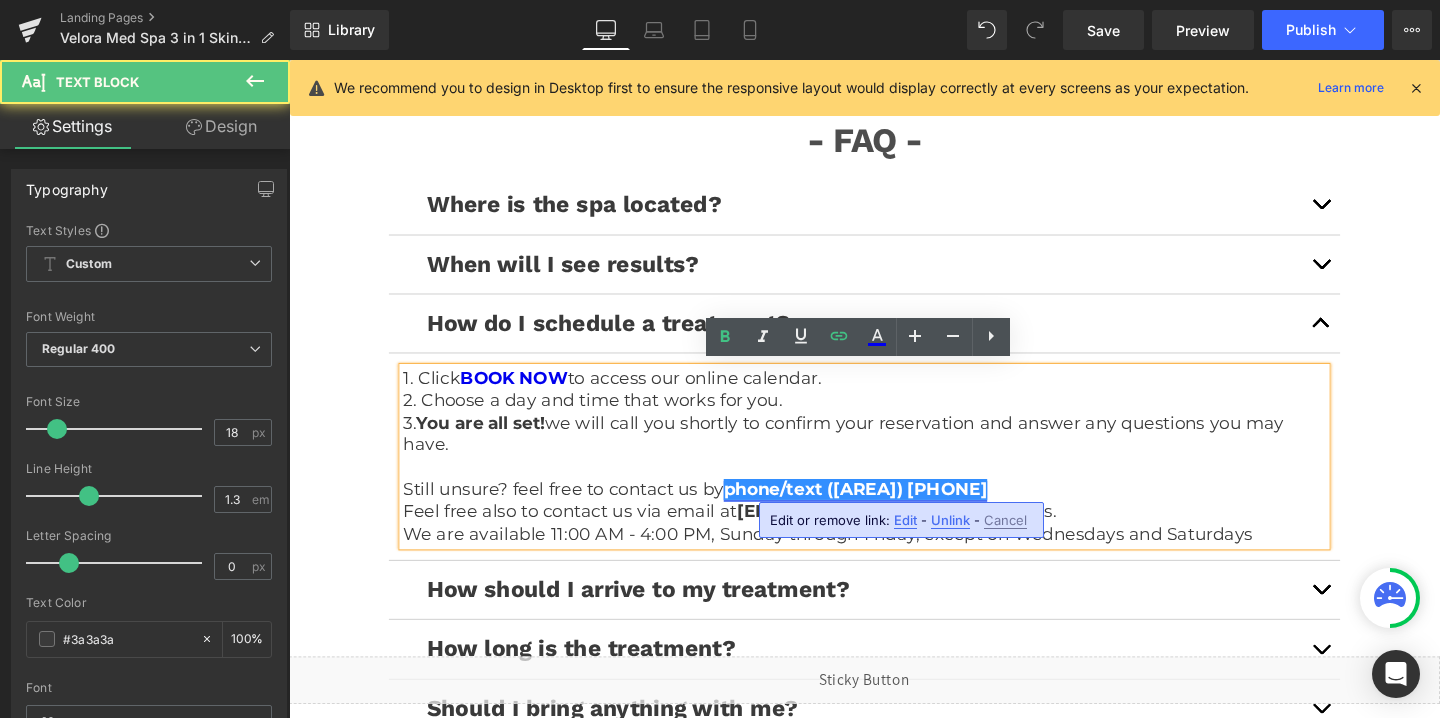 click on "phone/text ([AREA]) [PHONE]" at bounding box center (884, 511) 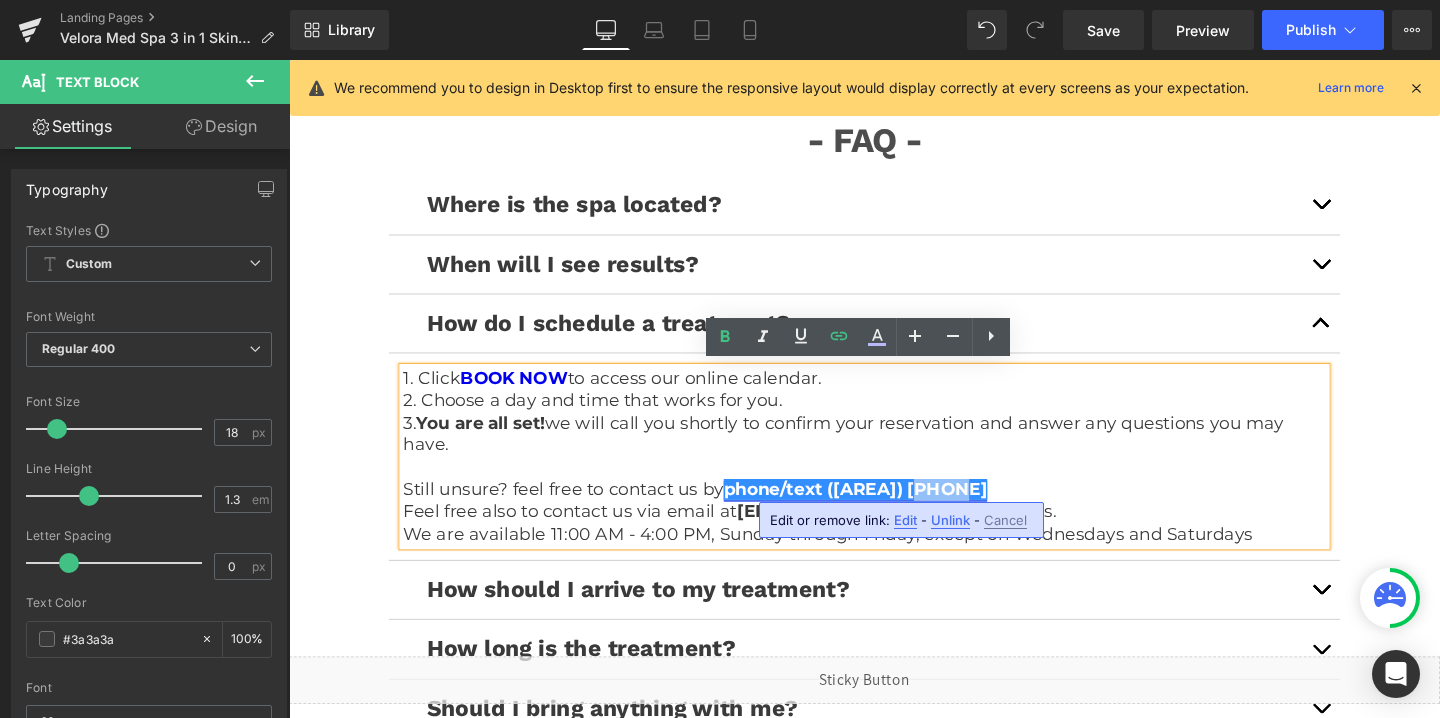 click on "phone/text ([AREA]) [PHONE]" at bounding box center (884, 511) 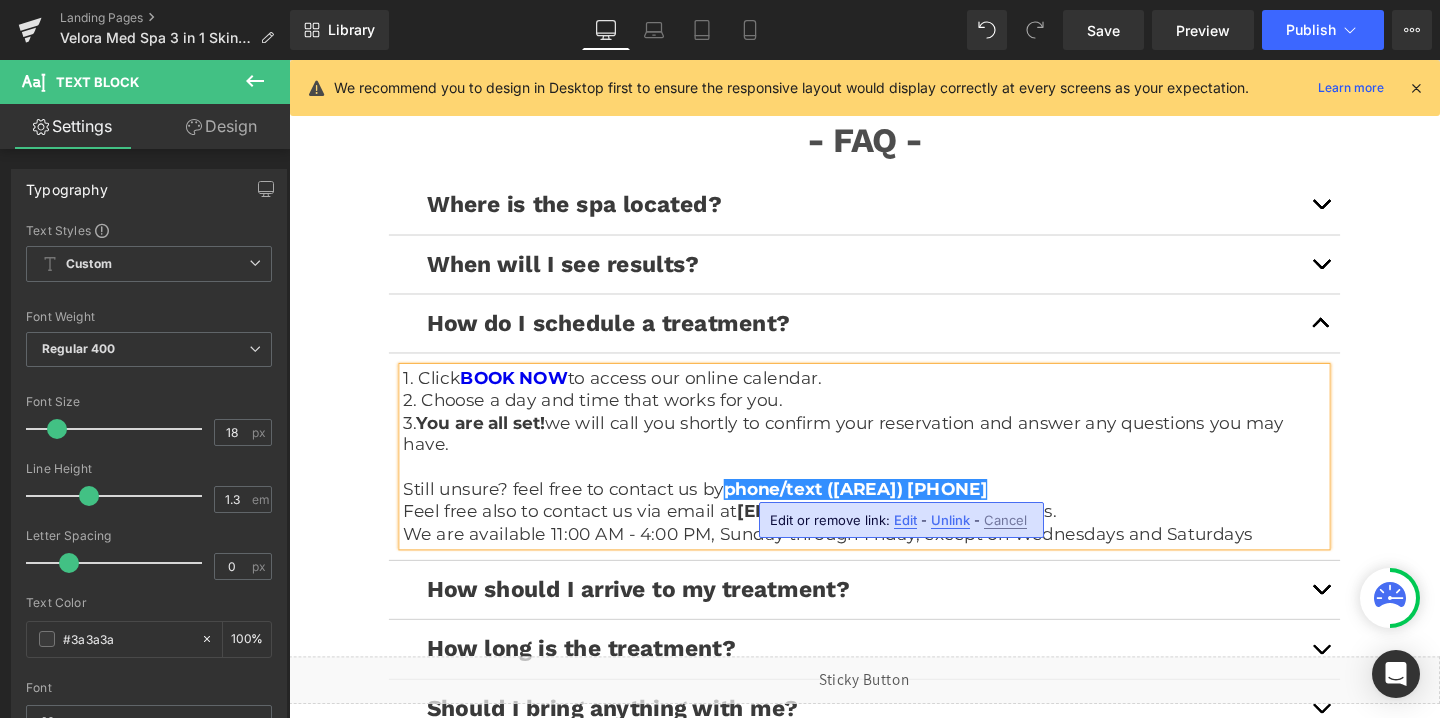 click on "Where is the spa located?
We are located at: [NUMBER] [STREET], [CITY], [STATE] [POSTAL_CODE], [COUNTRY] (Block 37, First level) Parking: Mall parking
Text Block" at bounding box center [894, 444] 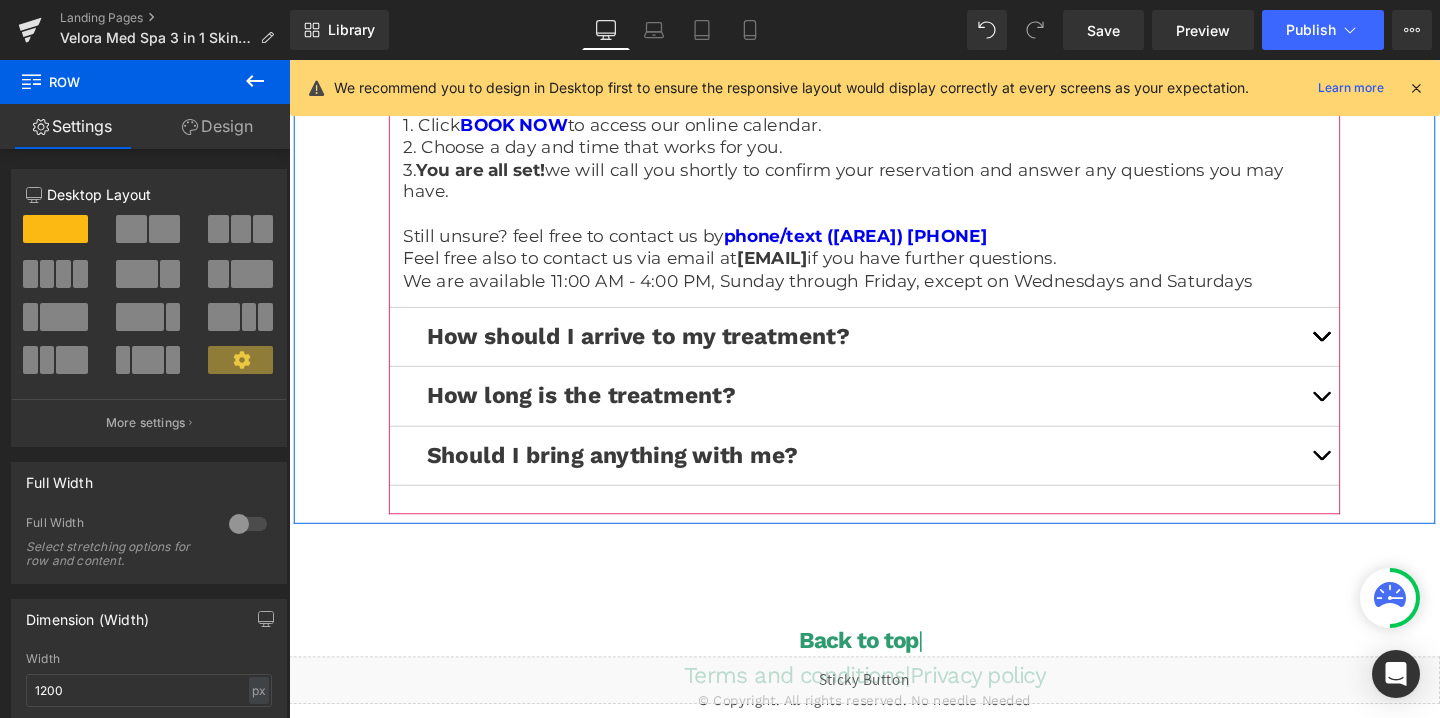 scroll, scrollTop: 5024, scrollLeft: 0, axis: vertical 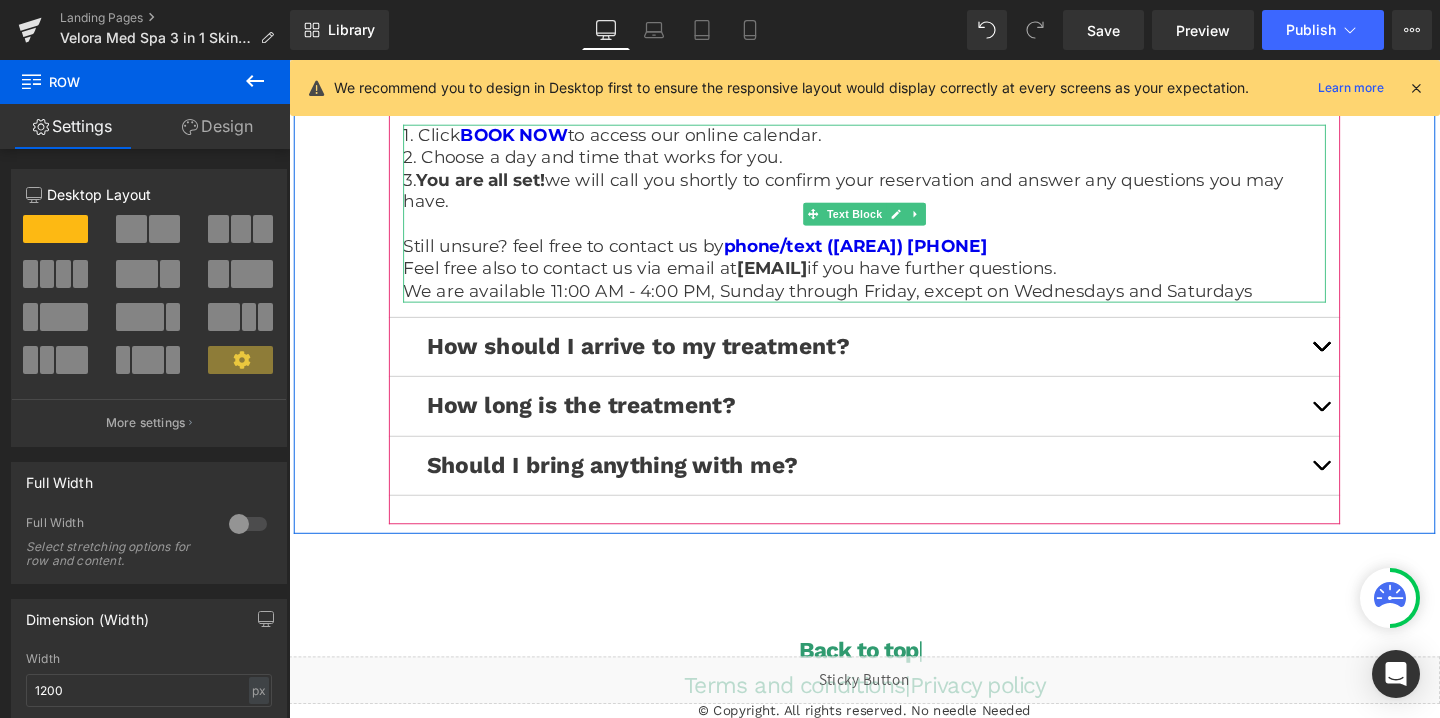 click on "We are available 11:00 AM - 4:00 PM, Sunday through Friday, except on Wednesdays and Saturdays" at bounding box center (894, 303) 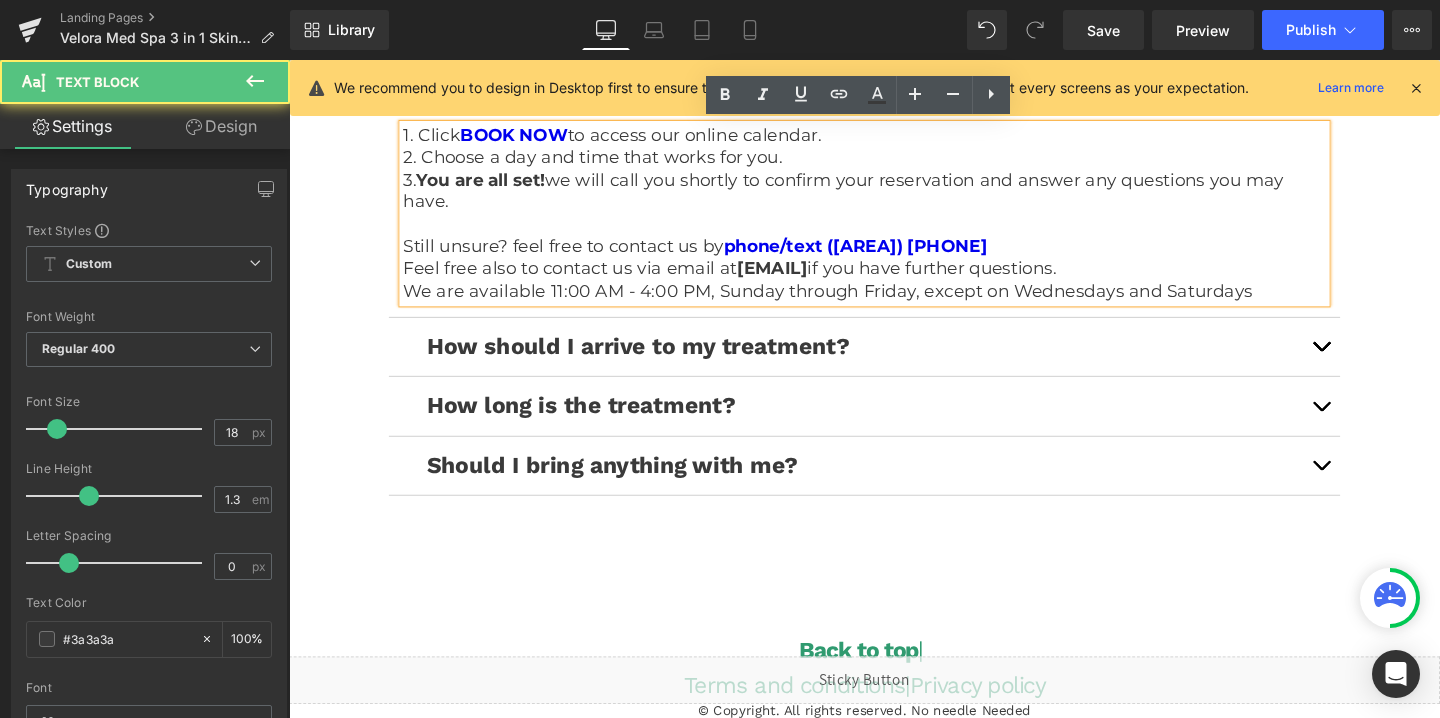 click on "We are available 11:00 AM - 4:00 PM, Sunday through Friday, except on Wednesdays and Saturdays" at bounding box center [894, 303] 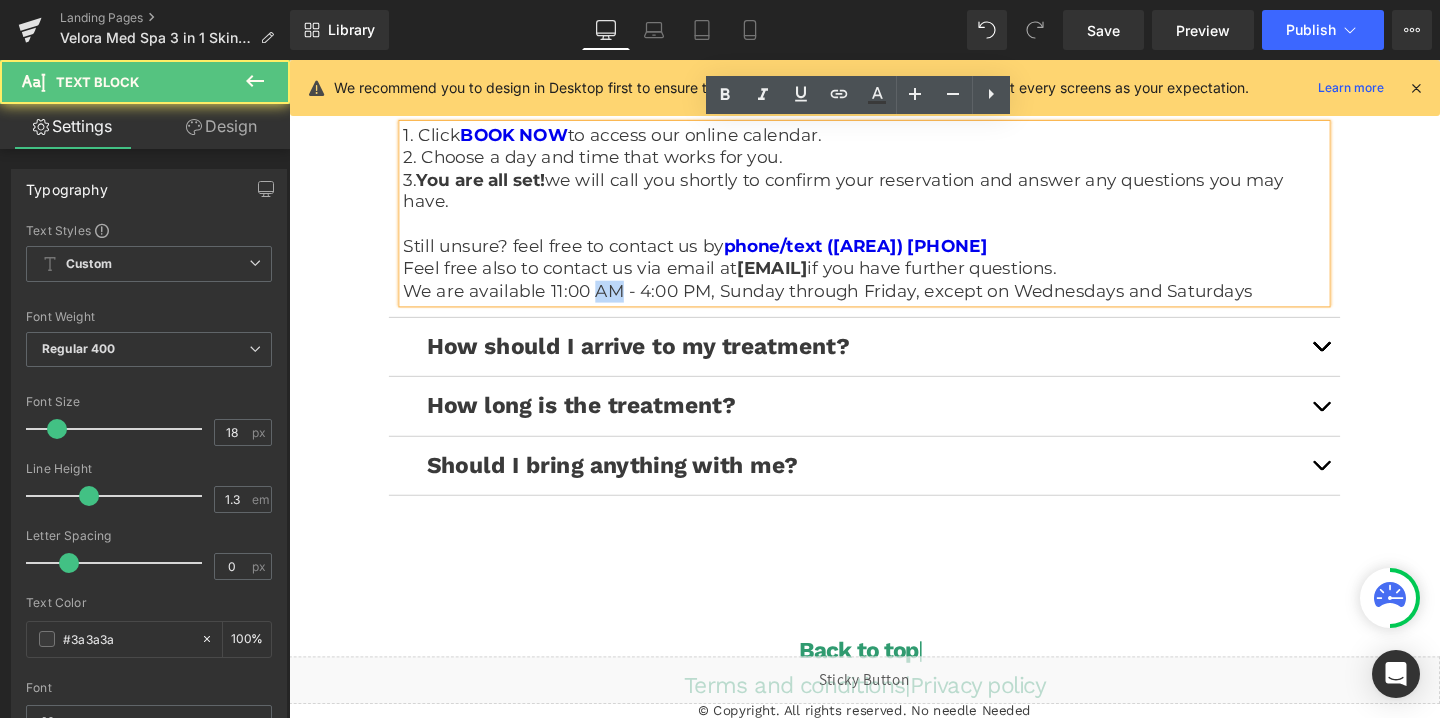 click on "We are available 11:00 AM - 4:00 PM, Sunday through Friday, except on Wednesdays and Saturdays" at bounding box center [894, 303] 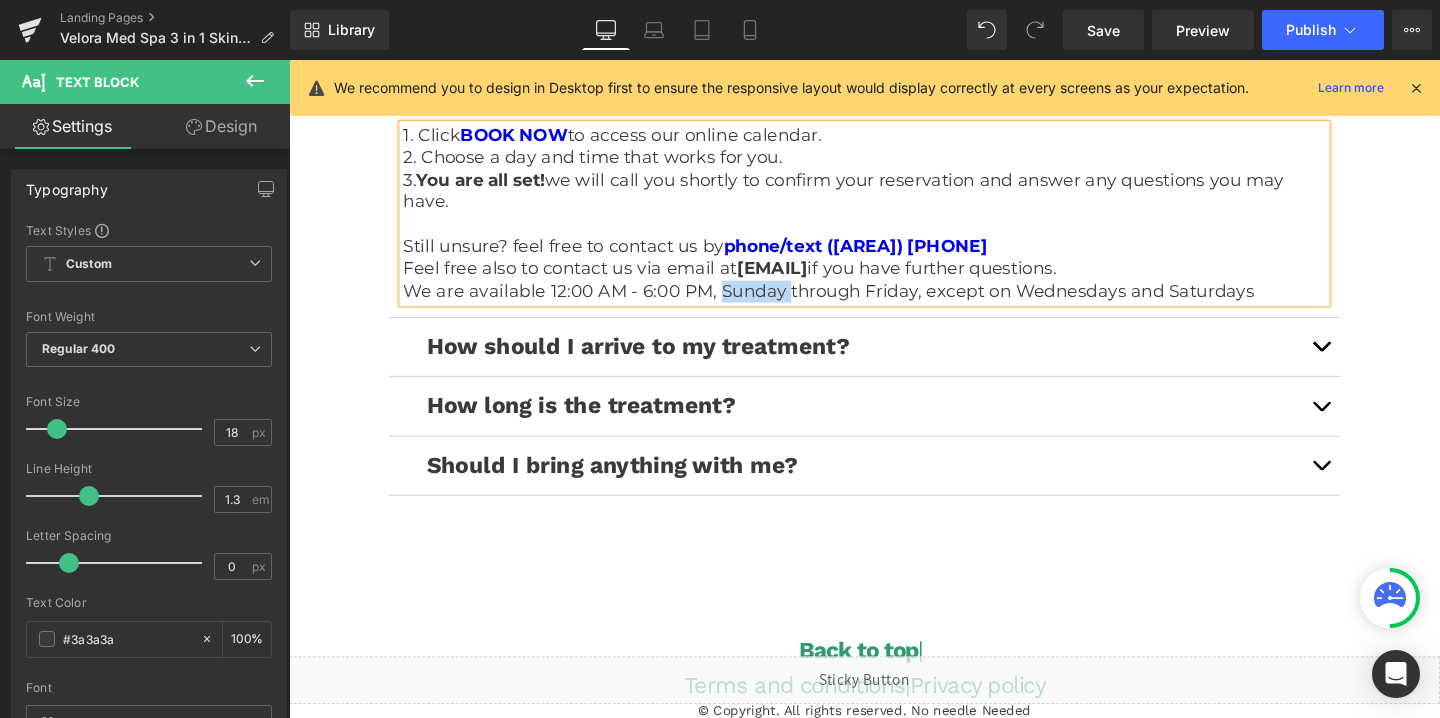 drag, startPoint x: 741, startPoint y: 301, endPoint x: 812, endPoint y: 311, distance: 71.70077 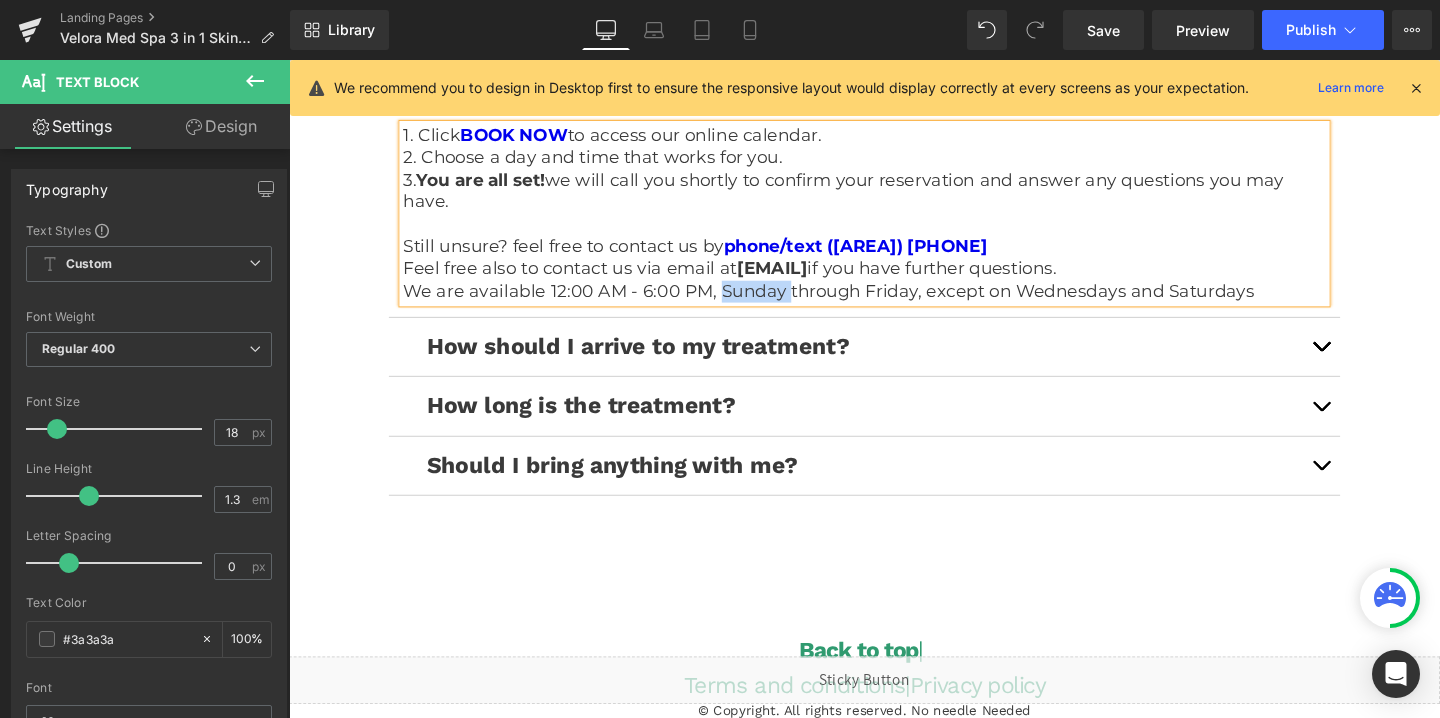 click on "We are available 12:00 AM - 6:00 PM, Sunday through Friday, except on Wednesdays and Saturdays" at bounding box center (894, 303) 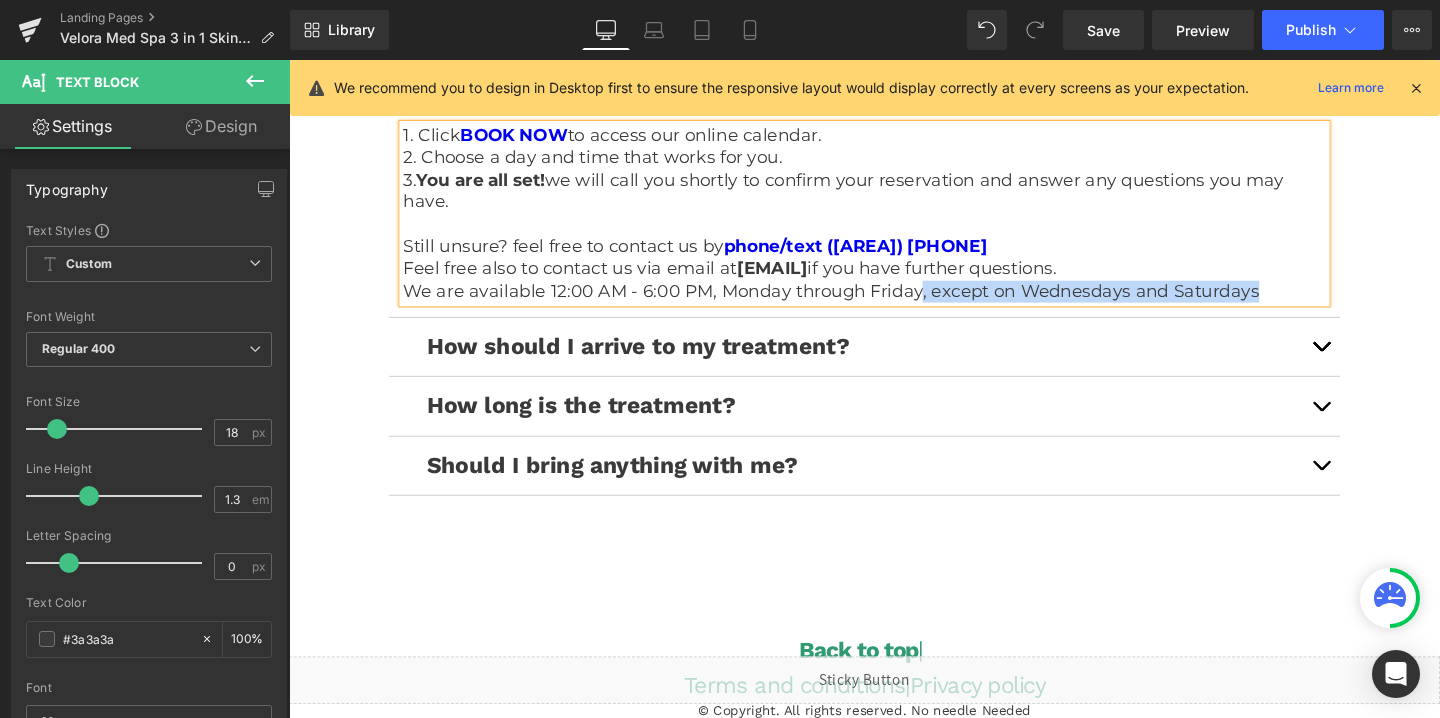 drag, startPoint x: 949, startPoint y: 305, endPoint x: 1309, endPoint y: 309, distance: 360.02222 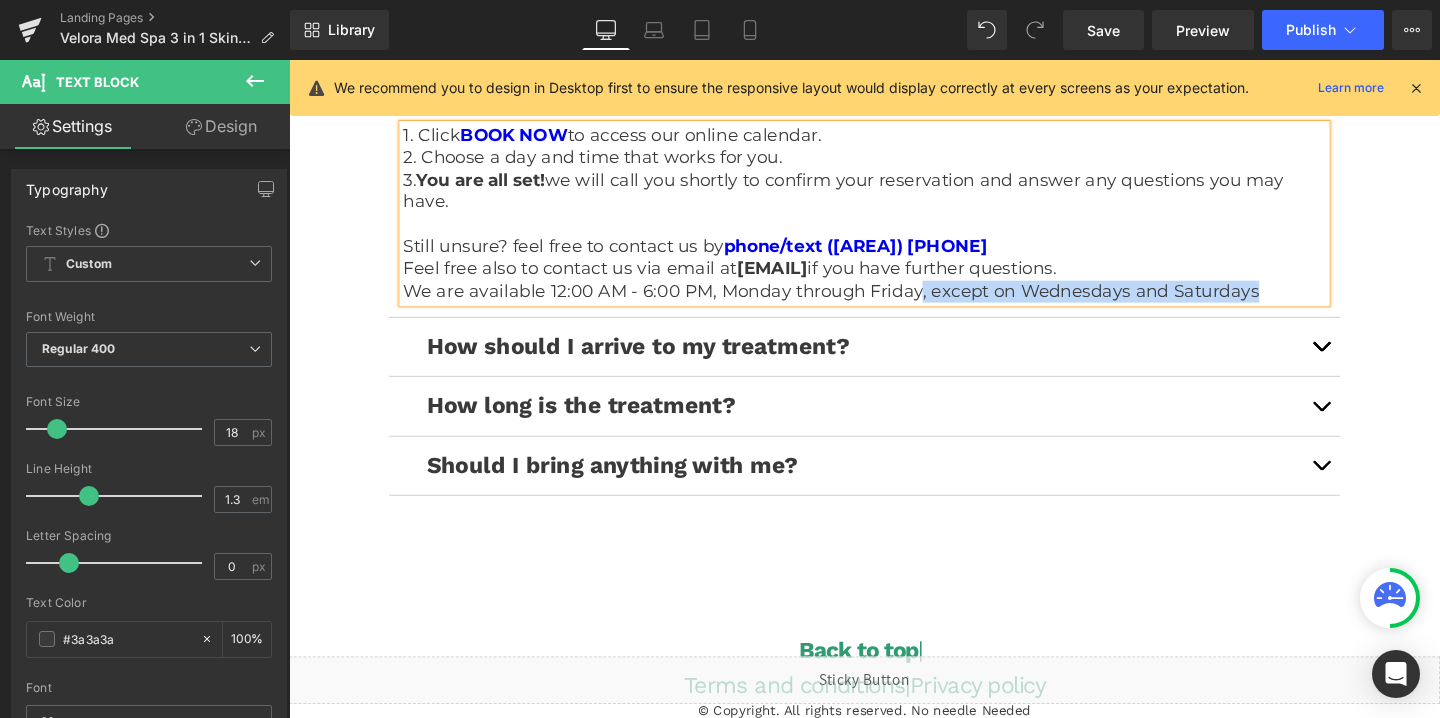 click on "We are available 12:00 AM - 6:00 PM, Monday through Friday, except on Wednesdays and Saturdays" at bounding box center (894, 303) 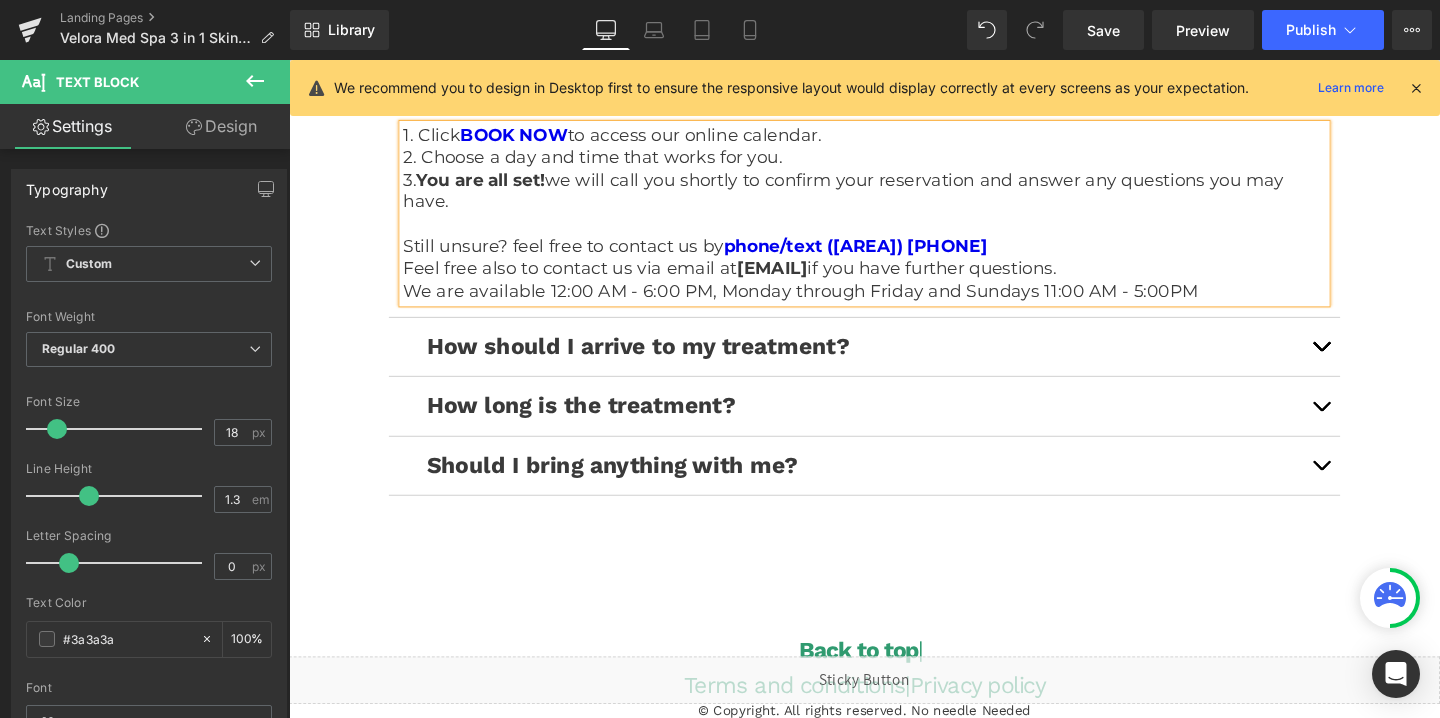 click on "We are available 12:00 AM - 6:00 PM, Monday through Friday and Sundays 11:00 AM - 5:00PM" at bounding box center (894, 303) 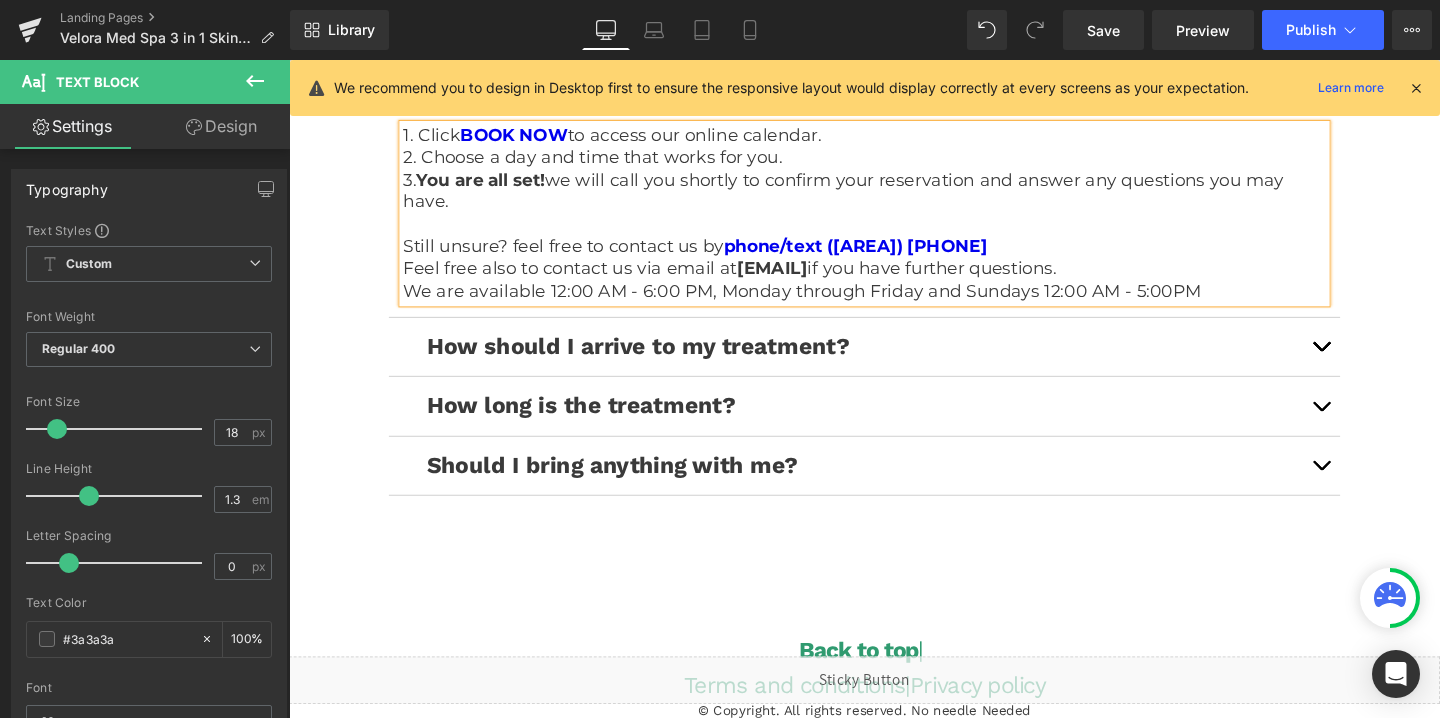 click at bounding box center [1374, 361] 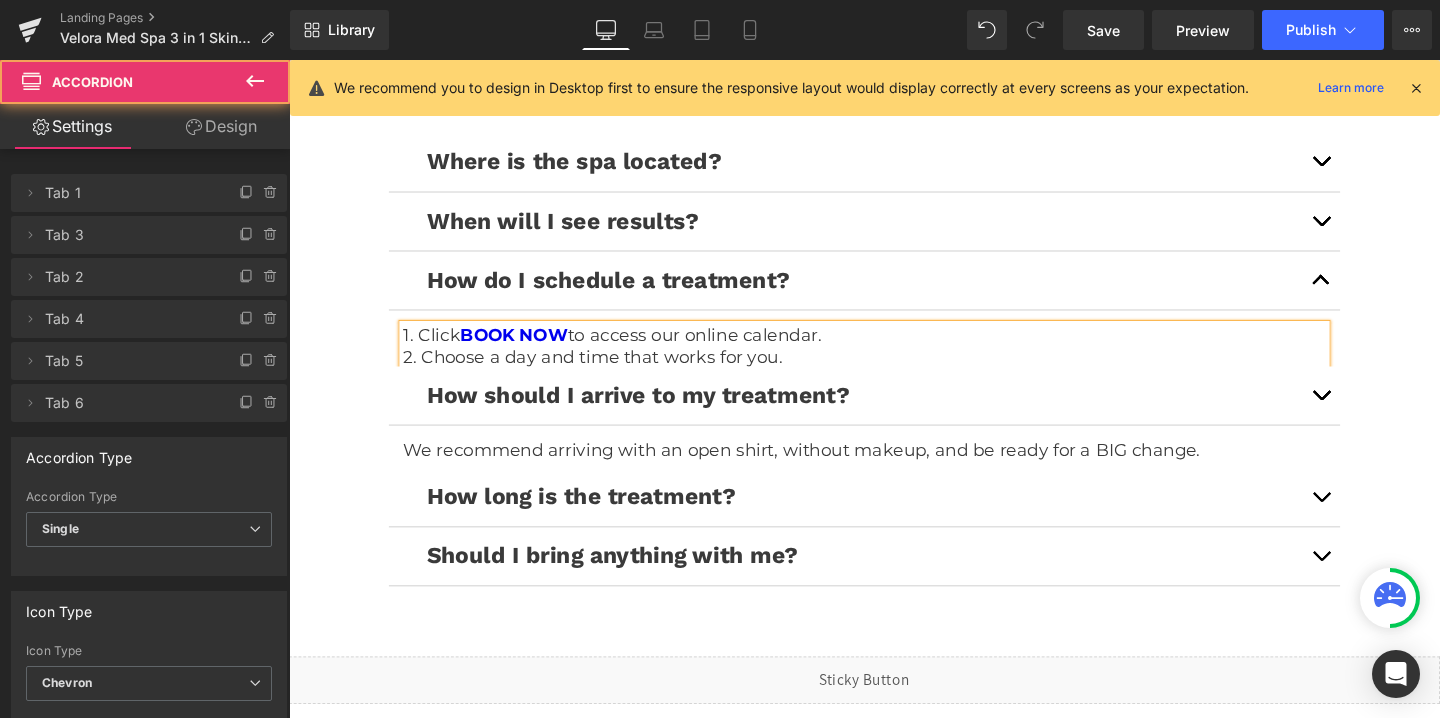 scroll, scrollTop: 4806, scrollLeft: 0, axis: vertical 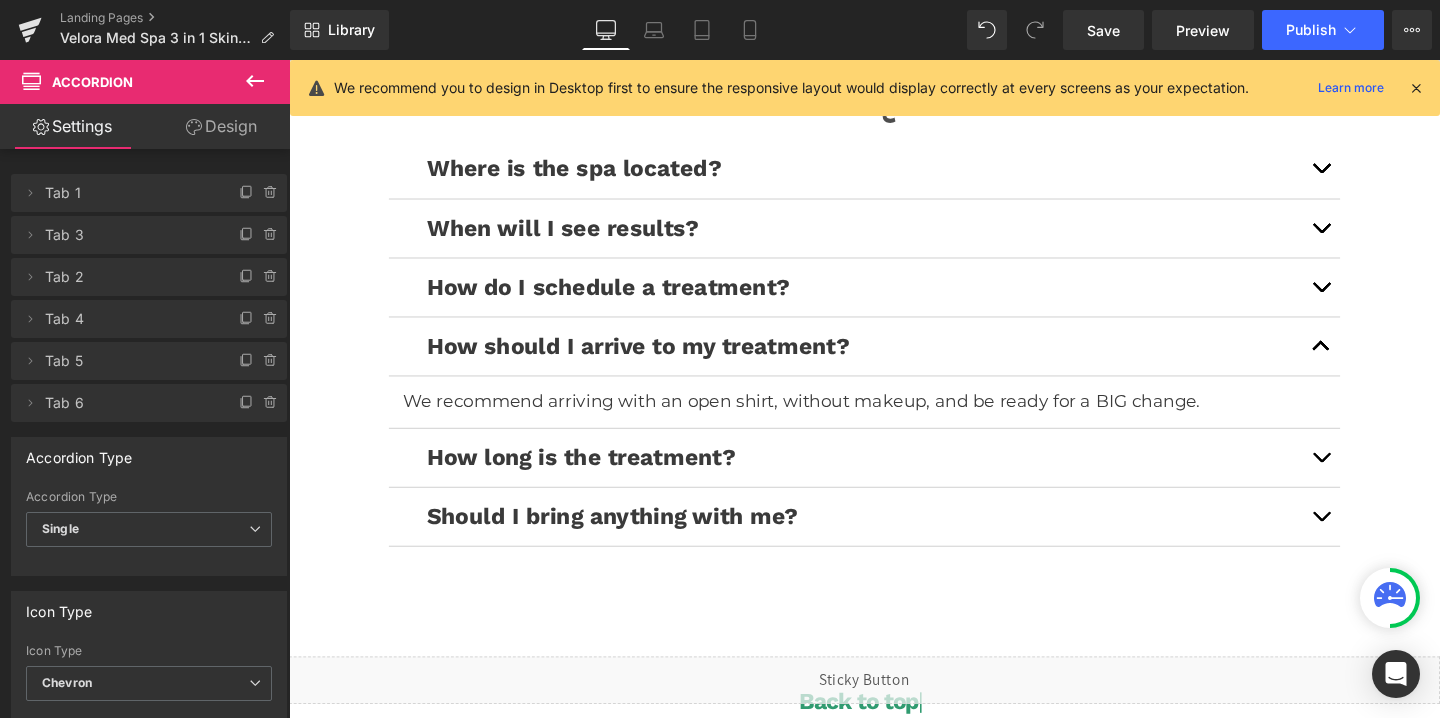 click at bounding box center (1374, 478) 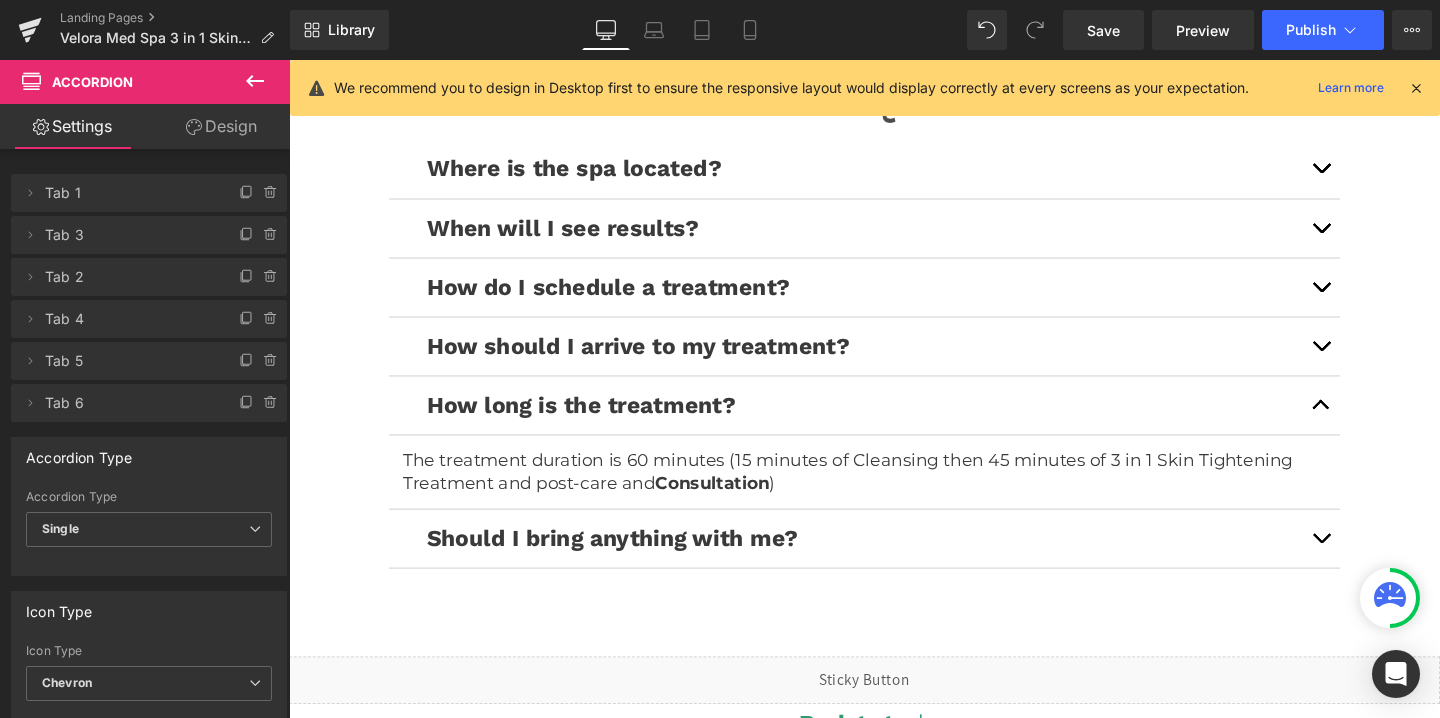 click at bounding box center [1374, 563] 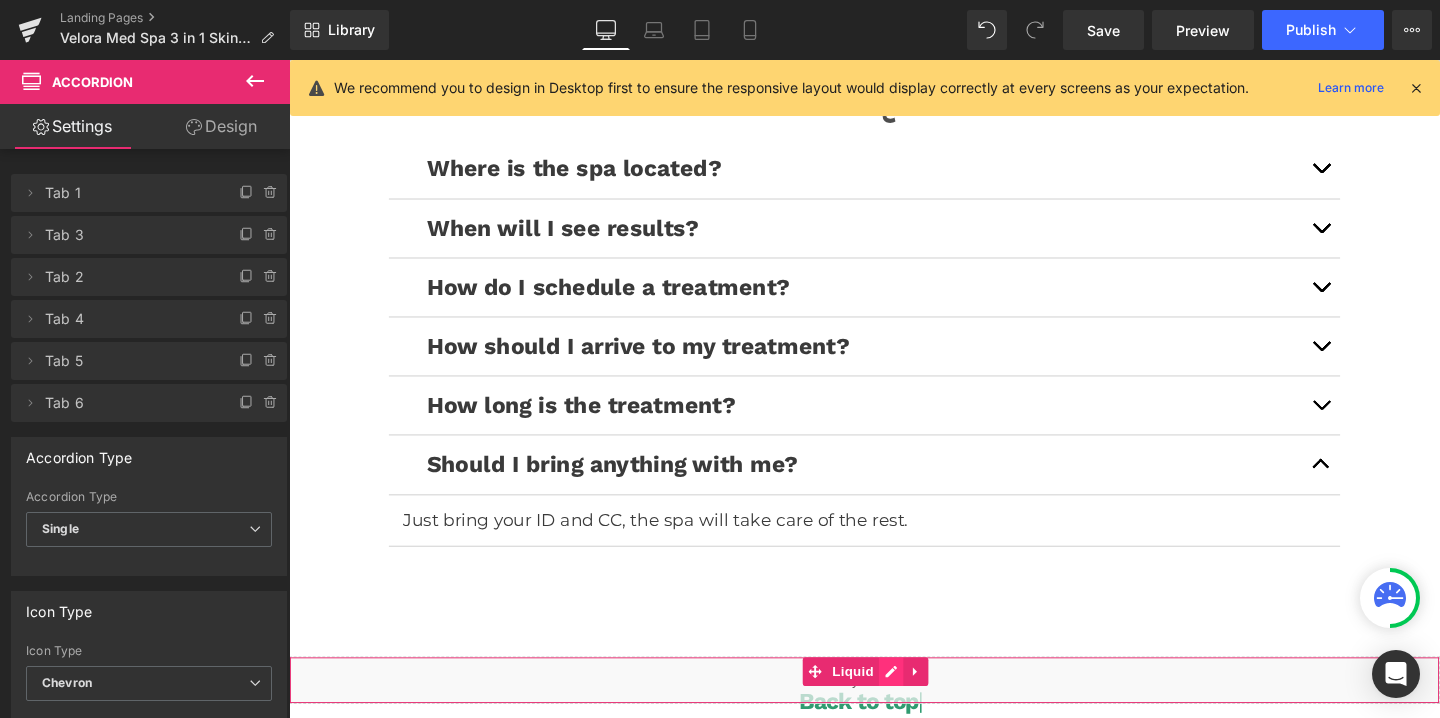 click on "Liquid" at bounding box center (894, 712) 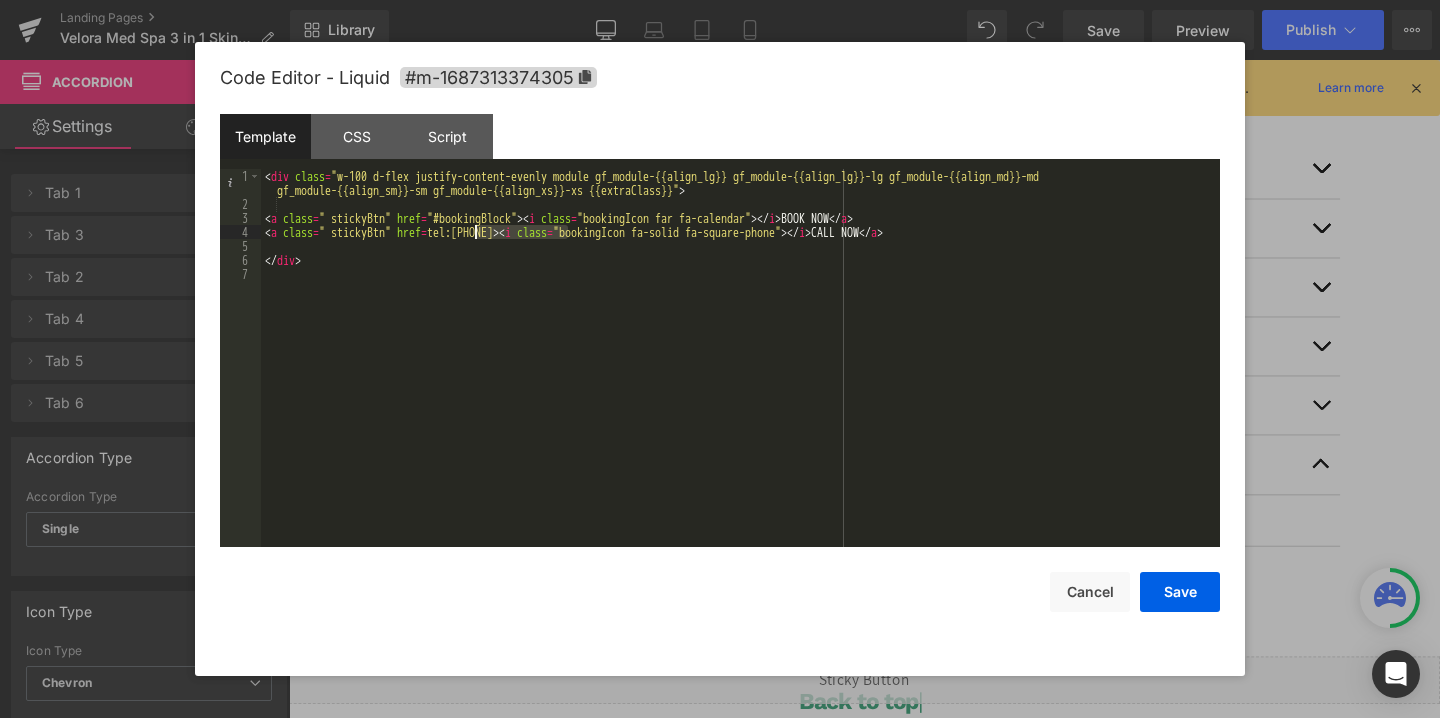 drag, startPoint x: 570, startPoint y: 232, endPoint x: 472, endPoint y: 234, distance: 98.02041 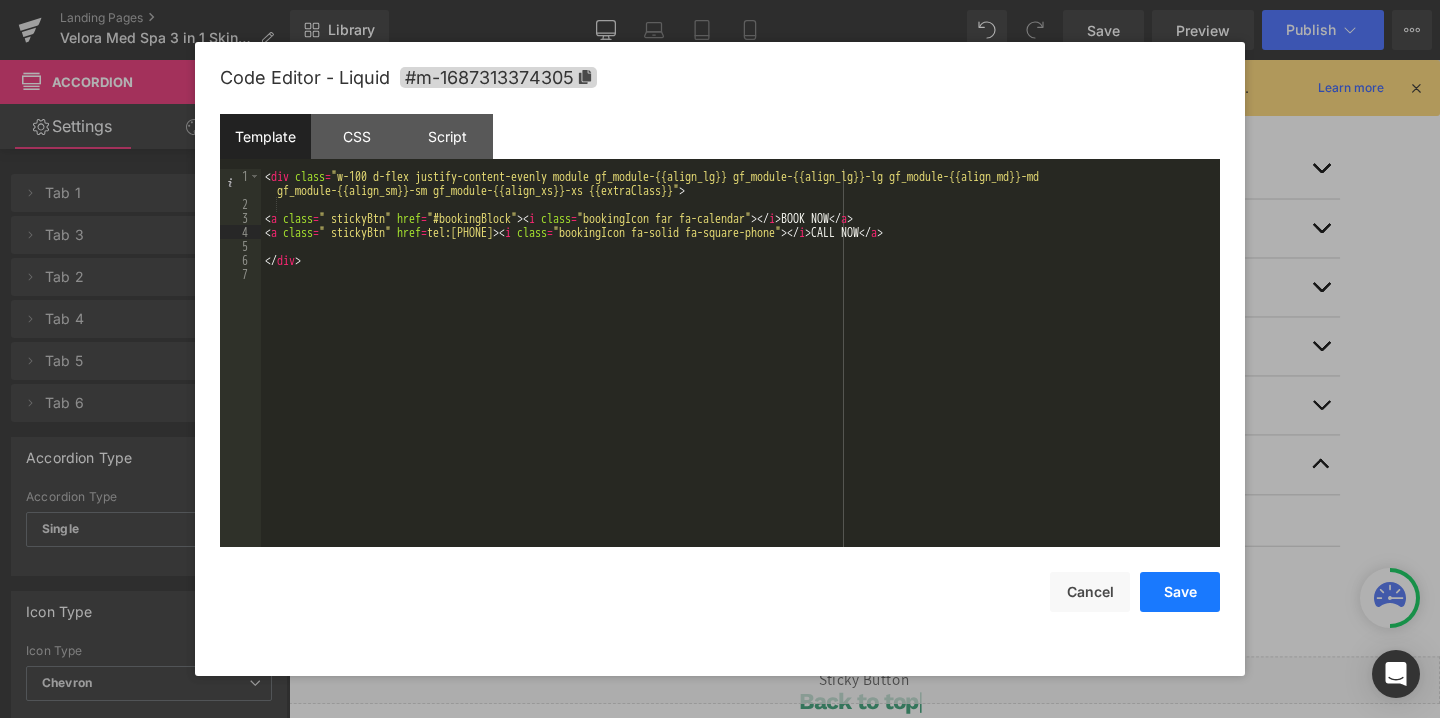 click on "Save" at bounding box center [1180, 592] 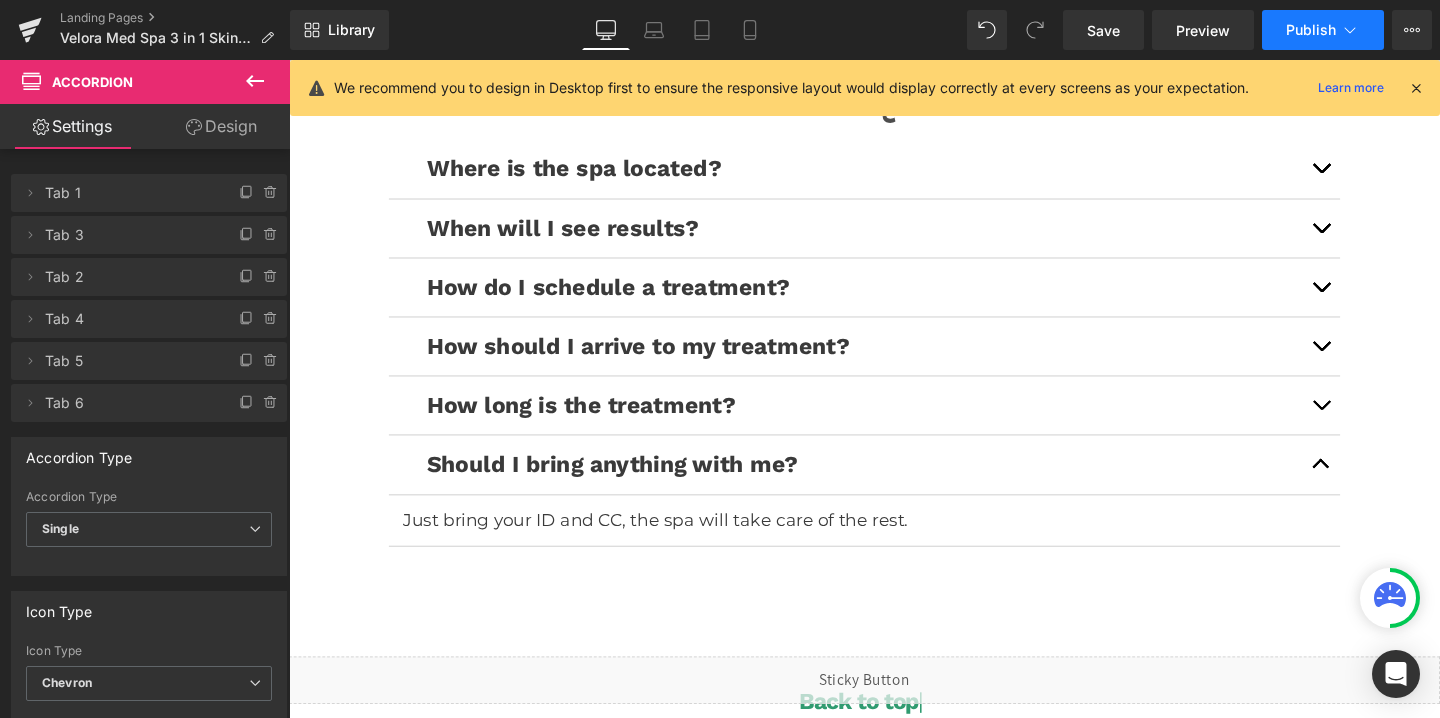 click on "Publish" at bounding box center (1311, 30) 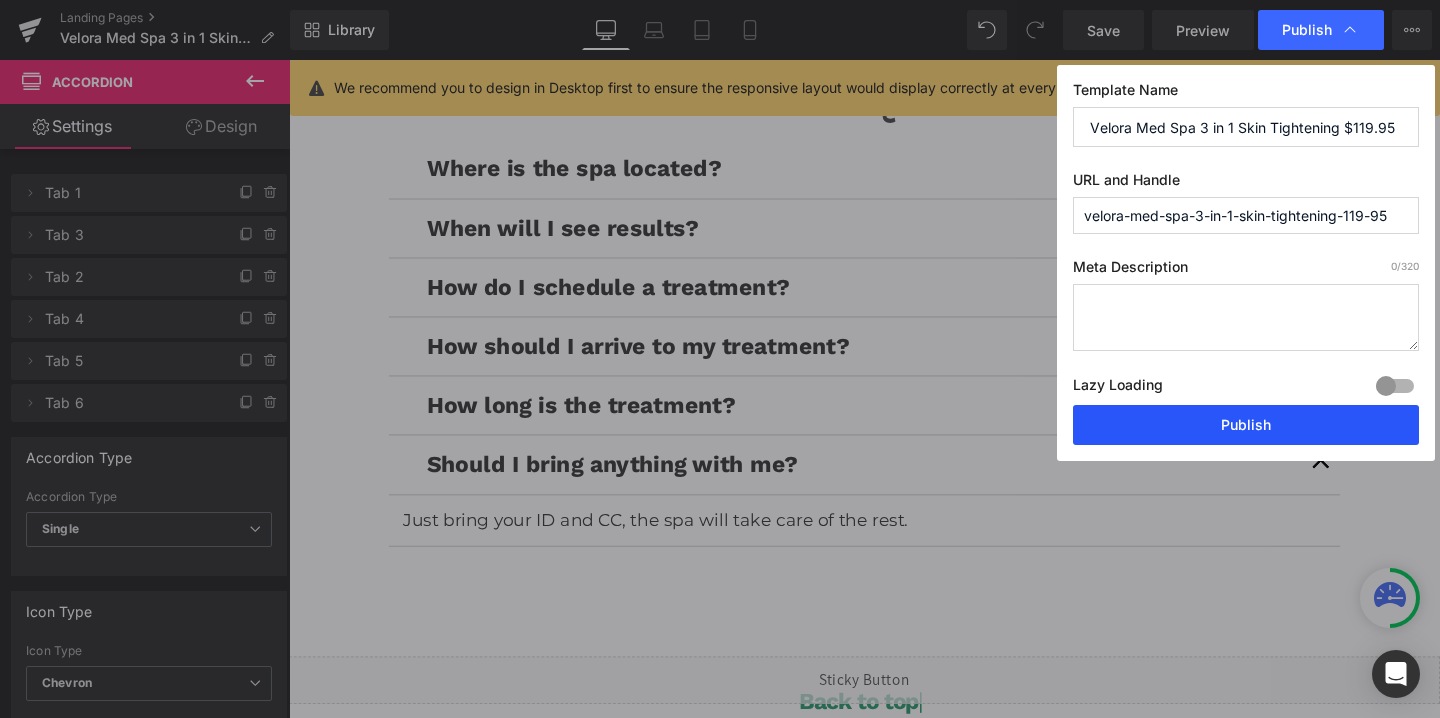 click on "Publish" at bounding box center (1246, 425) 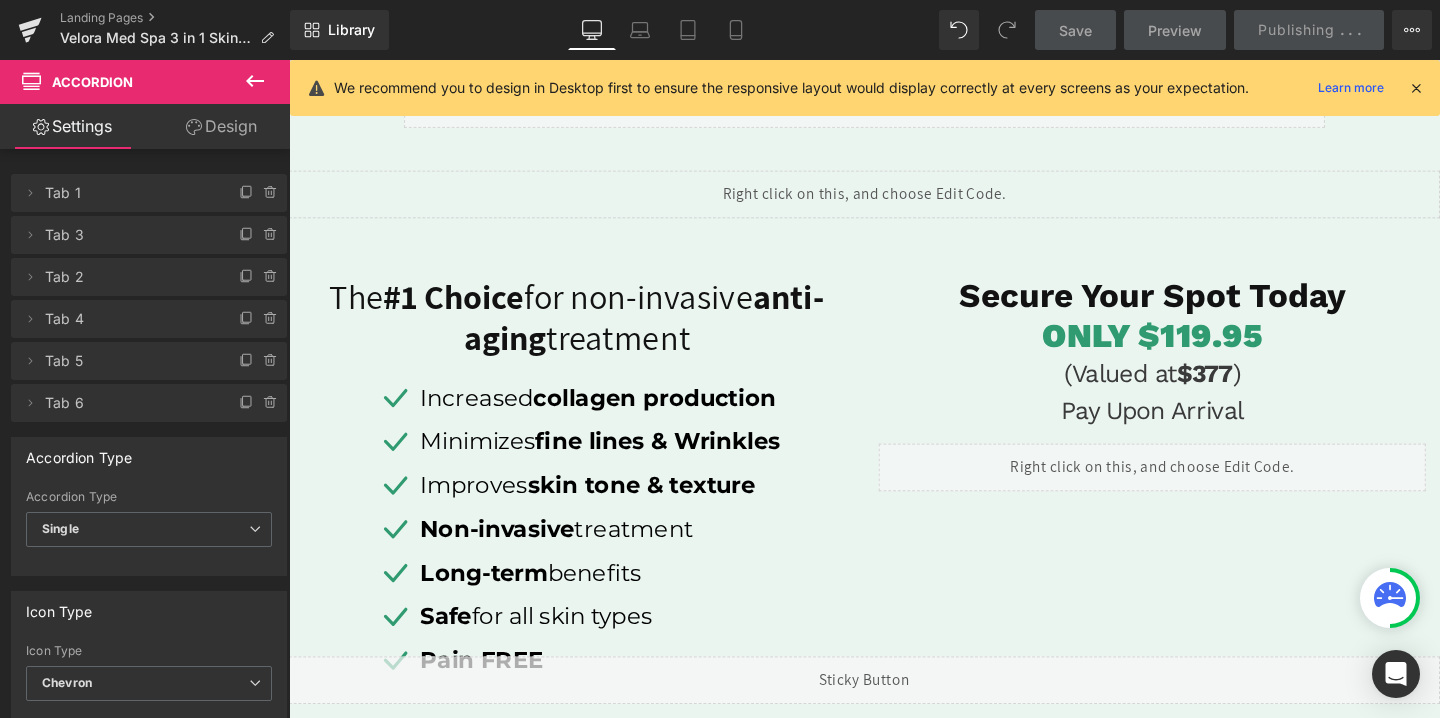 scroll, scrollTop: 0, scrollLeft: 0, axis: both 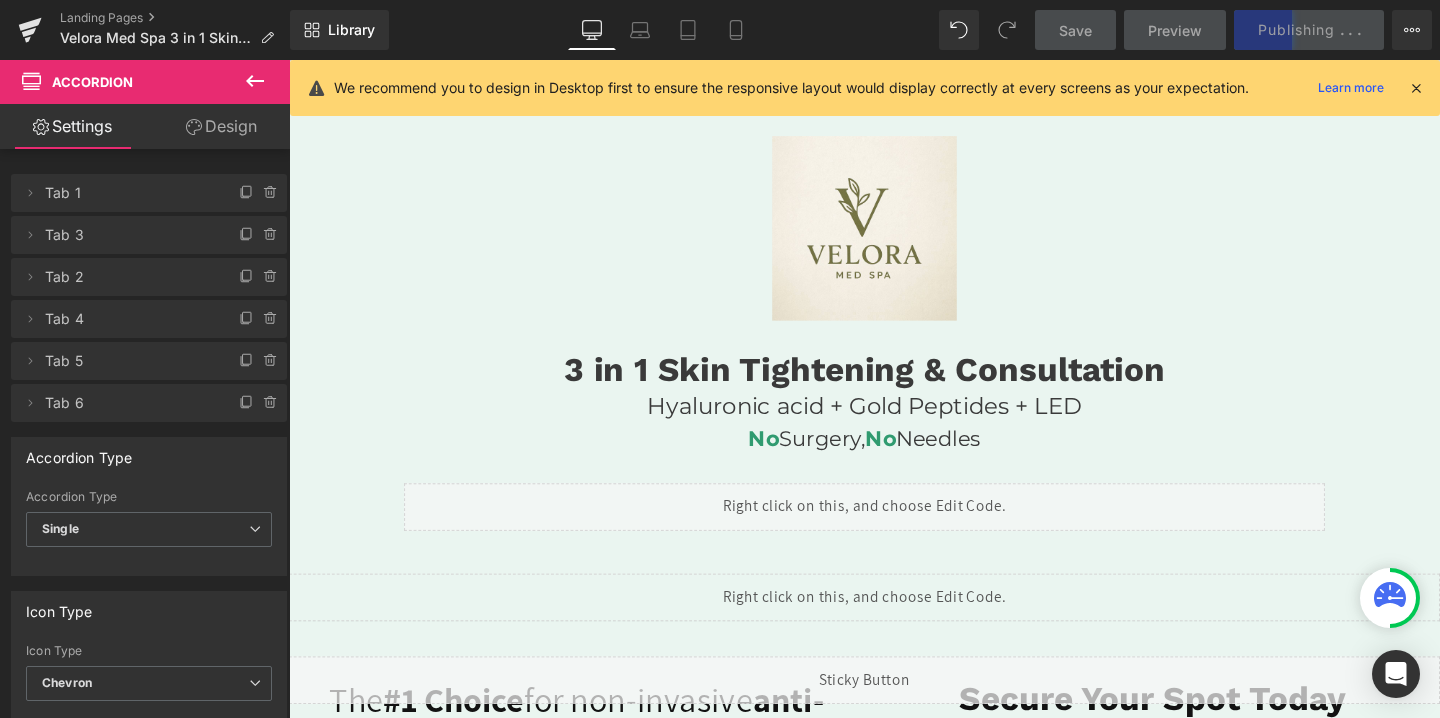 click at bounding box center (1416, 88) 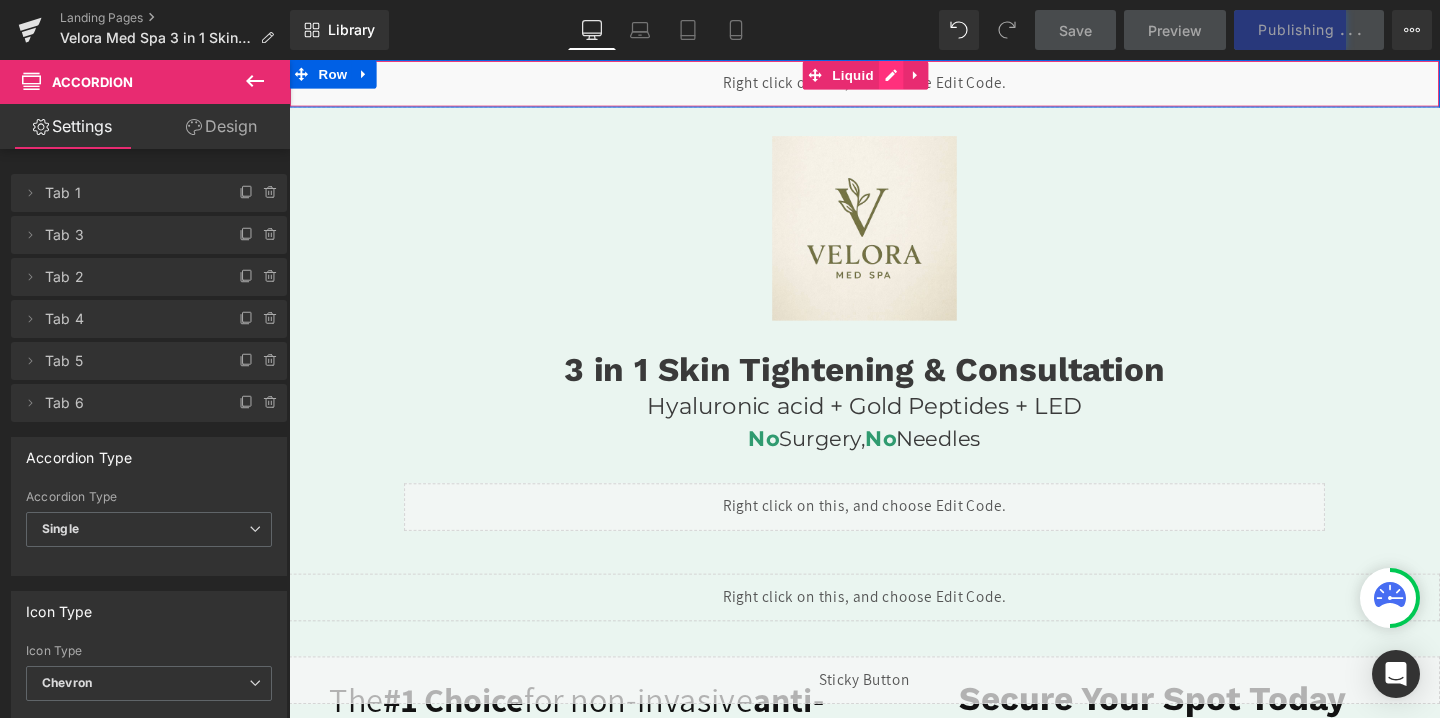 click on "Liquid" at bounding box center (894, 85) 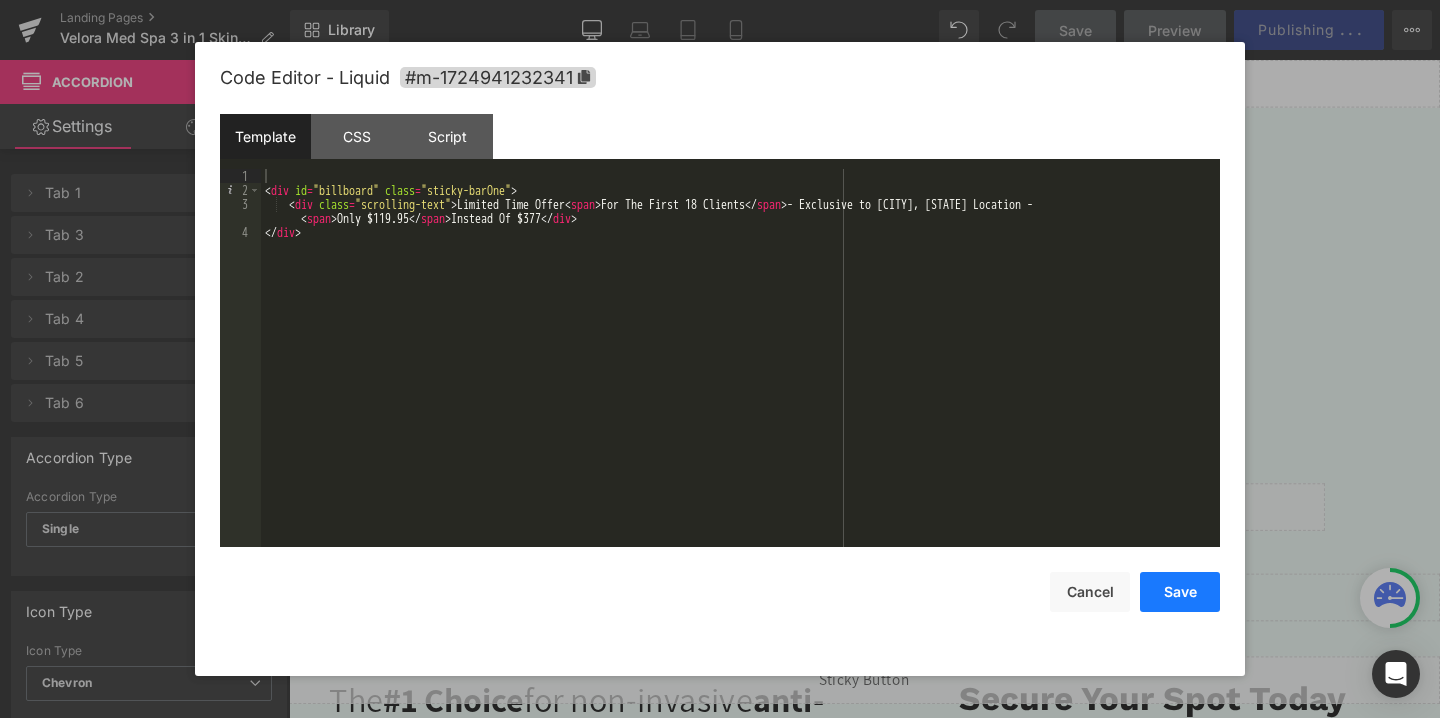 click on "Save" at bounding box center (1180, 592) 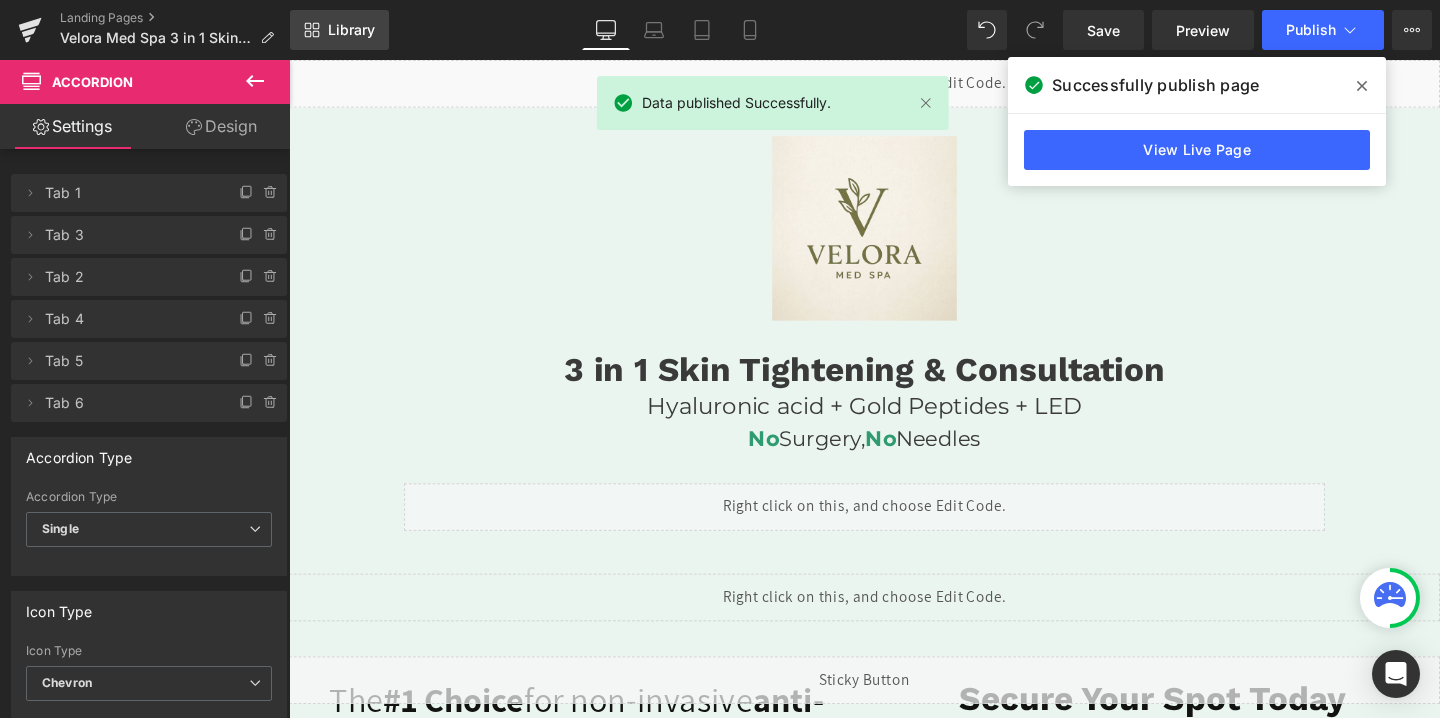 click on "Library" at bounding box center (351, 30) 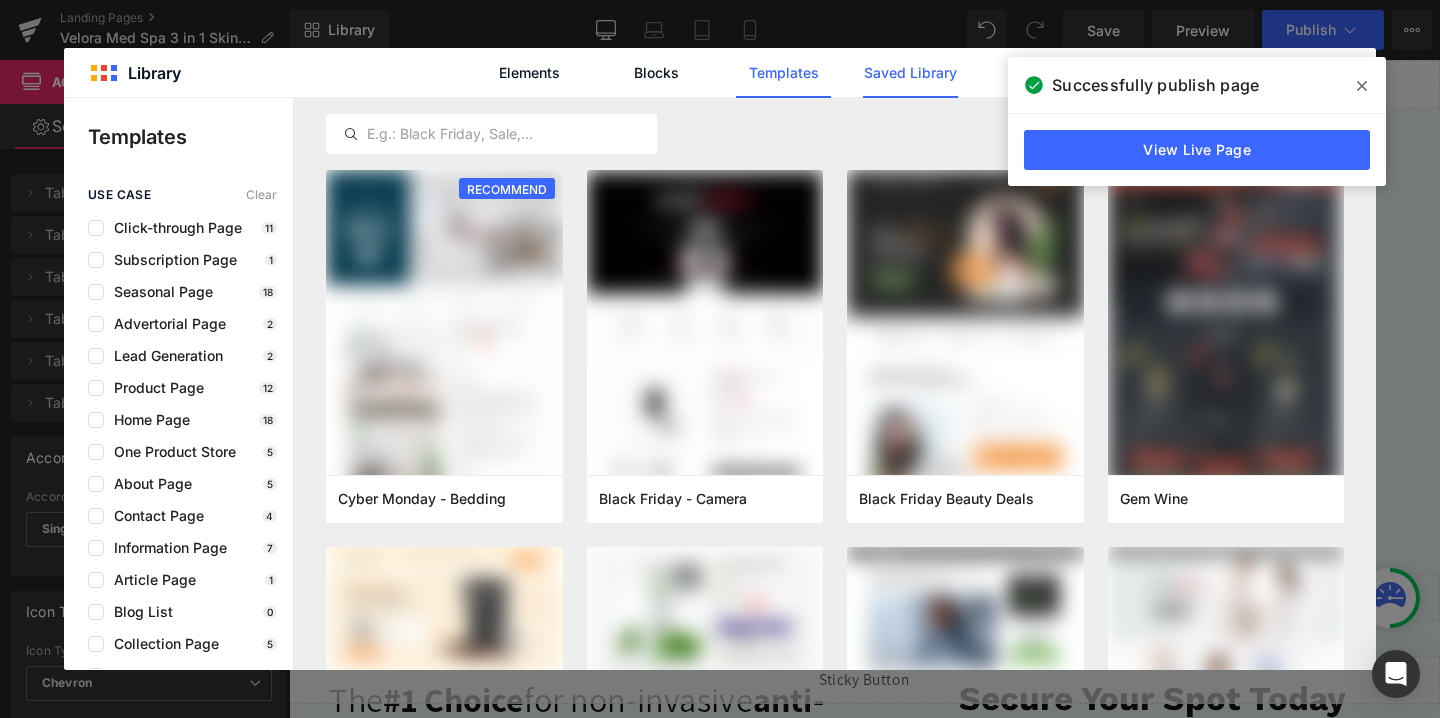 click on "Saved Library" 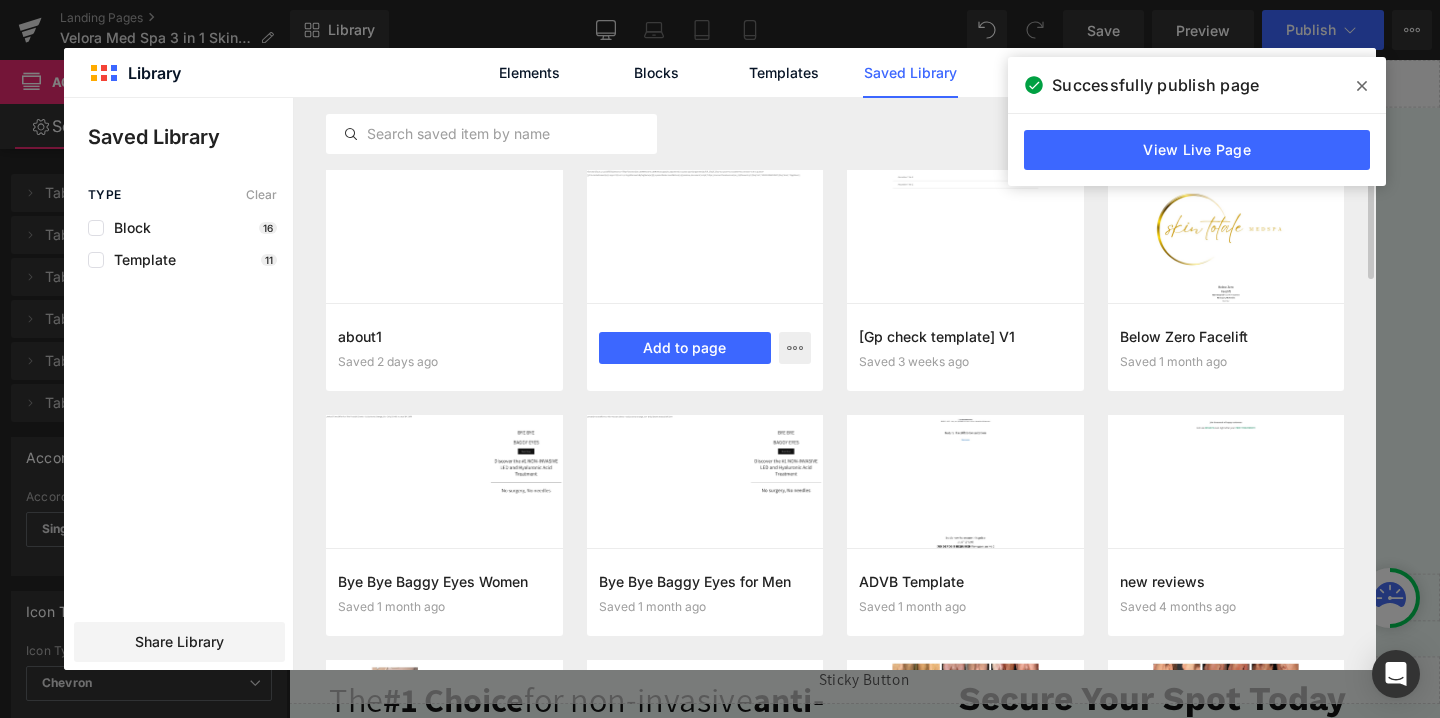click at bounding box center (705, 236) 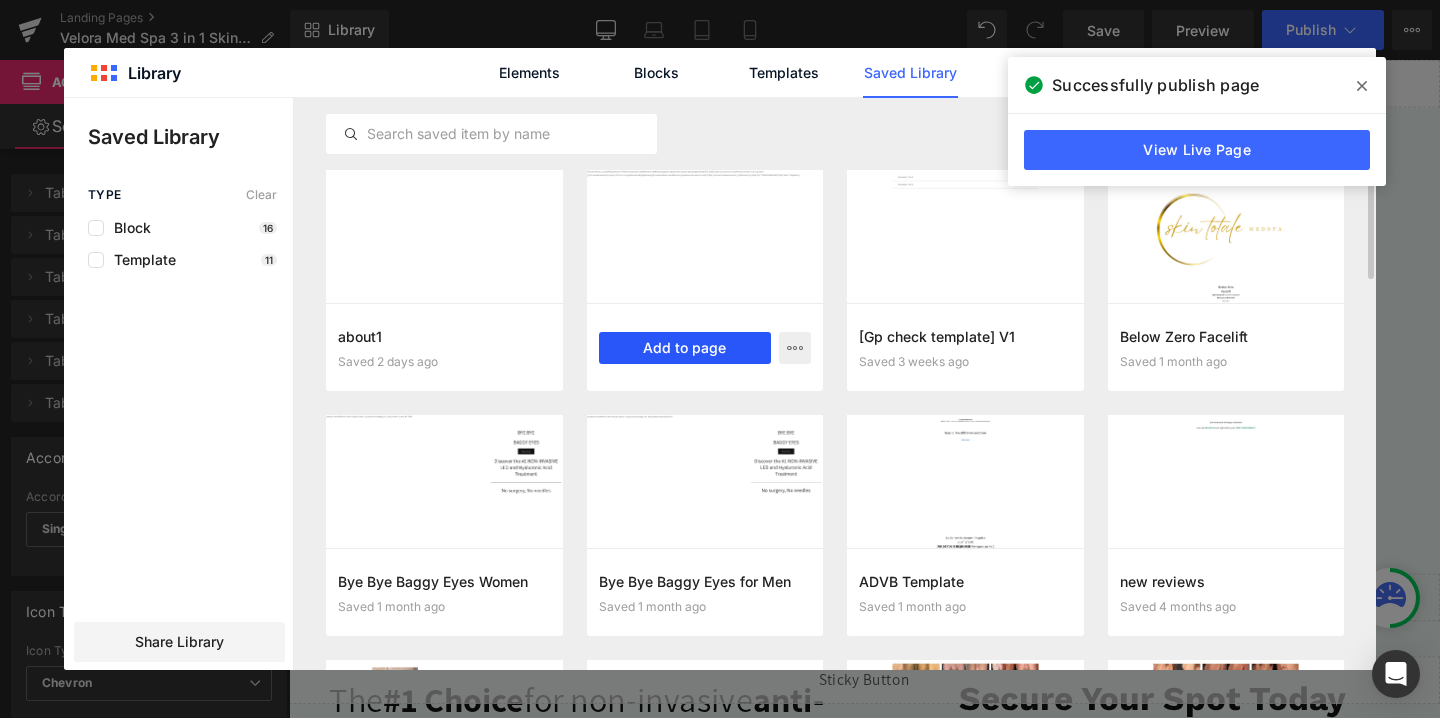 click on "Add to page" at bounding box center [685, 348] 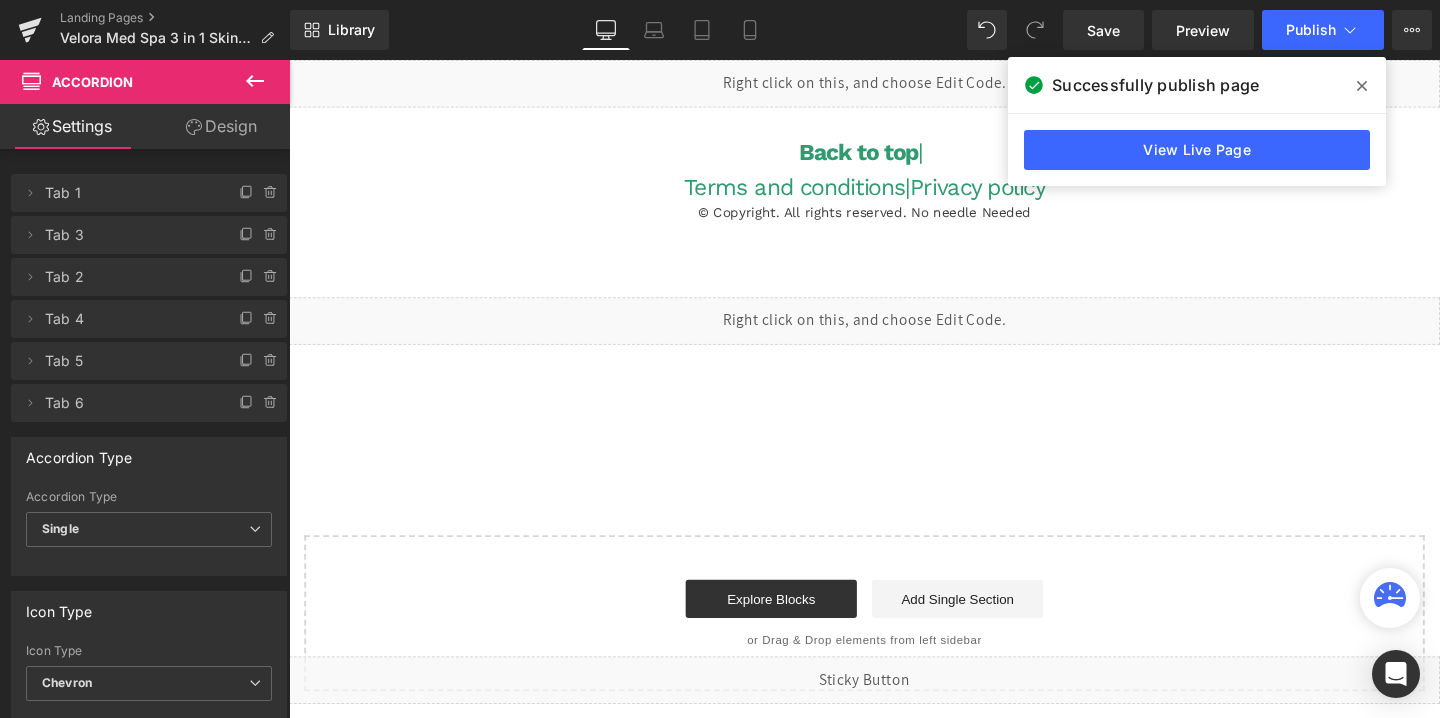 scroll, scrollTop: 5333, scrollLeft: 0, axis: vertical 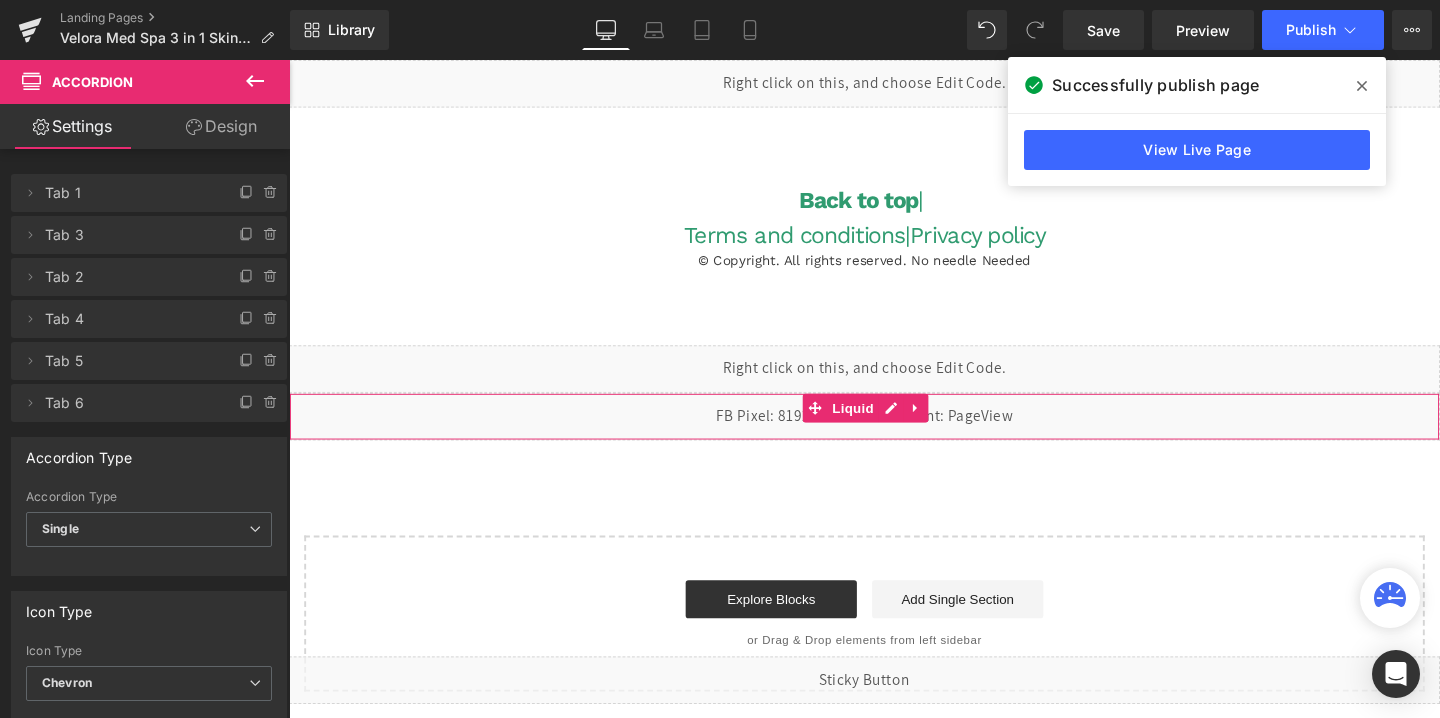 click on "Liquid" at bounding box center [894, 435] 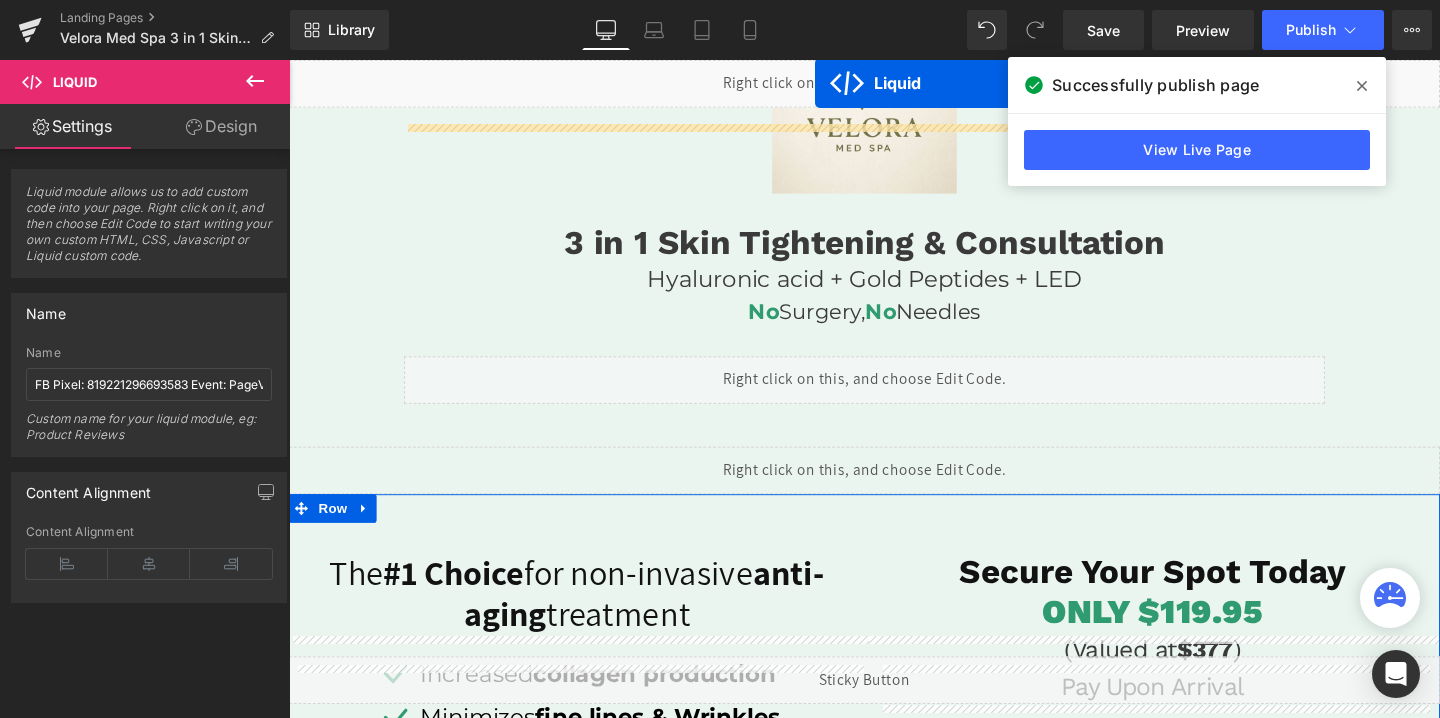 scroll, scrollTop: 0, scrollLeft: 0, axis: both 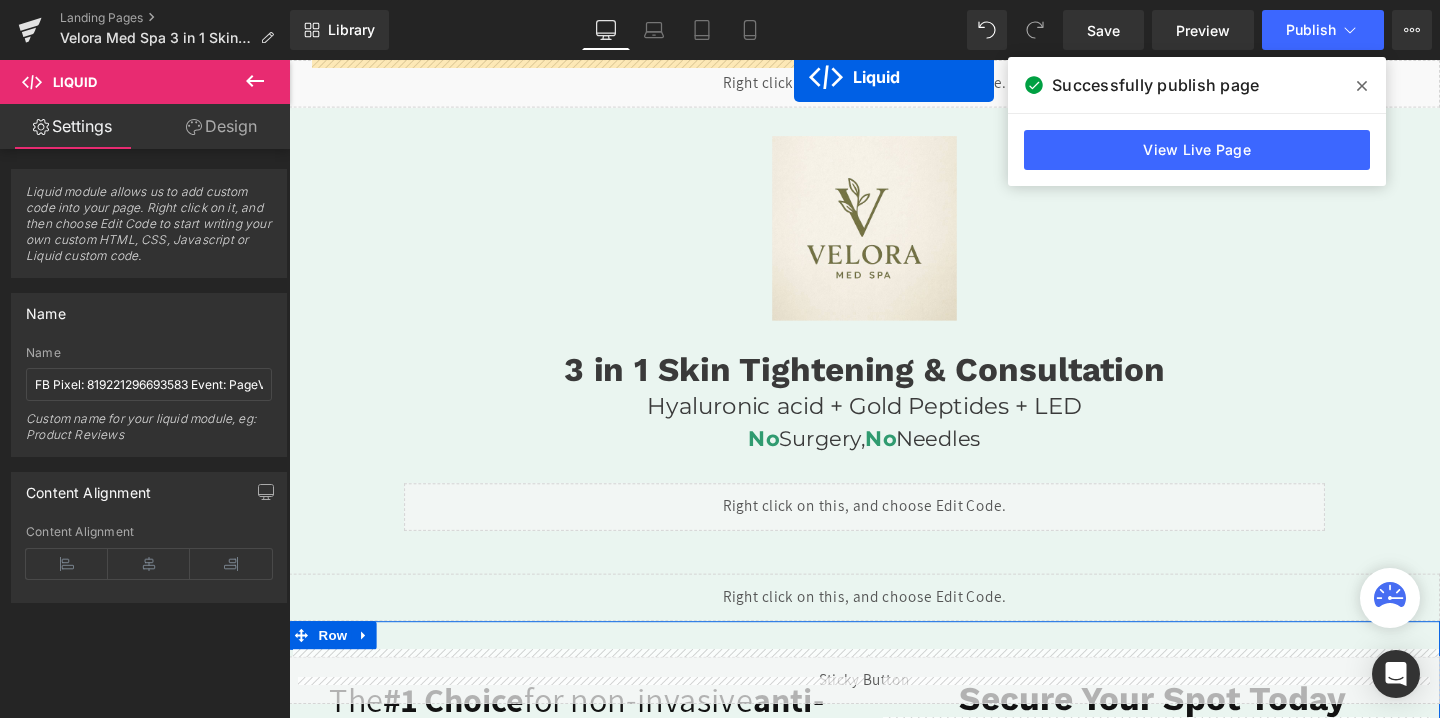 drag, startPoint x: 839, startPoint y: 423, endPoint x: 820, endPoint y: 78, distance: 345.5228 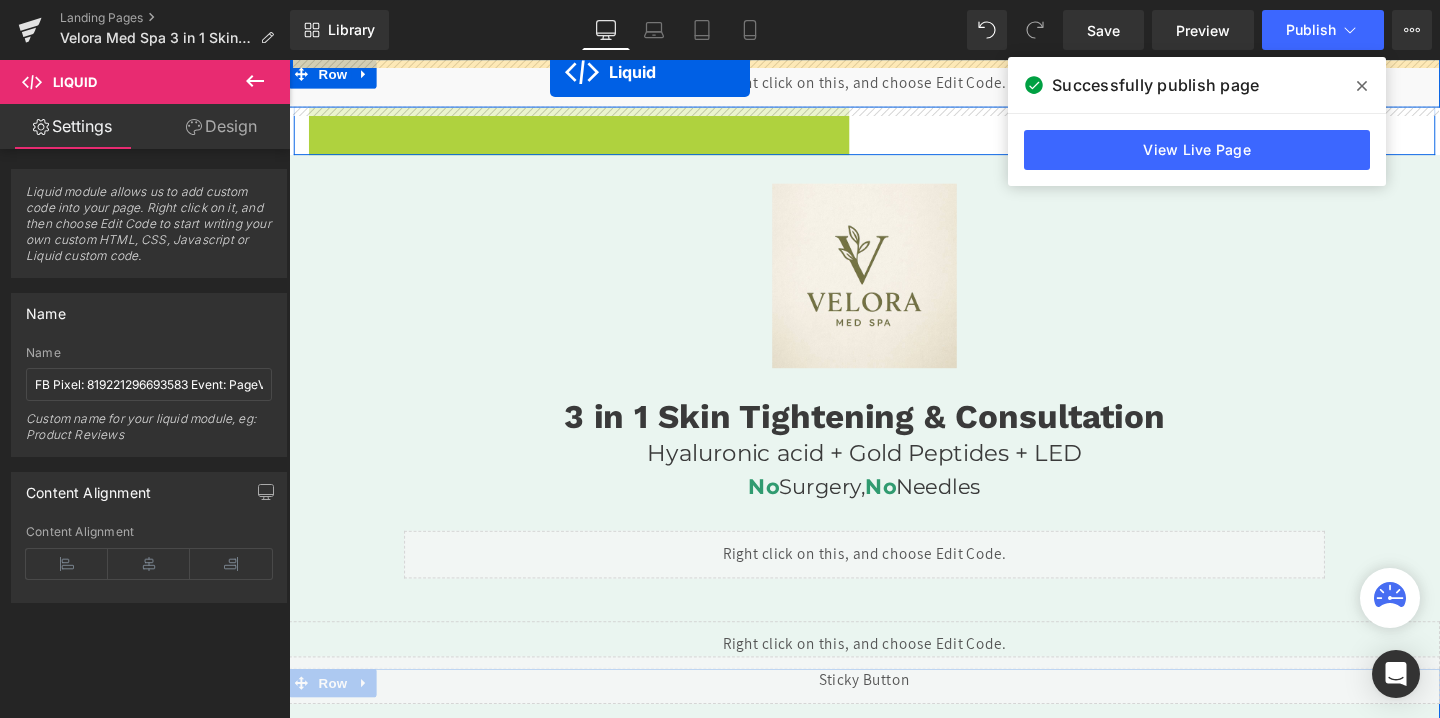 drag, startPoint x: 544, startPoint y: 126, endPoint x: 563, endPoint y: 73, distance: 56.302753 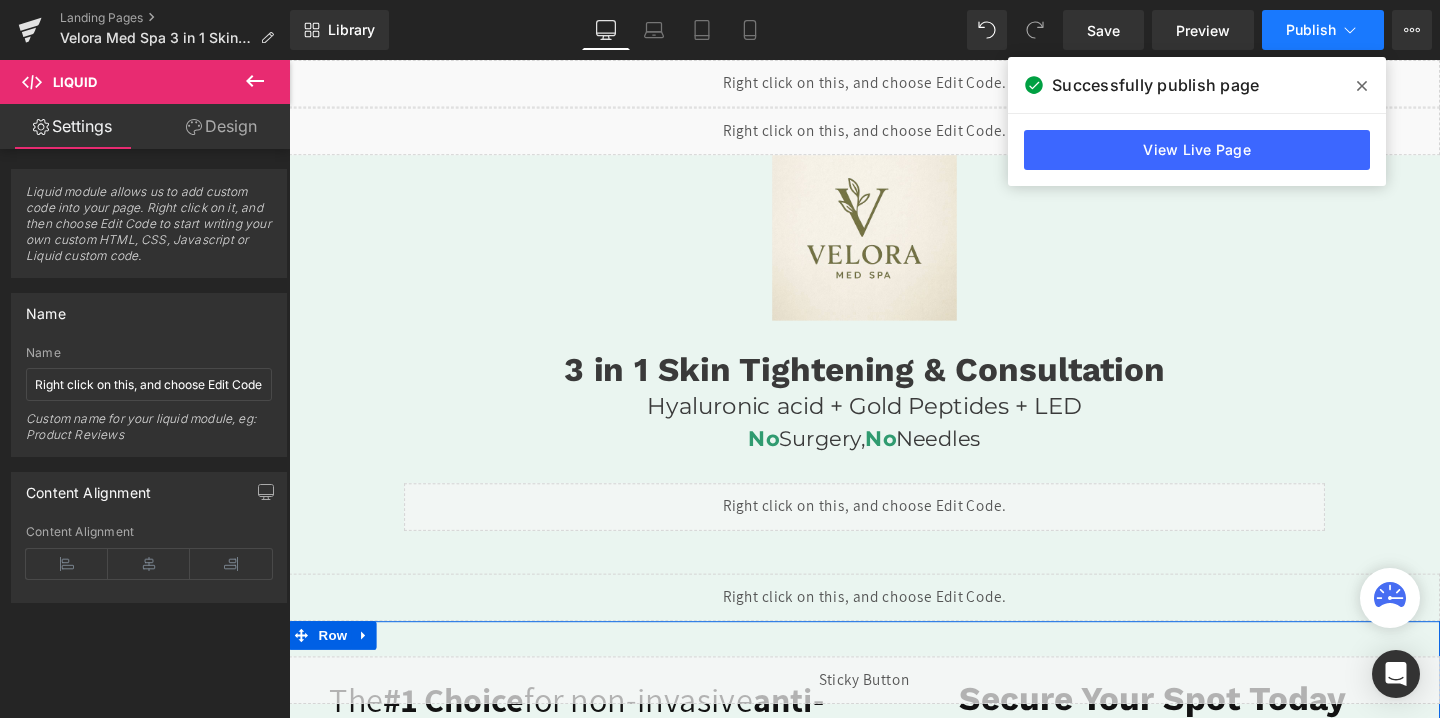 click on "Publish" at bounding box center (1311, 30) 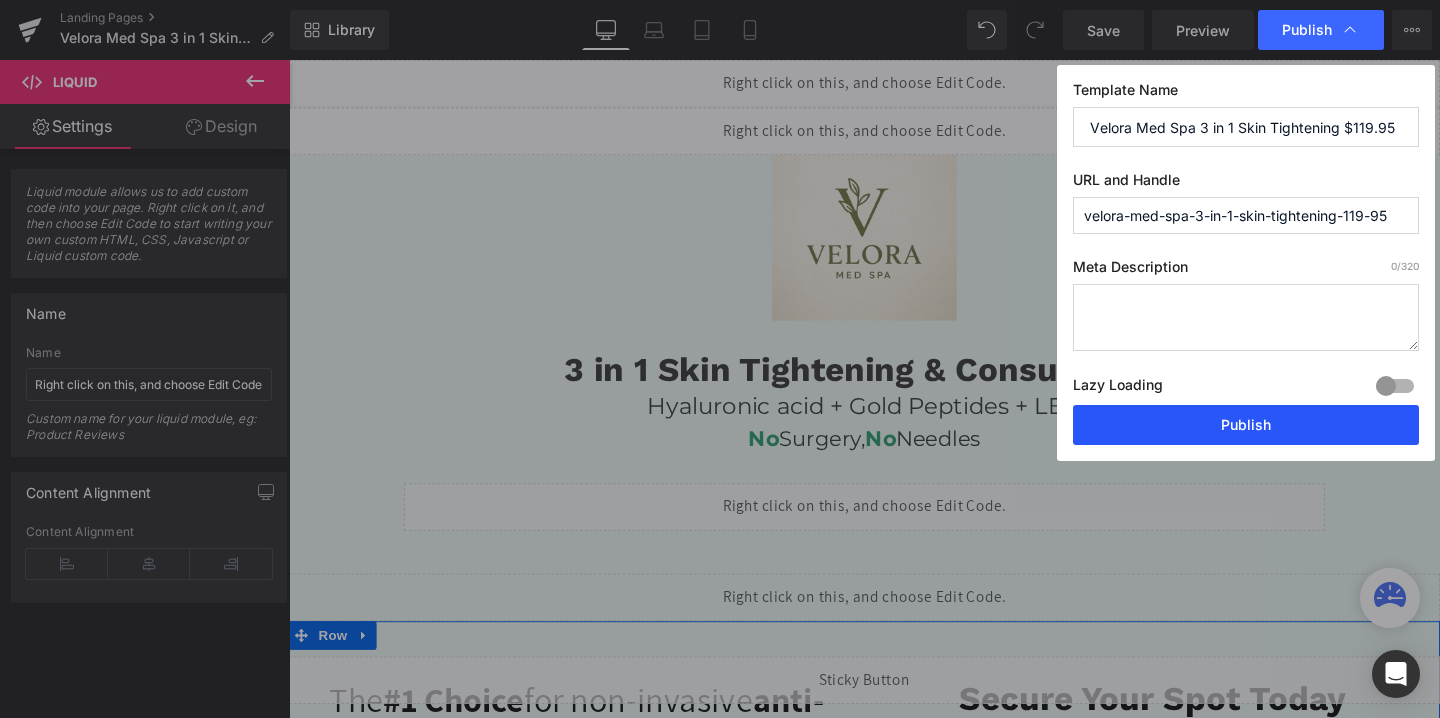 click on "Publish" at bounding box center (1246, 425) 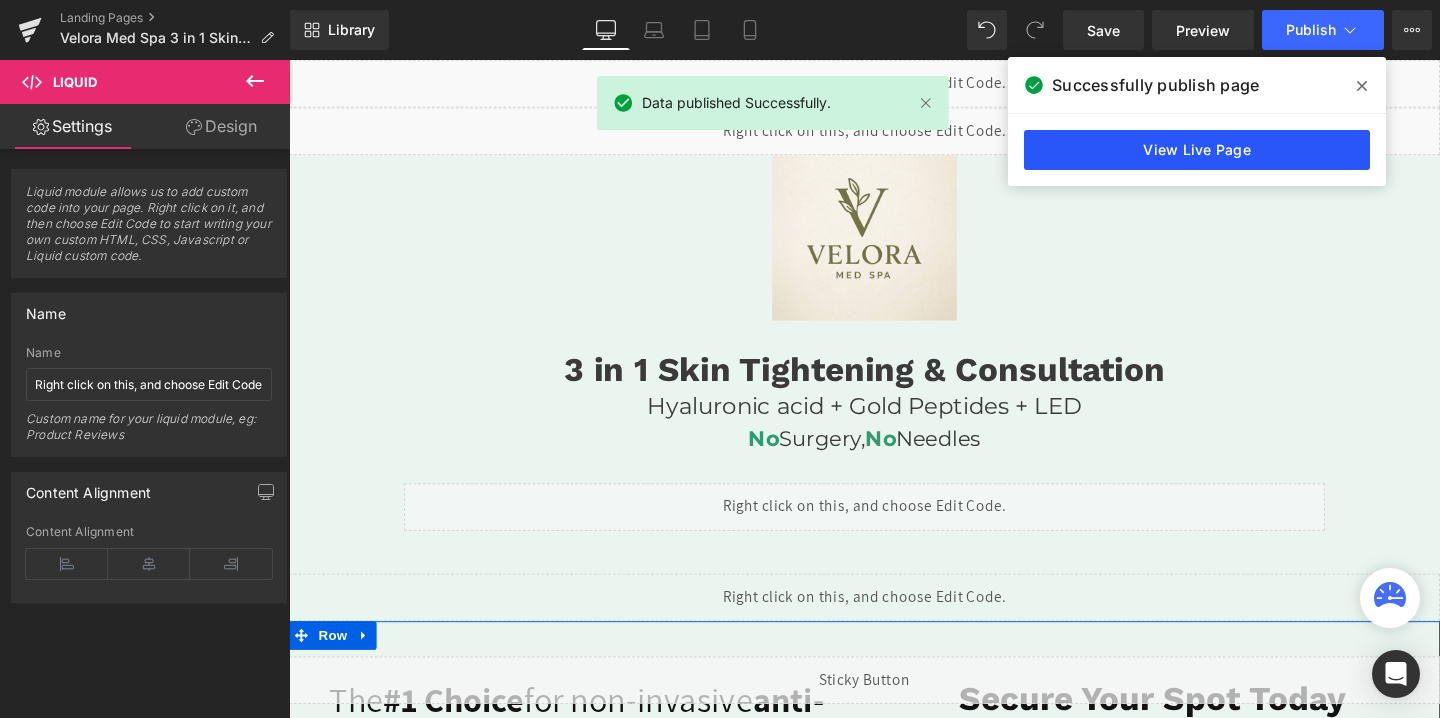 click on "View Live Page" at bounding box center [1197, 150] 